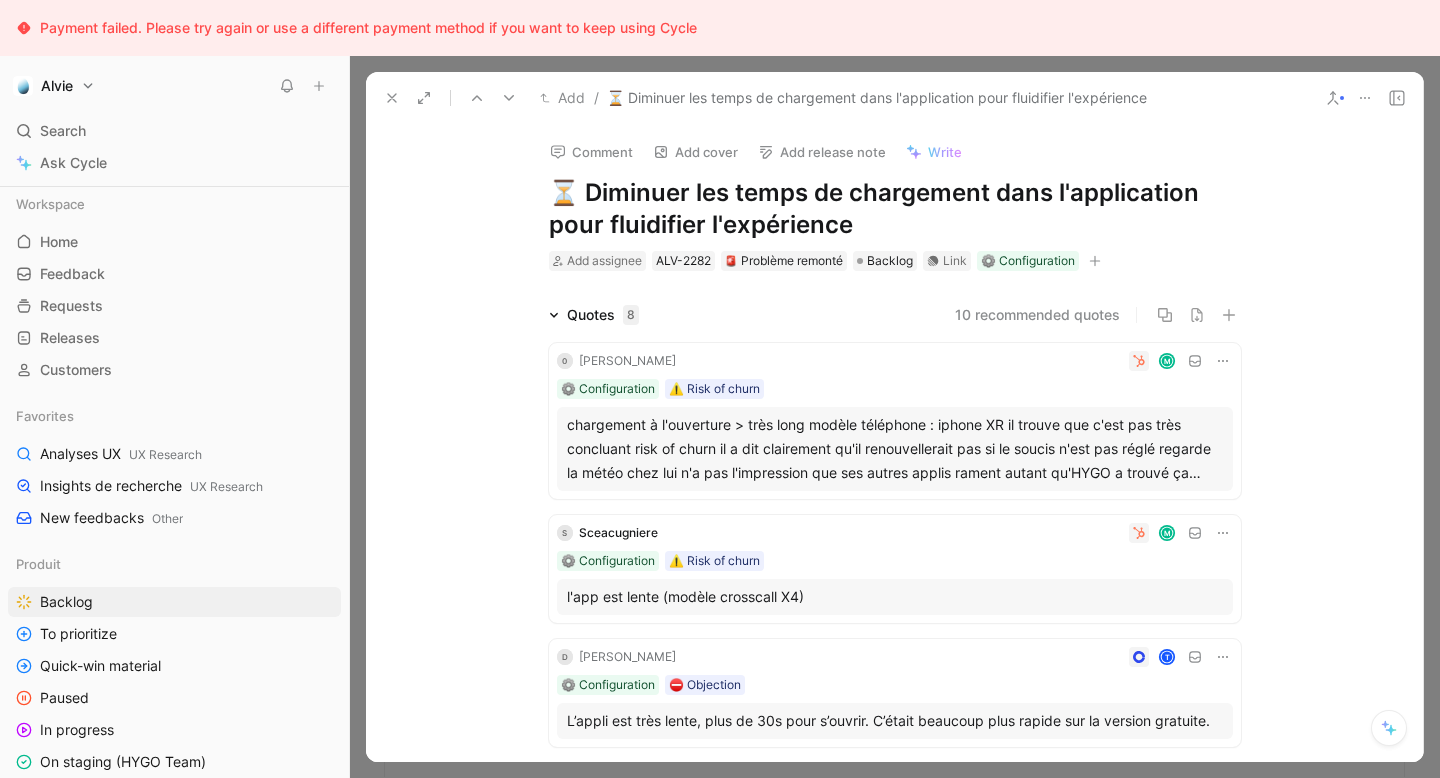 scroll, scrollTop: 0, scrollLeft: 0, axis: both 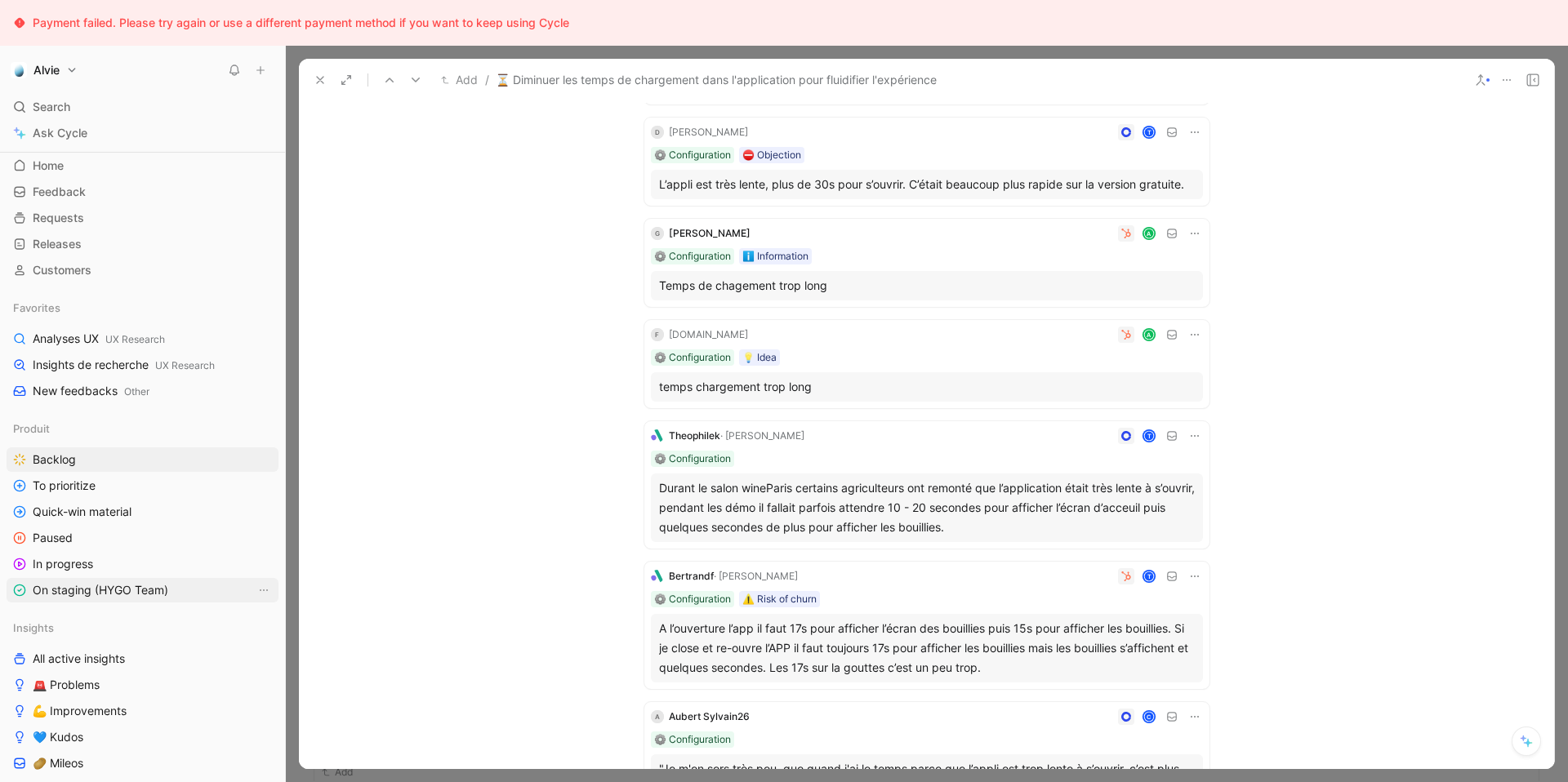 click on "On staging (HYGO Team)" at bounding box center (100, 590) 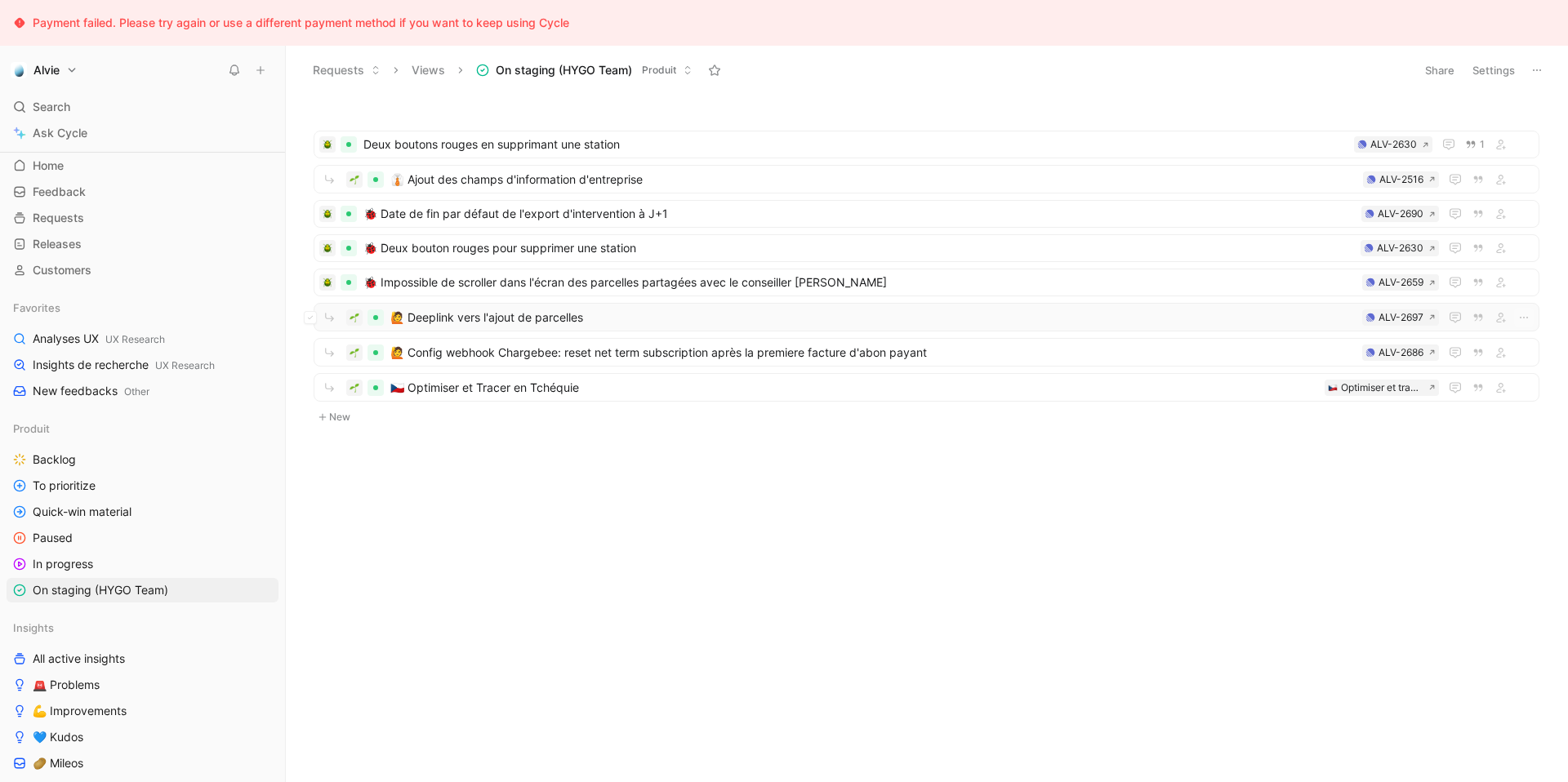 click on "🙋 Deeplink vers l'ajout de parcelles" at bounding box center [873, 318] 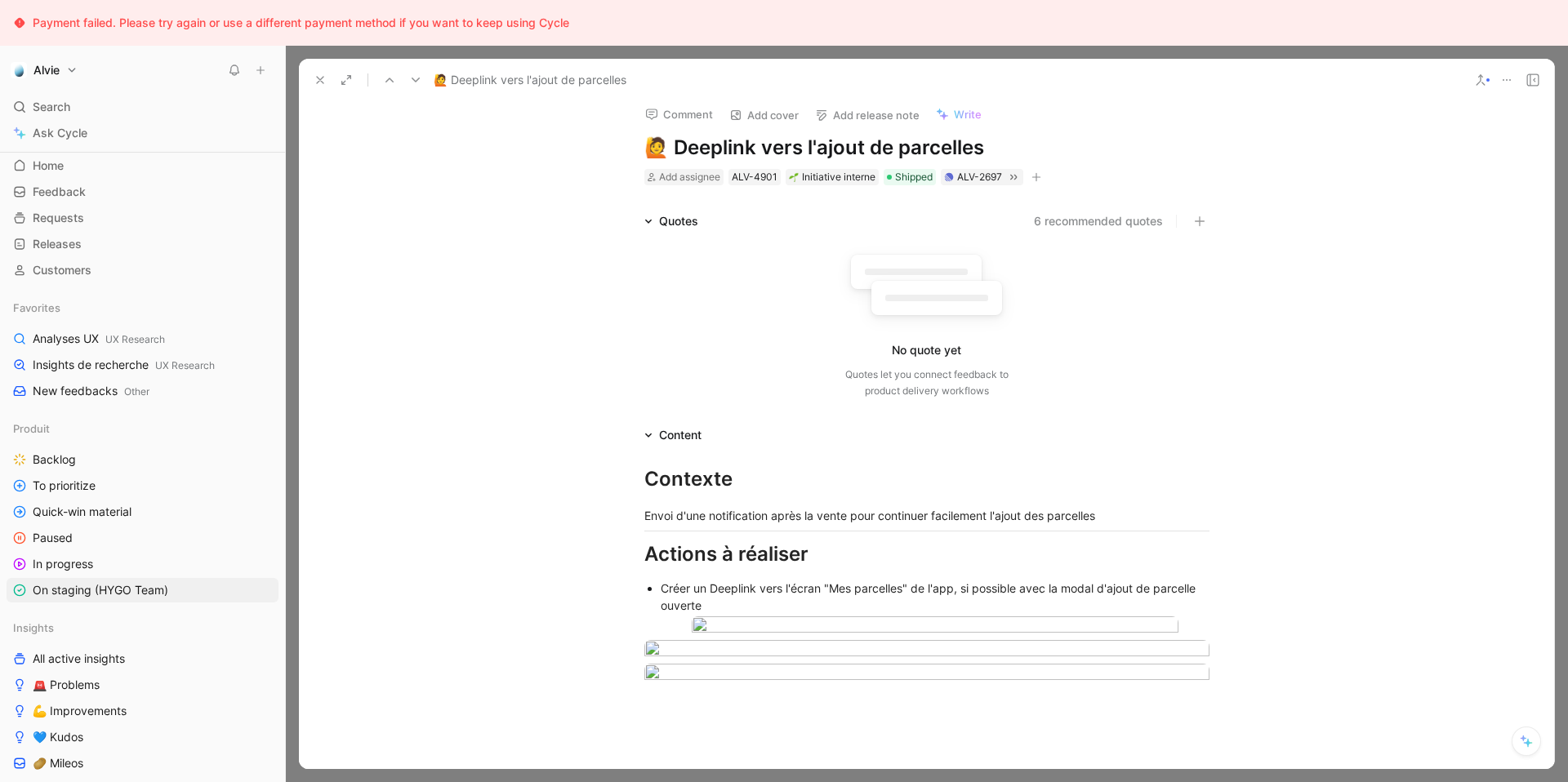 scroll, scrollTop: 0, scrollLeft: 0, axis: both 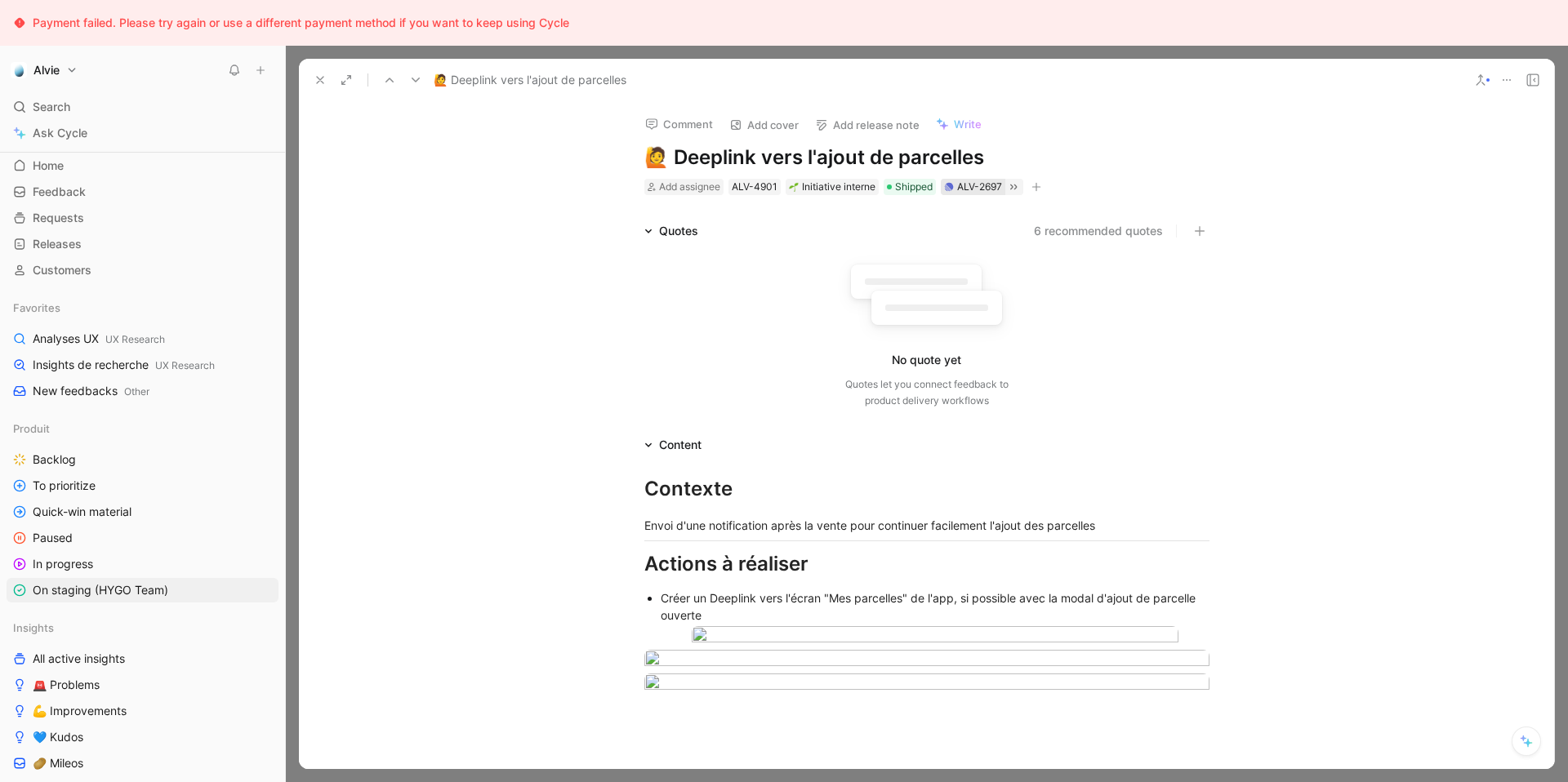 click on "ALV-2697" at bounding box center [979, 187] 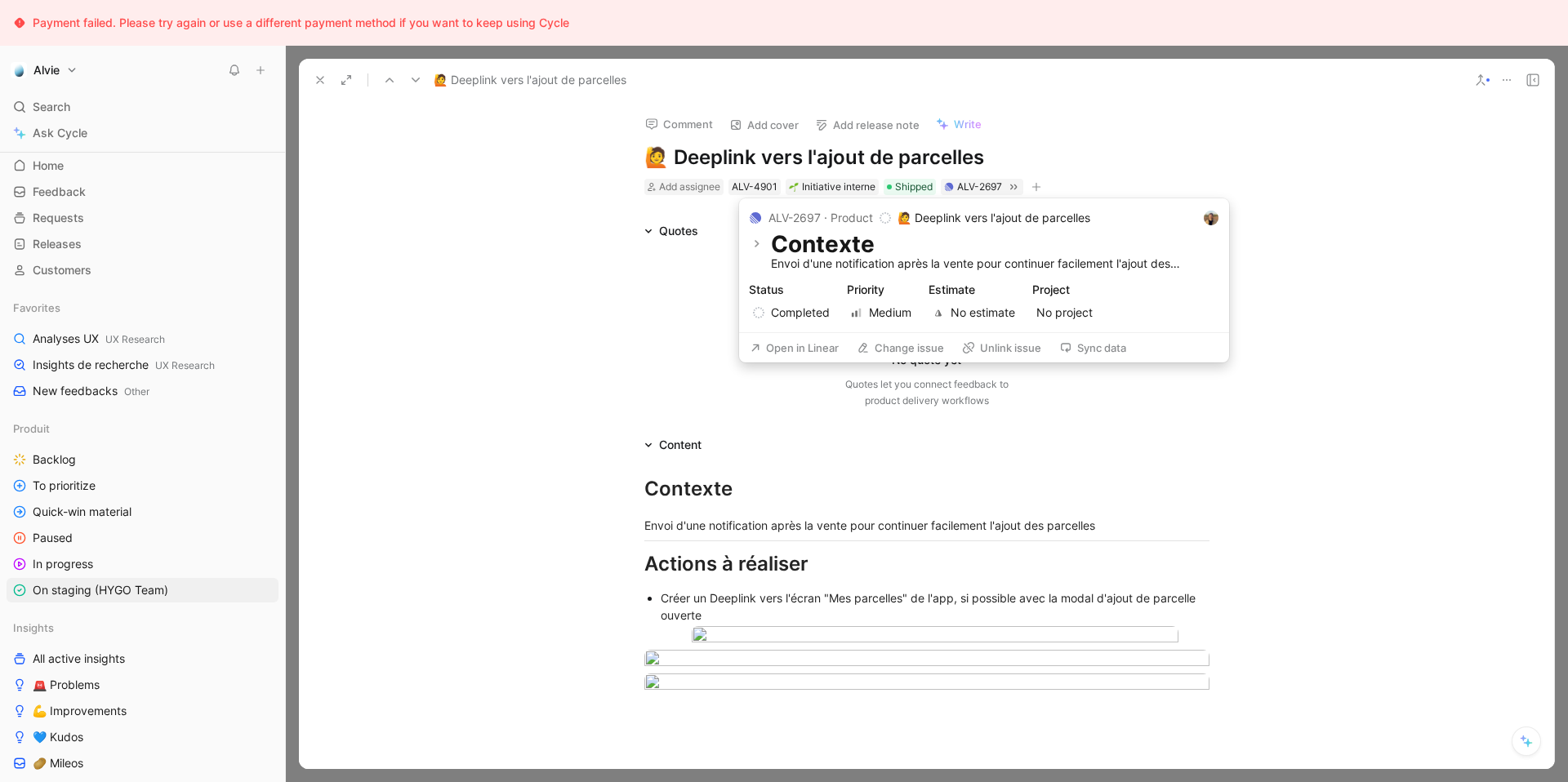 click on "Open in Linear" at bounding box center (794, 348) 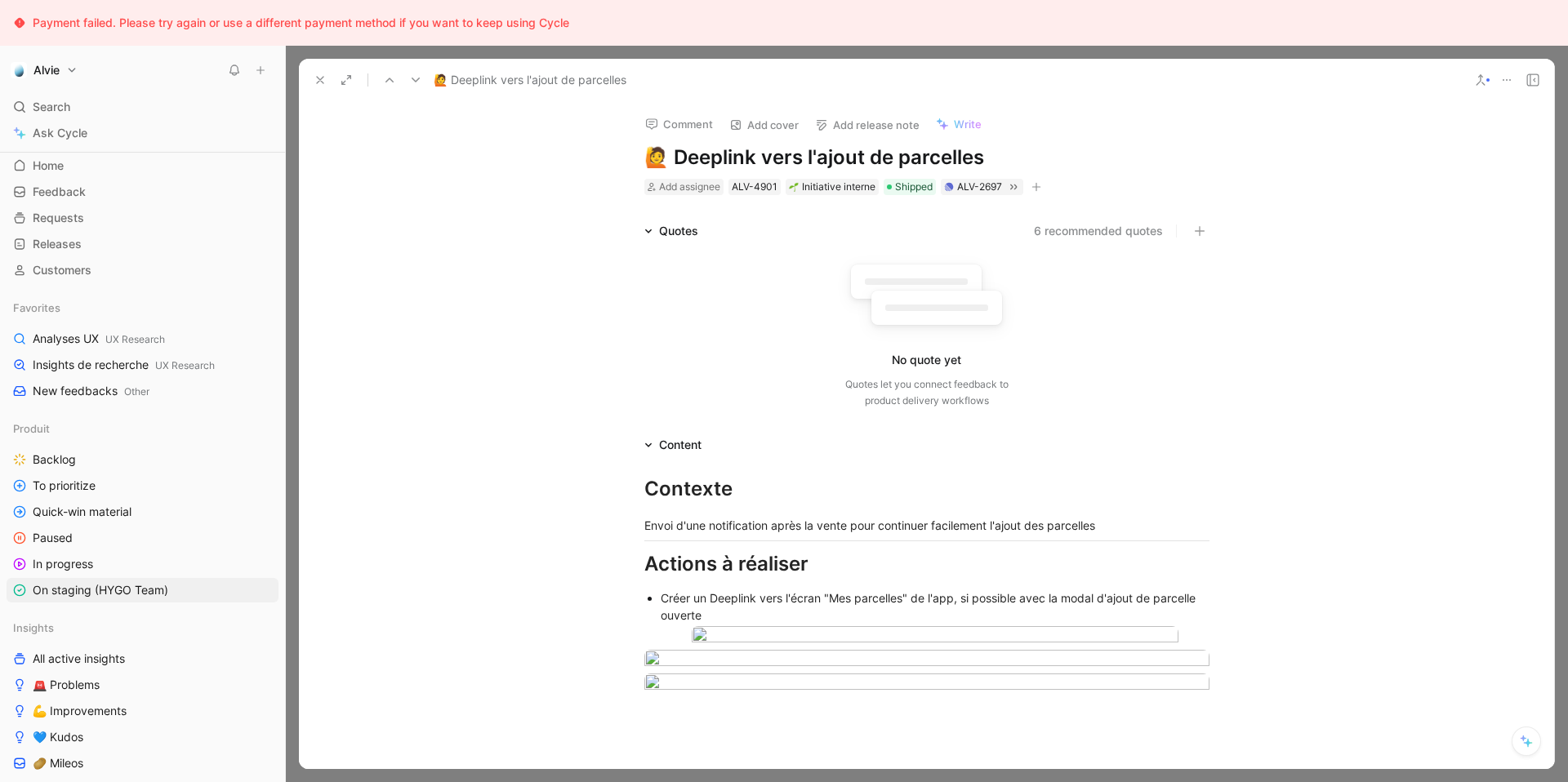 click on "Add release note" at bounding box center [867, 125] 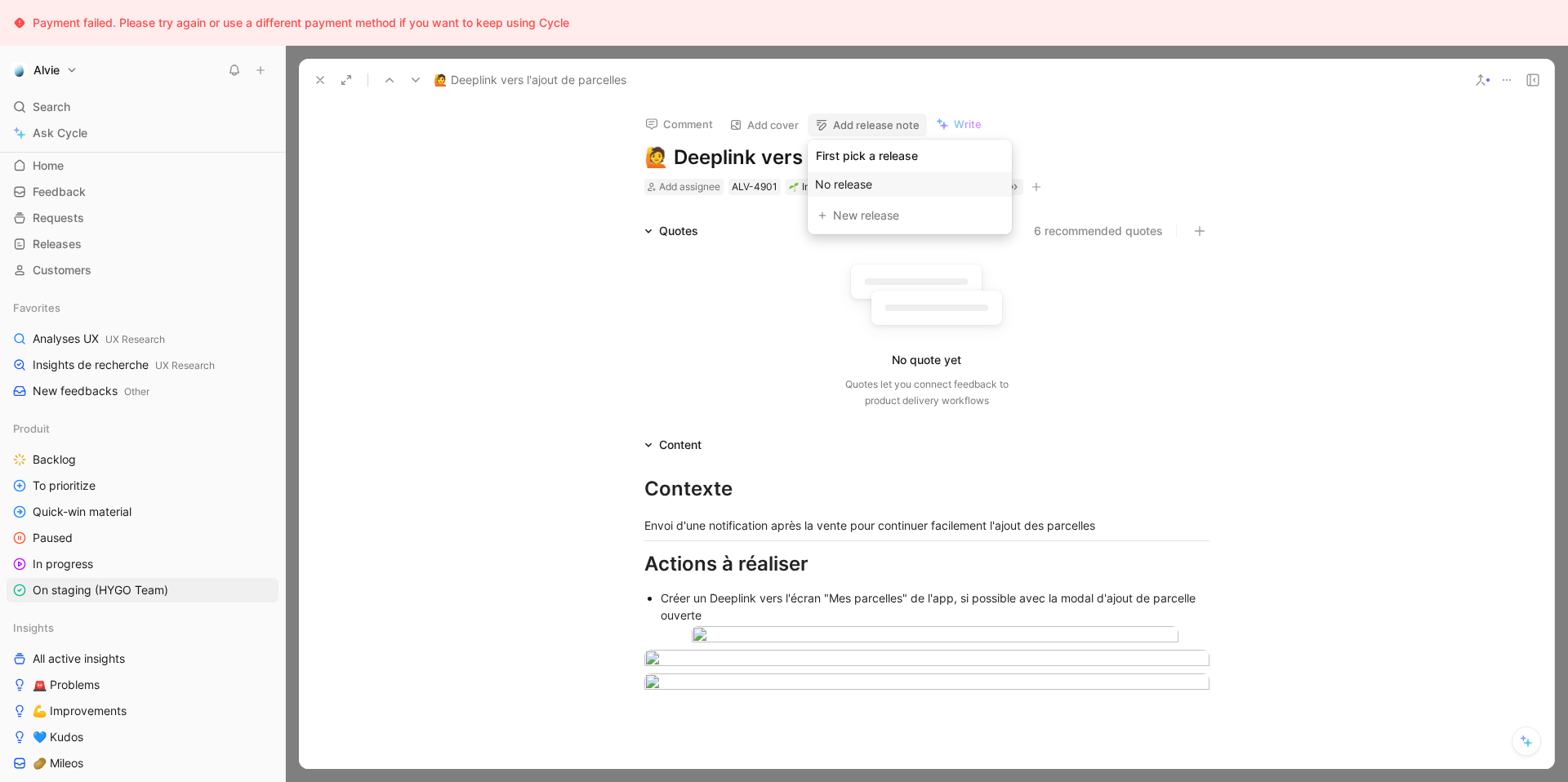 click on "No release" at bounding box center [910, 184] 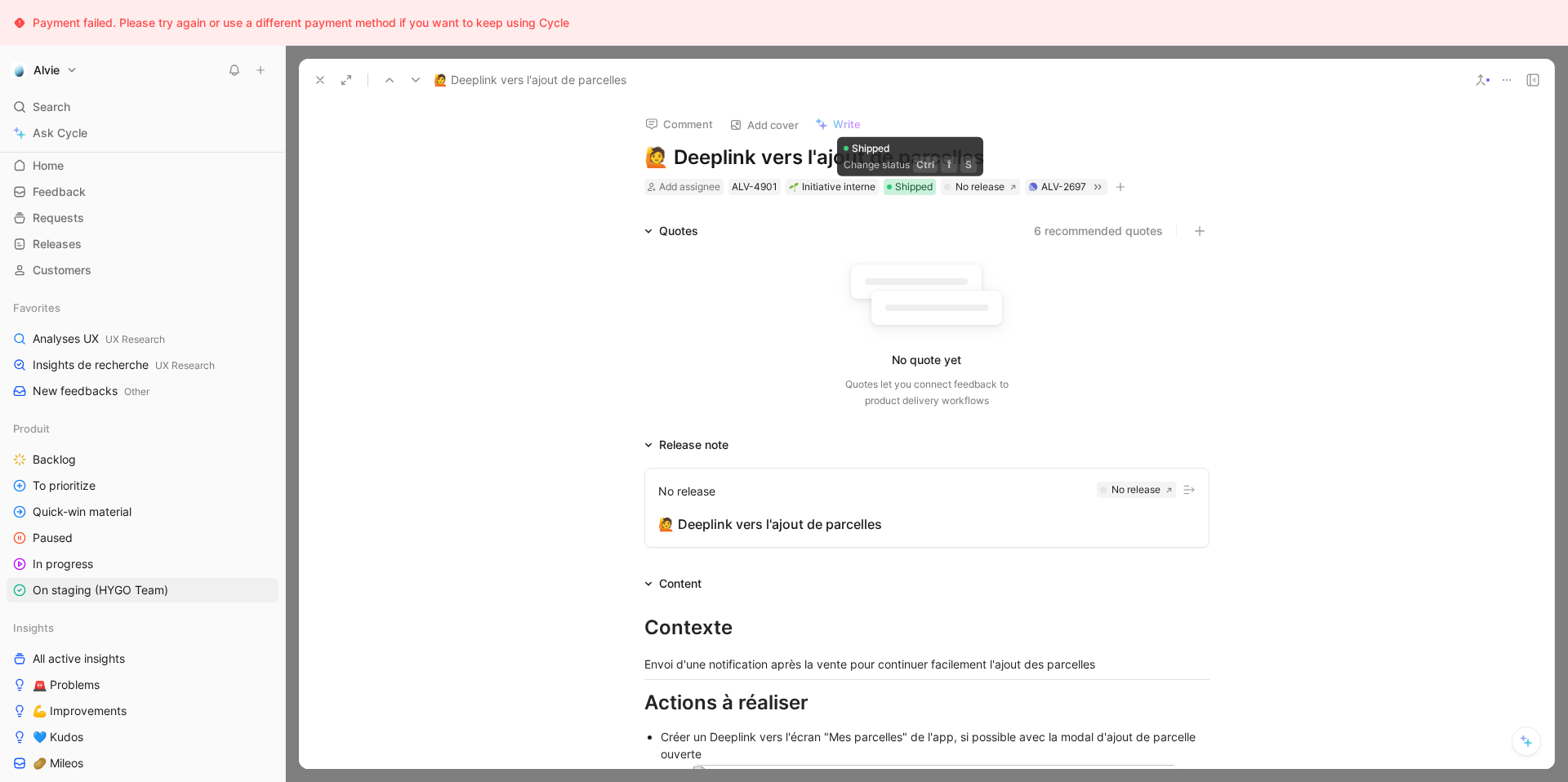 click on "Shipped" at bounding box center (914, 187) 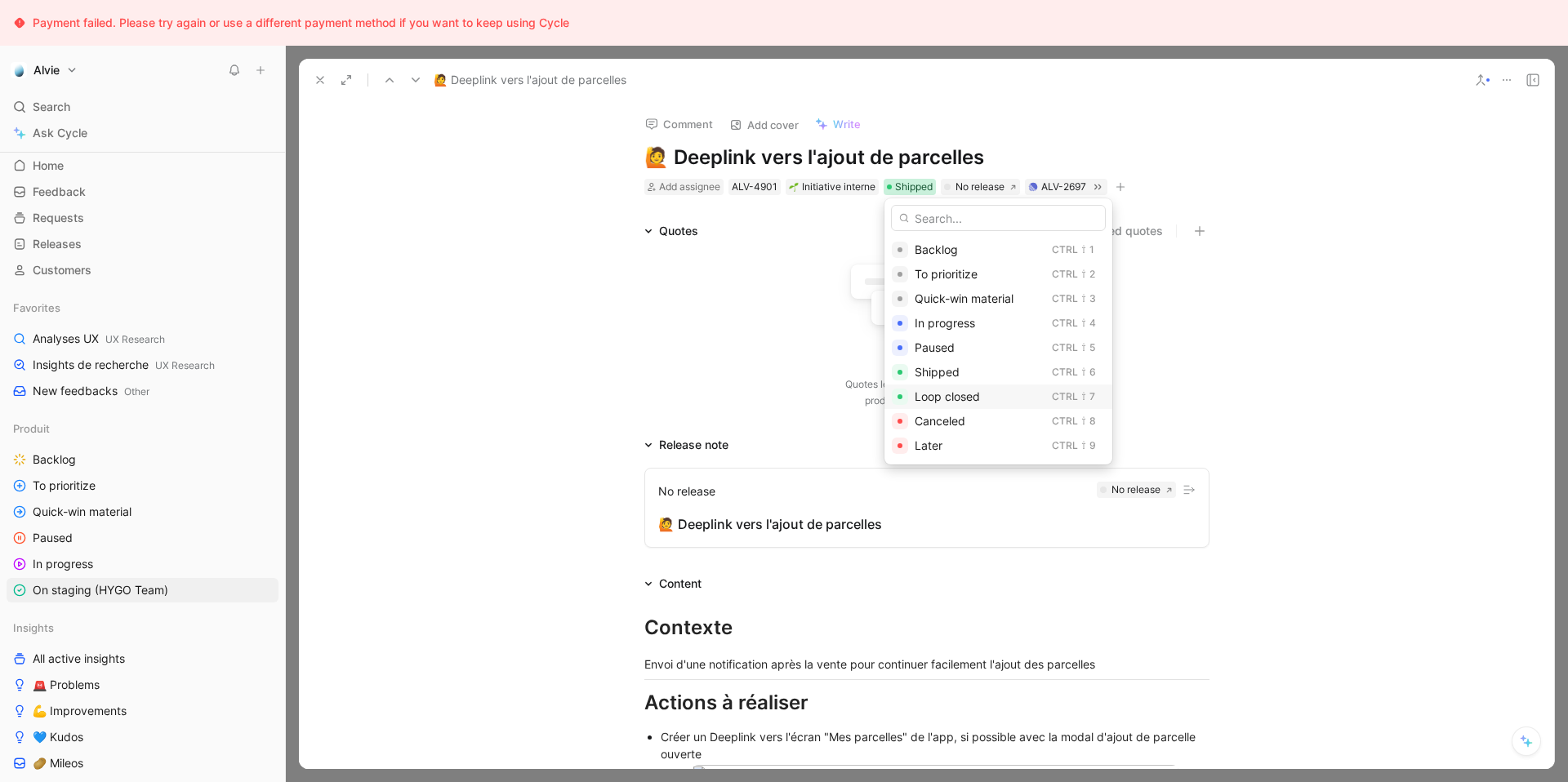 click on "Loop closed" at bounding box center (947, 396) 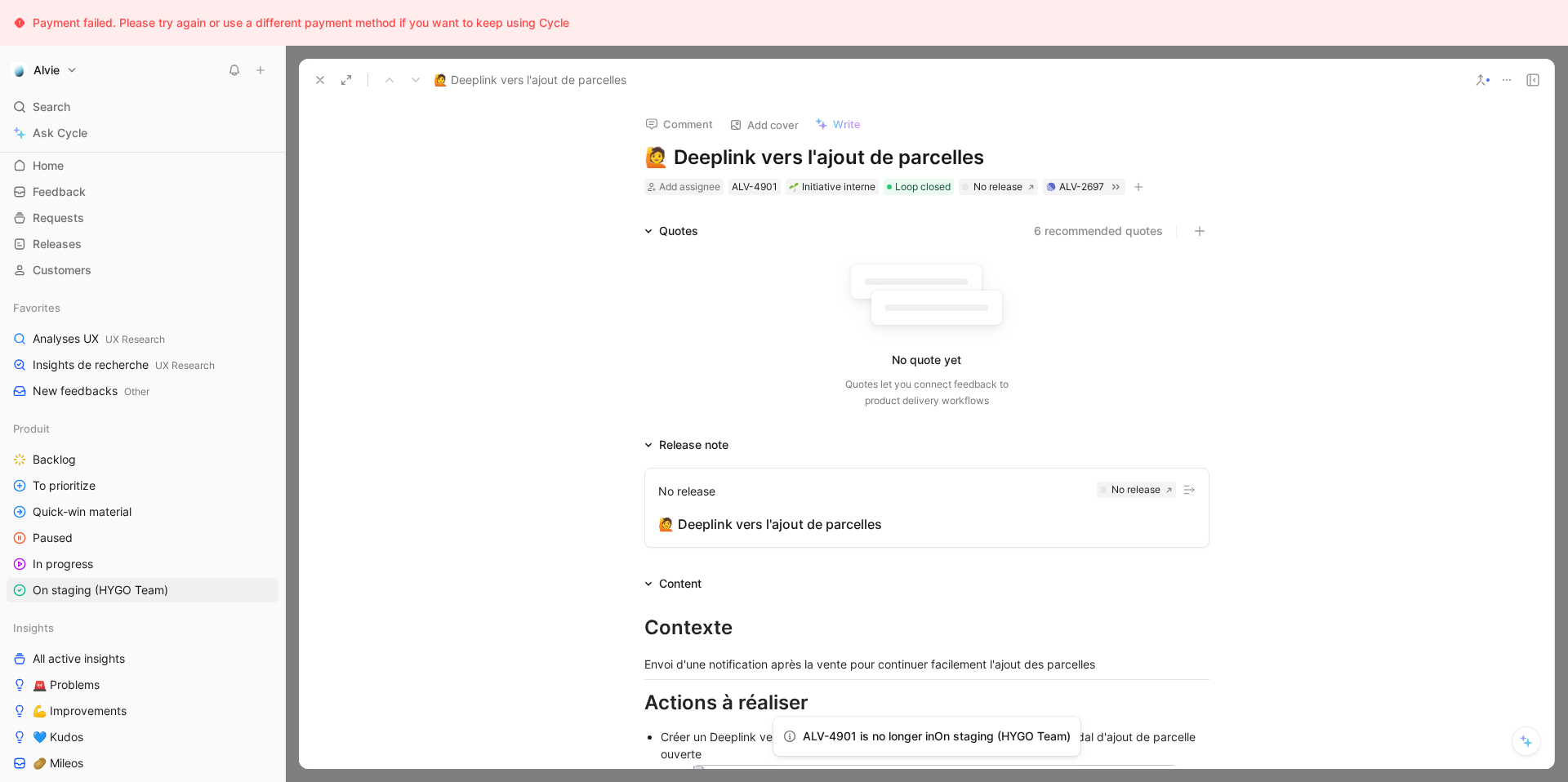 click 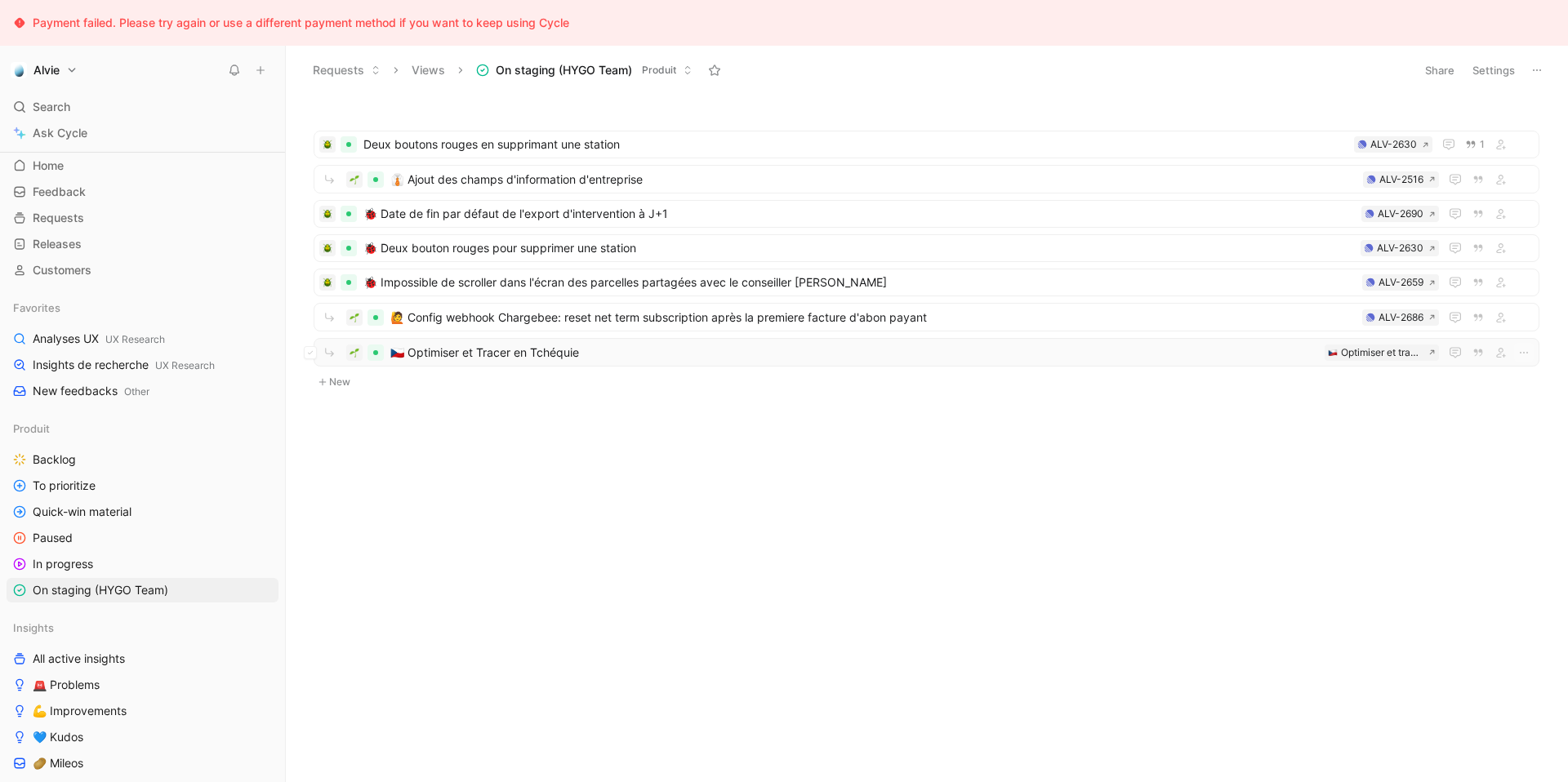 click on "🇨🇿 Optimiser et Tracer en Tchéquie" at bounding box center (854, 353) 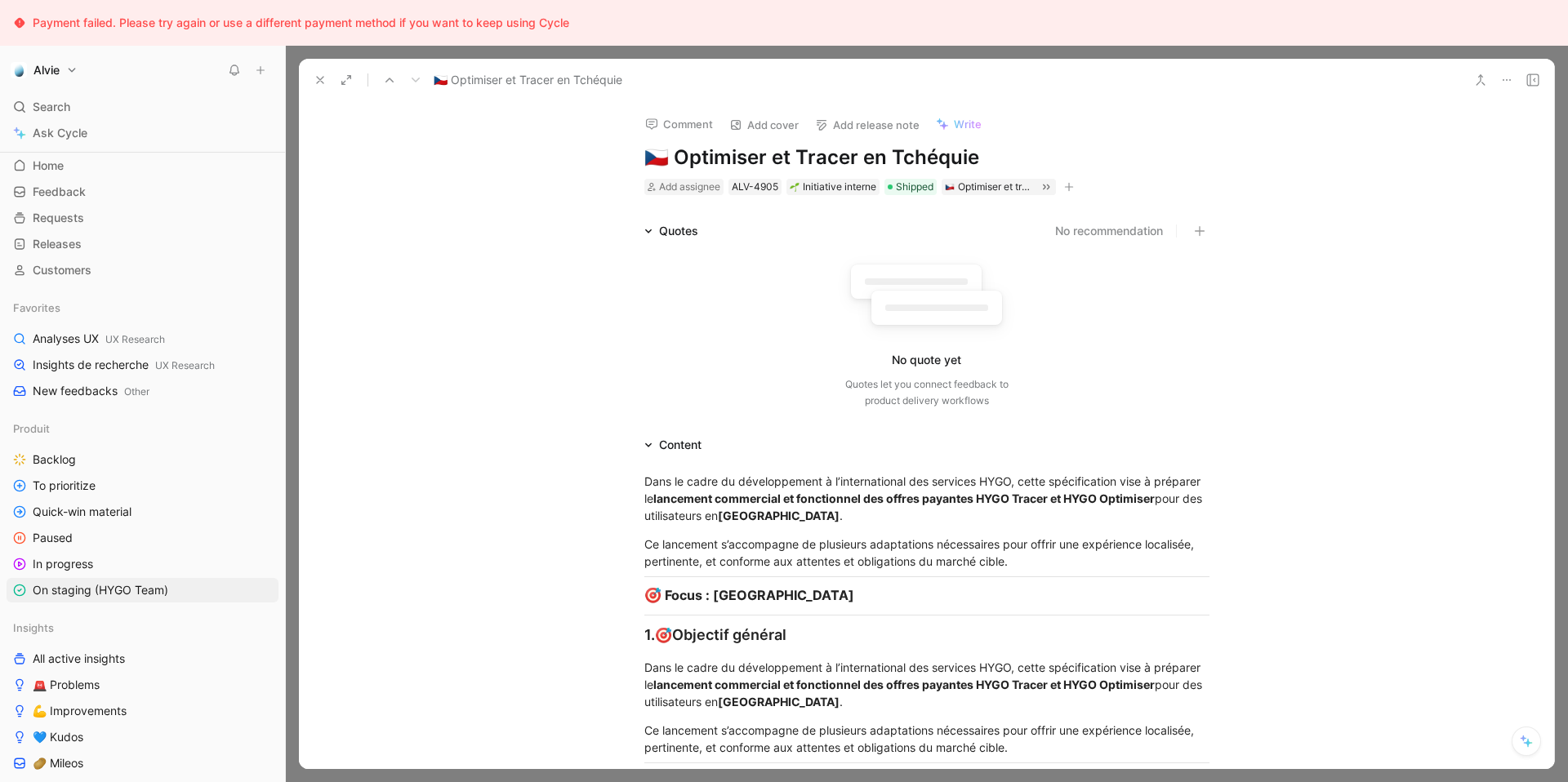 click on "Add release note" at bounding box center (867, 125) 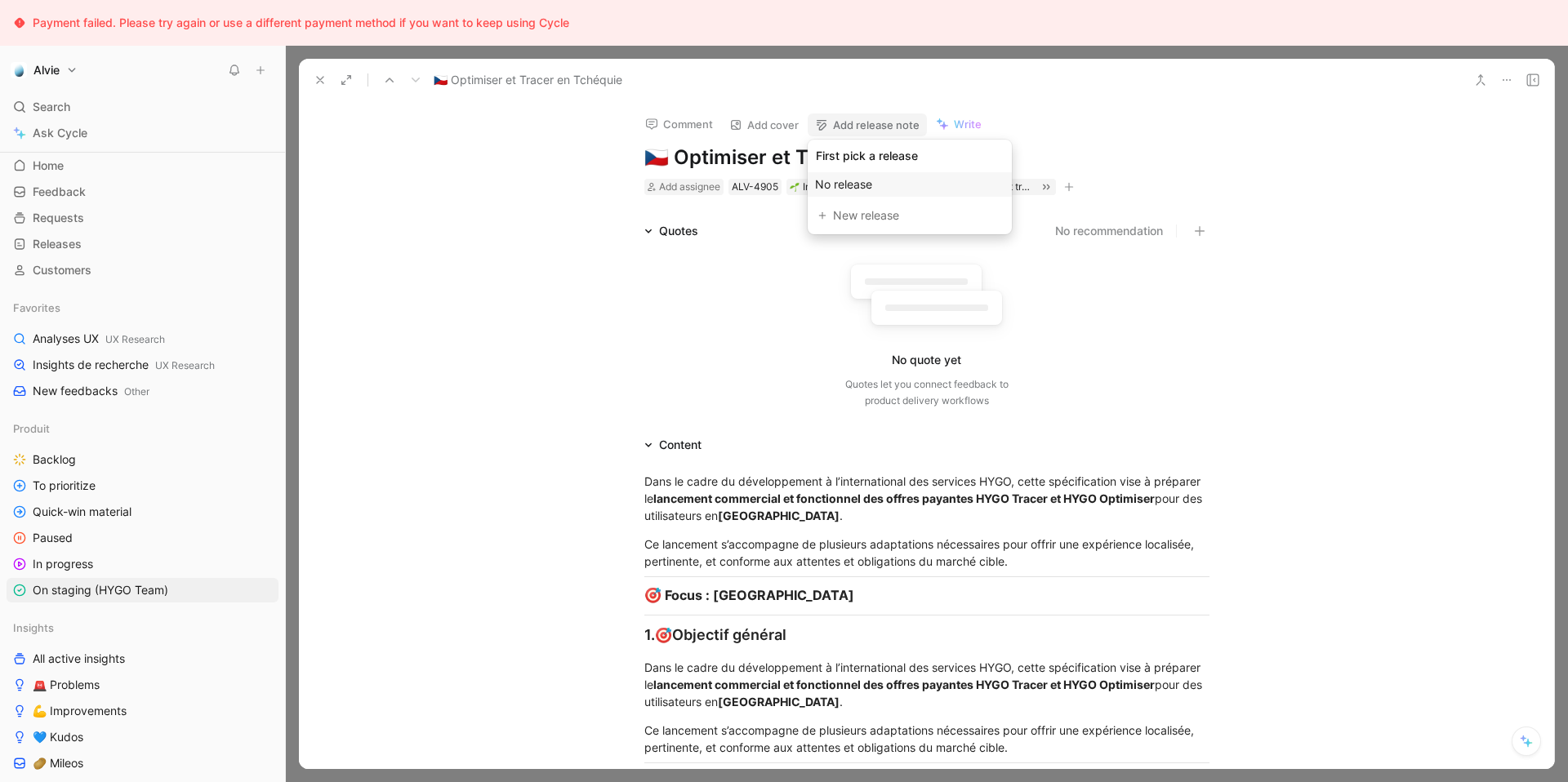 click on "No release" at bounding box center [910, 184] 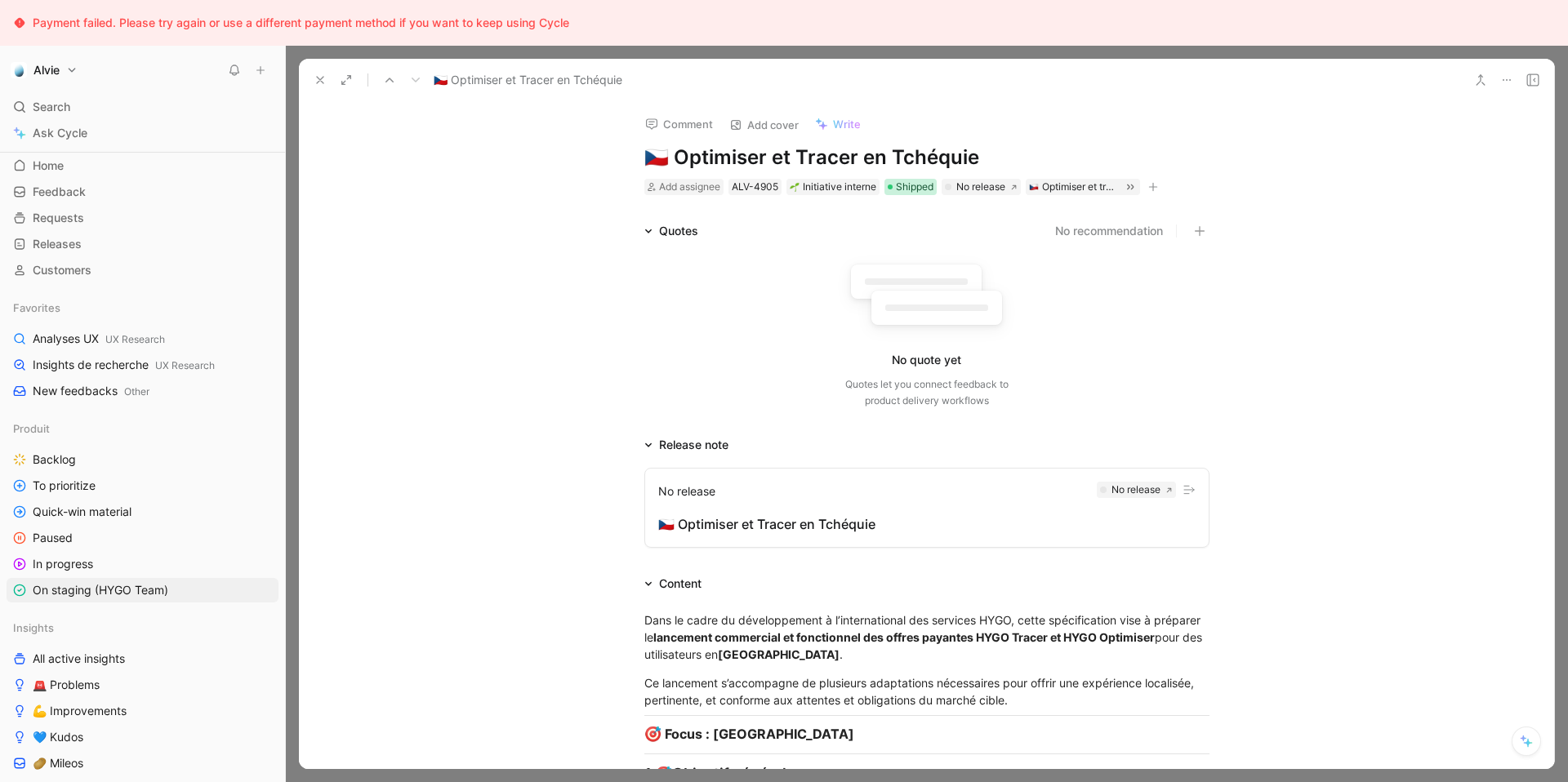 click on "Shipped" at bounding box center (915, 187) 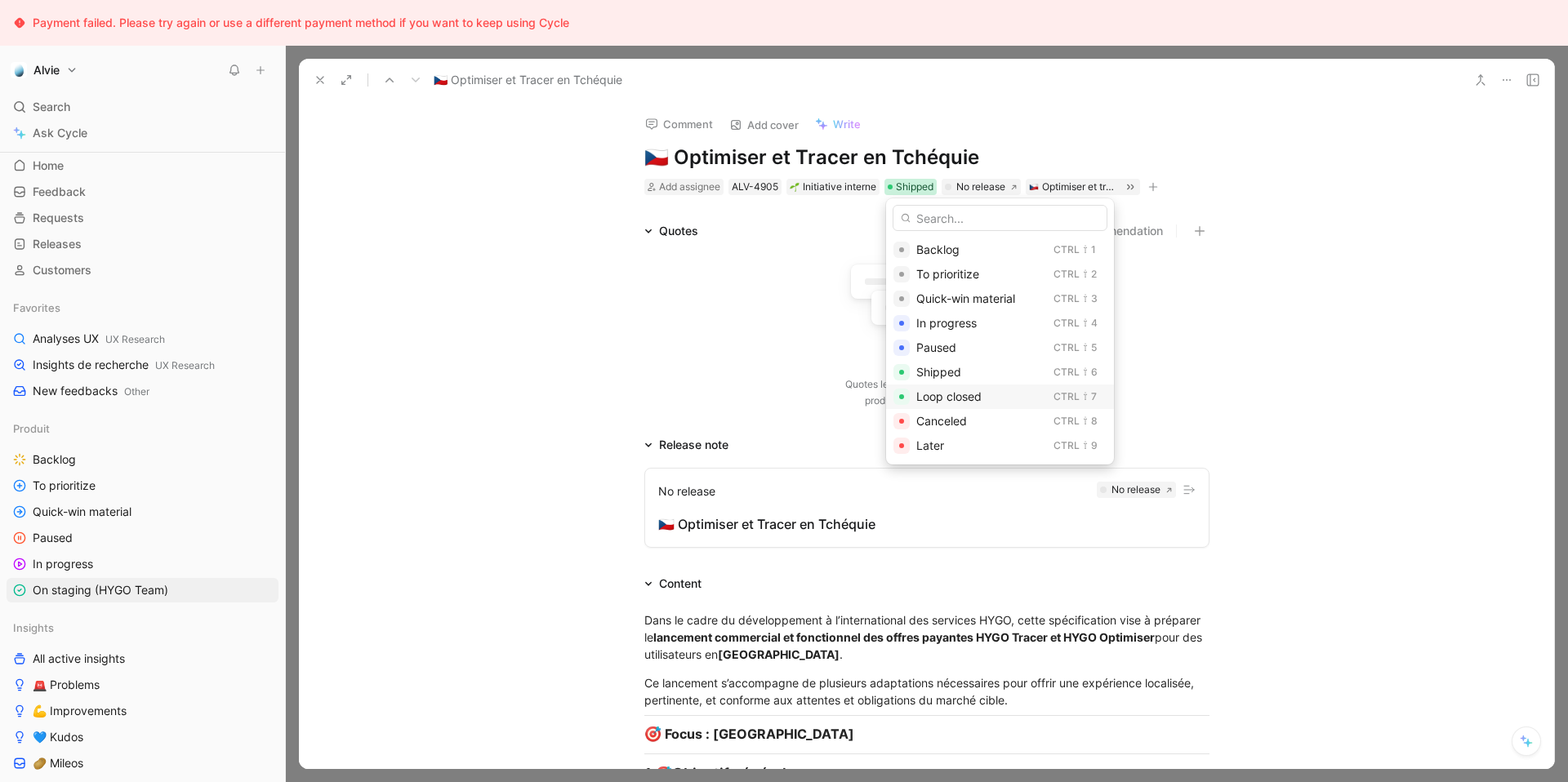 click on "Loop closed" at bounding box center [949, 396] 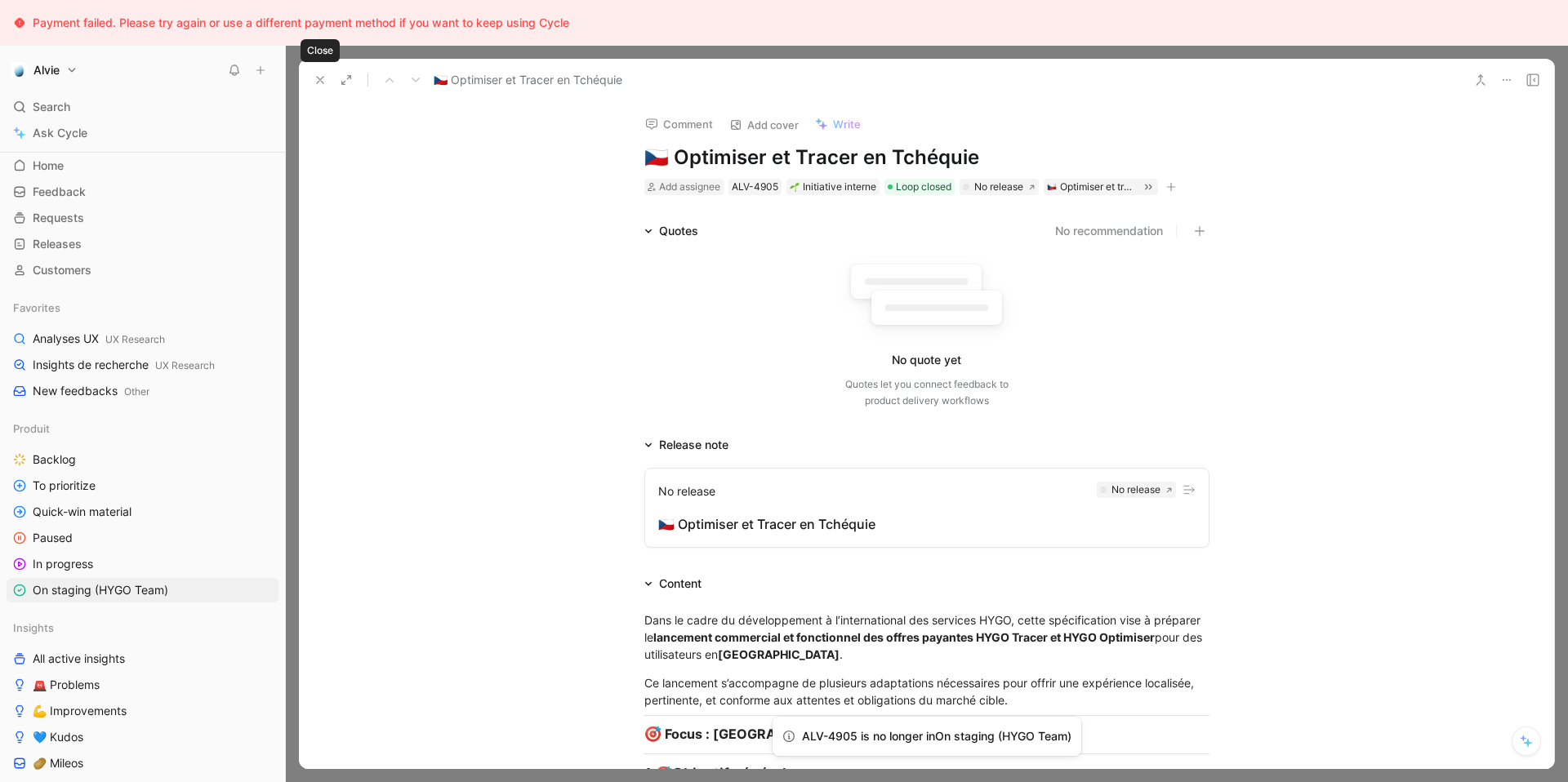 click 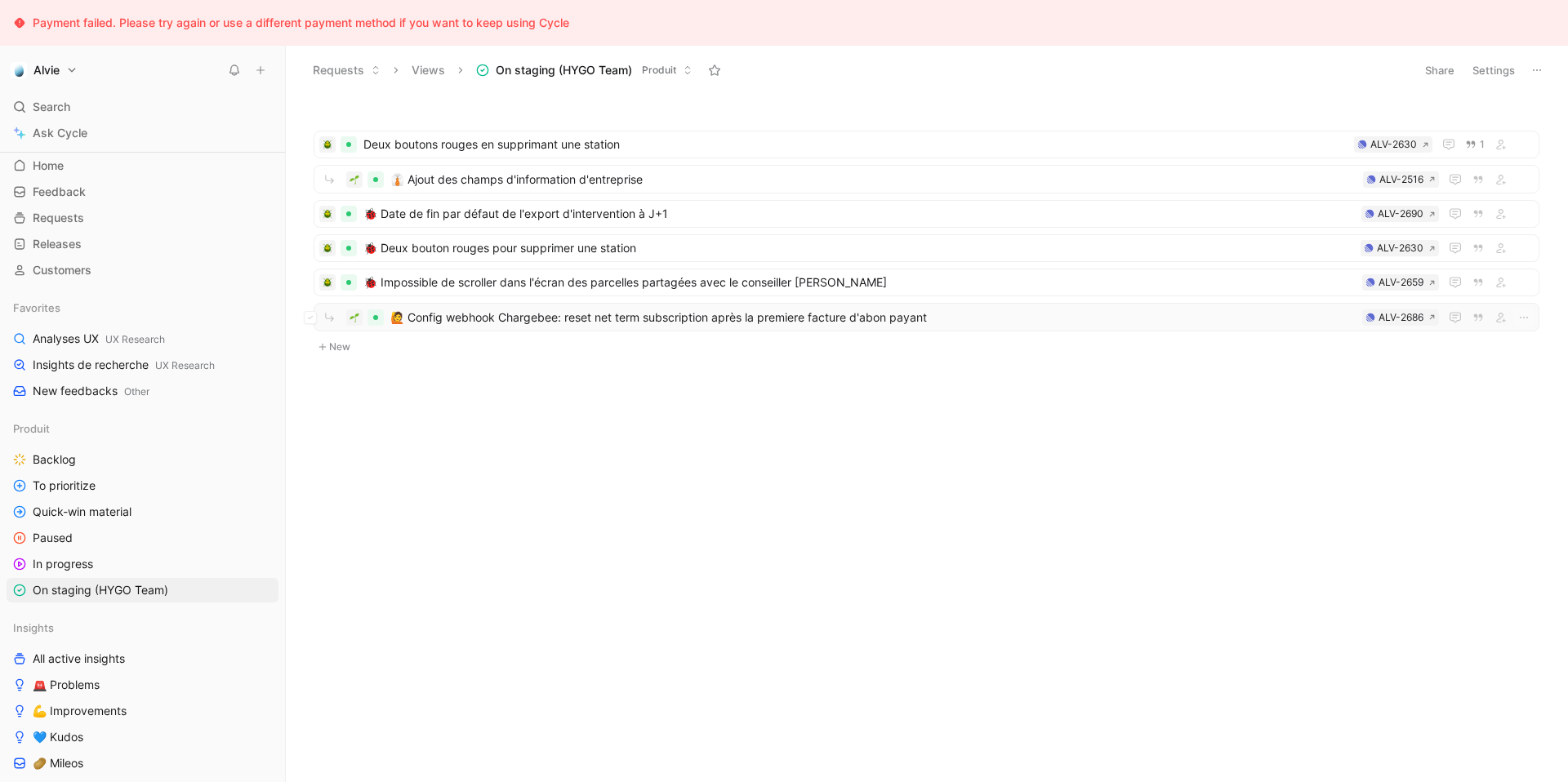 click on "🙋 Config webhook Chargebee: reset net term subscription après la premiere facture d'abon payant" at bounding box center (873, 318) 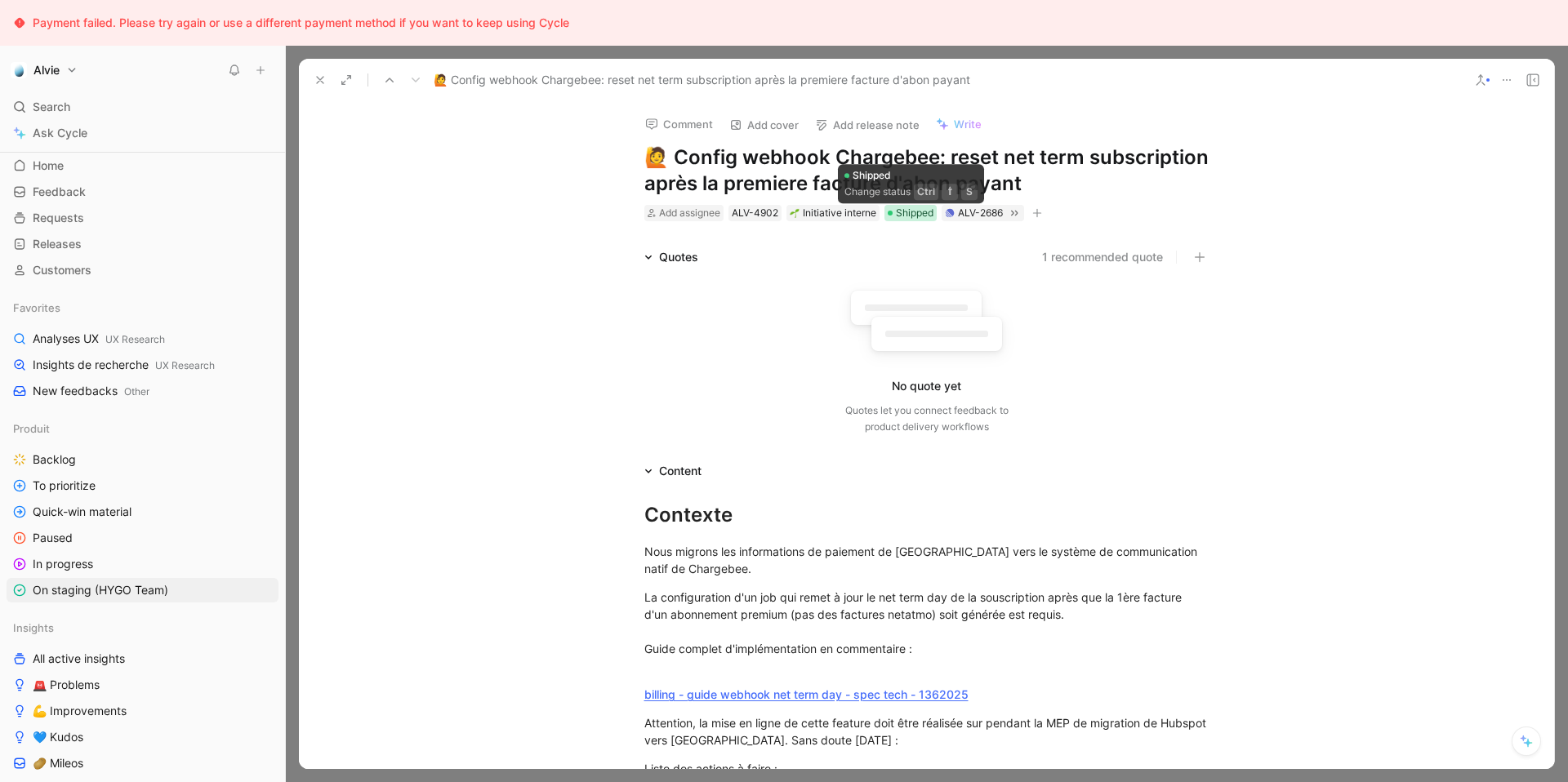 click on "Shipped" at bounding box center (915, 213) 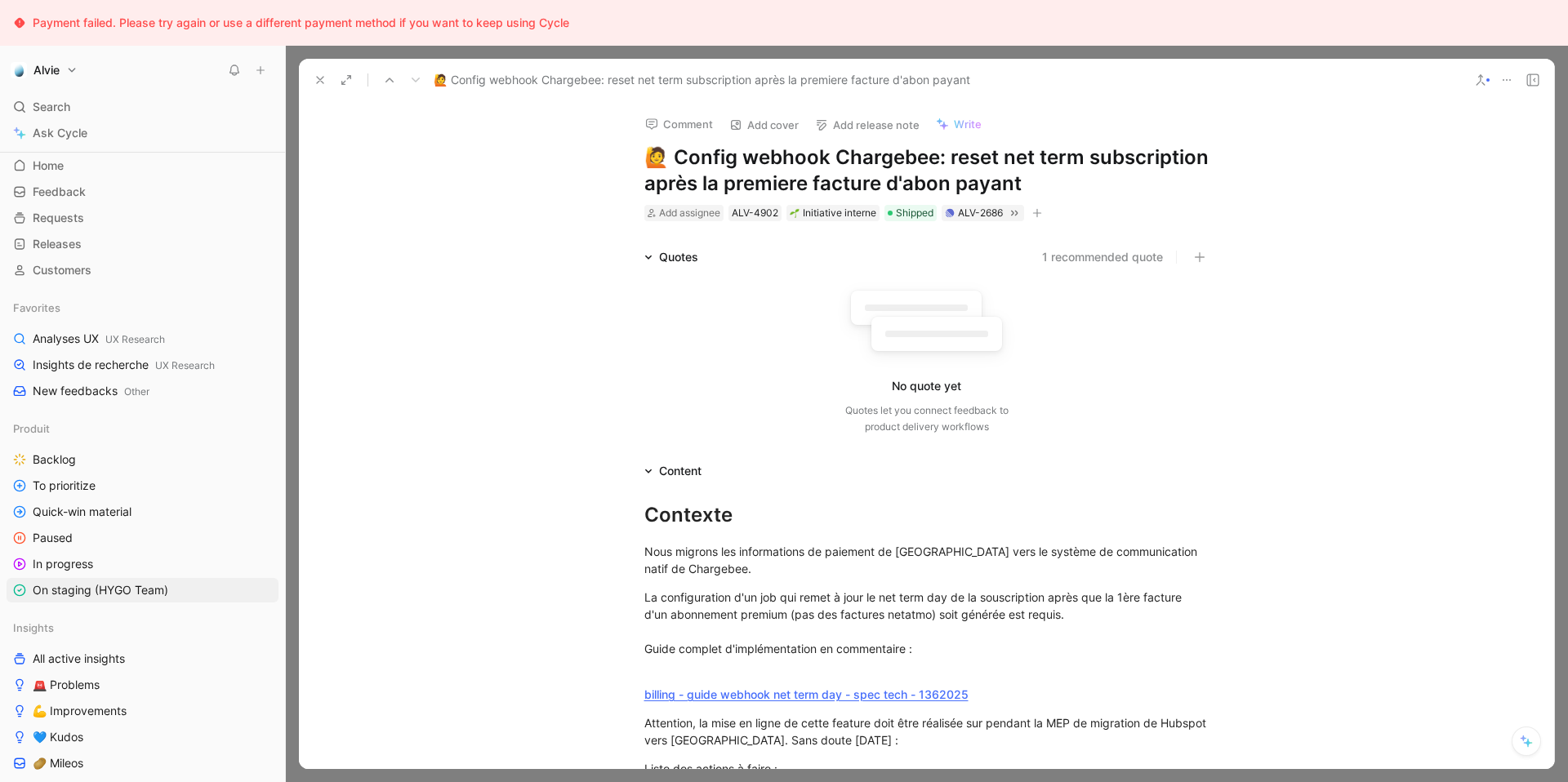 click on "Add release note" at bounding box center (867, 125) 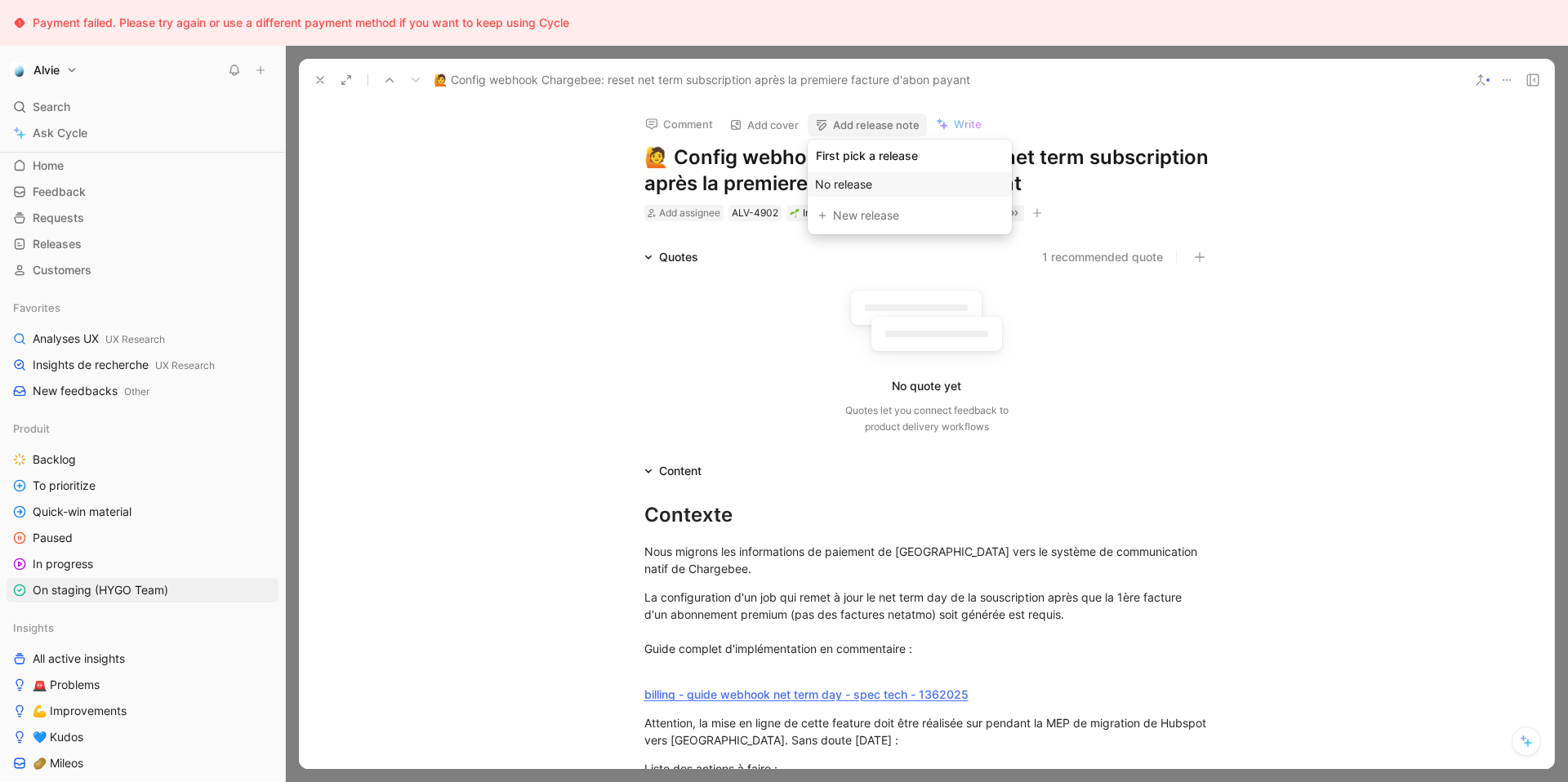 click on "No release" at bounding box center [844, 184] 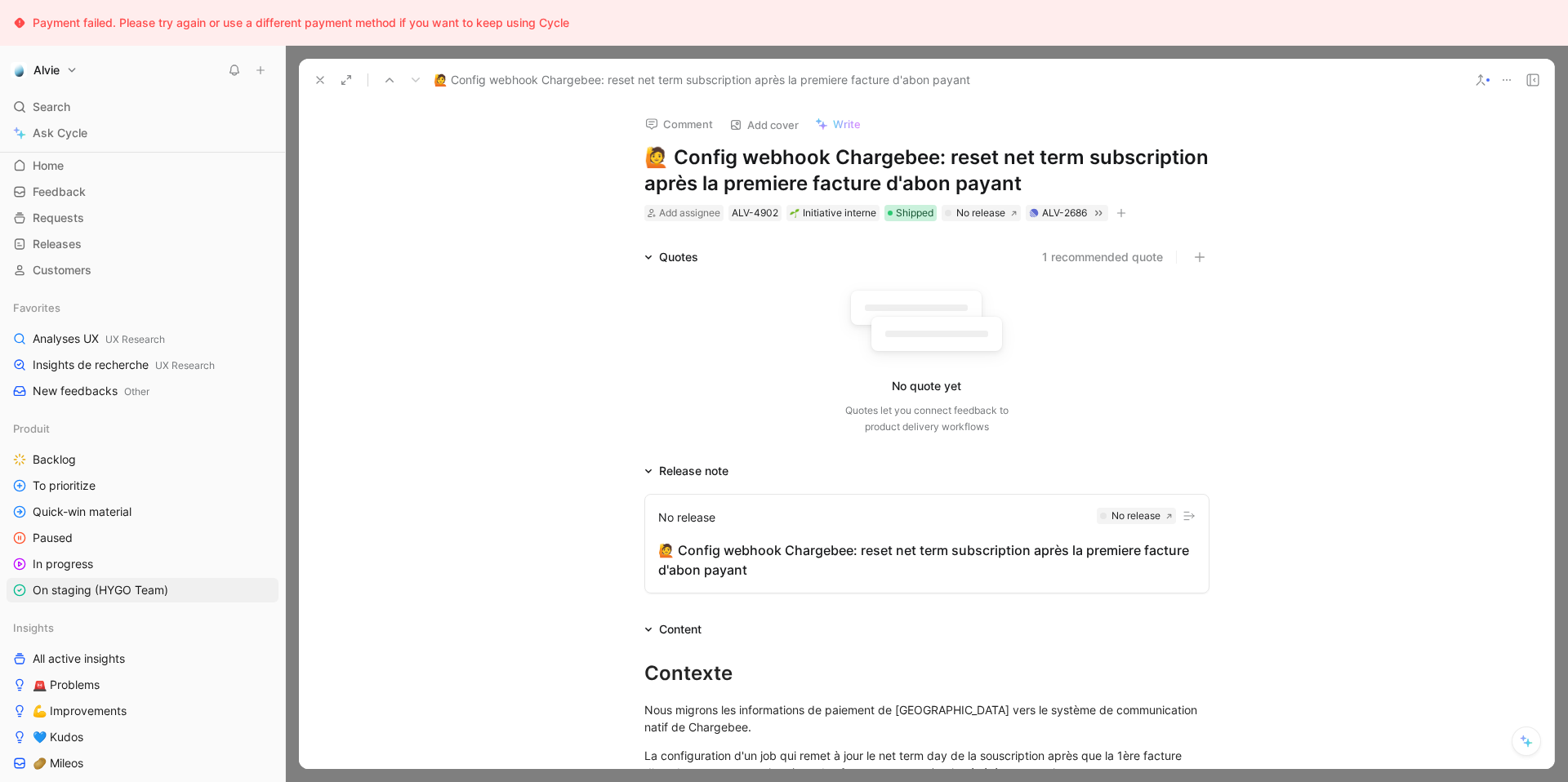 click on "Shipped" at bounding box center (915, 213) 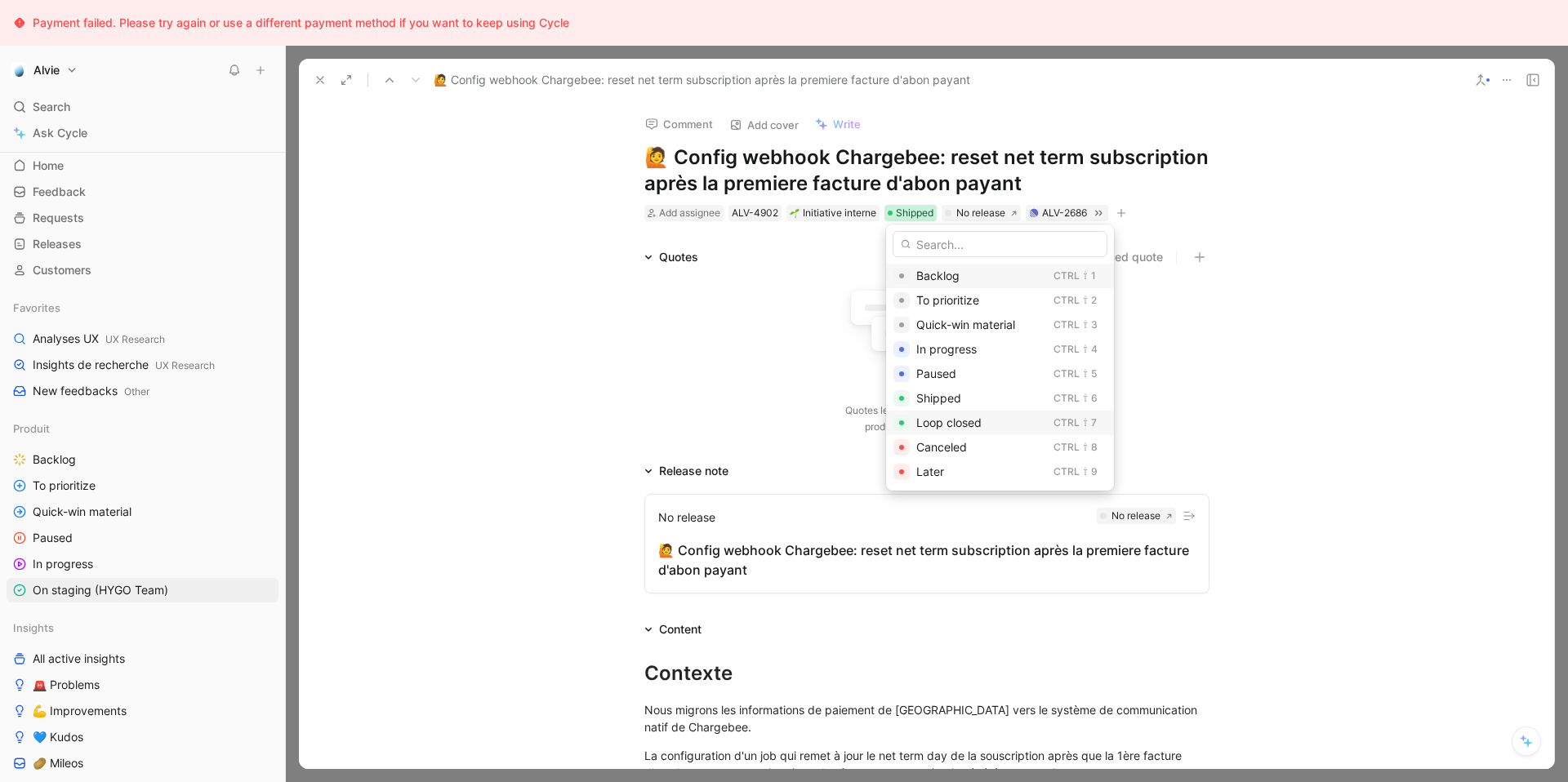click on "Loop closed" at bounding box center [949, 422] 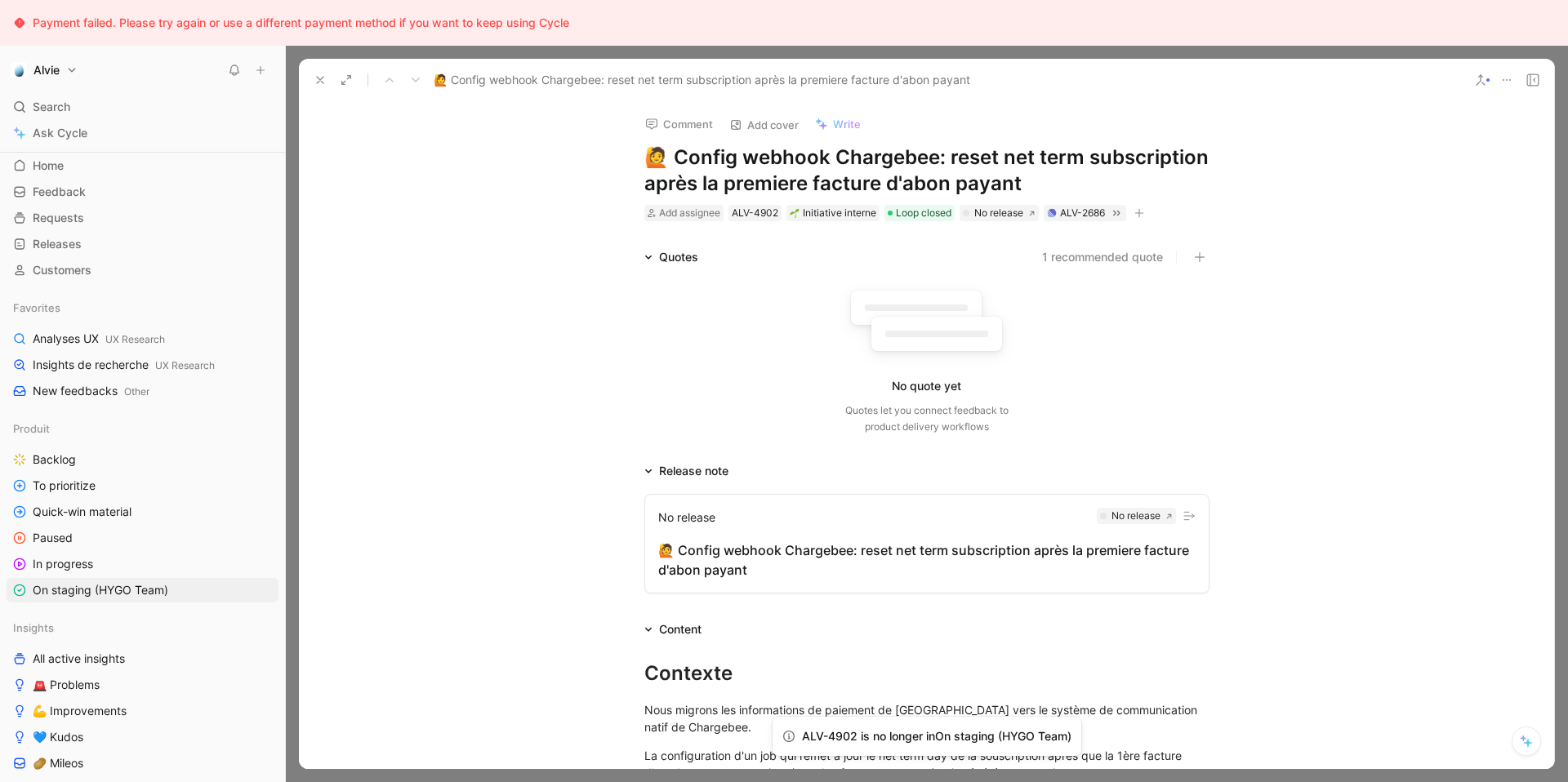 click 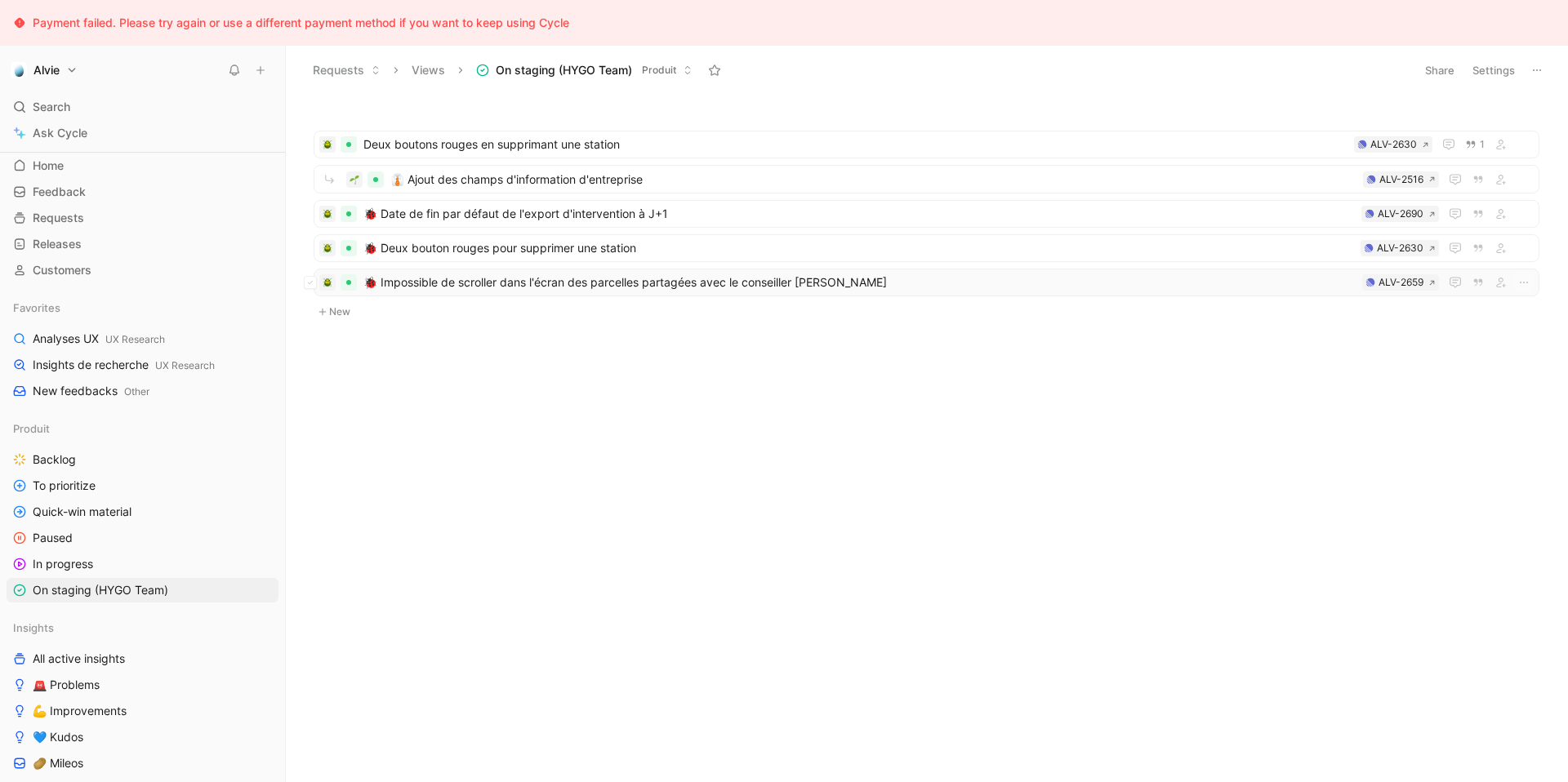 click on "🐞 Impossible de scroller dans l'écran des parcelles partagées avec le conseiller [PERSON_NAME]-2659" at bounding box center (926, 282) 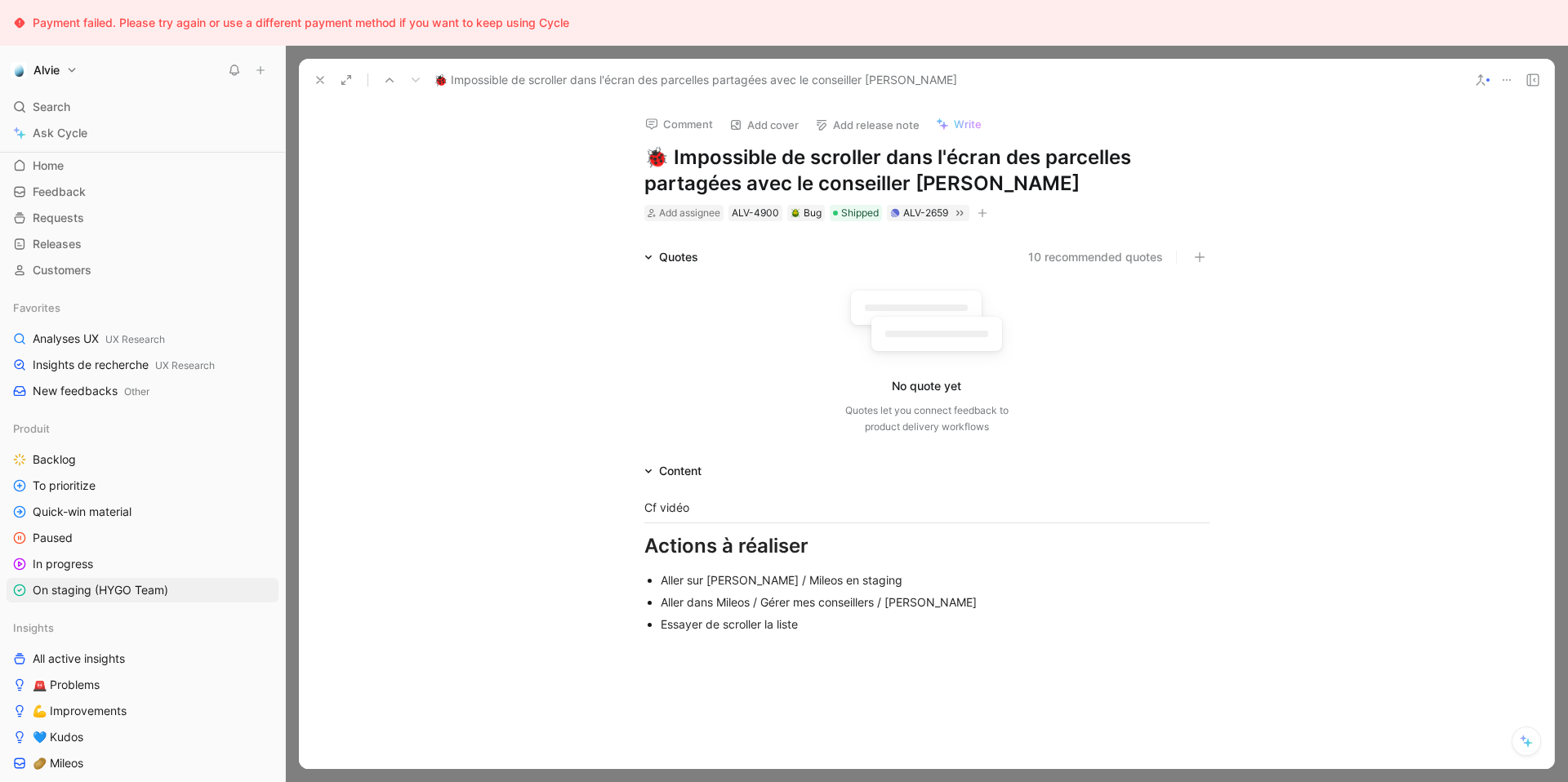 click on "Add release note" at bounding box center (867, 125) 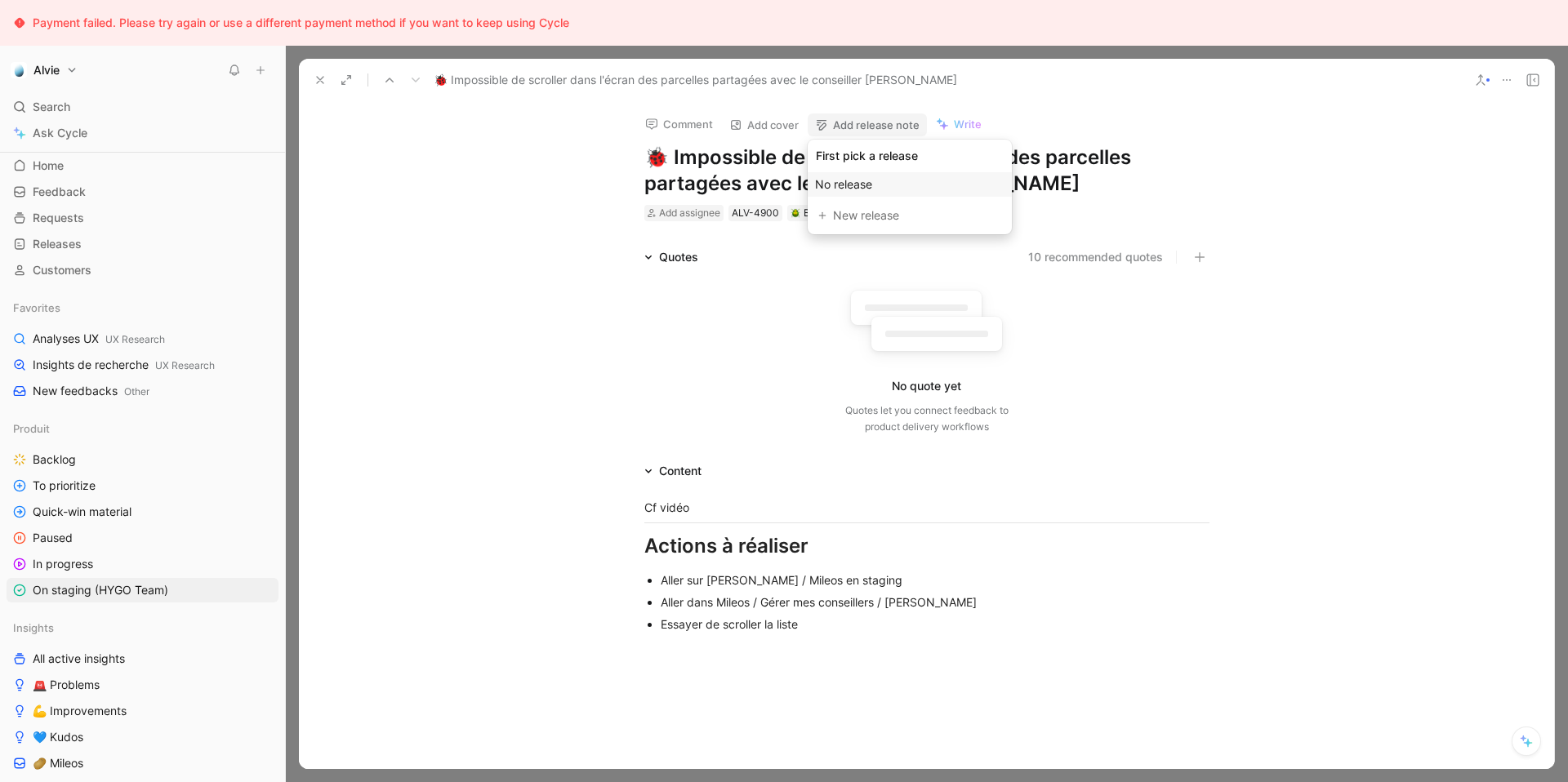 click on "No release" at bounding box center (844, 184) 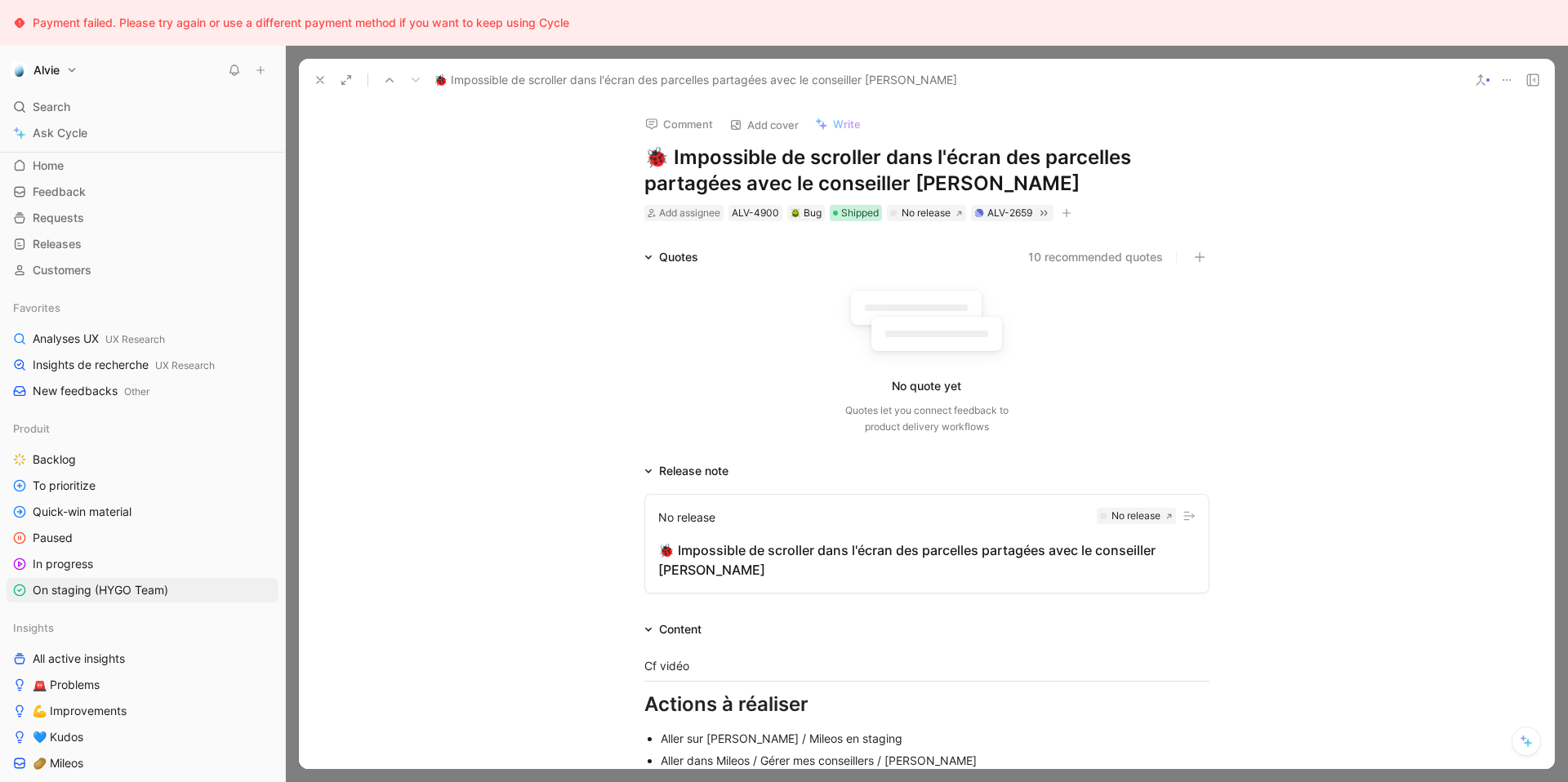 click on "Shipped" at bounding box center [860, 213] 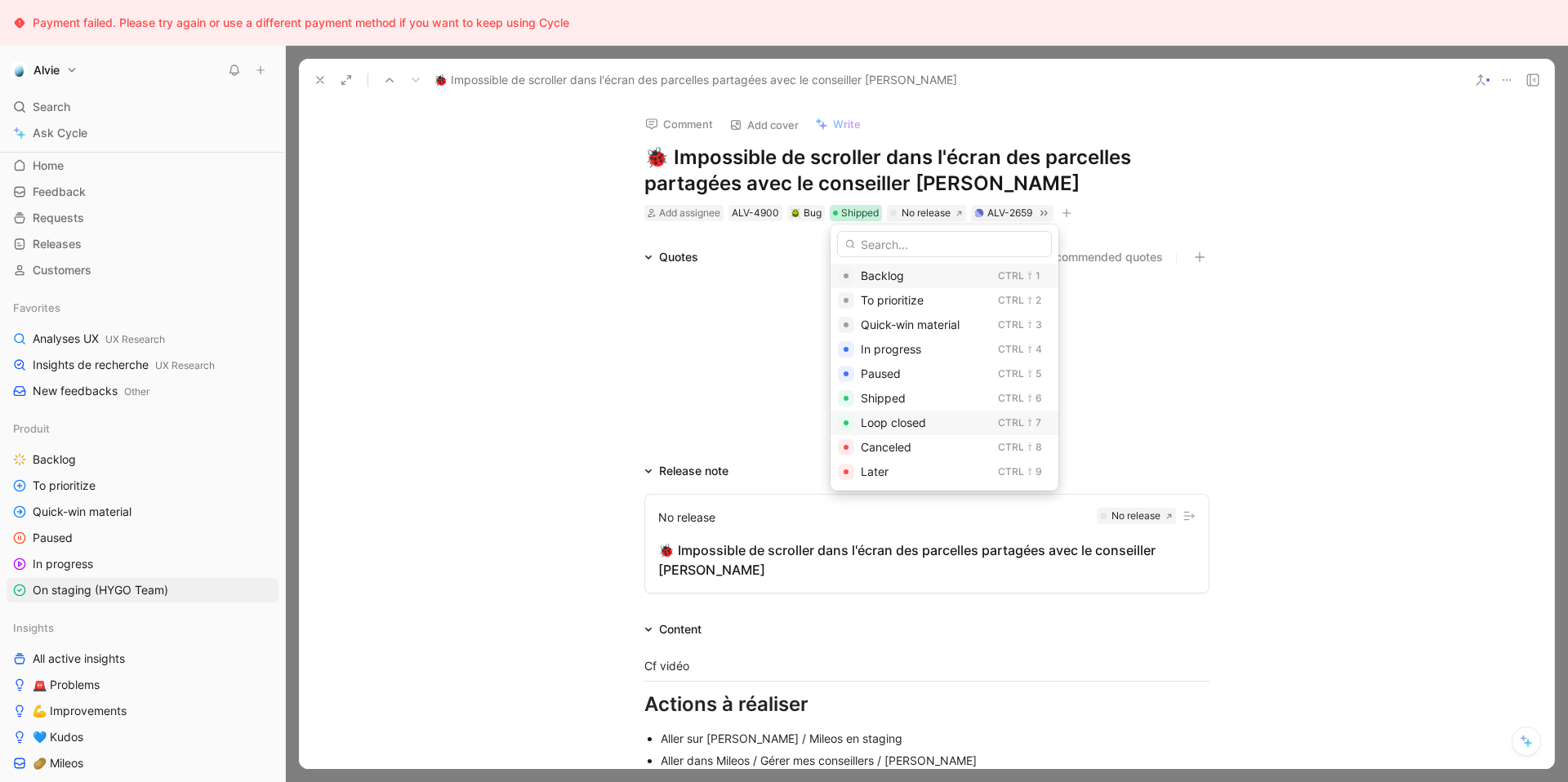 click on "Loop closed" at bounding box center (926, 423) 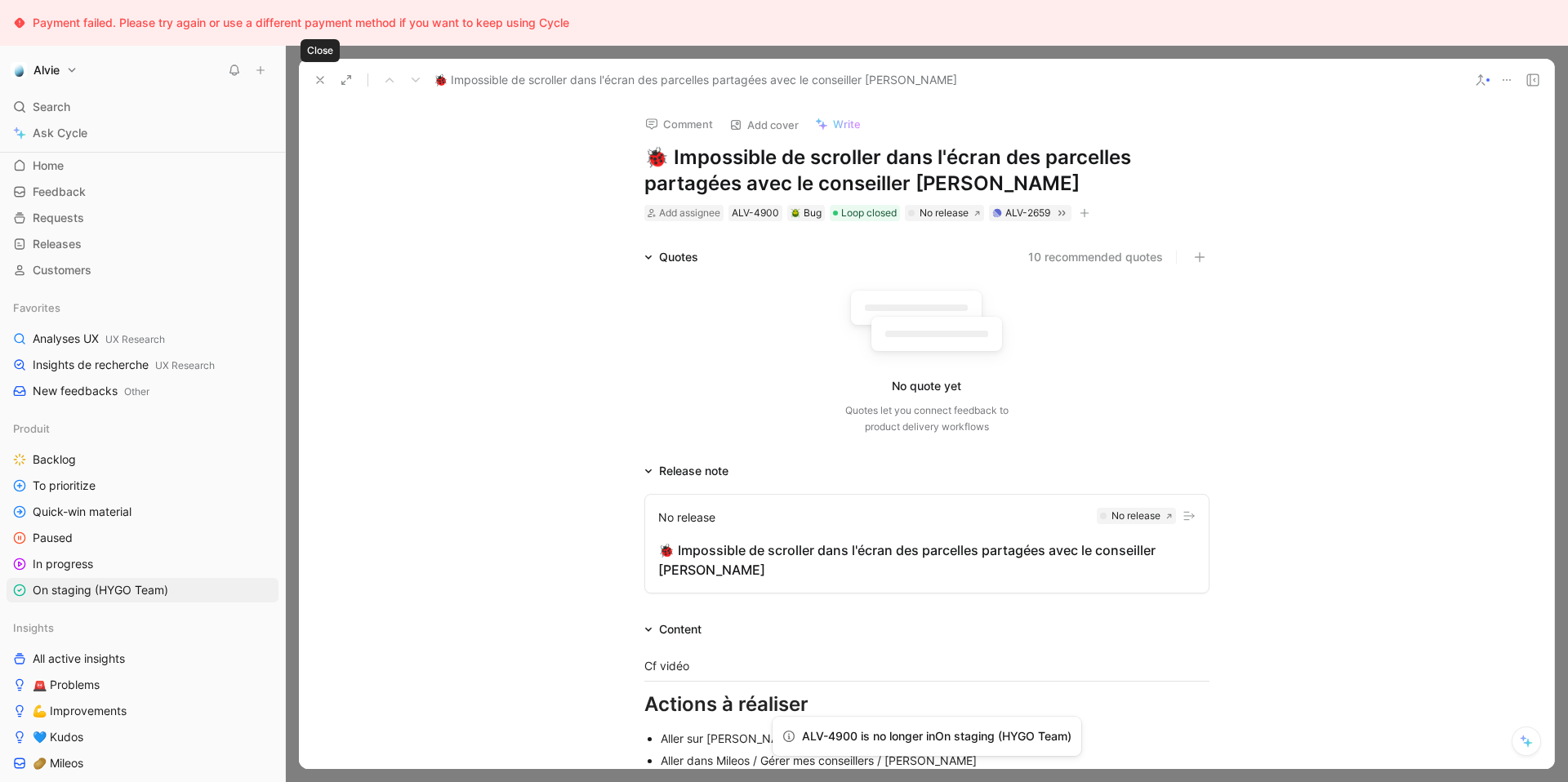 click 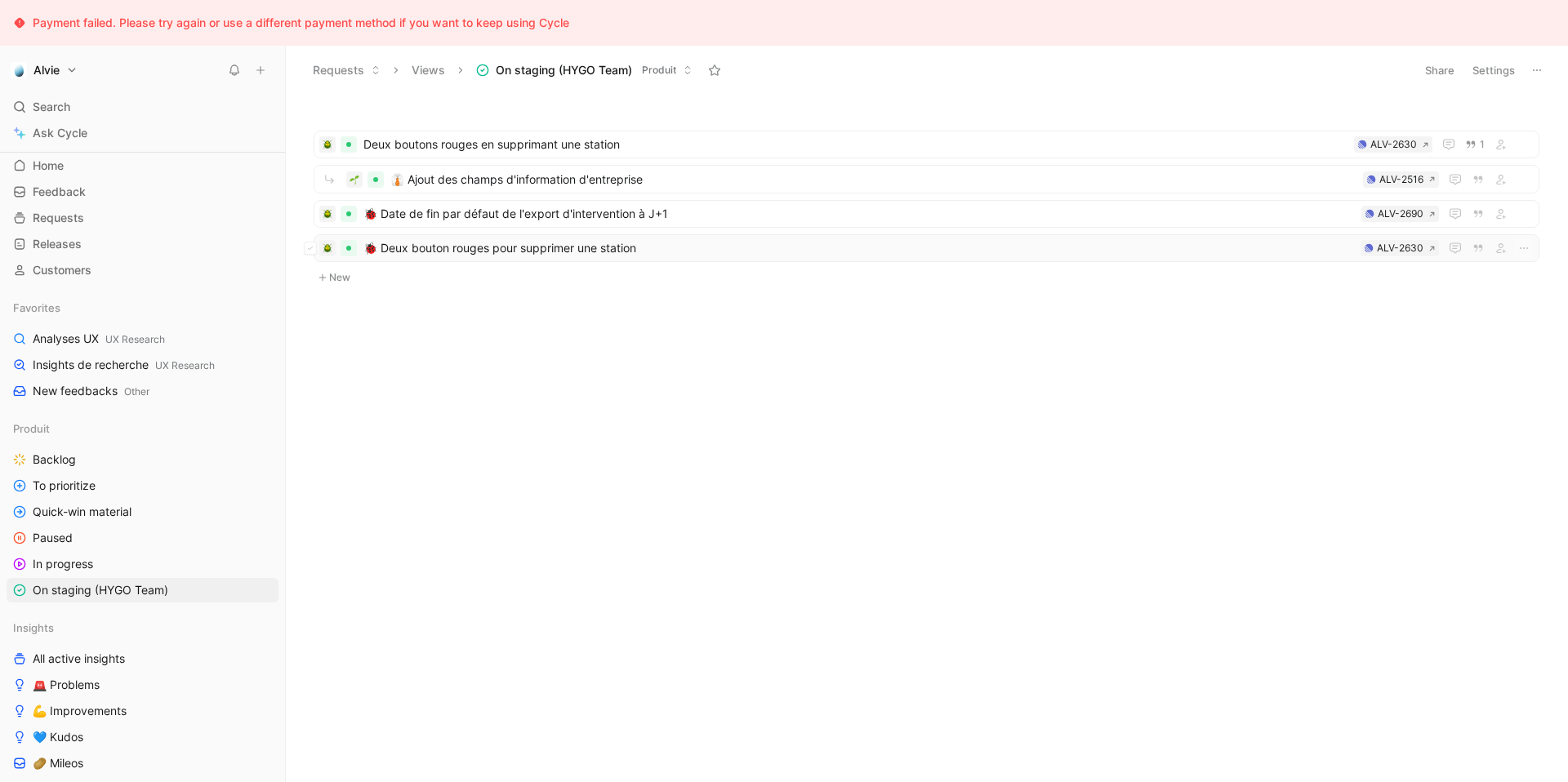 click on "🐞 Deux bouton rouges pour supprimer une station" at bounding box center (858, 248) 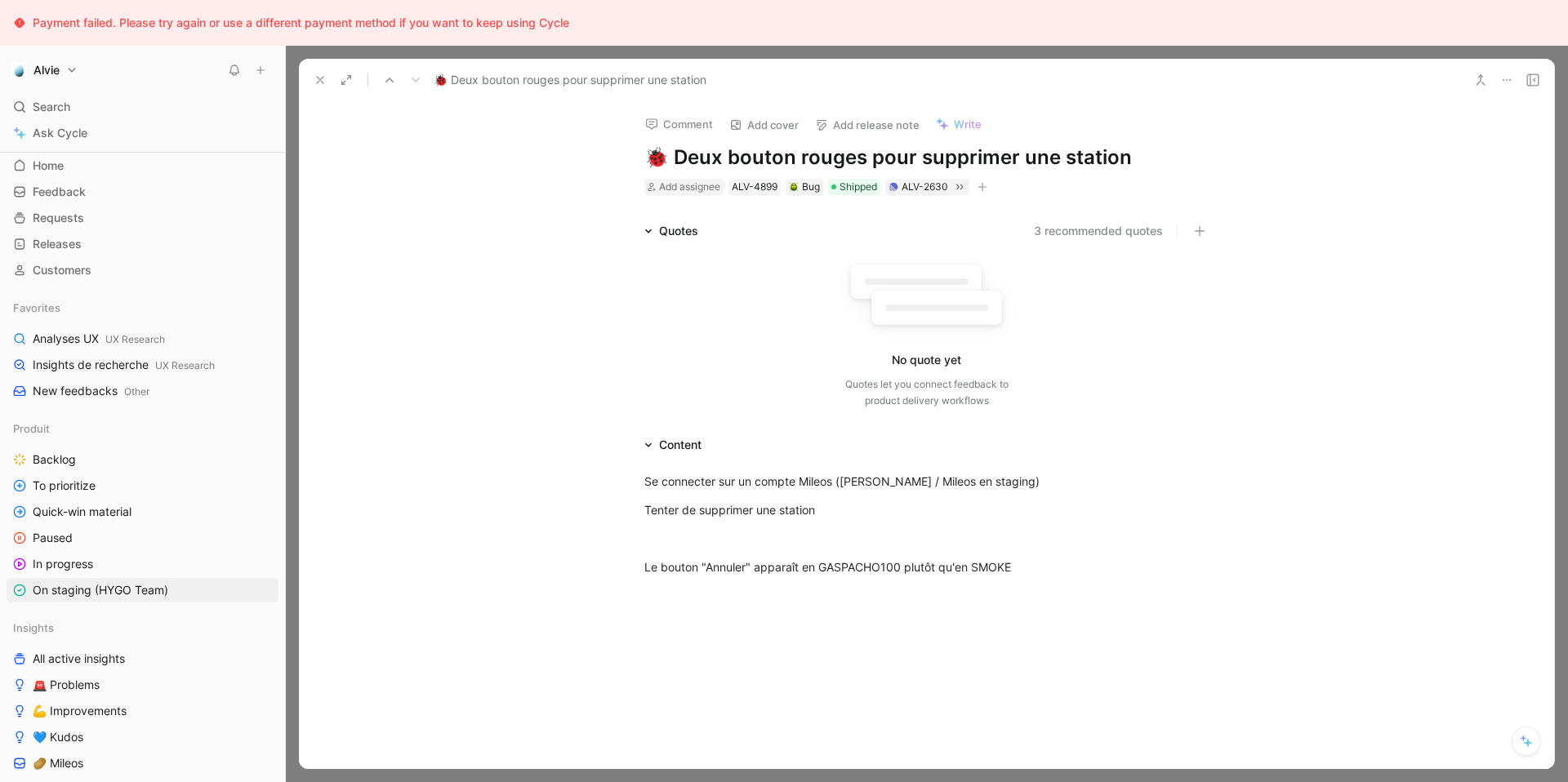 click on "Add release note" at bounding box center [867, 125] 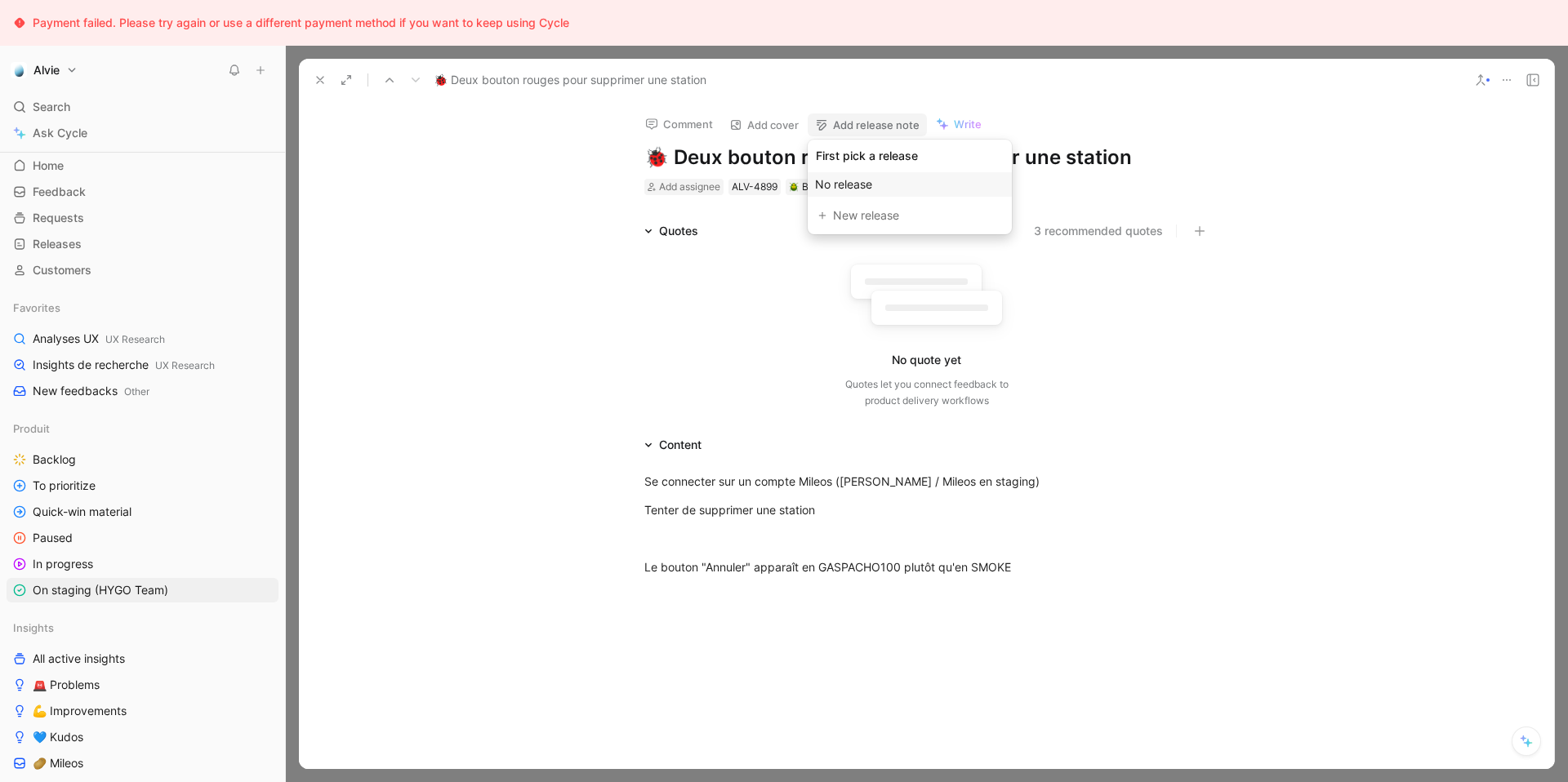 click on "No release" at bounding box center [844, 184] 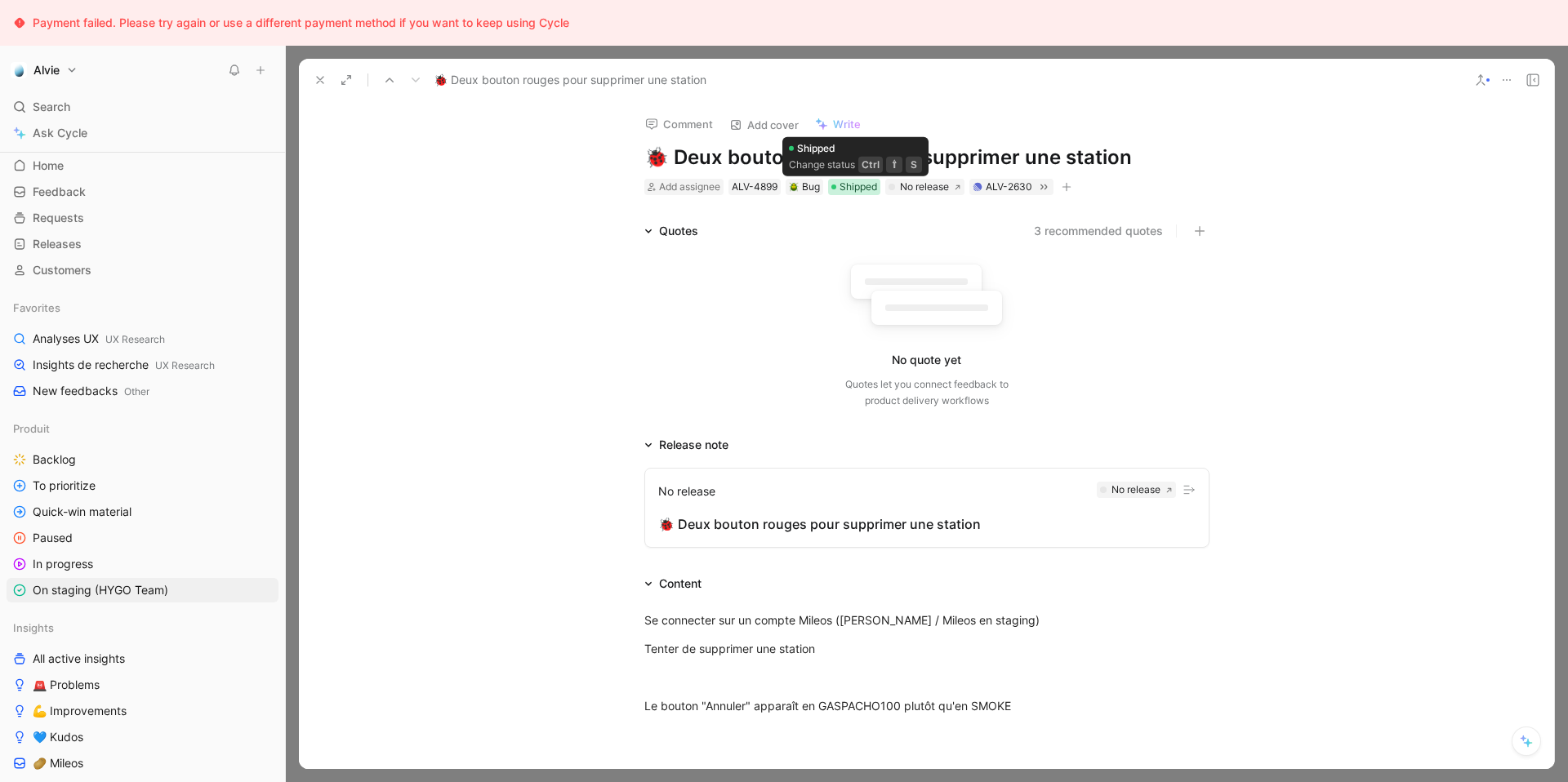 click on "Shipped" at bounding box center (858, 187) 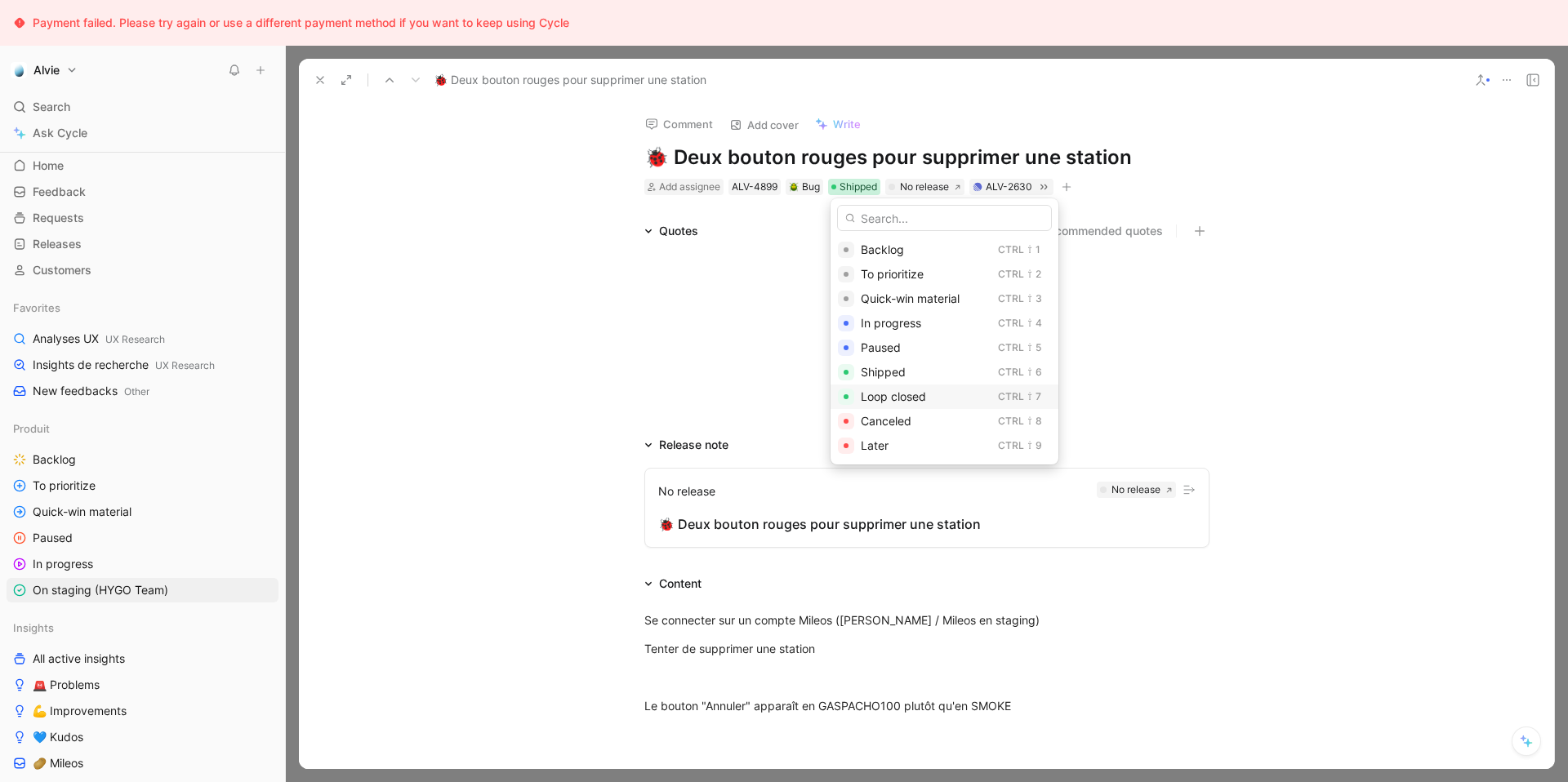 click on "Loop closed" at bounding box center [893, 396] 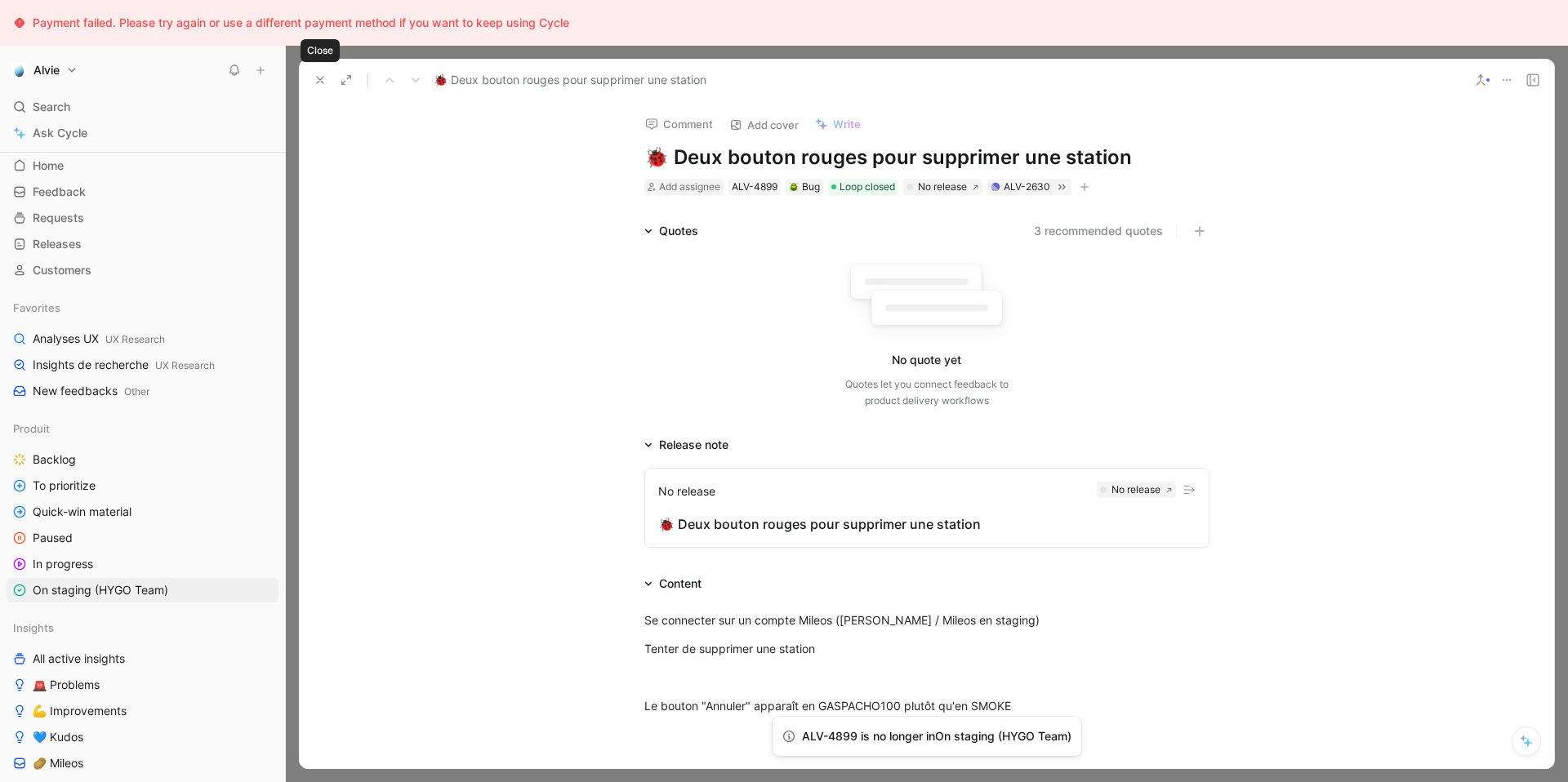click 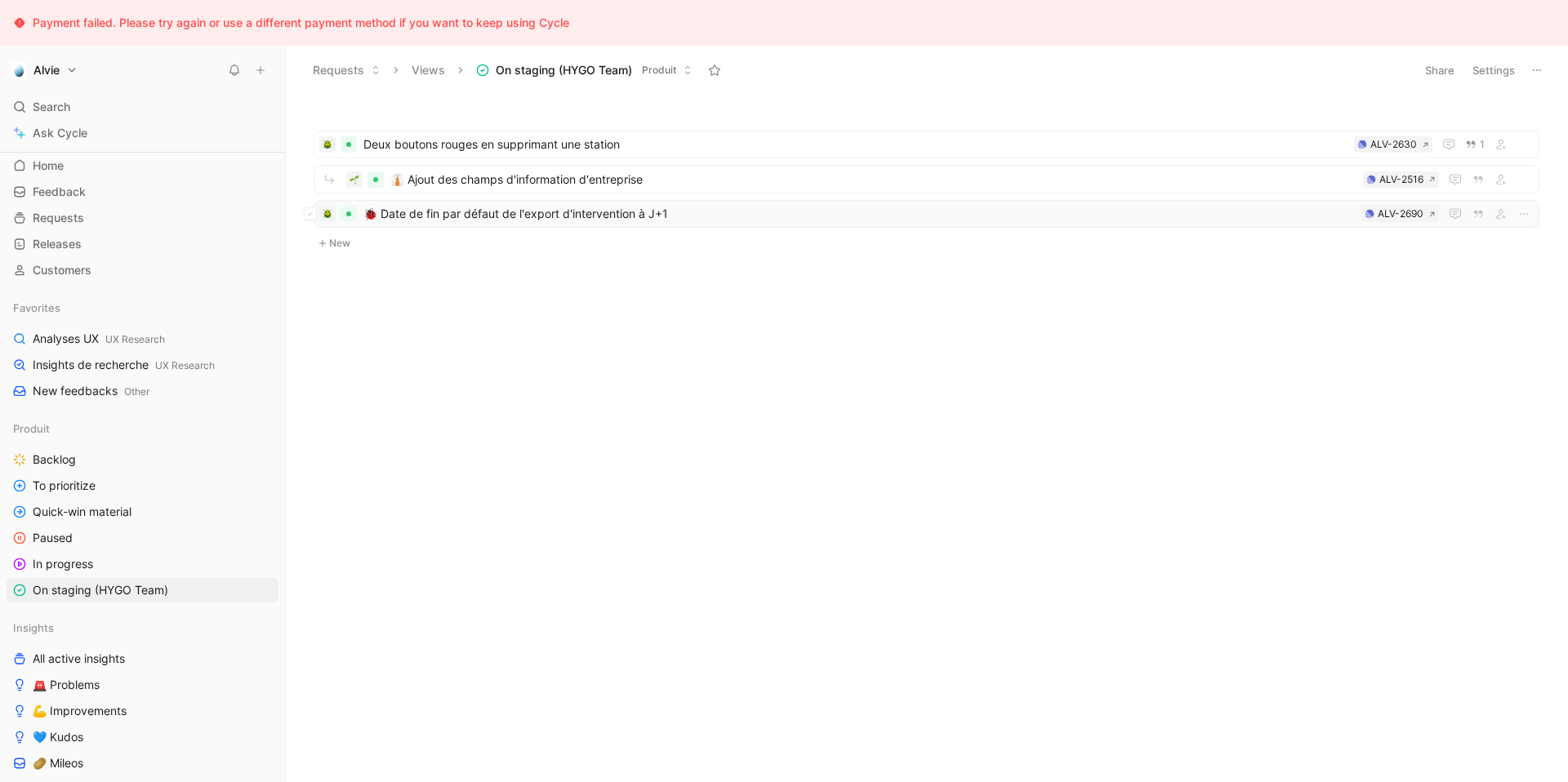 click on "🐞 Date de fin par défaut de l'export d'intervention à J+1" at bounding box center [859, 214] 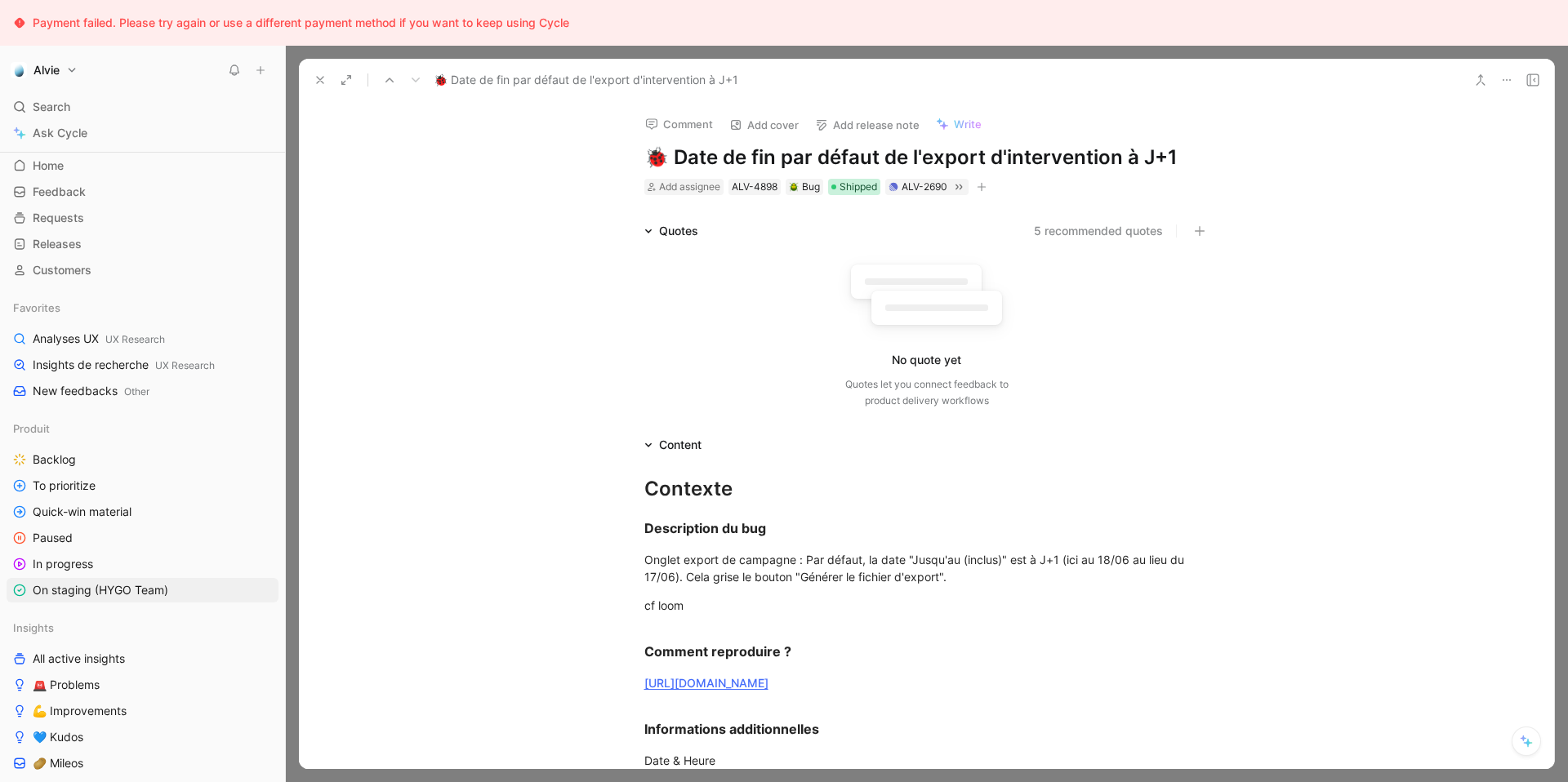 click on "Shipped" at bounding box center [858, 187] 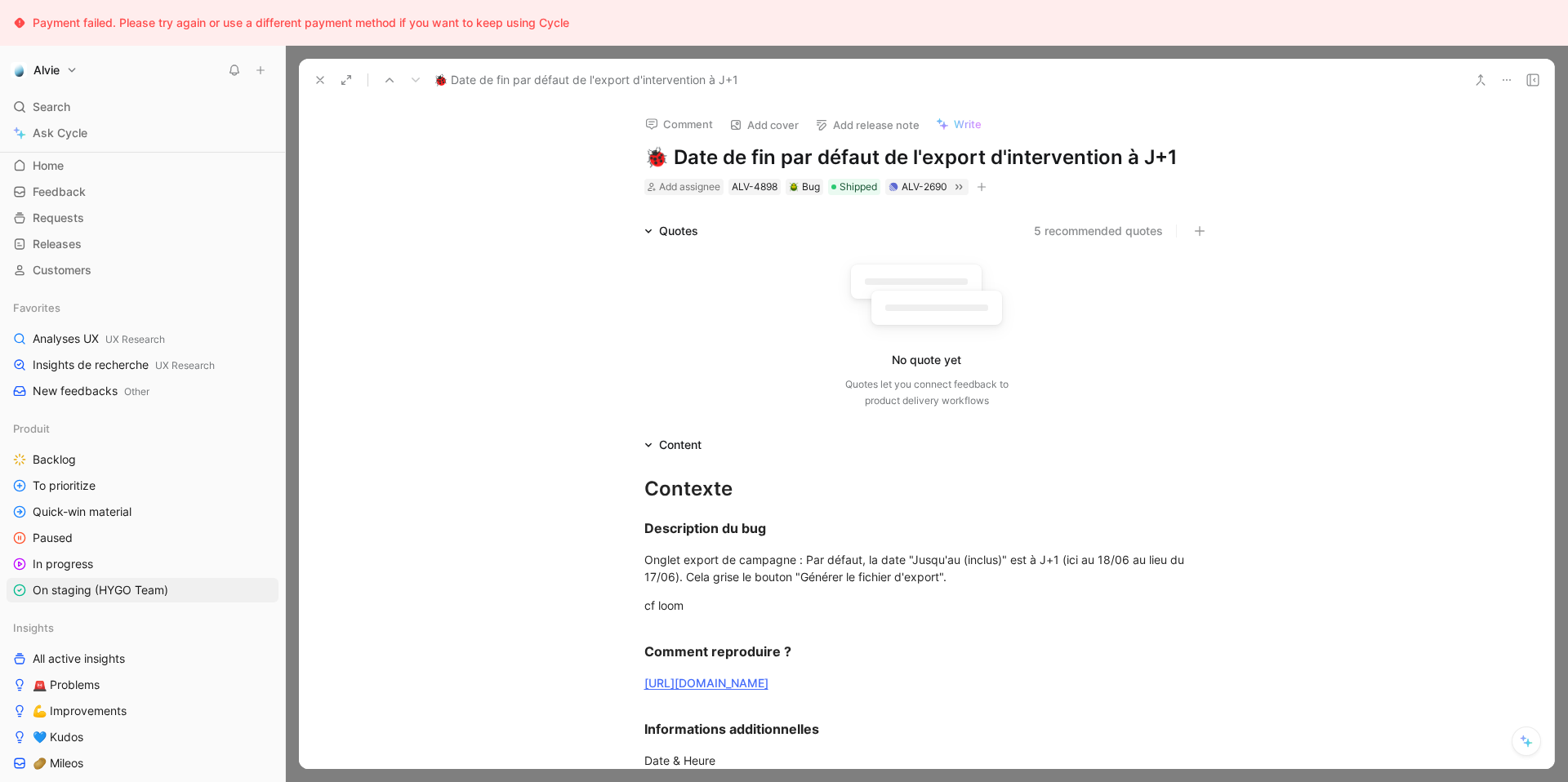 click on "Add release note" at bounding box center [867, 125] 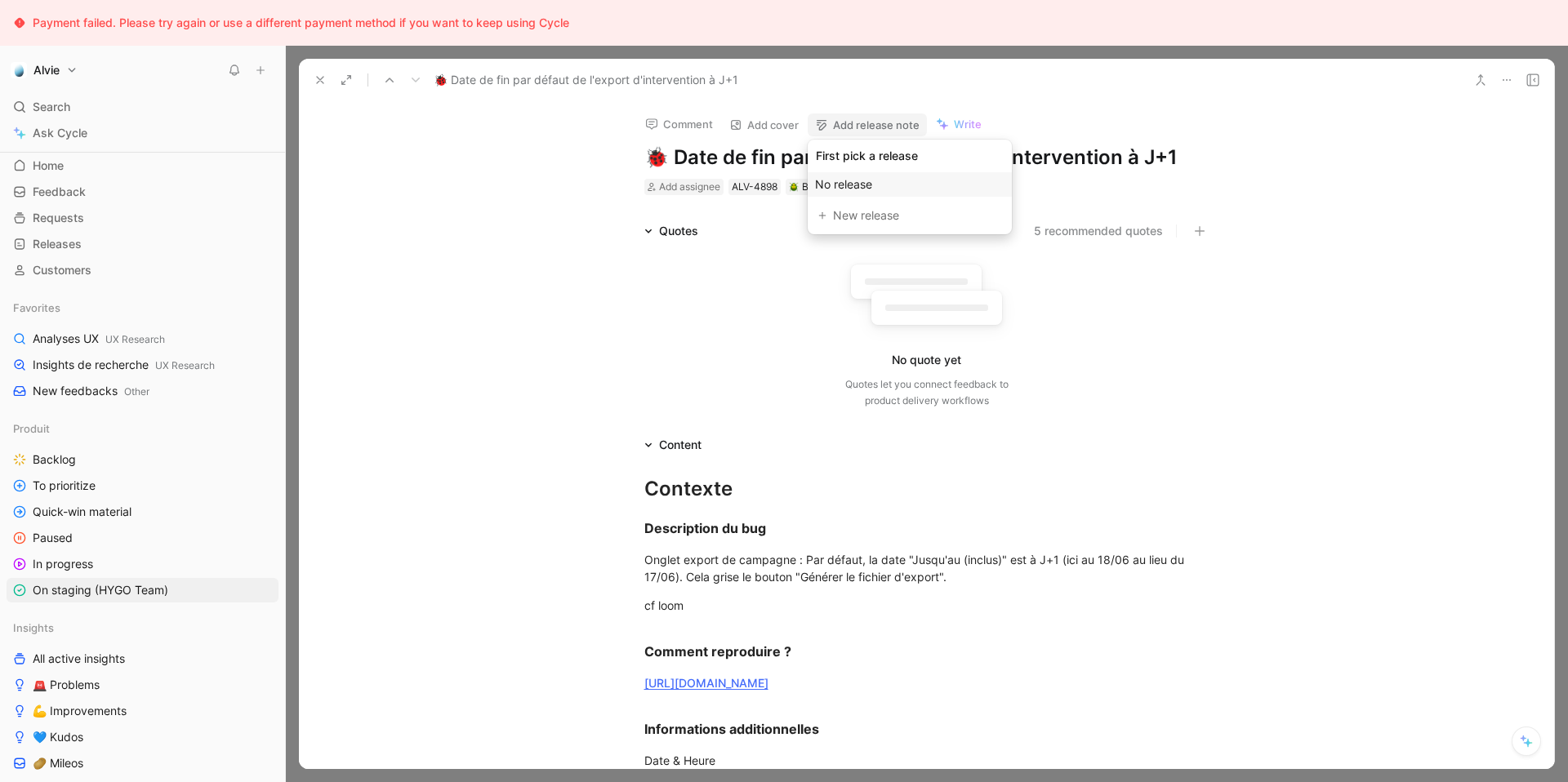 click on "No release" at bounding box center (844, 184) 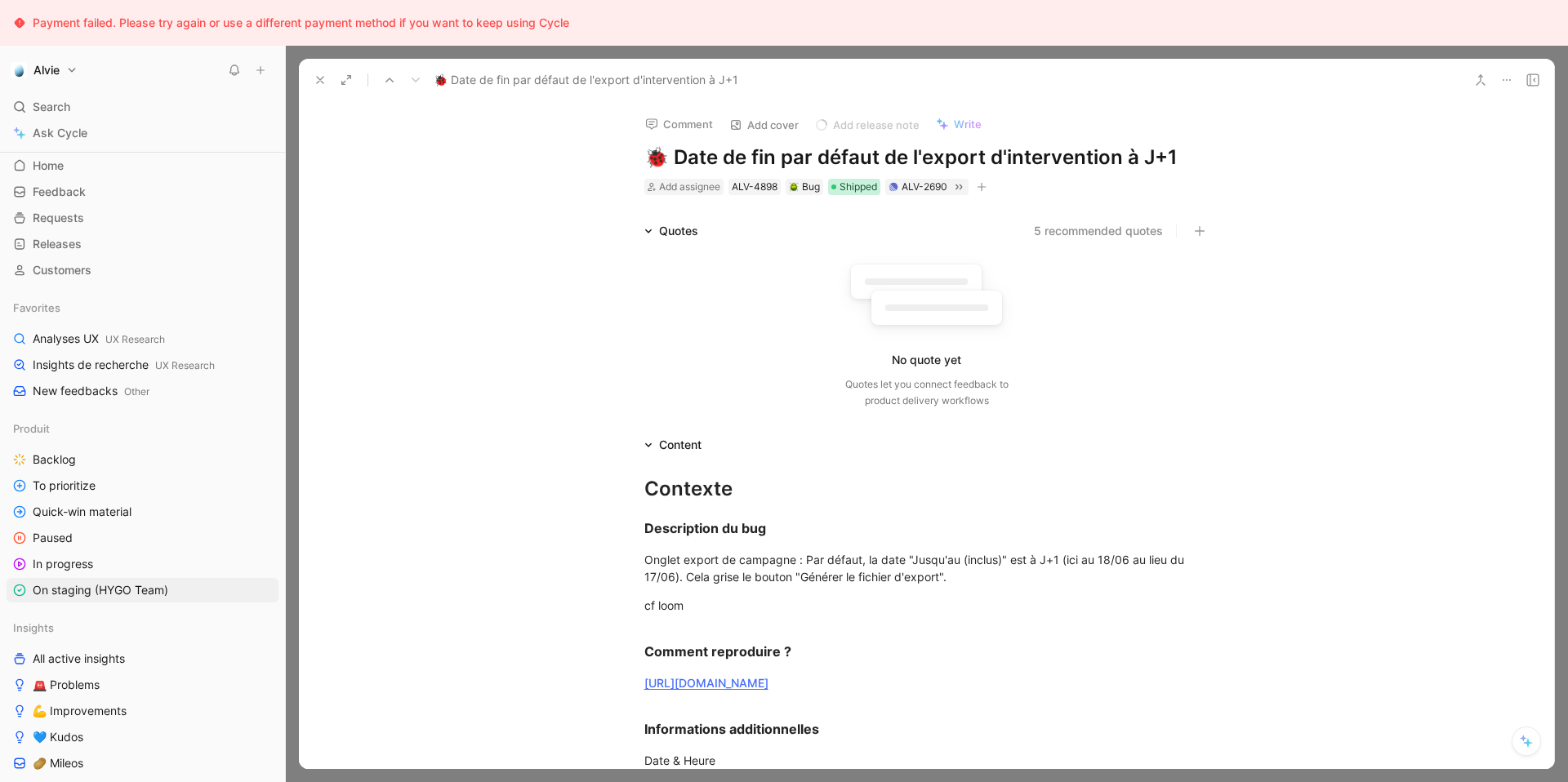 click on "Shipped" at bounding box center (858, 187) 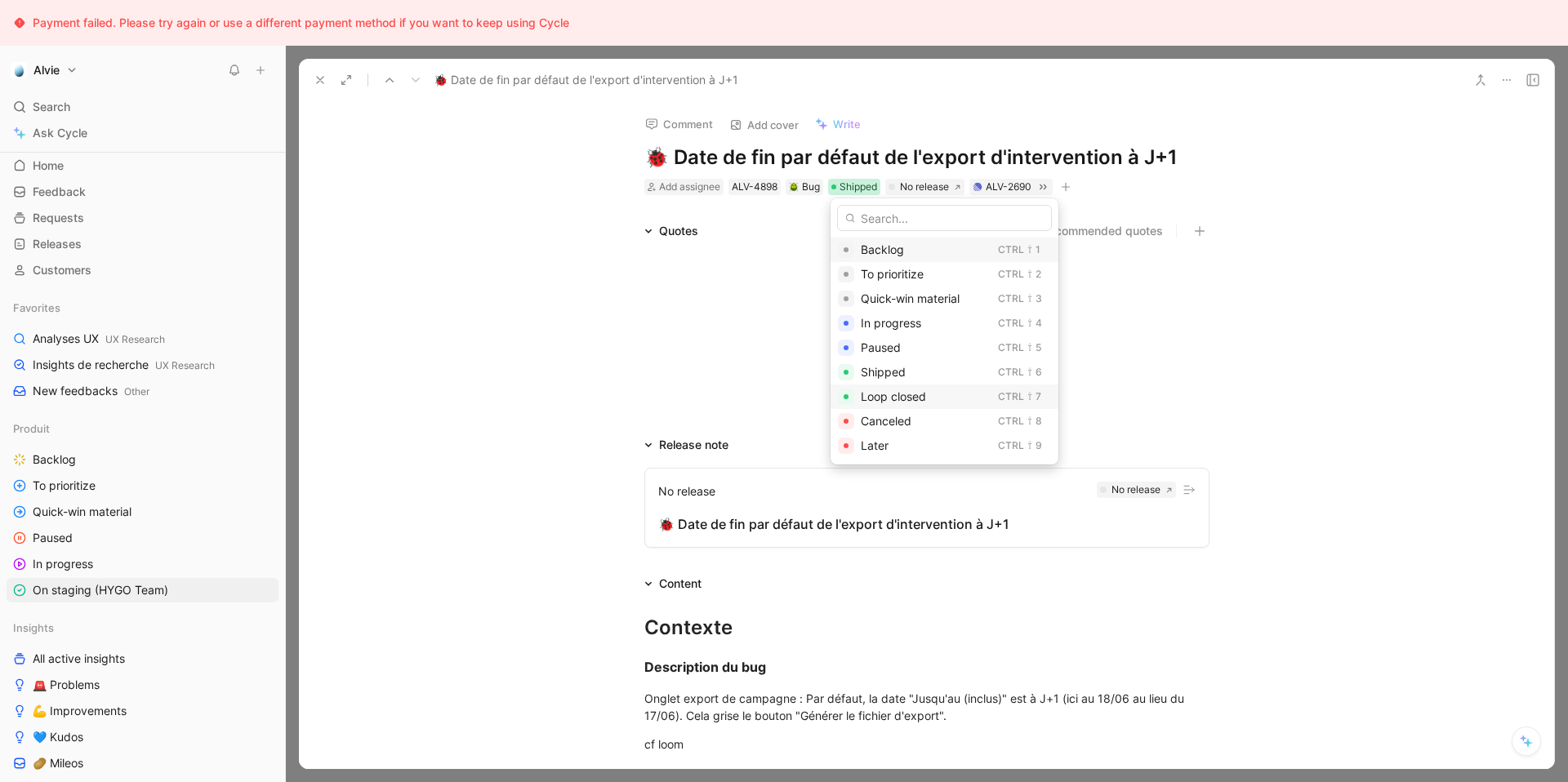 click on "Loop closed" at bounding box center [893, 396] 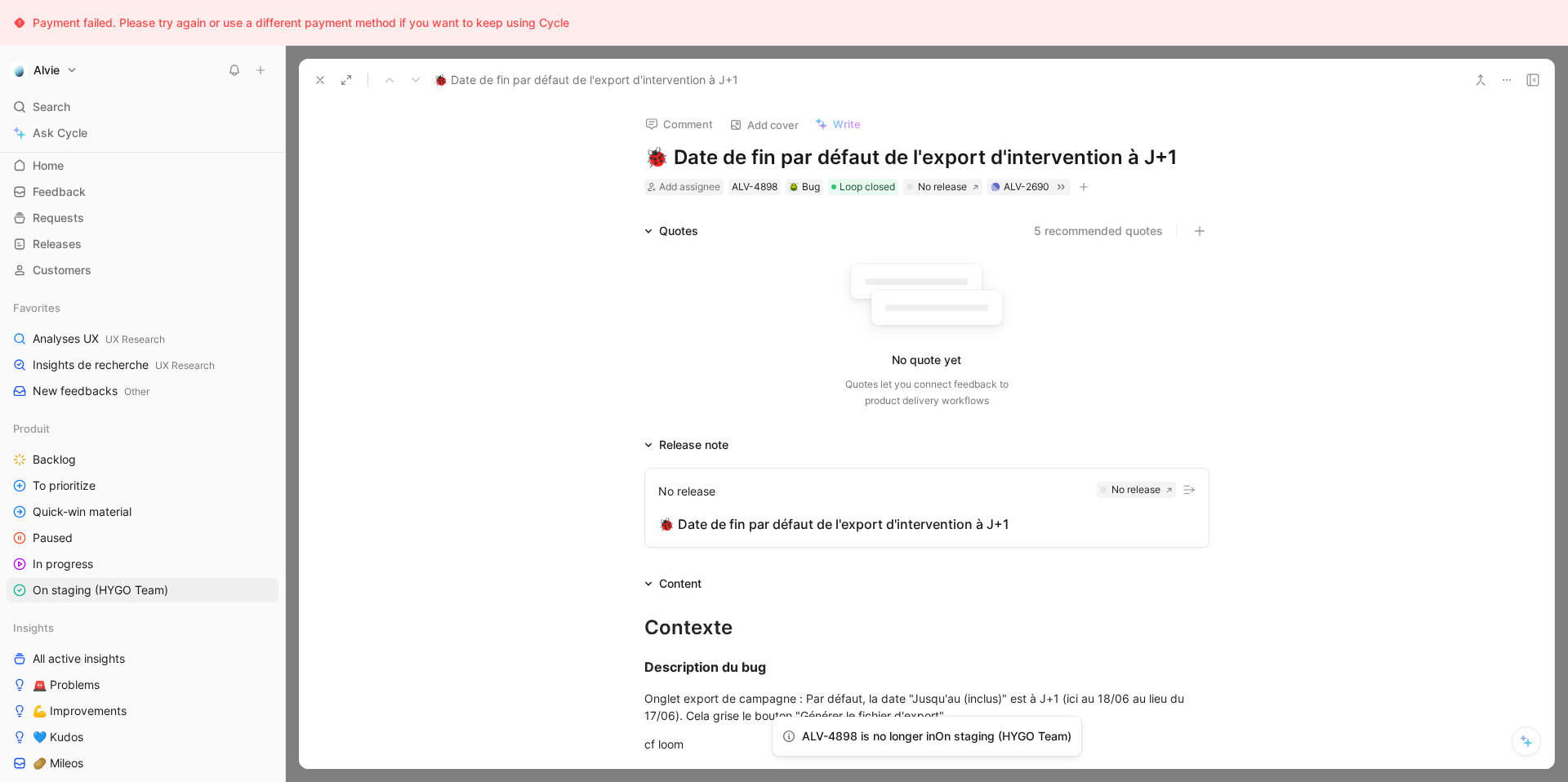 click 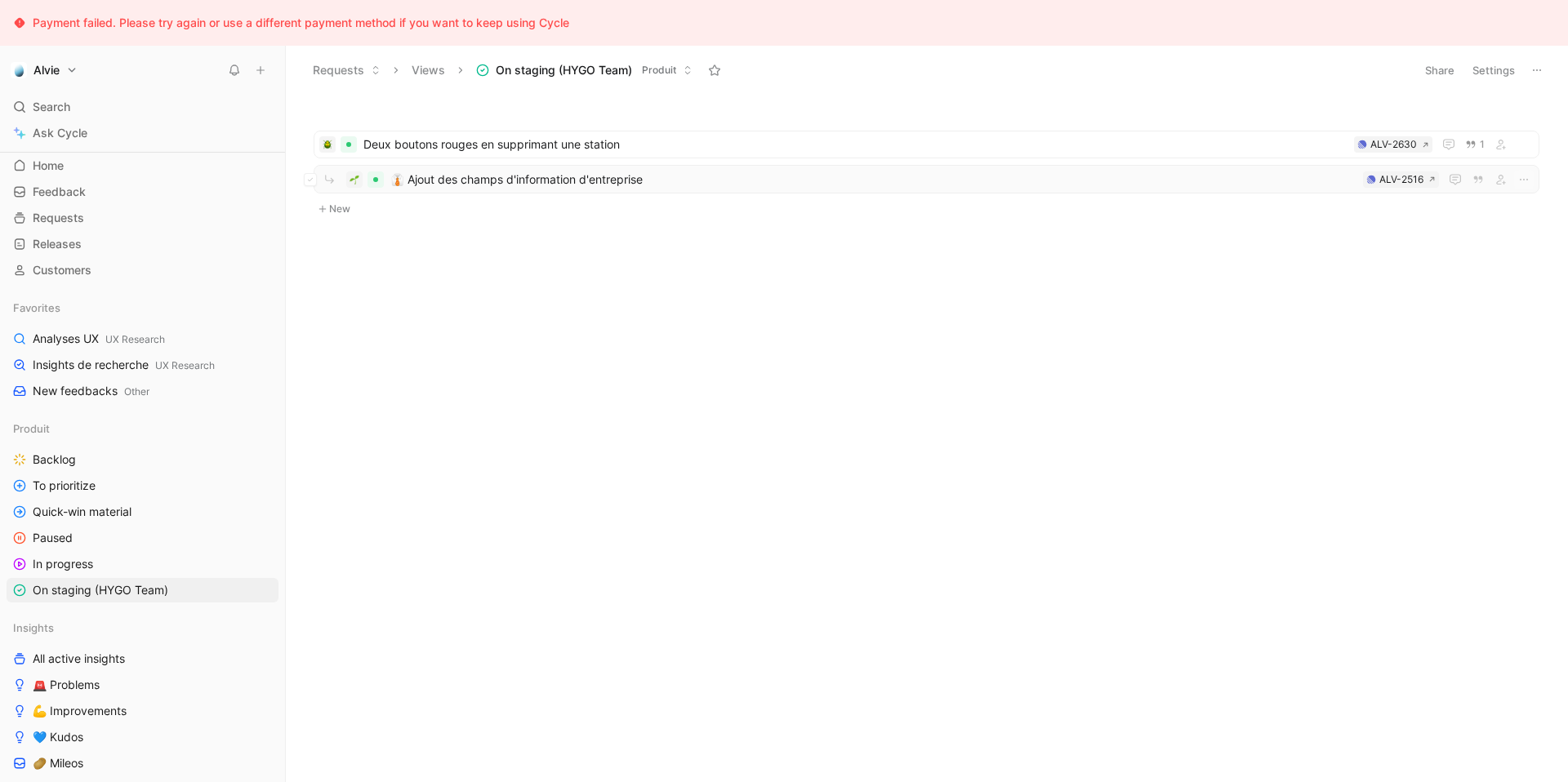 click on "👔 Ajout des champs d'information d'entreprise" at bounding box center [873, 180] 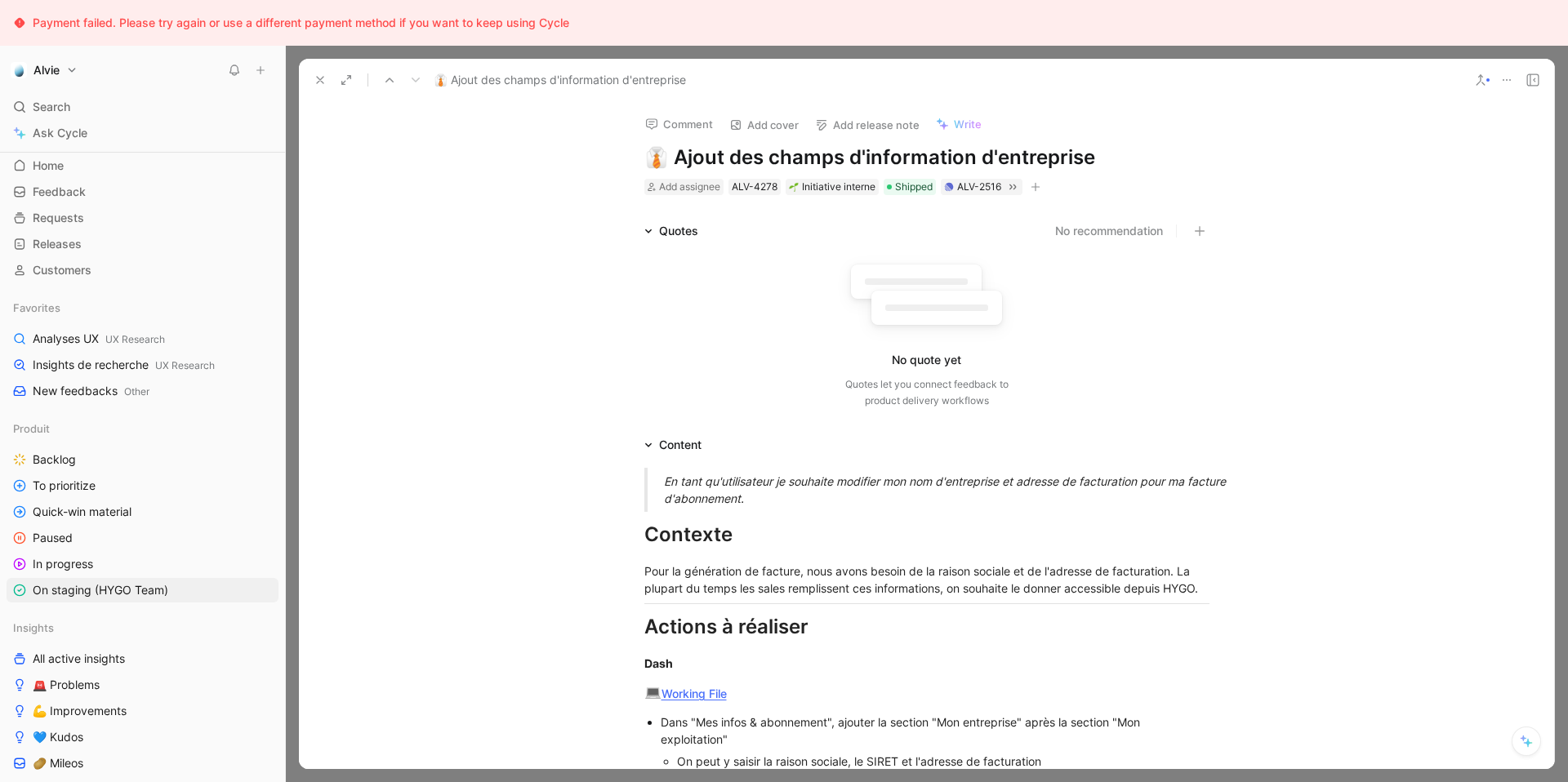 click on "Add release note" at bounding box center (867, 125) 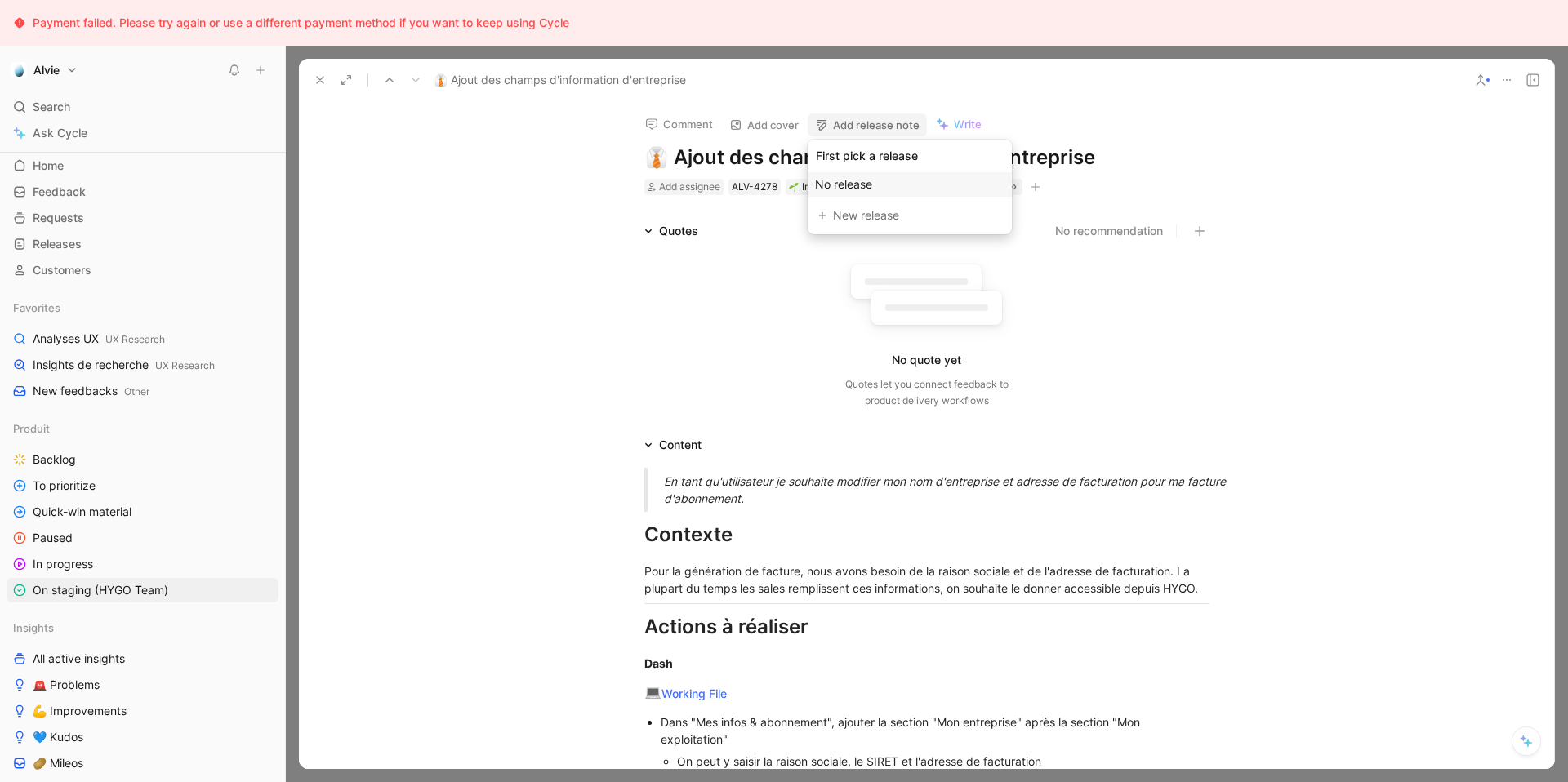 click on "No release" at bounding box center [844, 184] 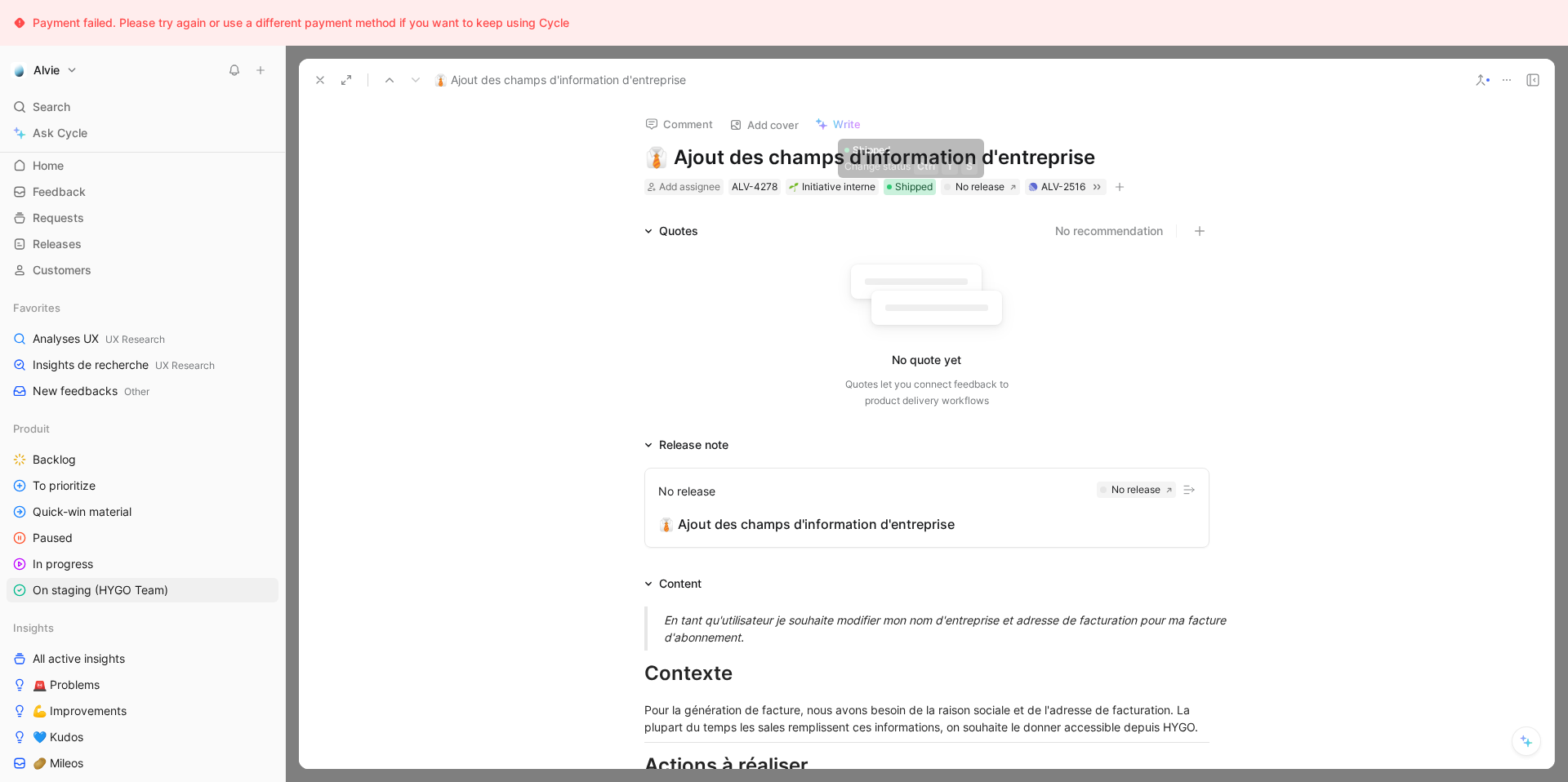 click on "Shipped" at bounding box center [914, 187] 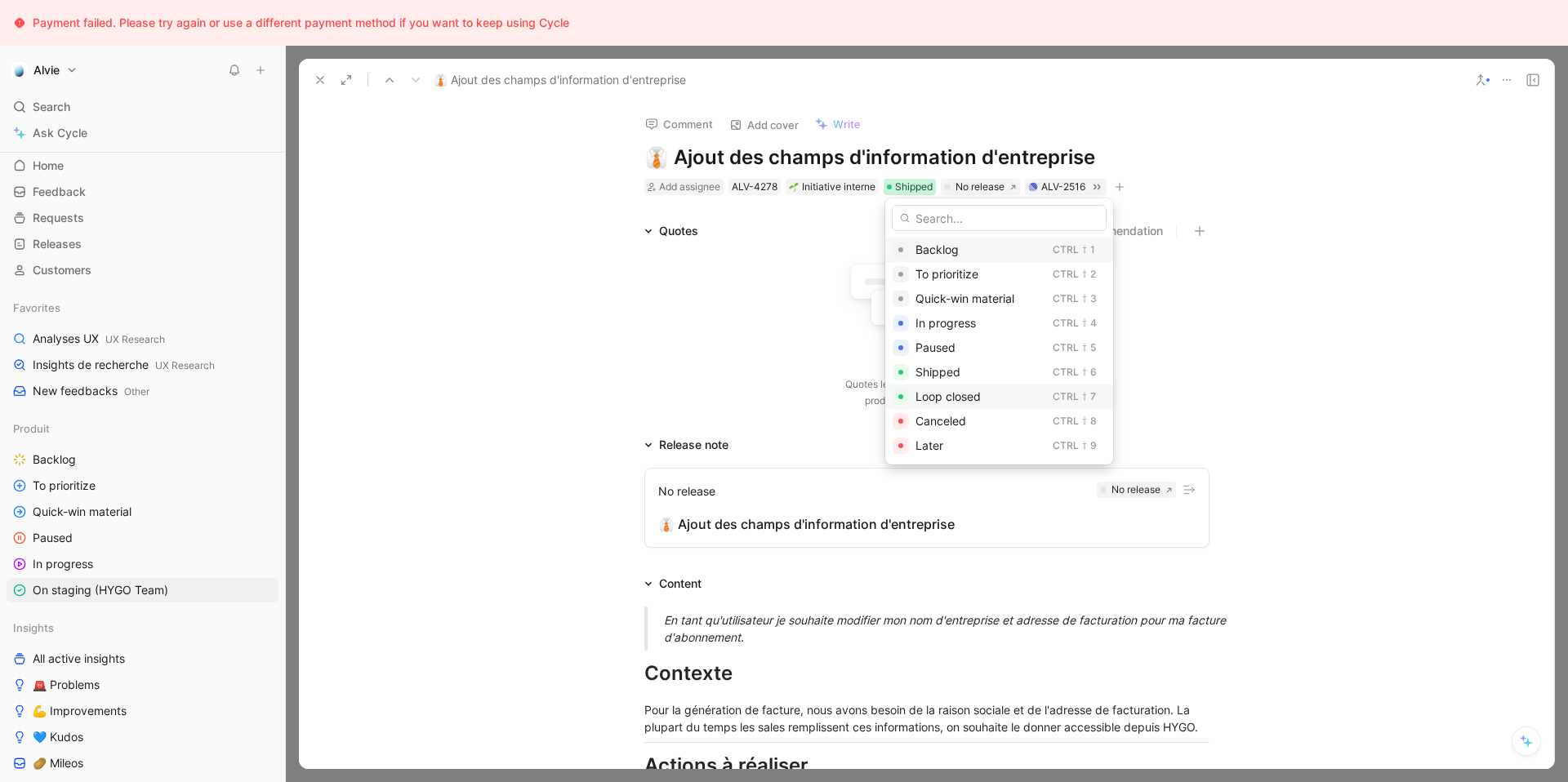 click on "Loop closed" at bounding box center [948, 396] 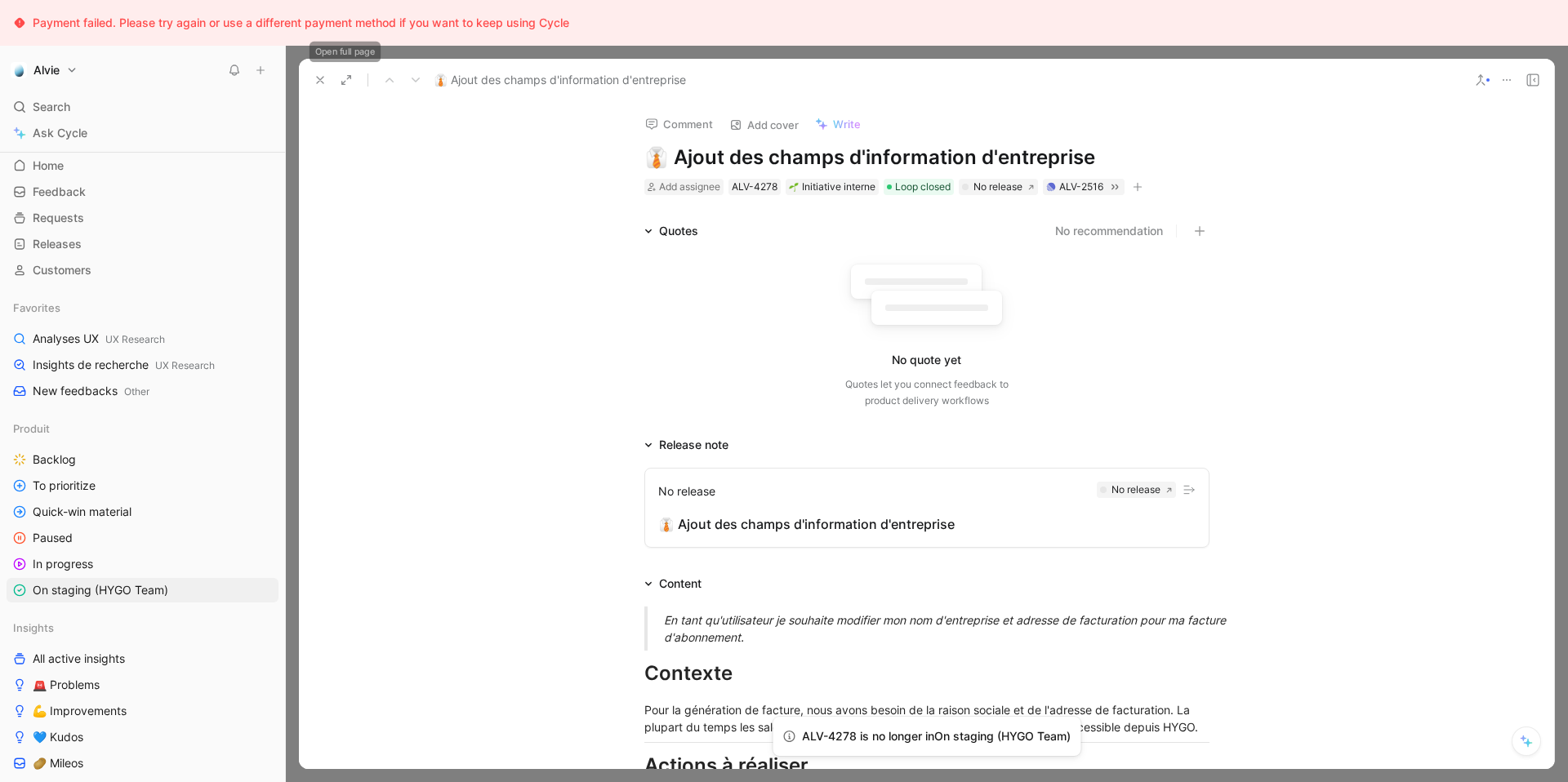 click 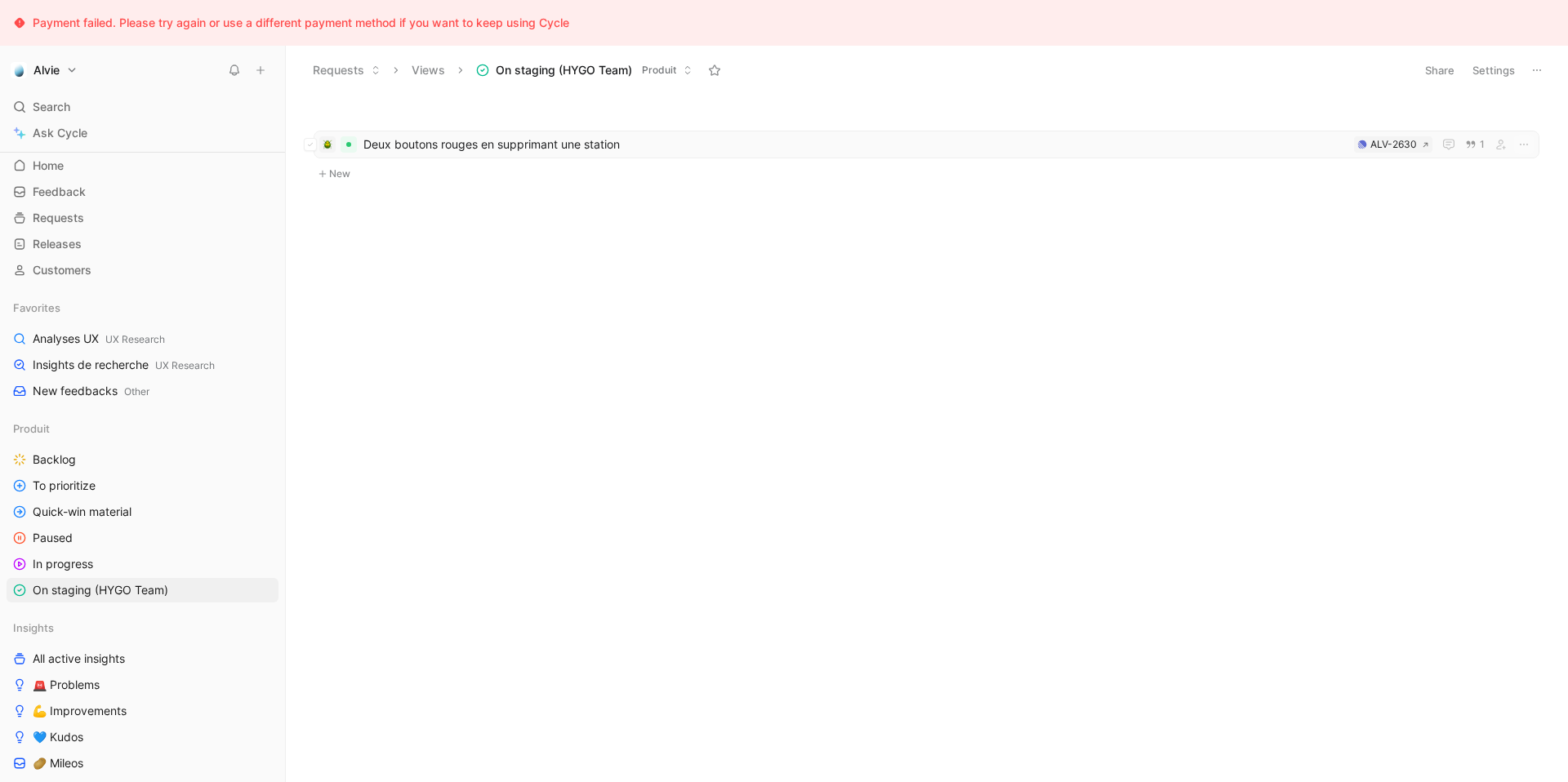 click on "Deux boutons rouges en supprimant une station ALV-2630 1" at bounding box center [926, 144] 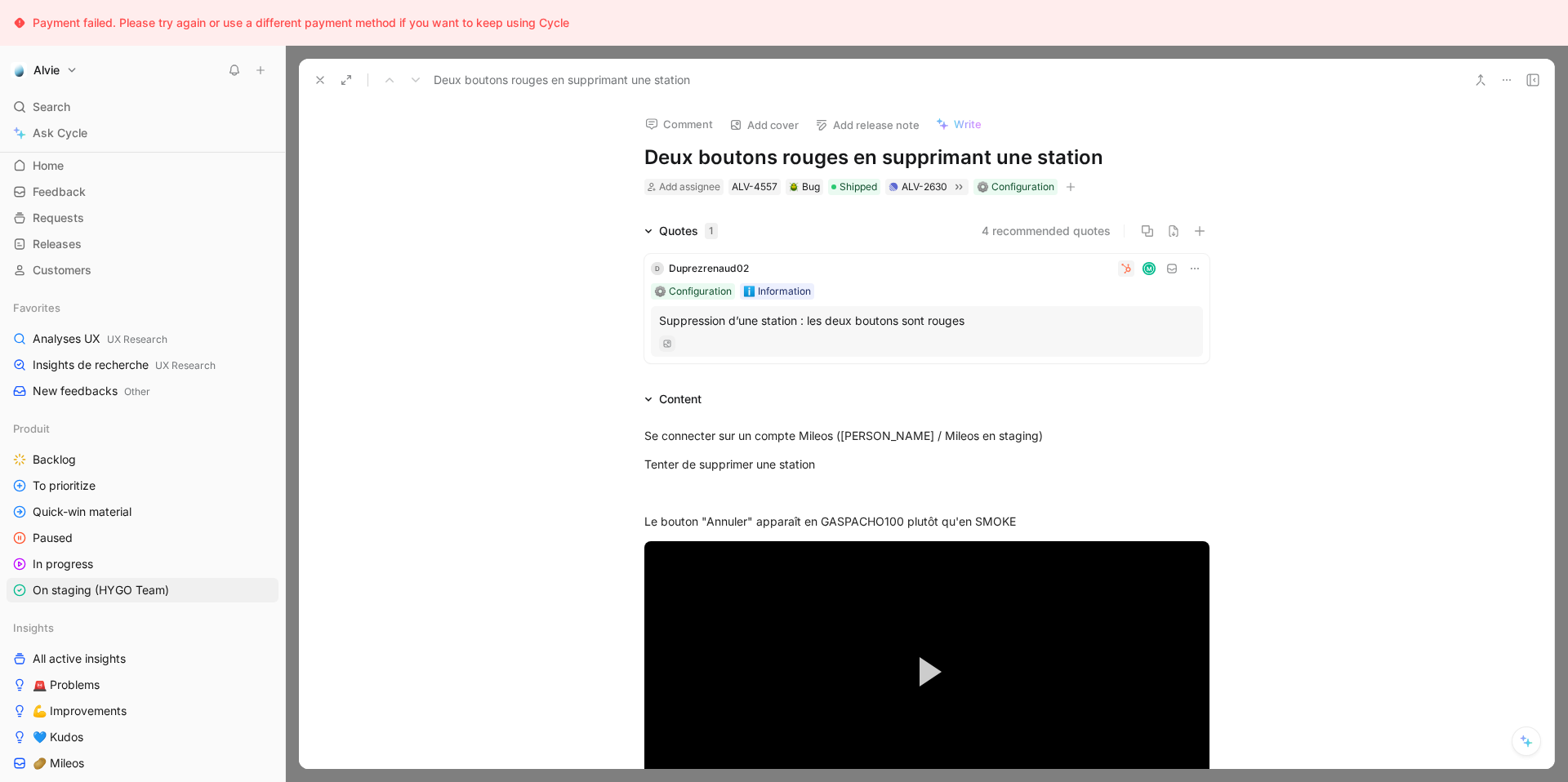 click on "Add release note" at bounding box center [867, 125] 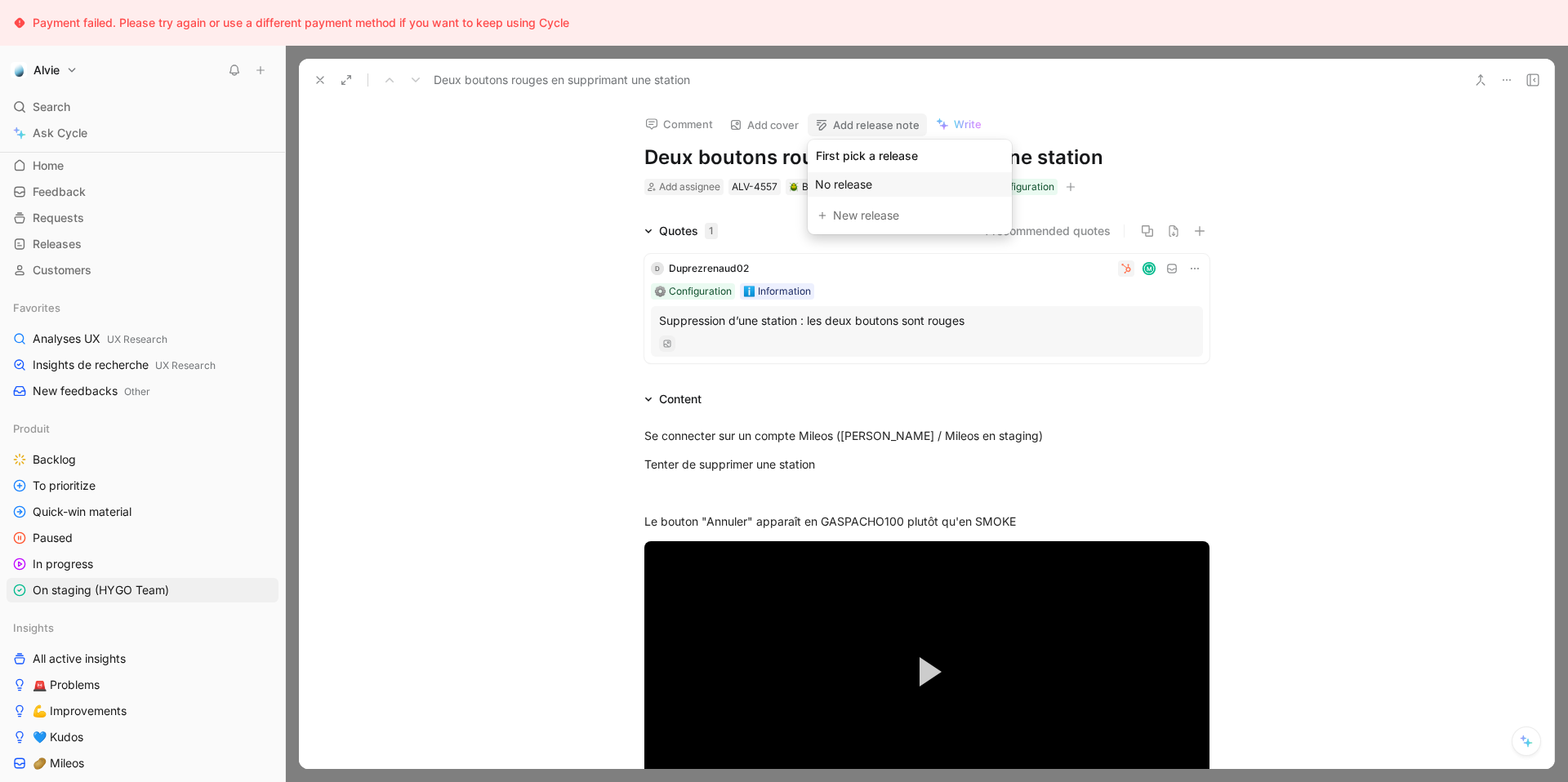 click on "No release" at bounding box center (844, 184) 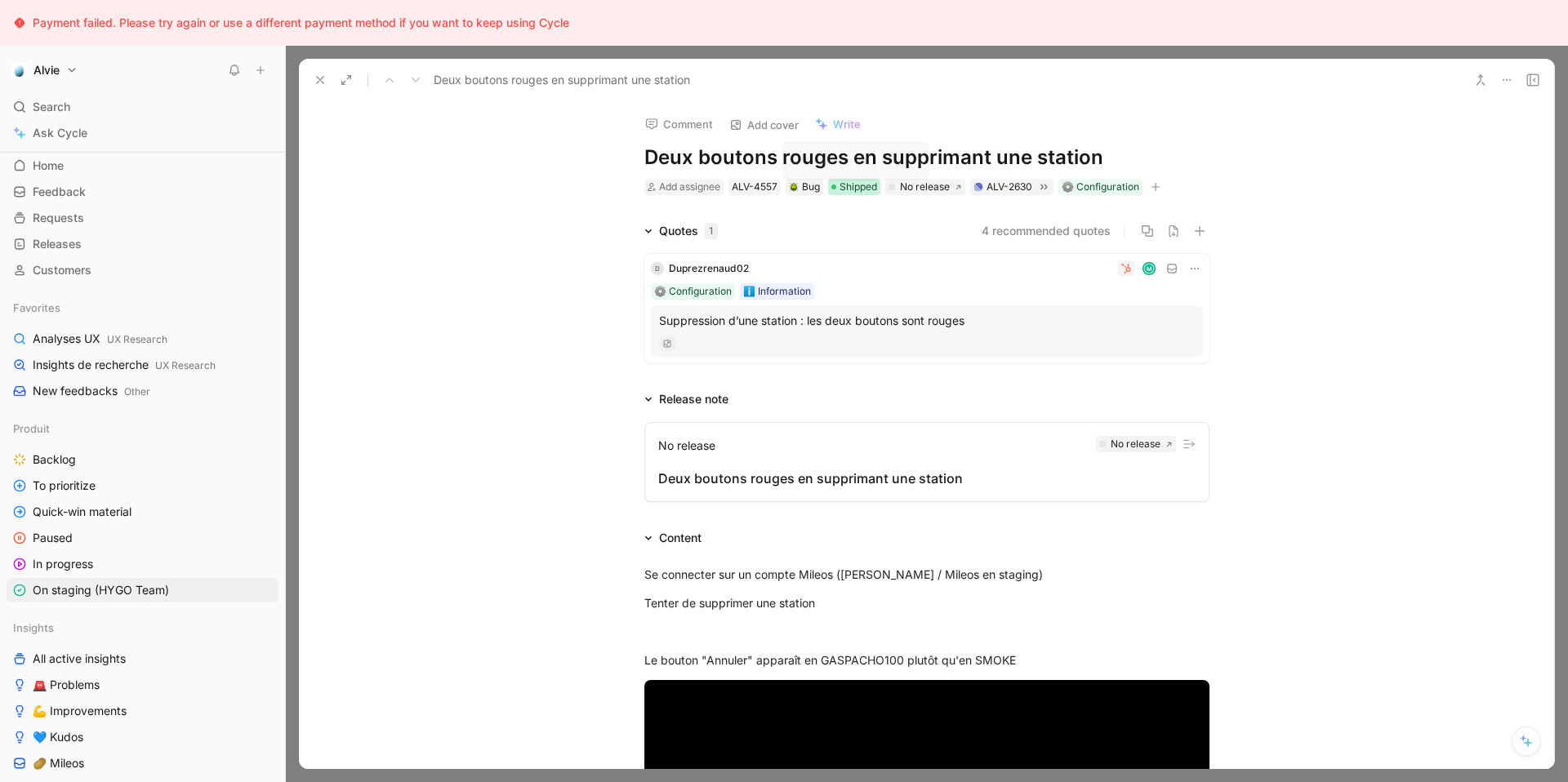 click on "Shipped" at bounding box center (858, 187) 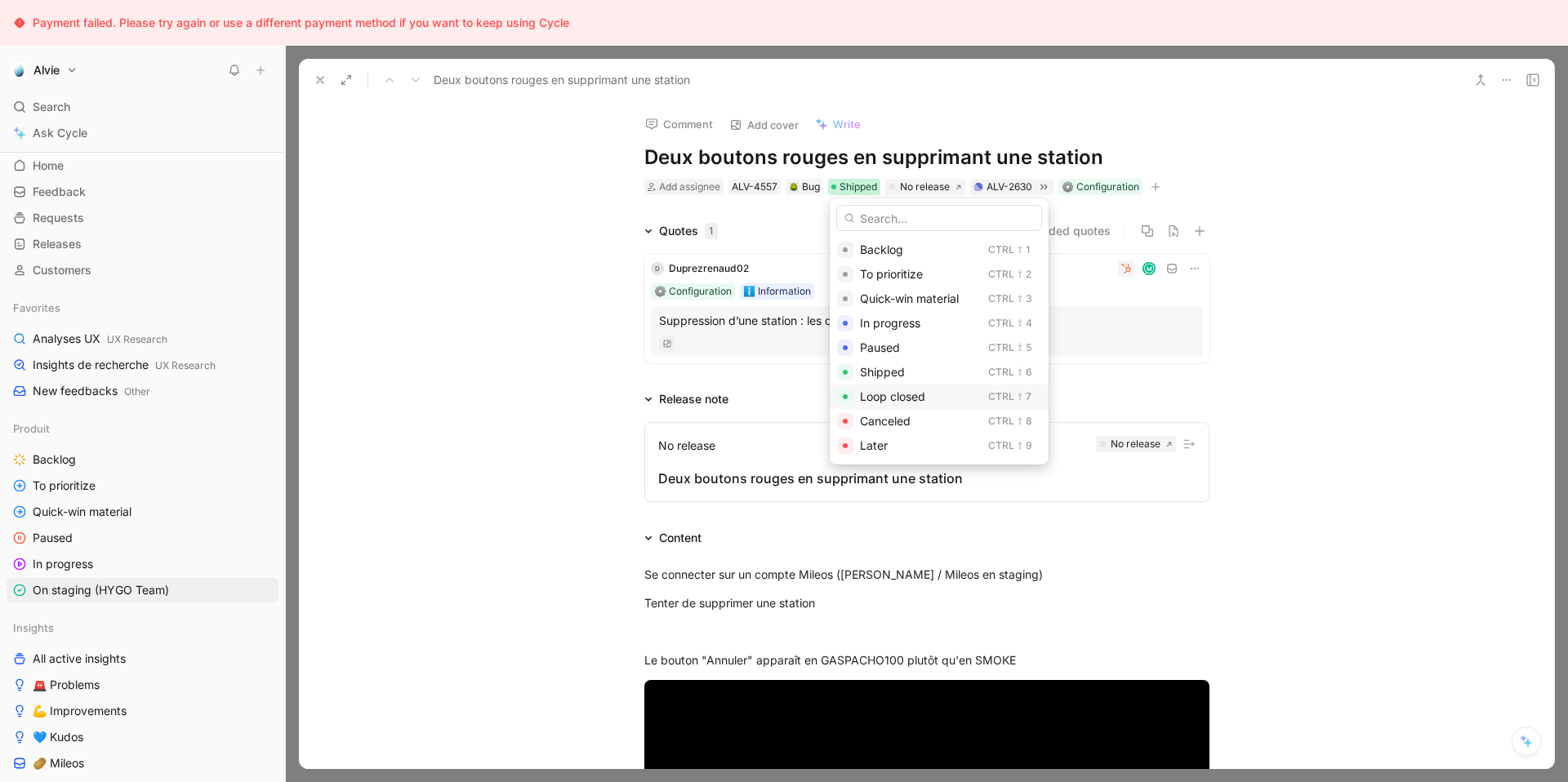click on "Loop closed" at bounding box center [920, 397] 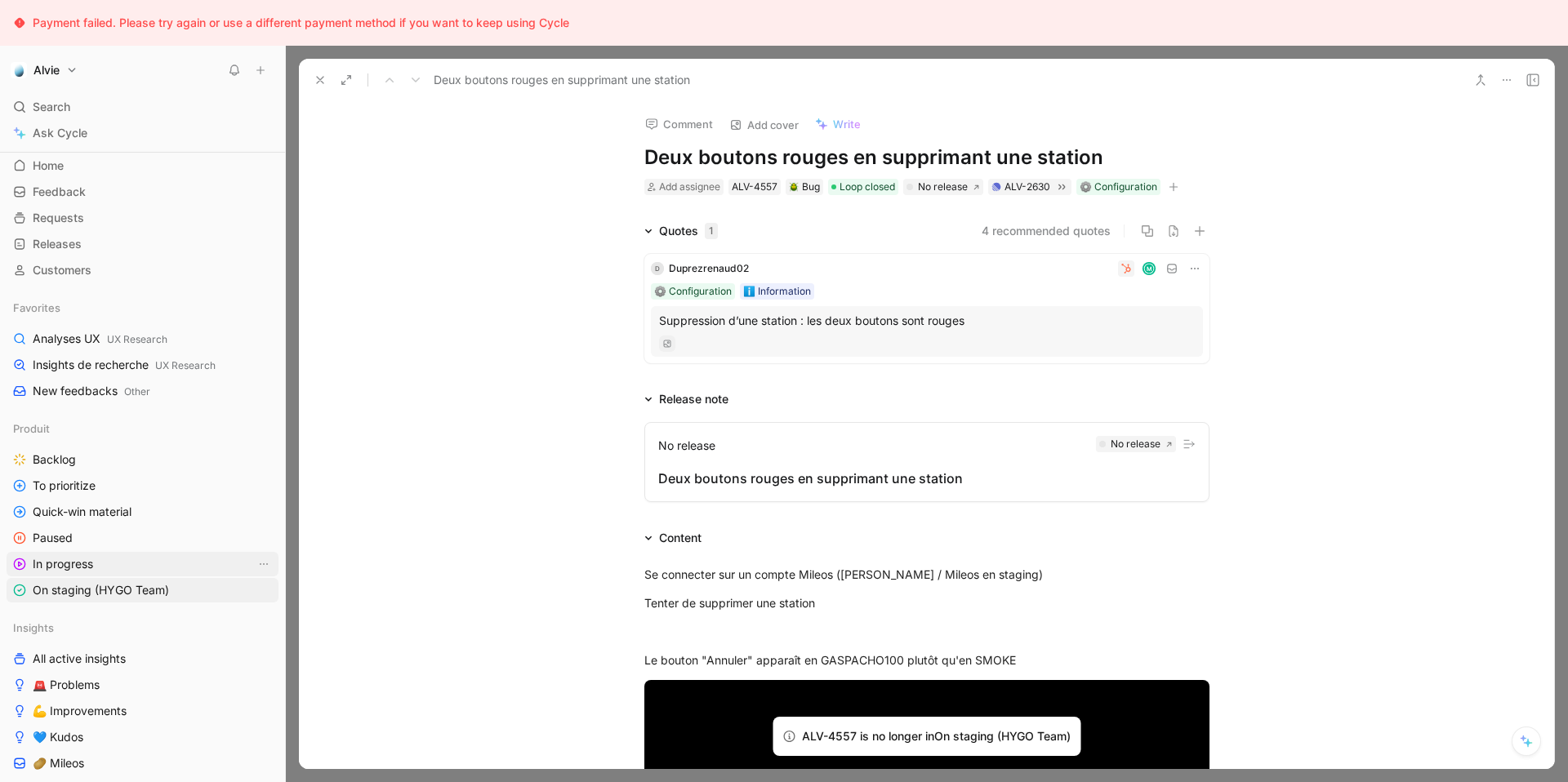 click on "In progress" at bounding box center (63, 564) 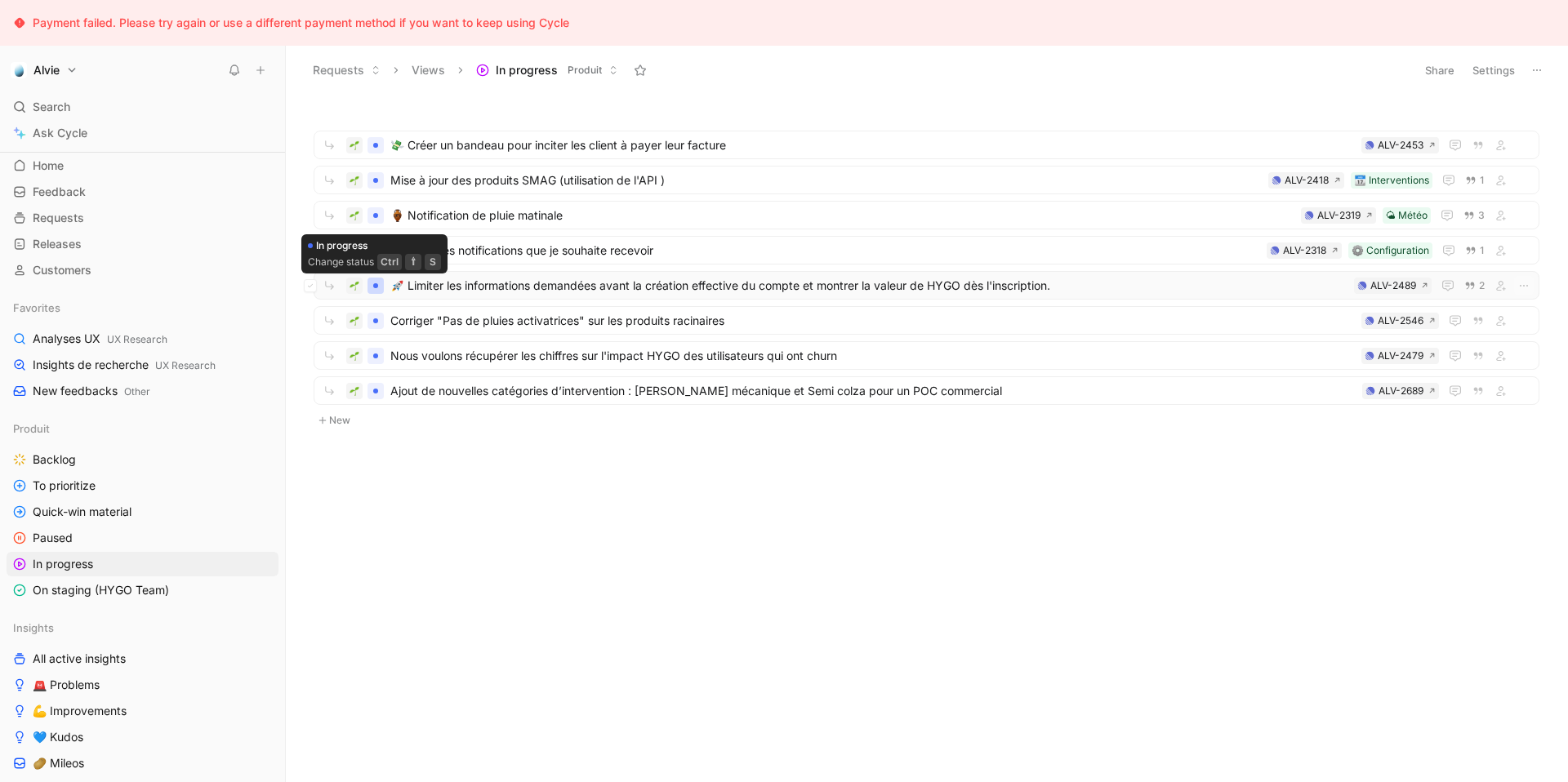 click at bounding box center [376, 286] 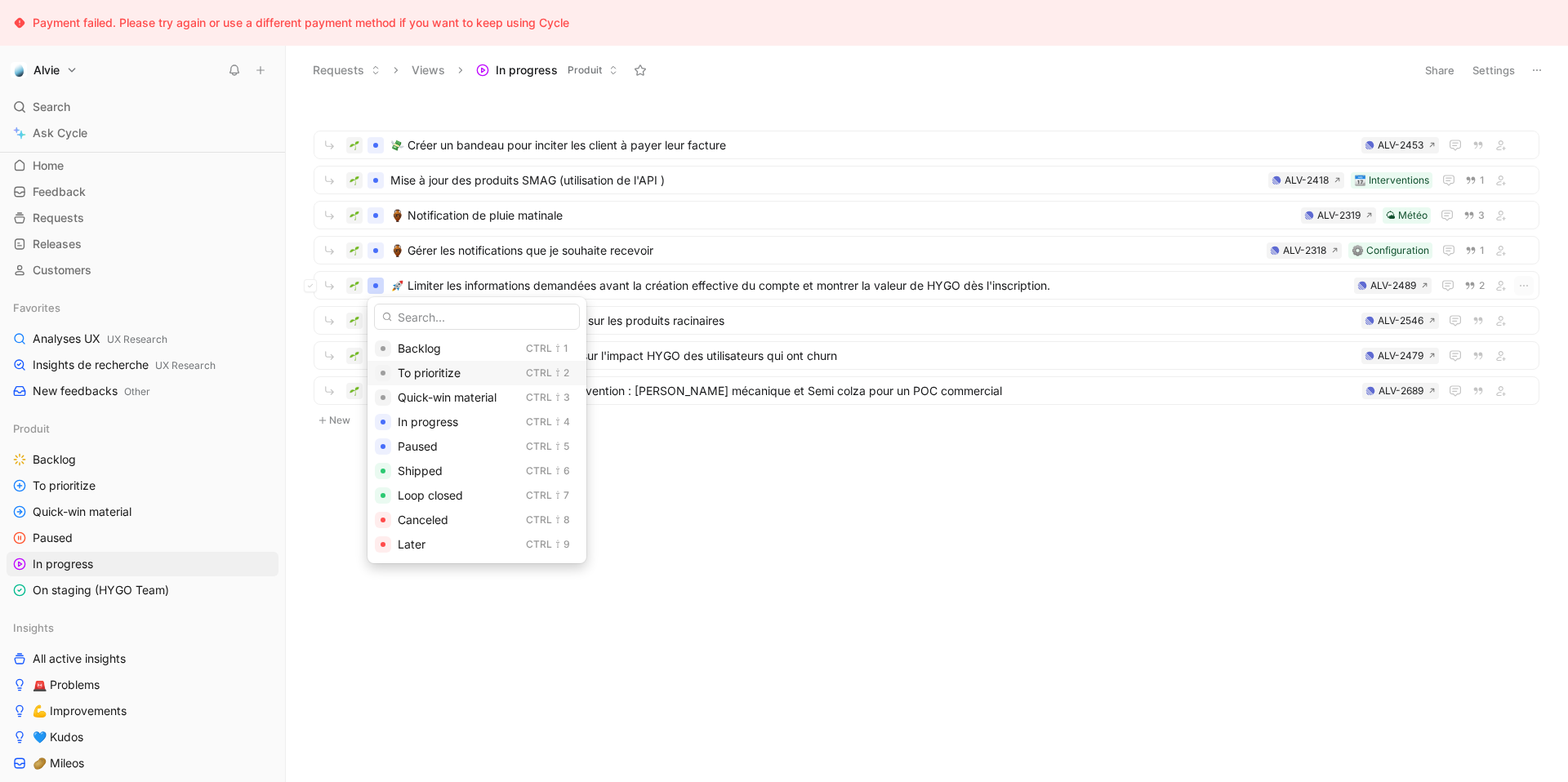click on "To prioritize" at bounding box center [458, 373] 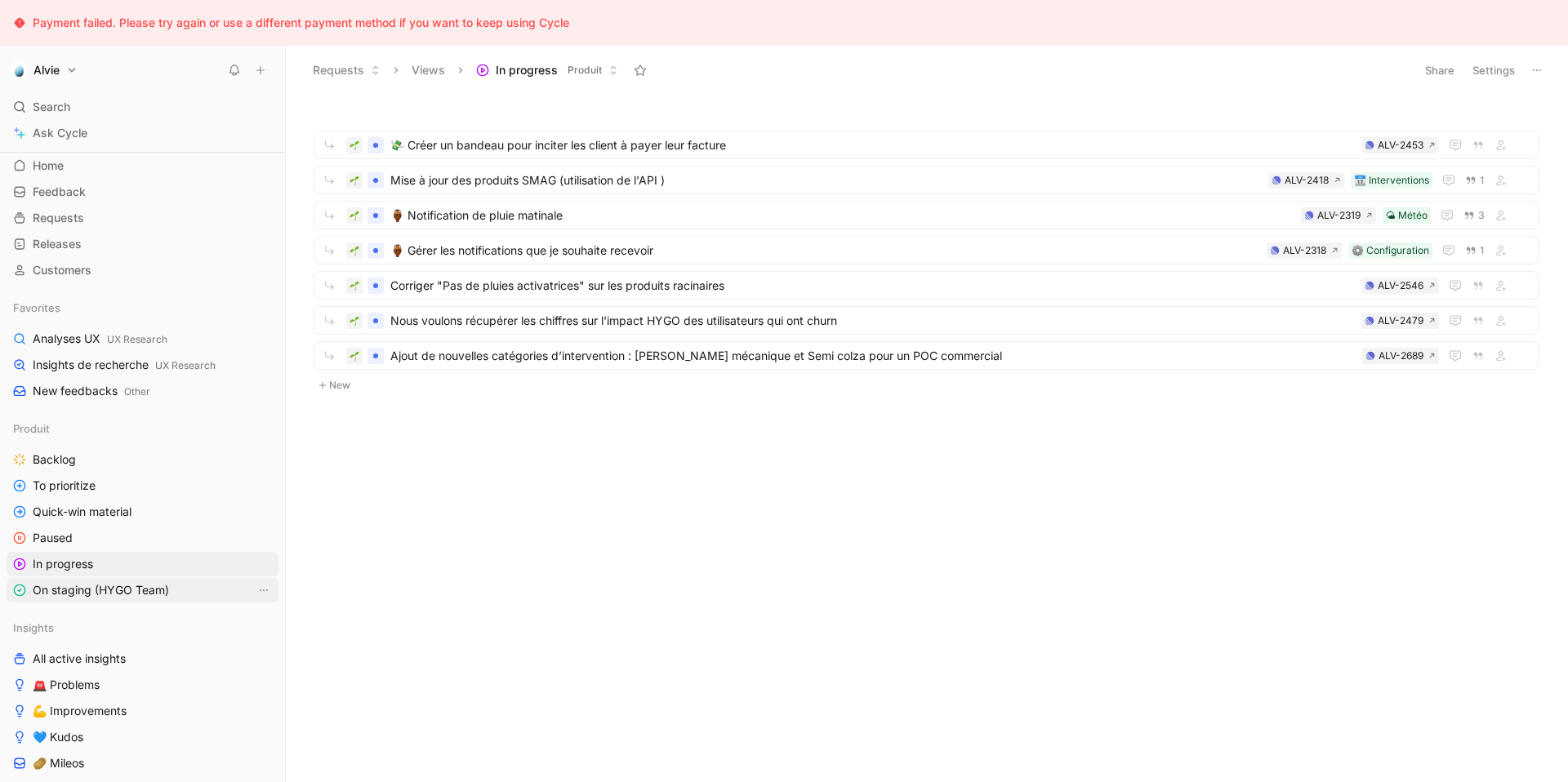 click on "On staging (HYGO Team)" at bounding box center [100, 590] 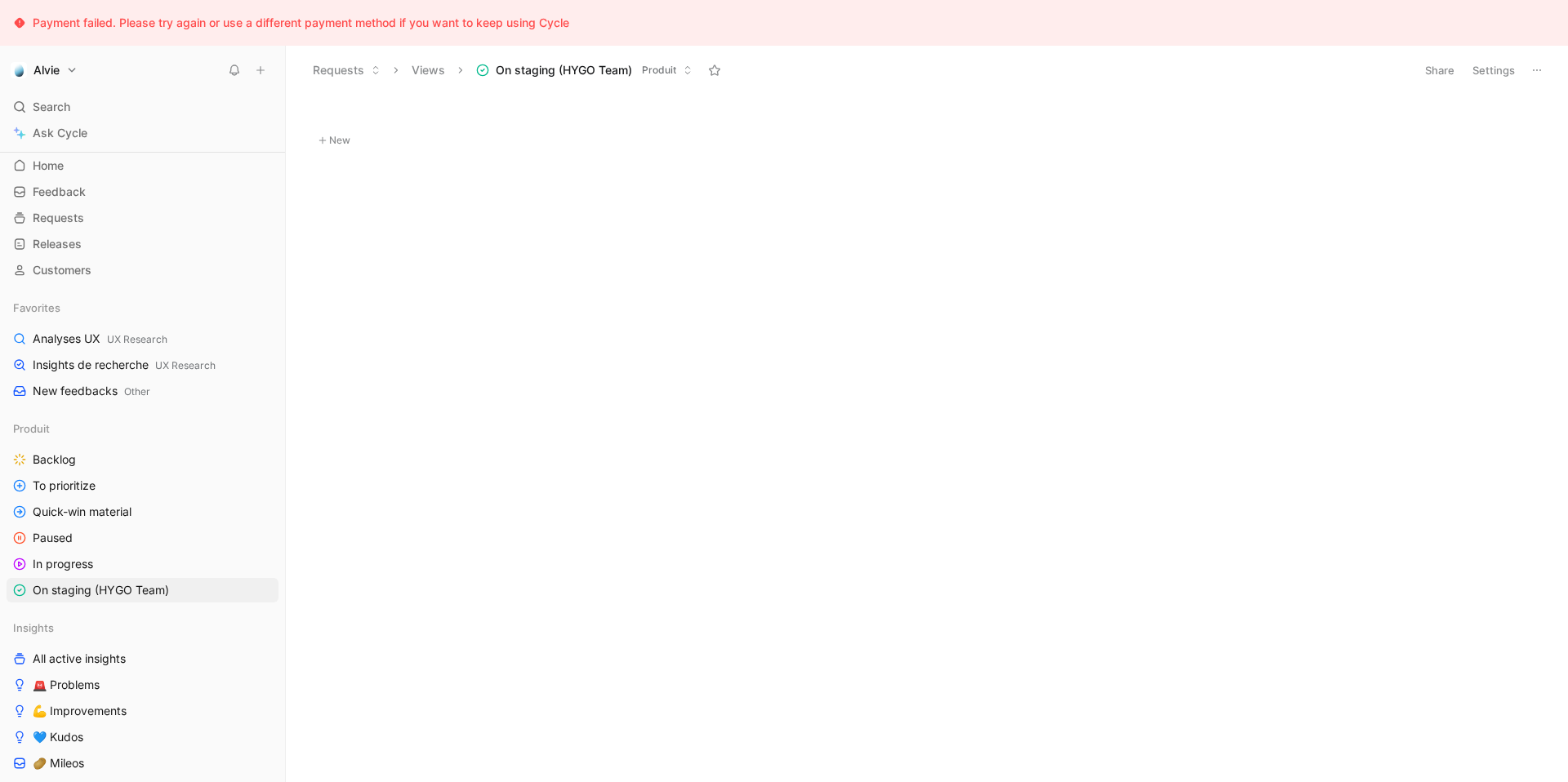 click on "New" at bounding box center (926, 140) 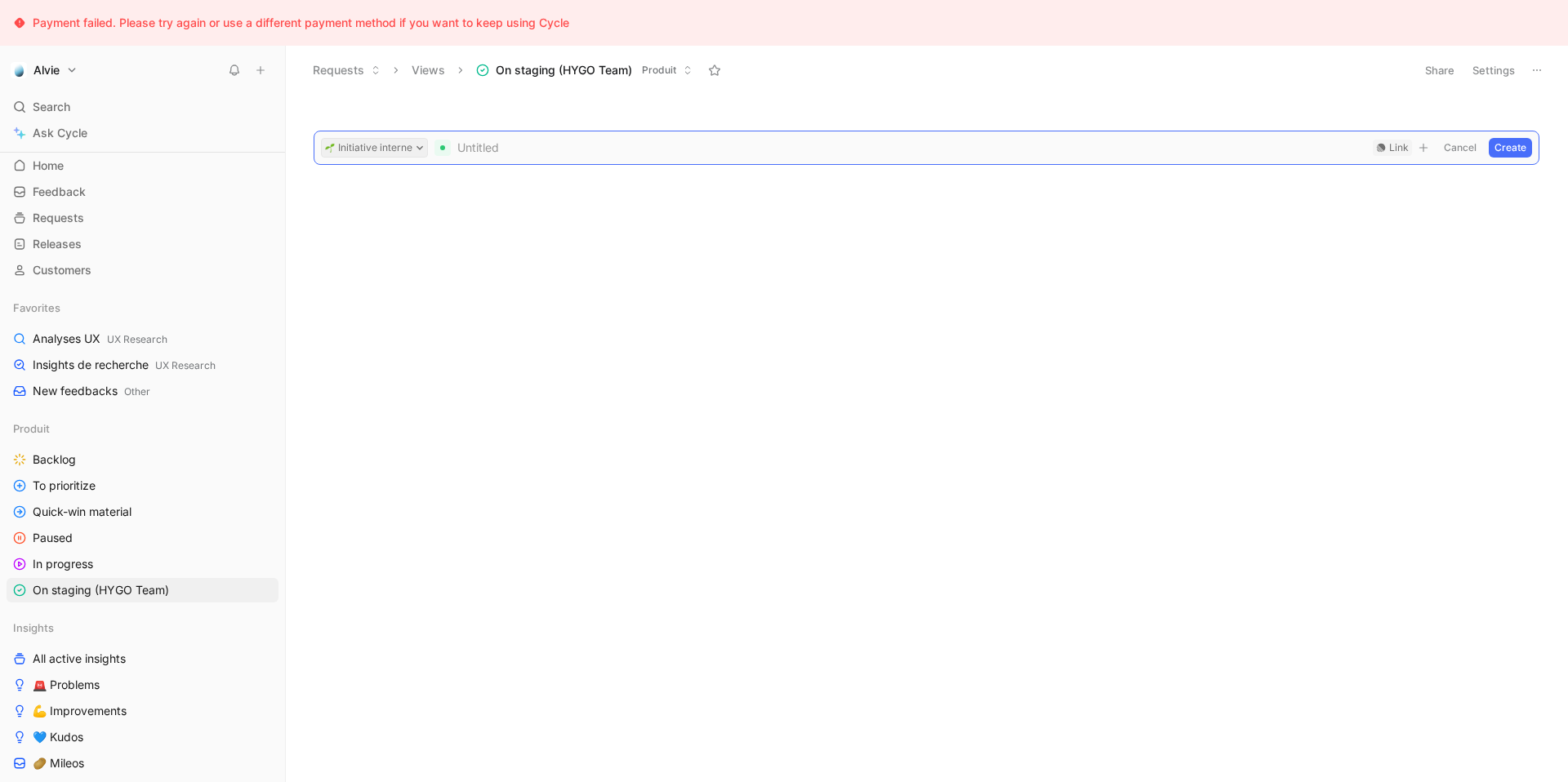 click on "Initiative interne" at bounding box center (374, 148) 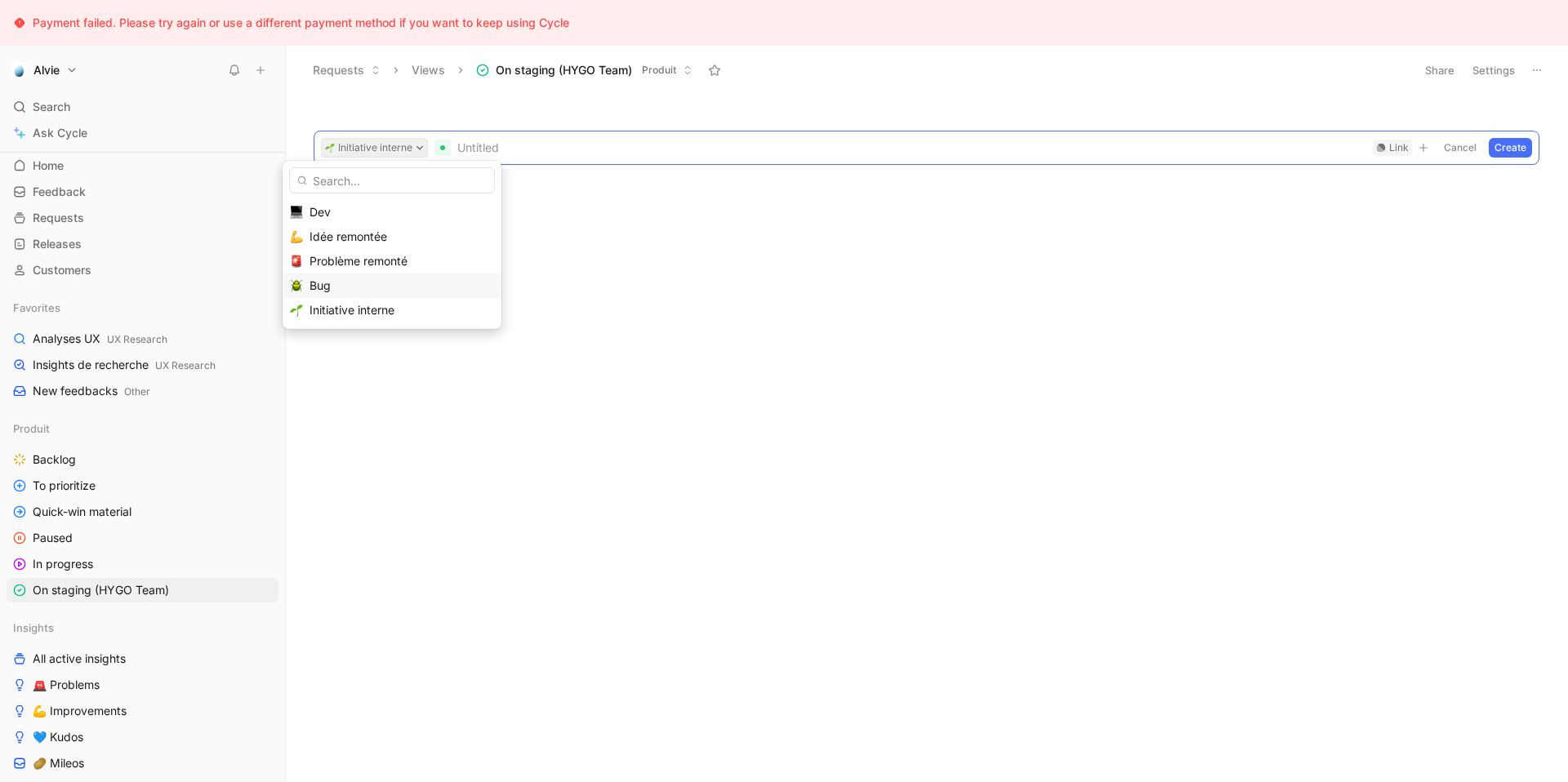 click on "Bug" at bounding box center (402, 286) 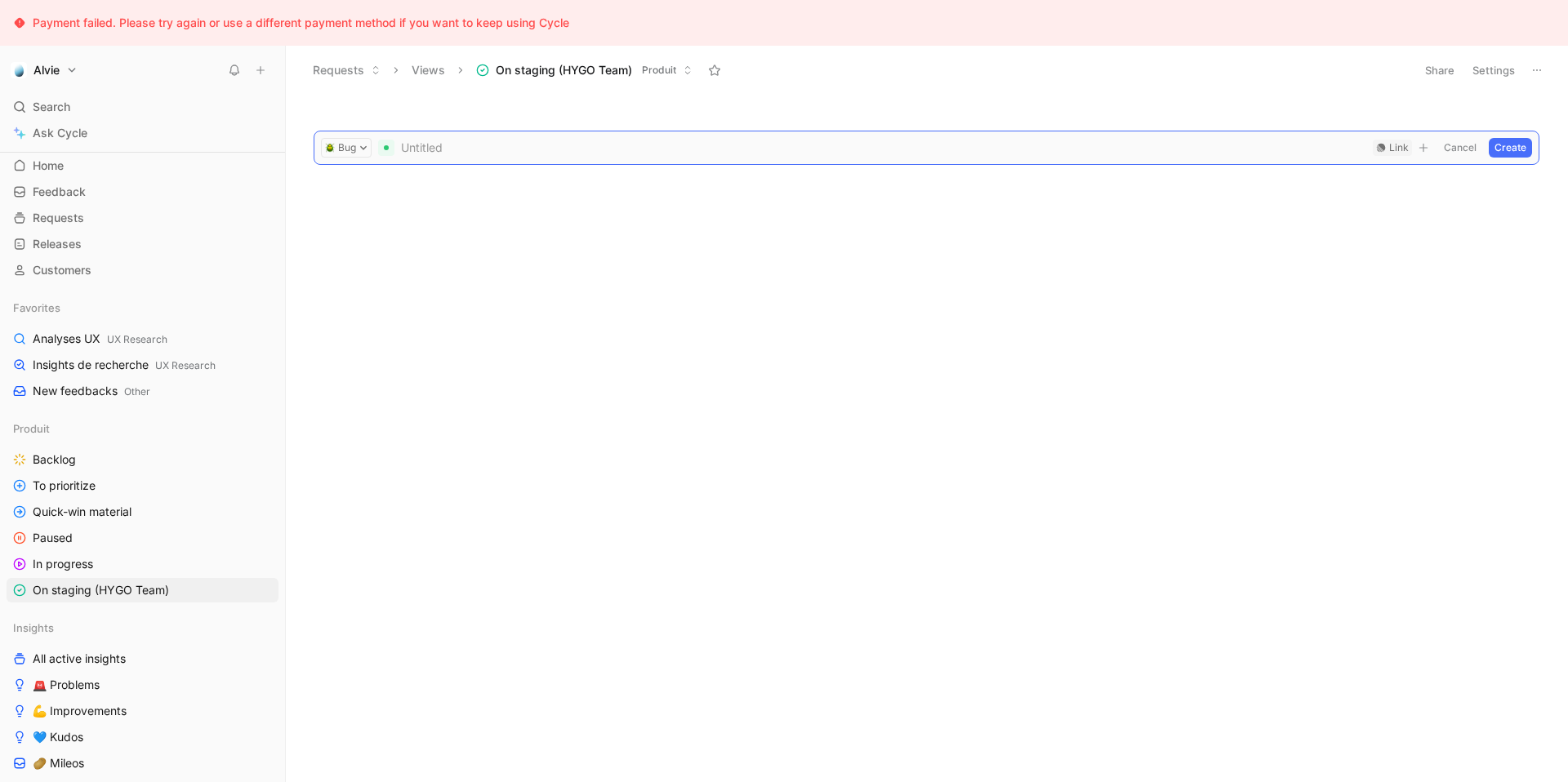 click at bounding box center [884, 148] 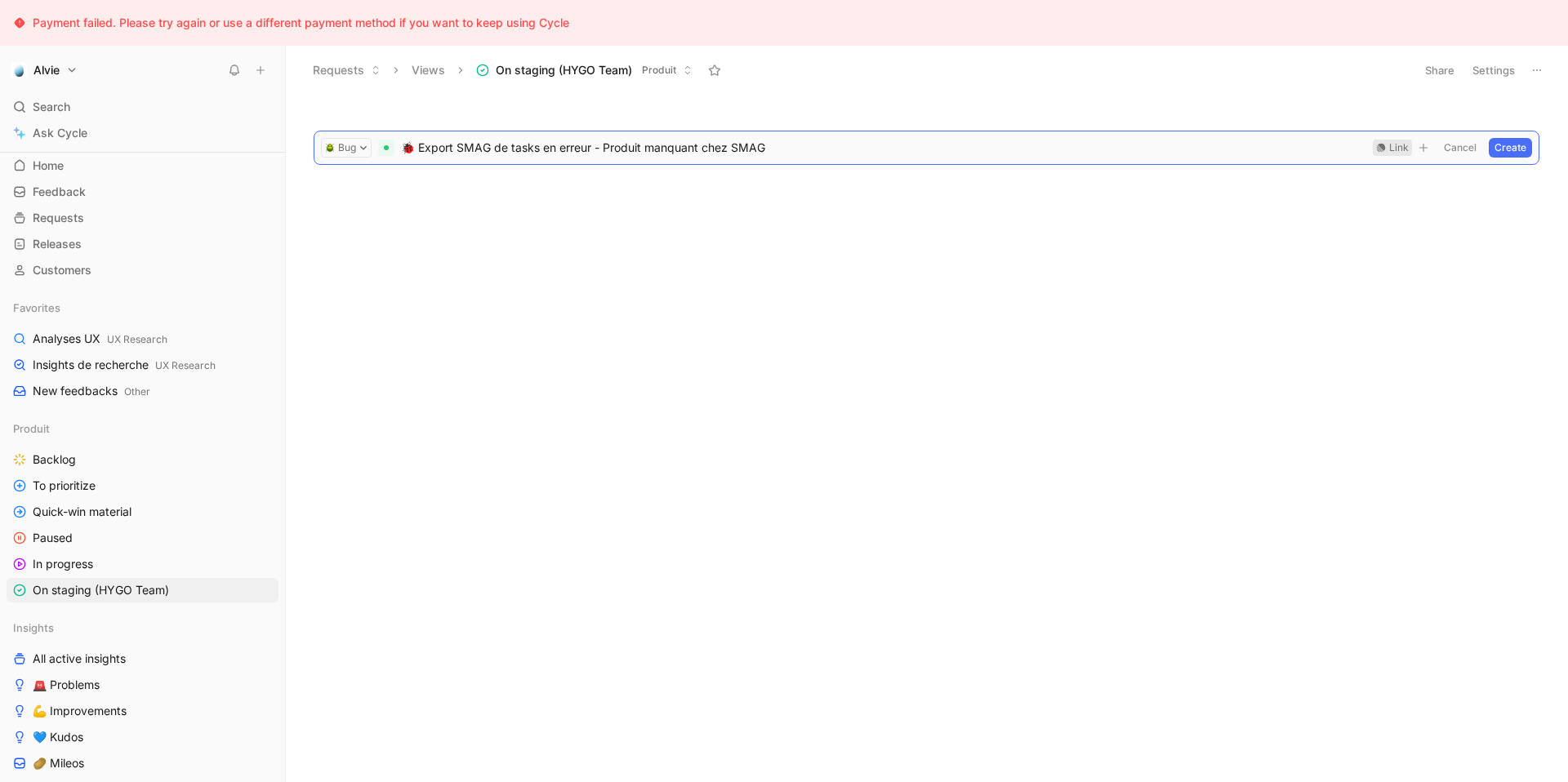 click 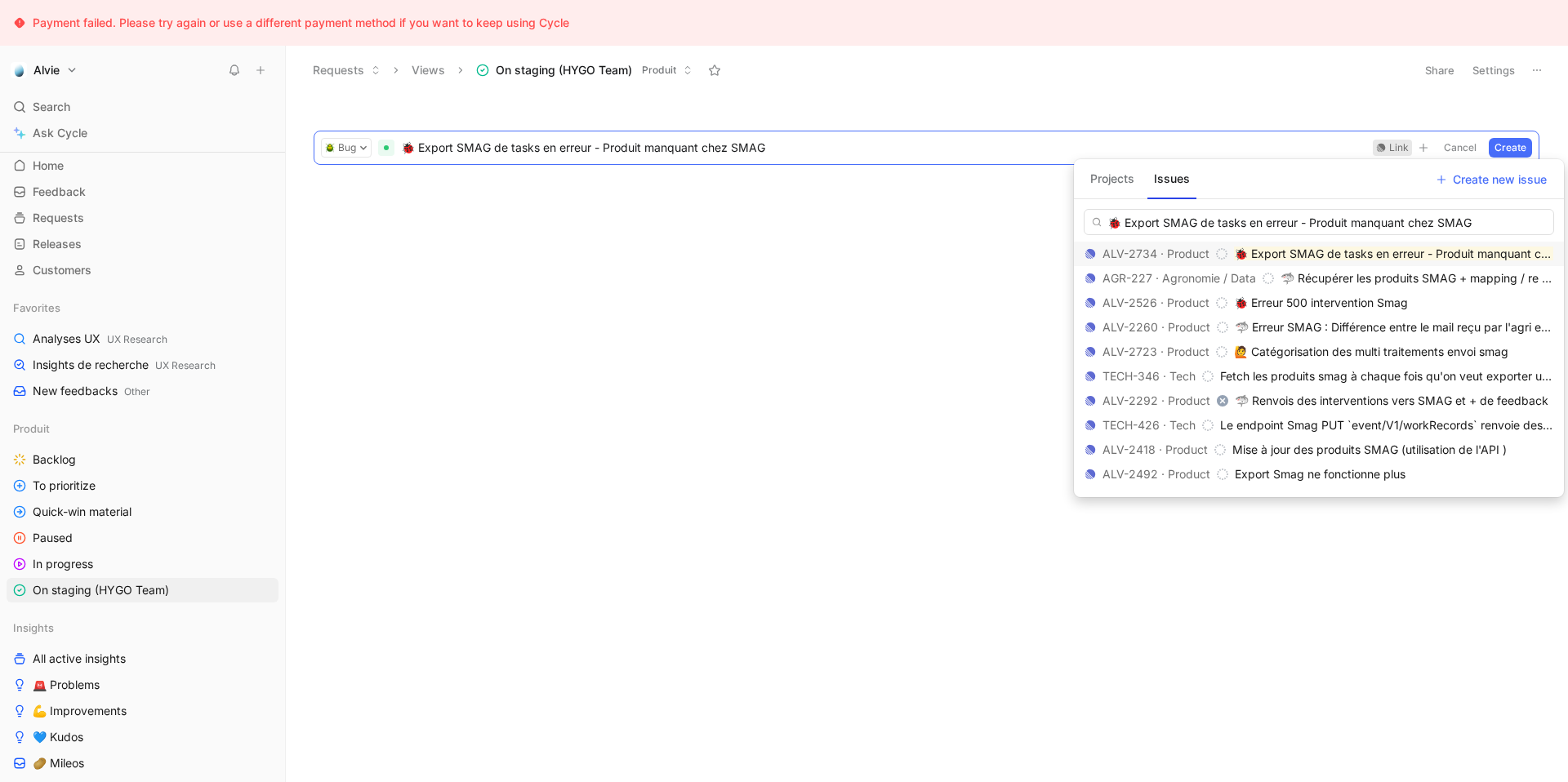 type on "🐞 Export SMAG de tasks en erreur - Produit manquant chez SMAG" 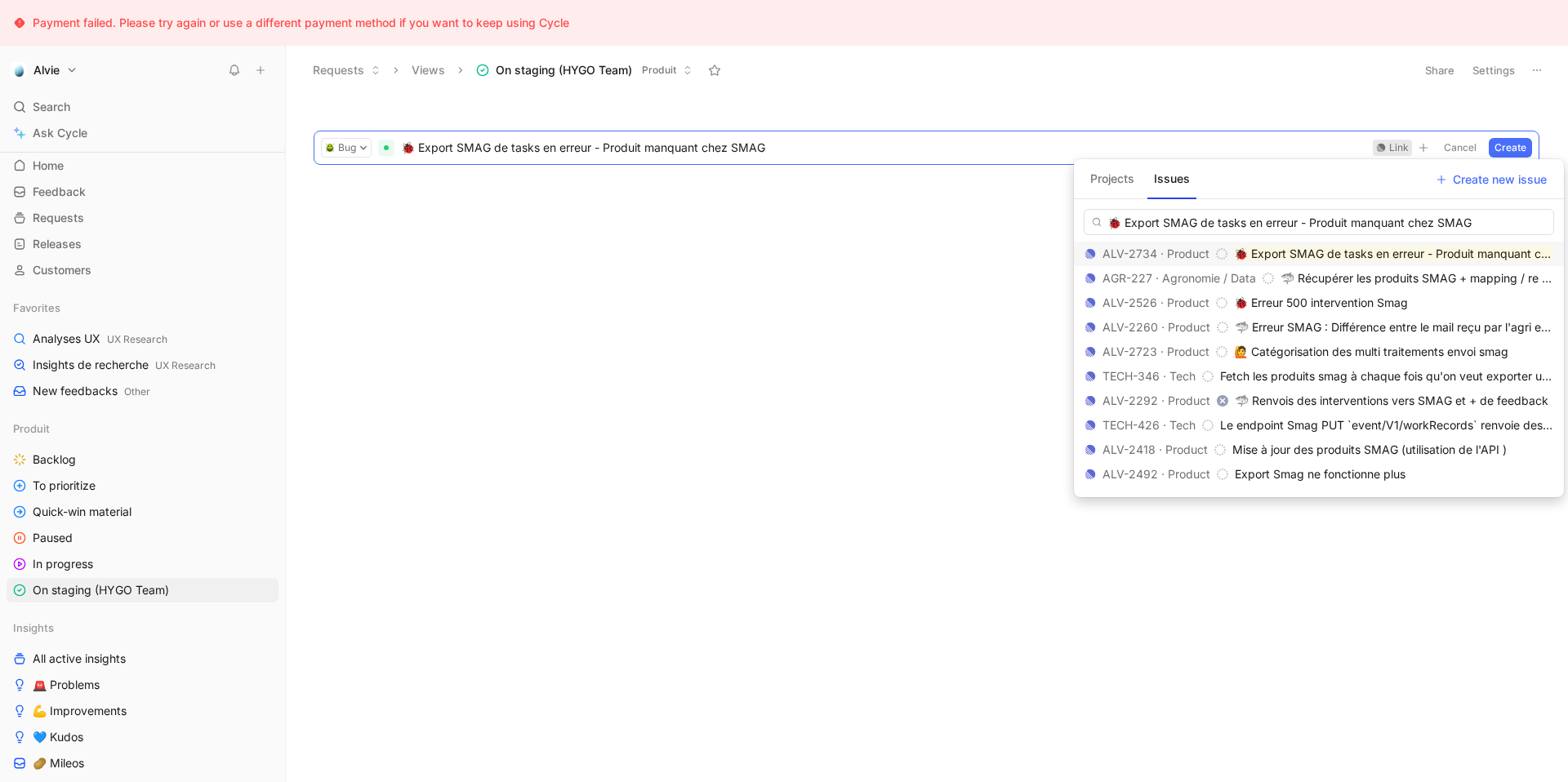 click on "🐞 Export SMAG de tasks en erreur - Produit manquant chez SMAG" at bounding box center (1416, 253) 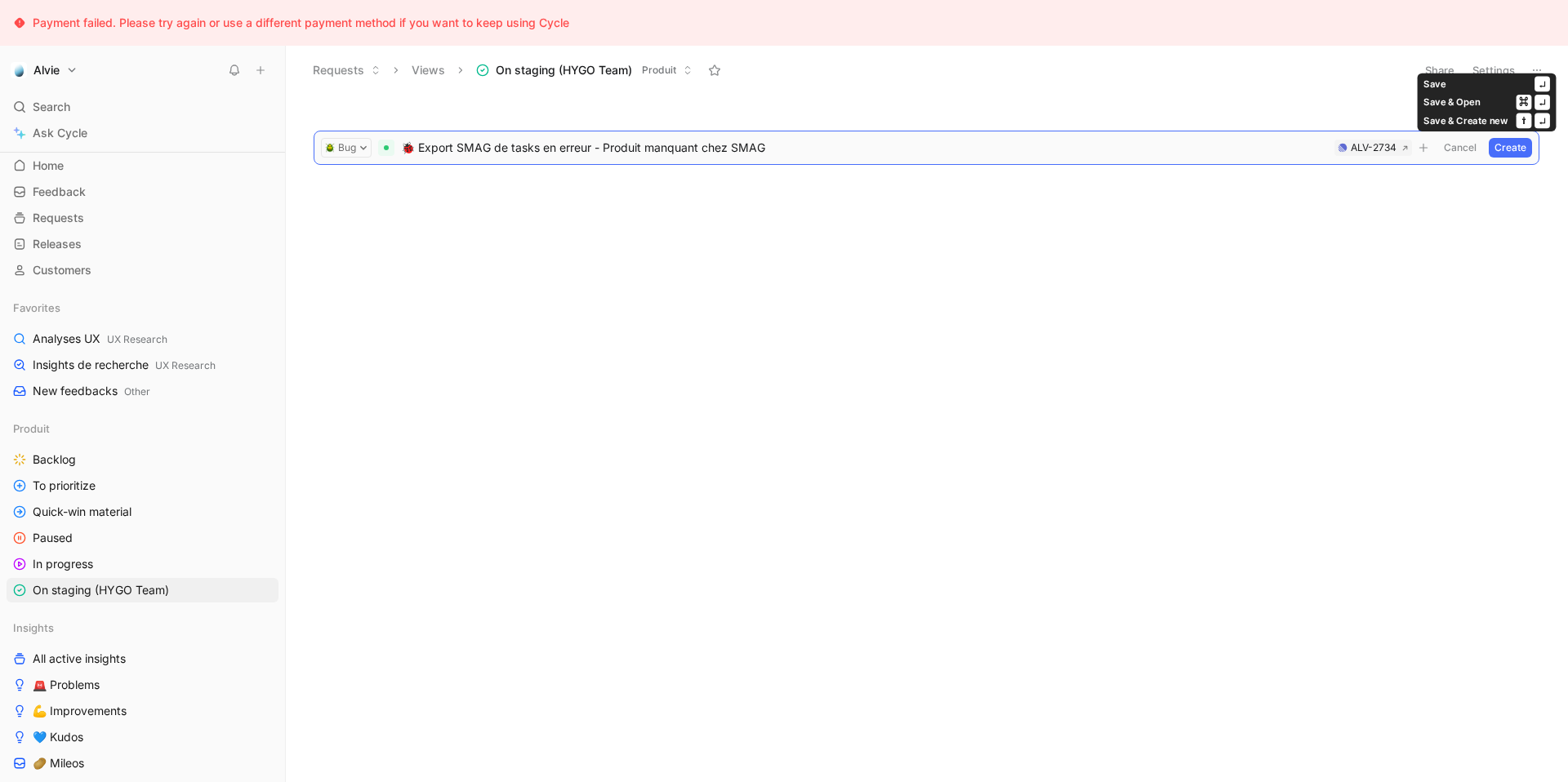 click on "Create" at bounding box center [1510, 148] 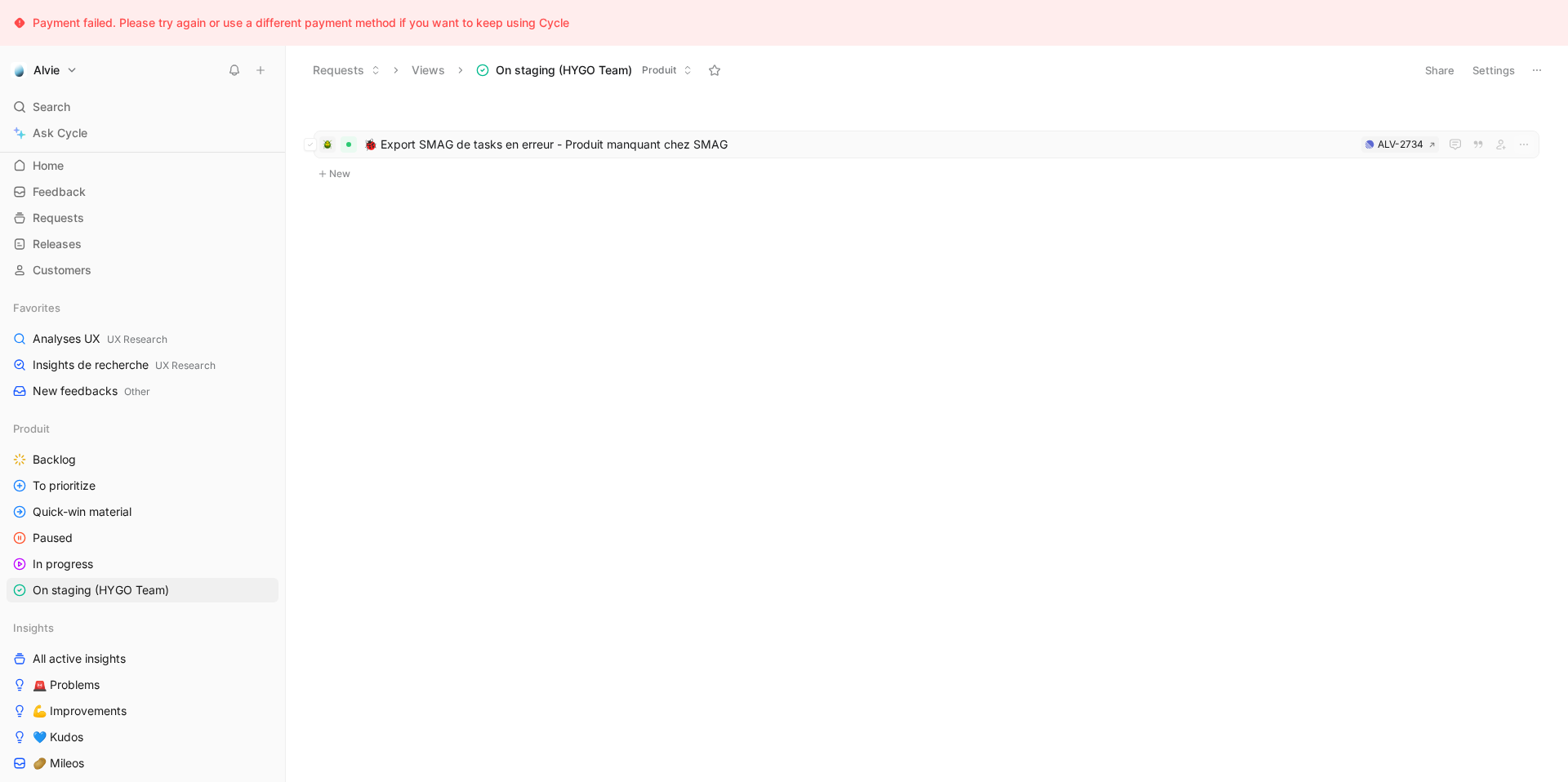 click on "🐞 Export SMAG de tasks en erreur - Produit manquant chez SMAG" at bounding box center [859, 144] 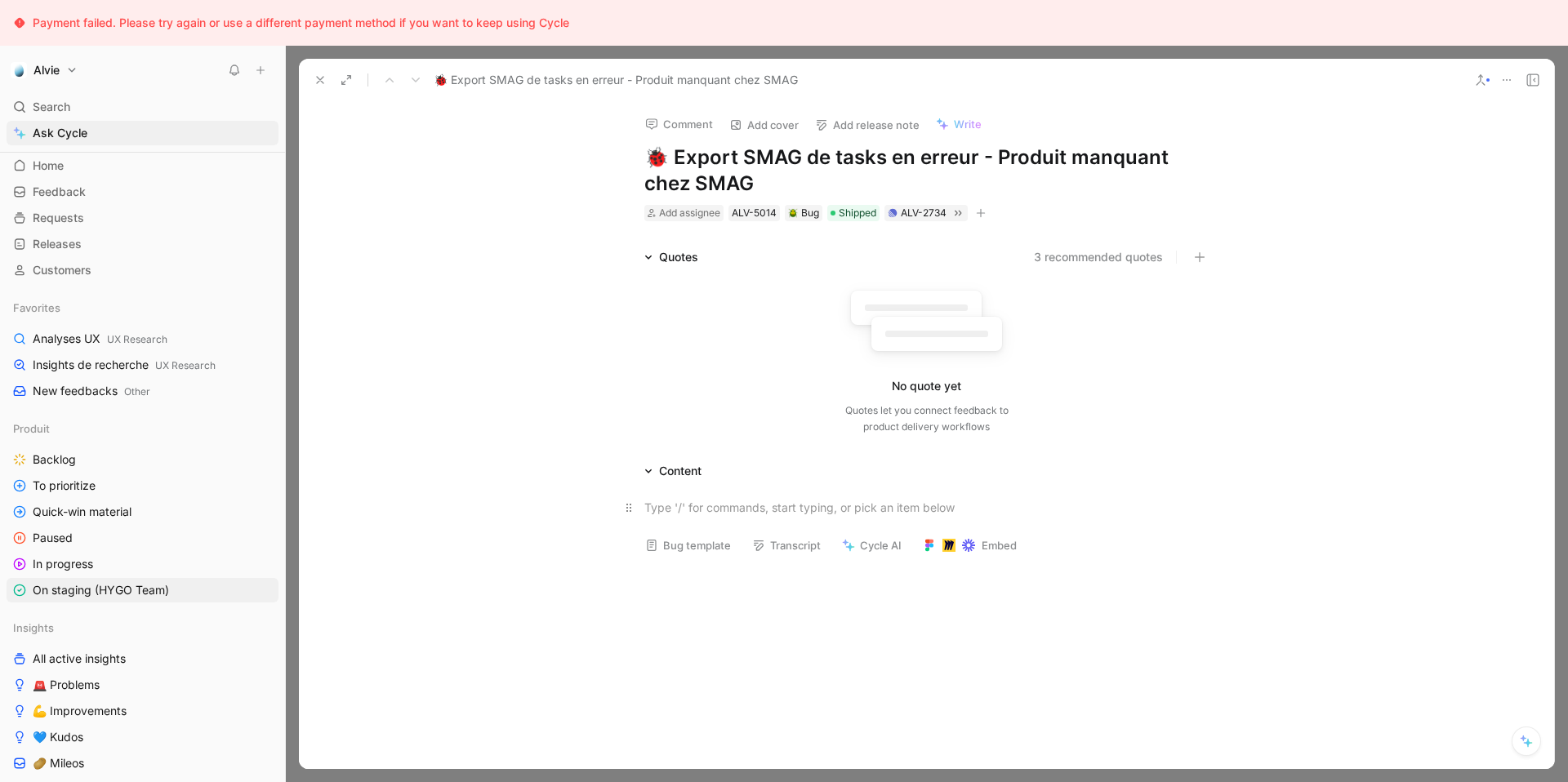 click at bounding box center (927, 507) 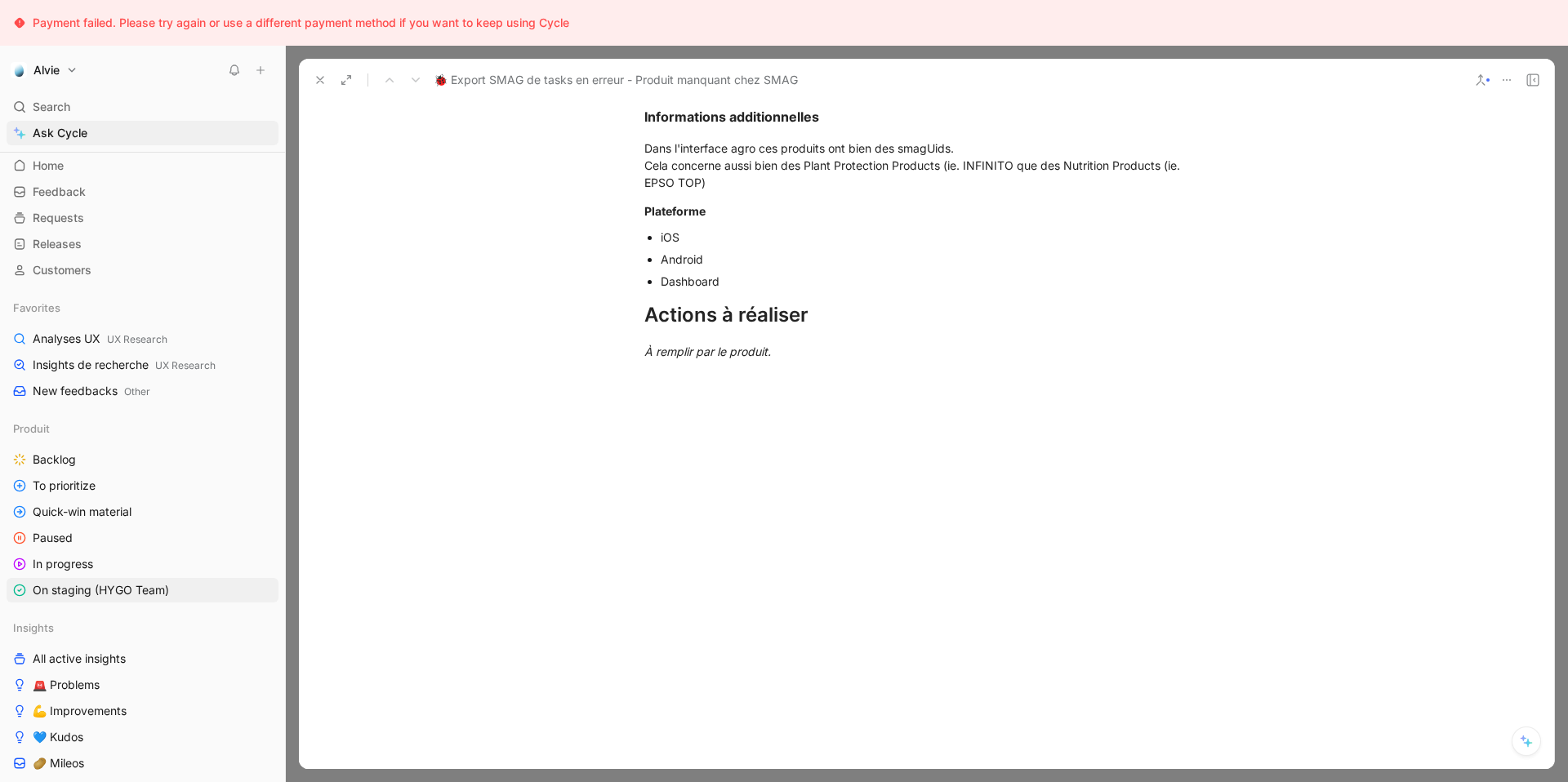 scroll, scrollTop: 3440, scrollLeft: 0, axis: vertical 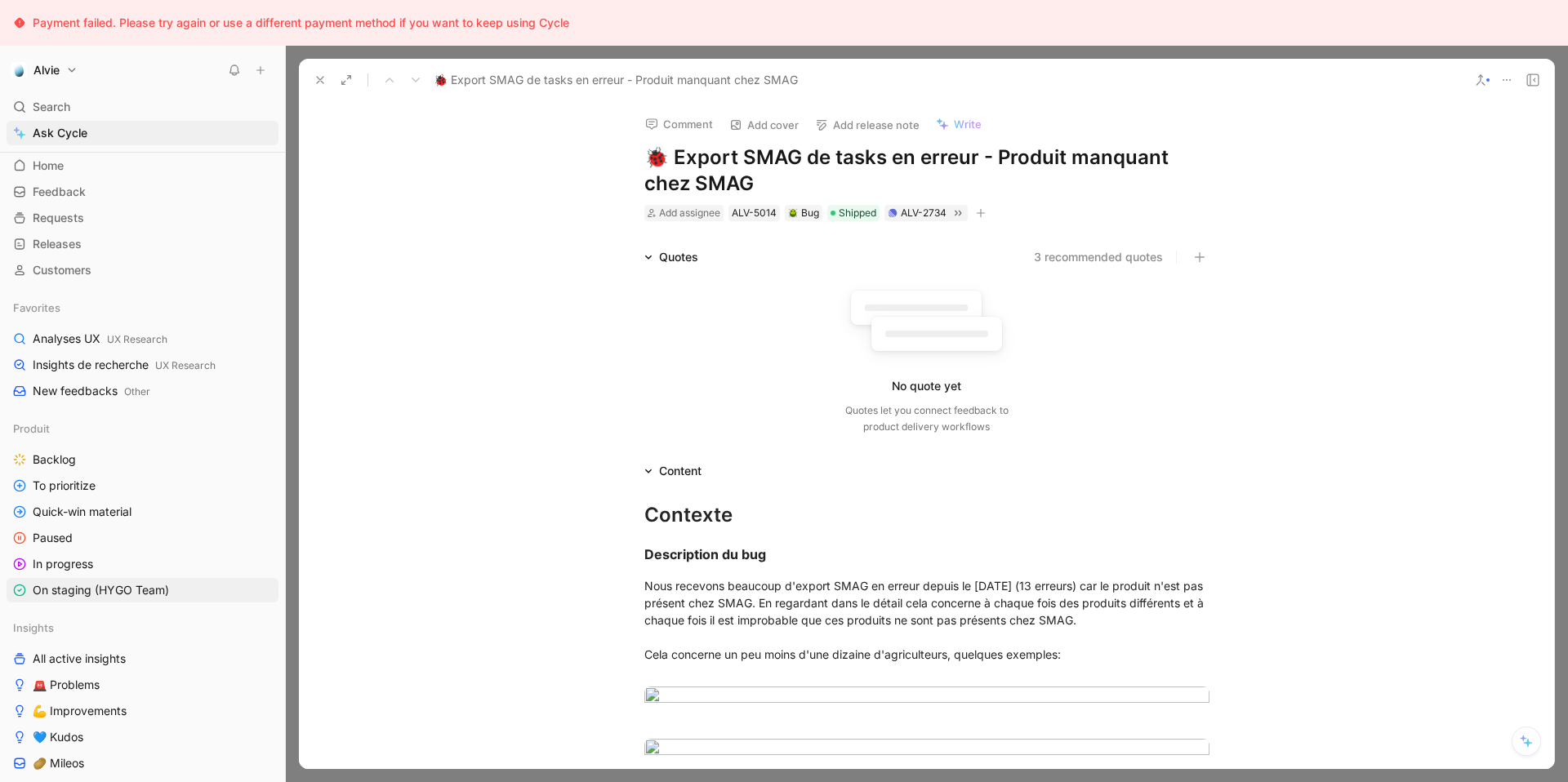 click on "Add release note" at bounding box center [867, 125] 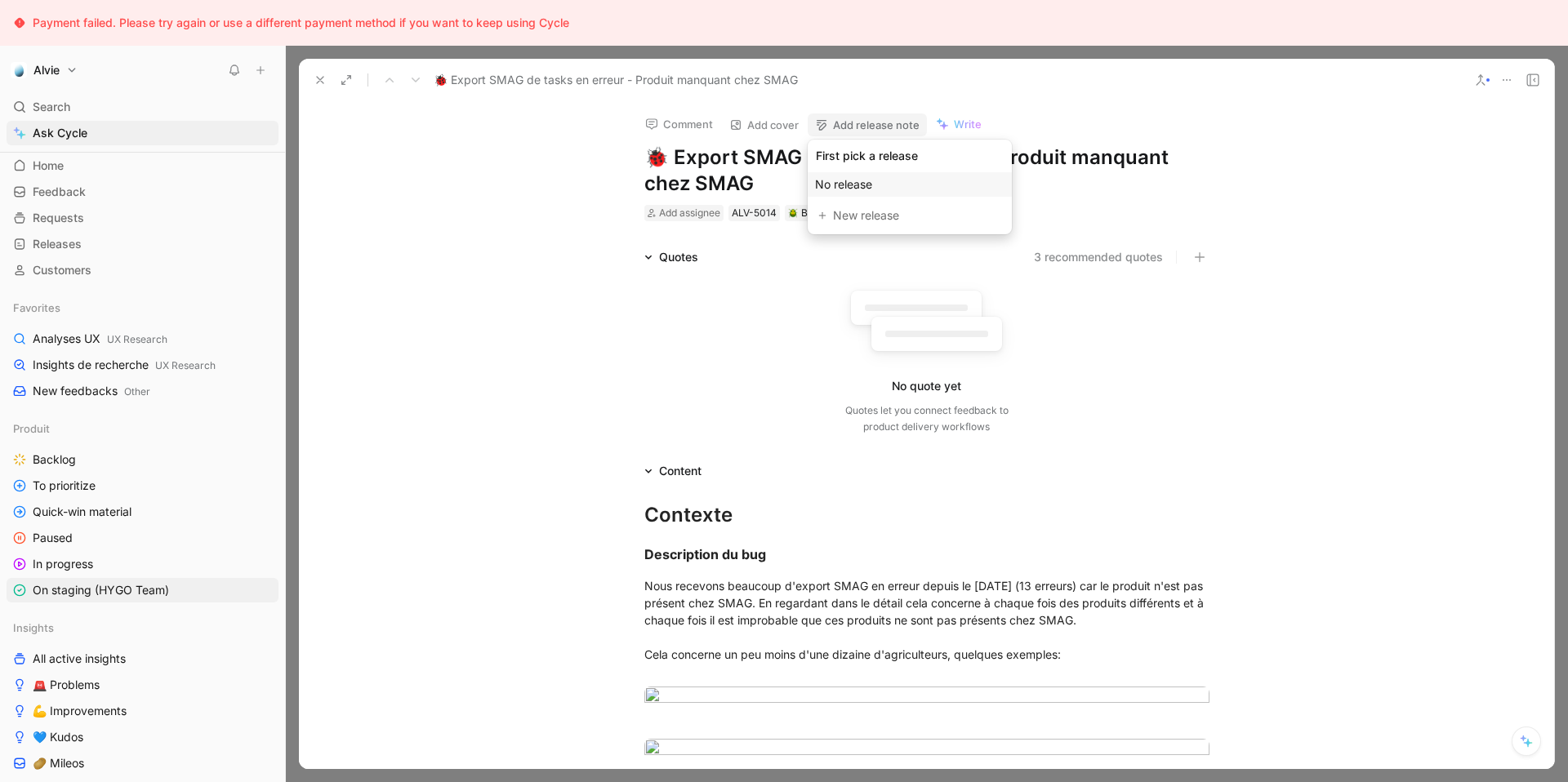 click on "No release" at bounding box center (910, 184) 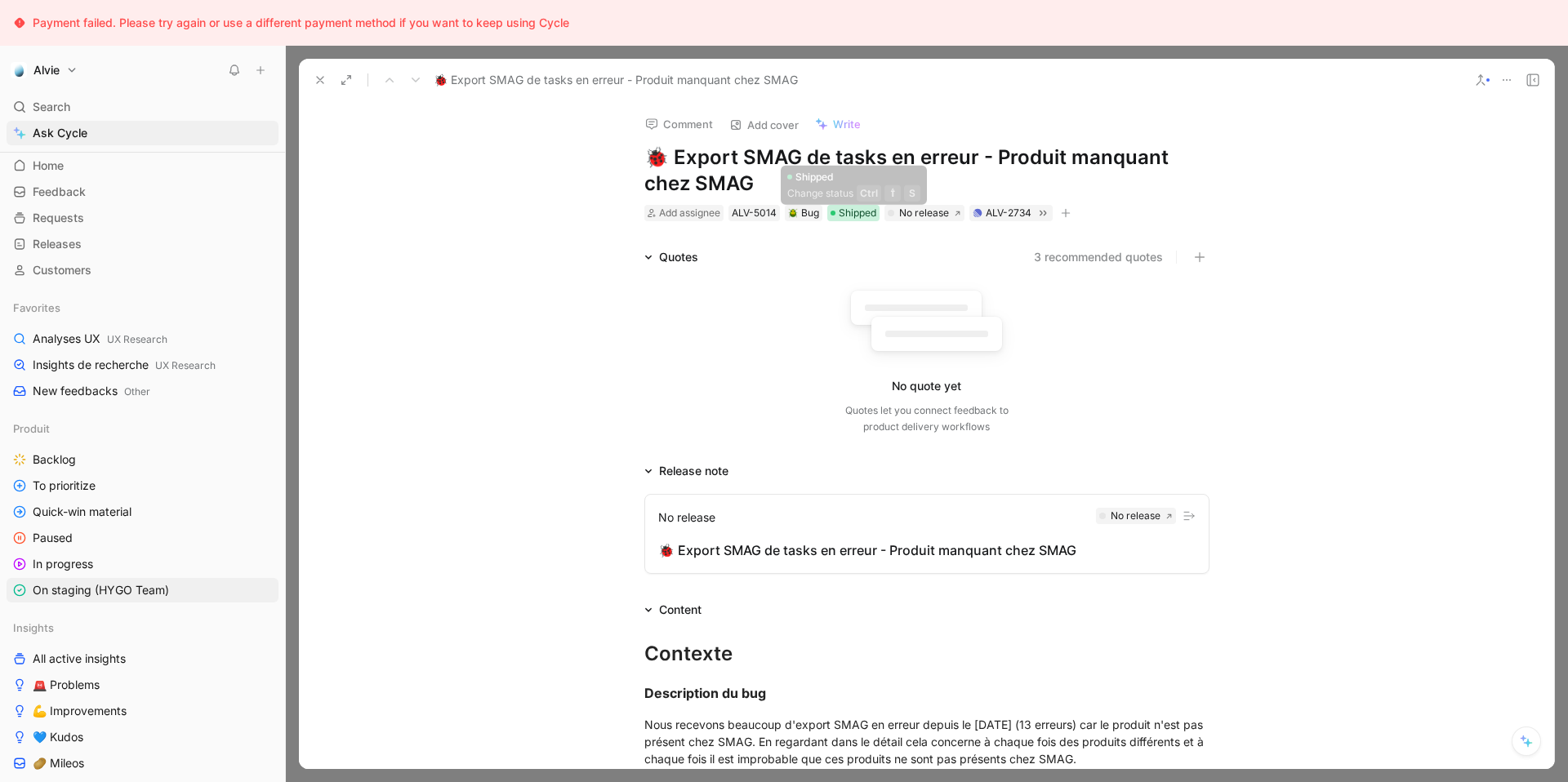 click on "Shipped" at bounding box center [858, 213] 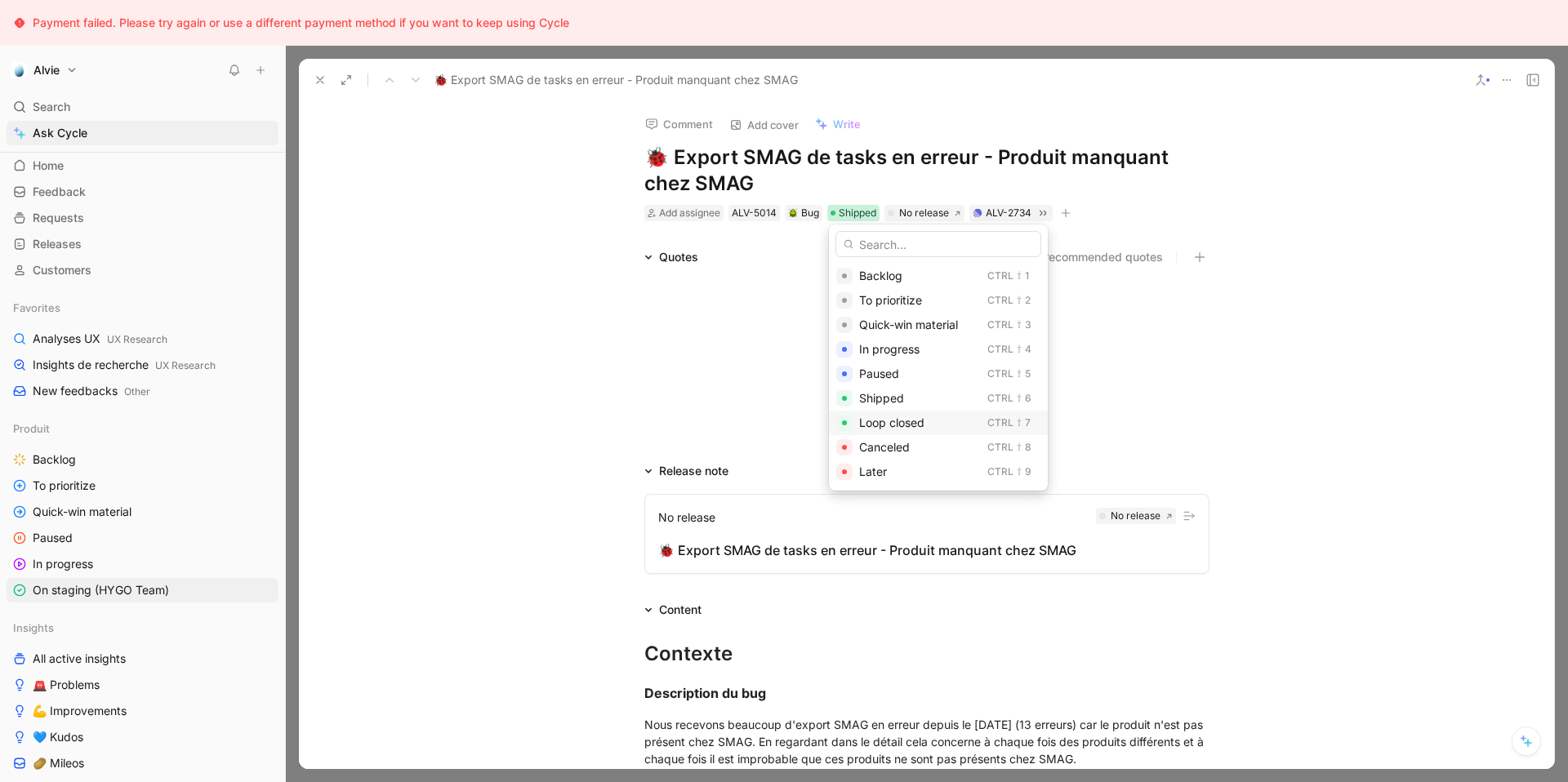 click on "Loop closed" at bounding box center (892, 422) 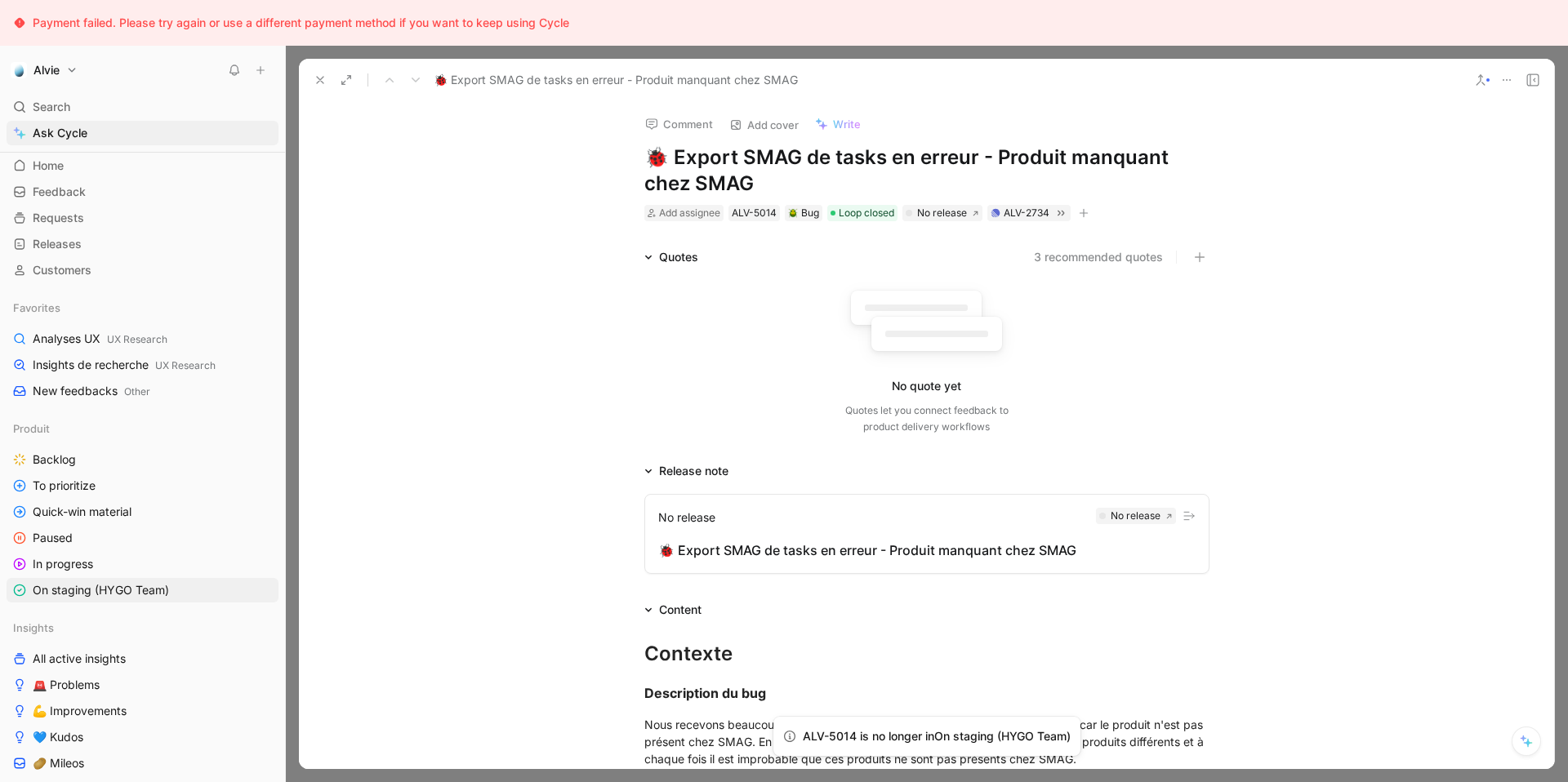 click 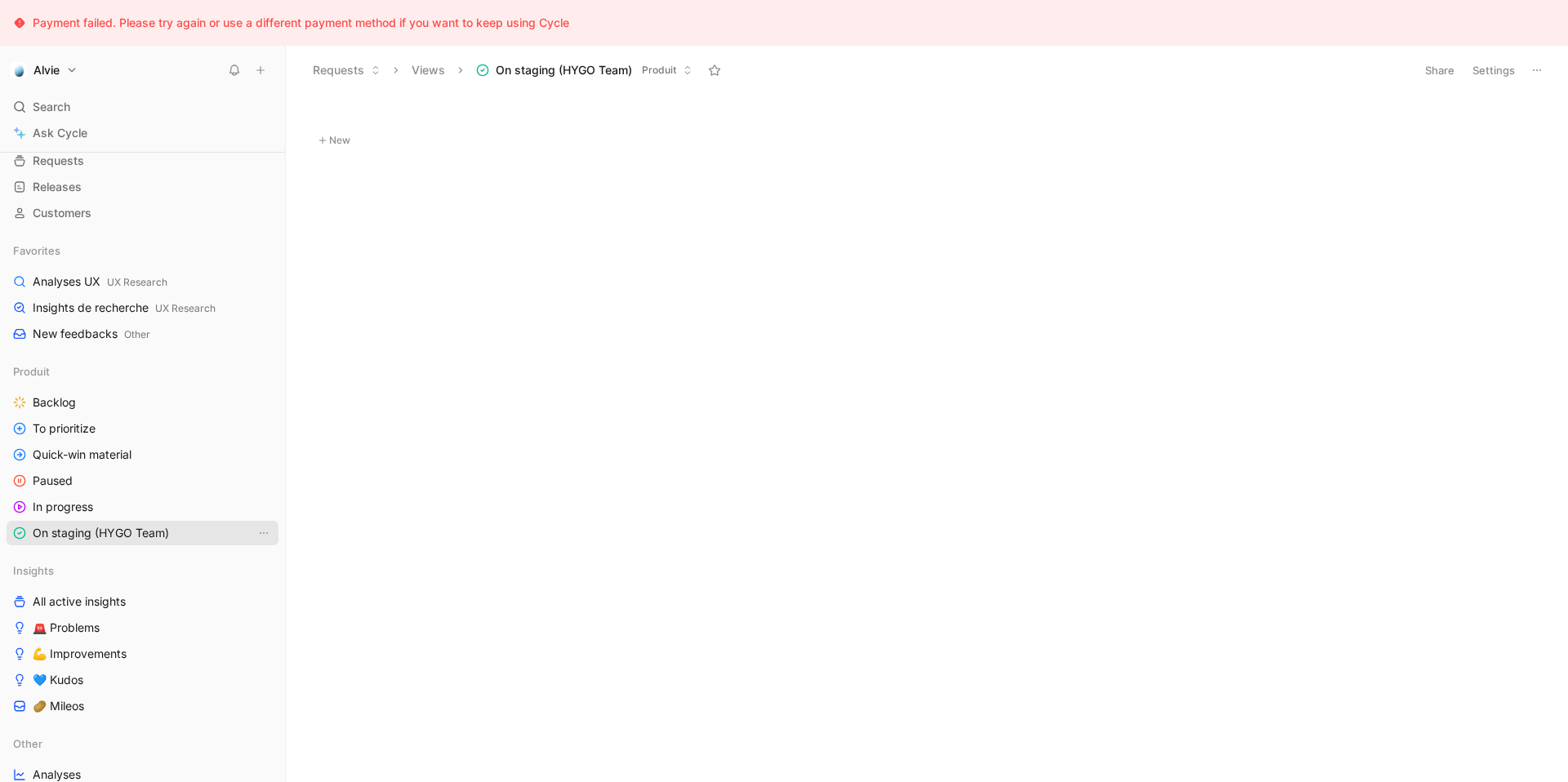 scroll, scrollTop: 0, scrollLeft: 0, axis: both 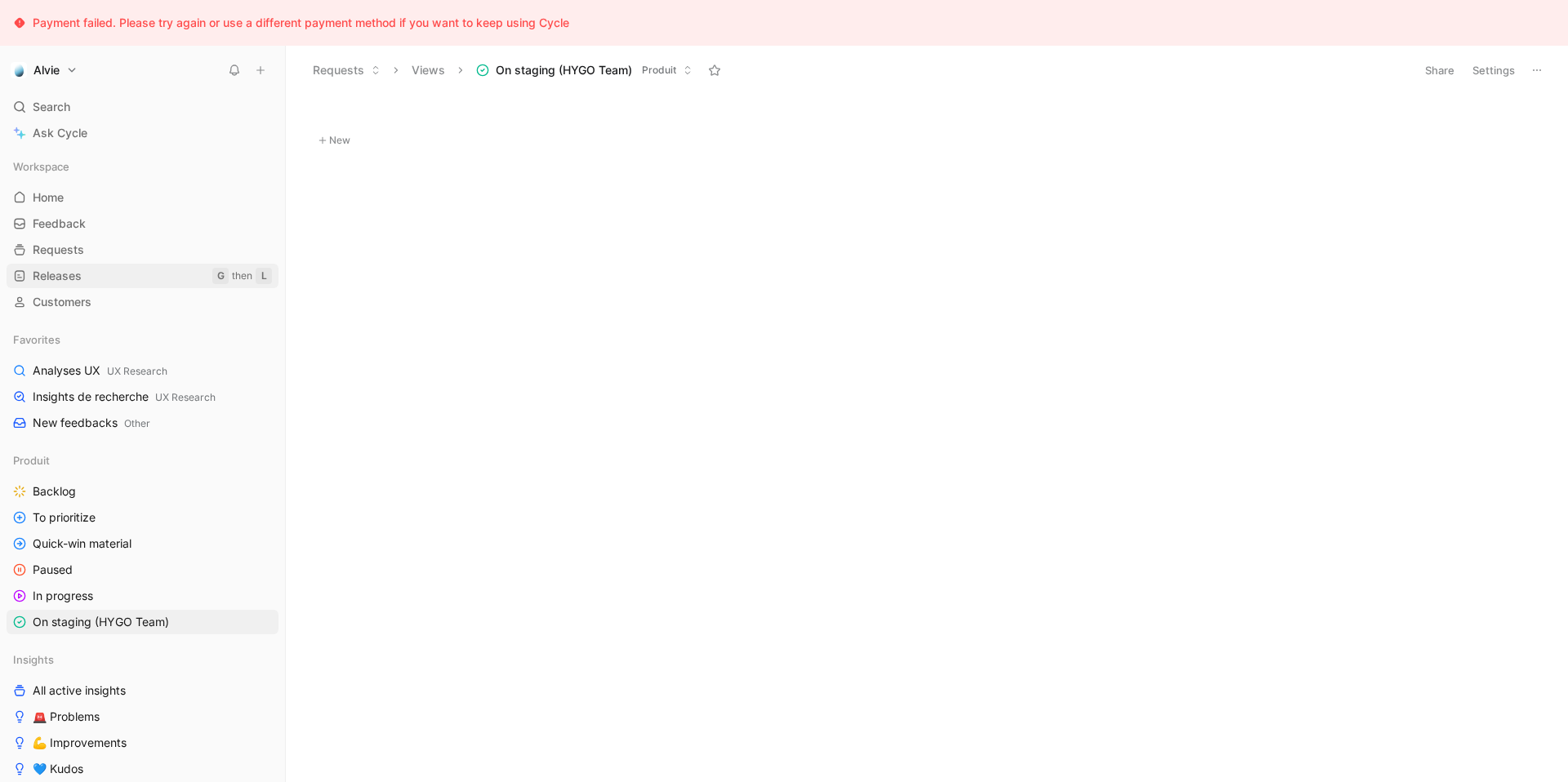 click on "Releases" at bounding box center (57, 276) 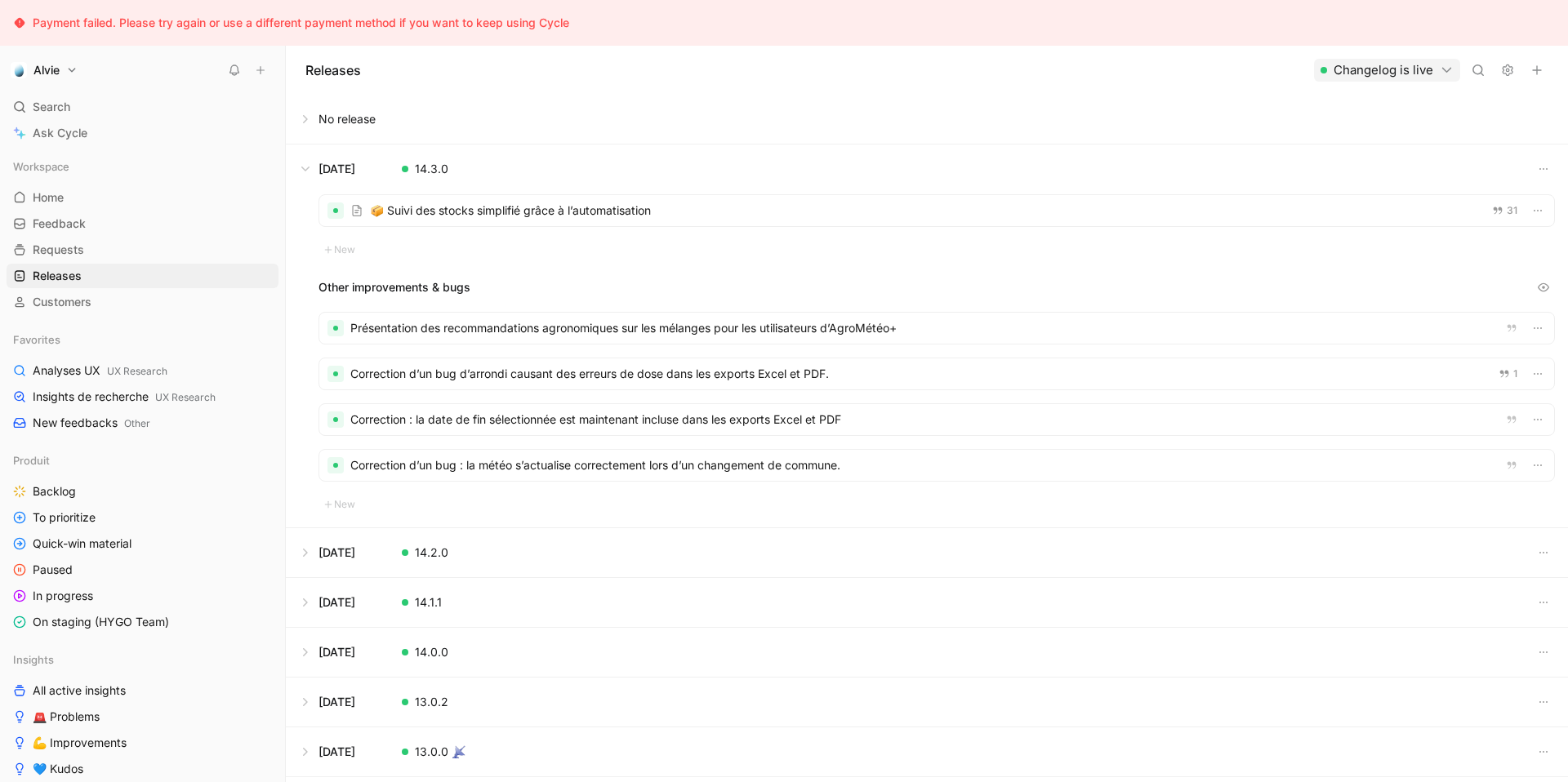 click at bounding box center (927, 119) 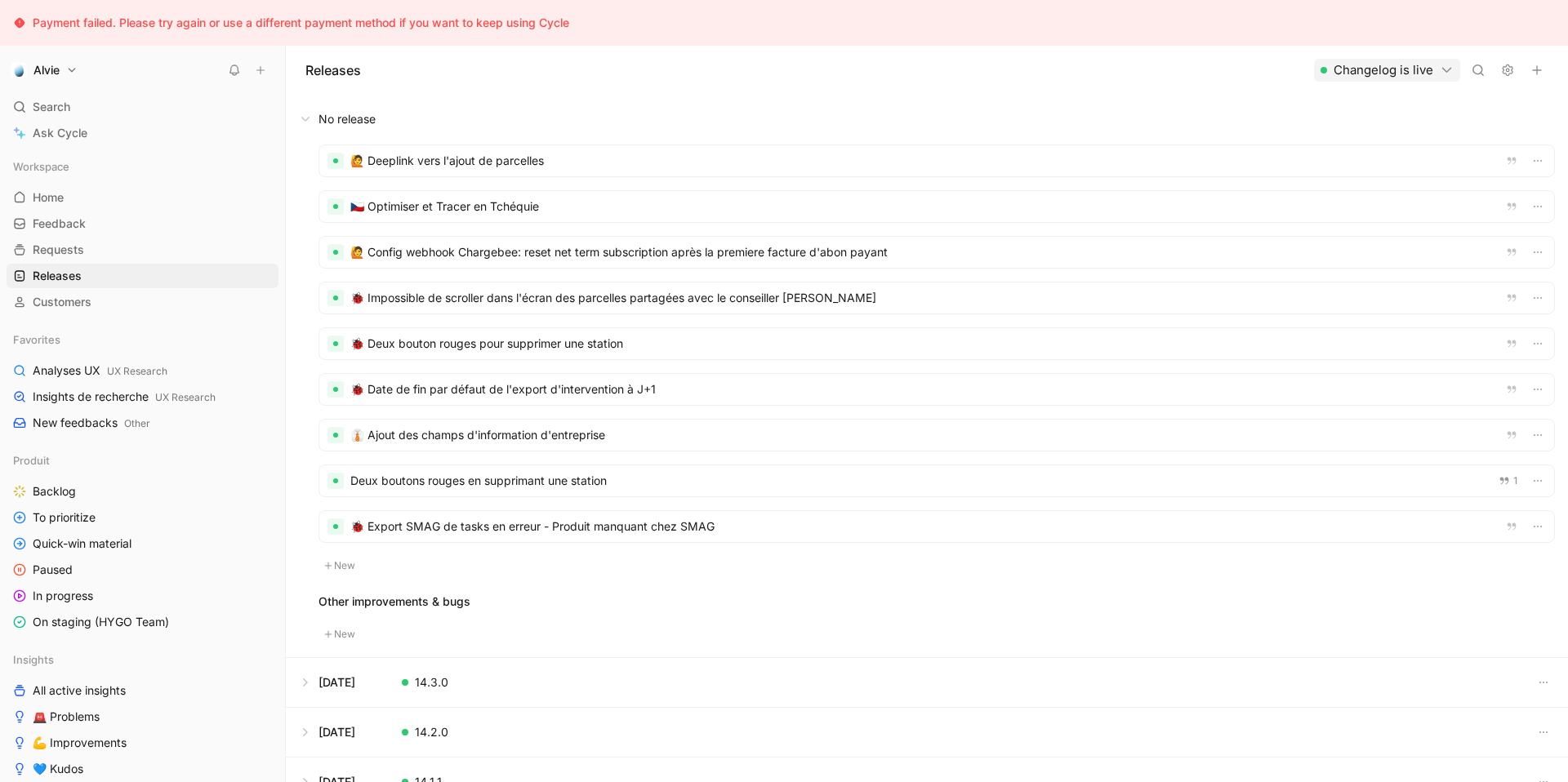 click at bounding box center (937, 161) 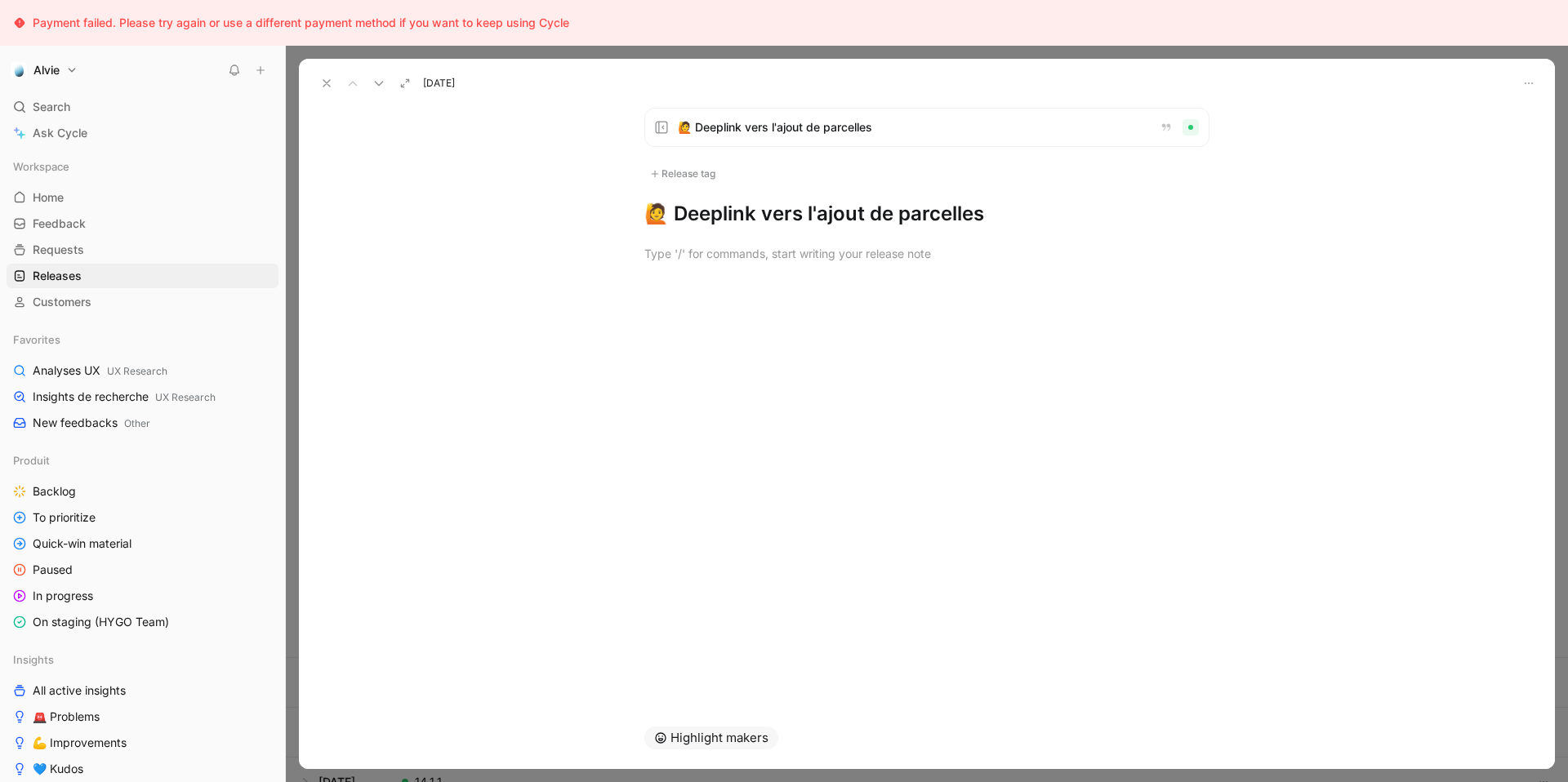 click on "🙋 Deeplink vers l'ajout de parcelles" at bounding box center [927, 214] 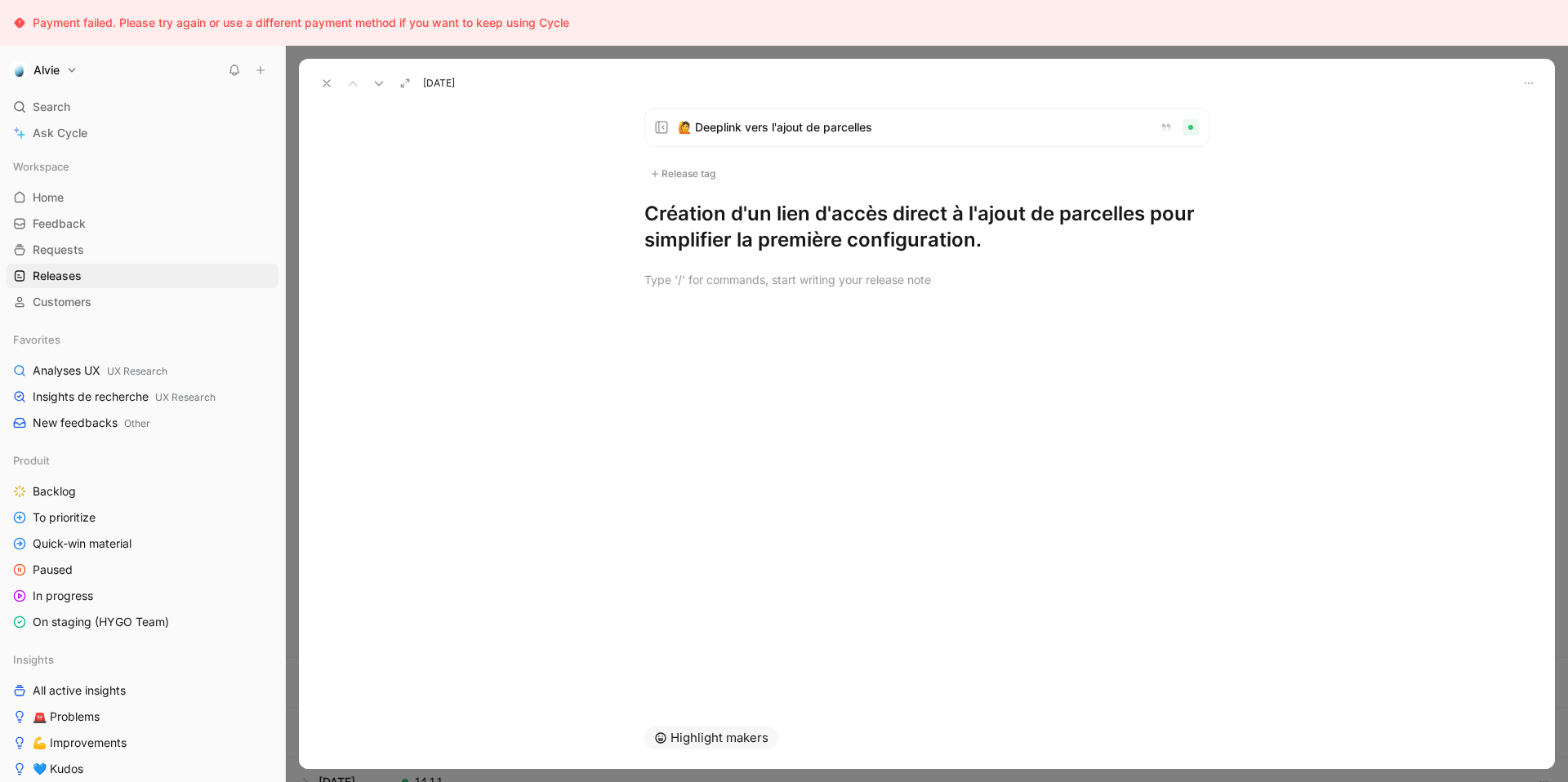 click at bounding box center (327, 83) 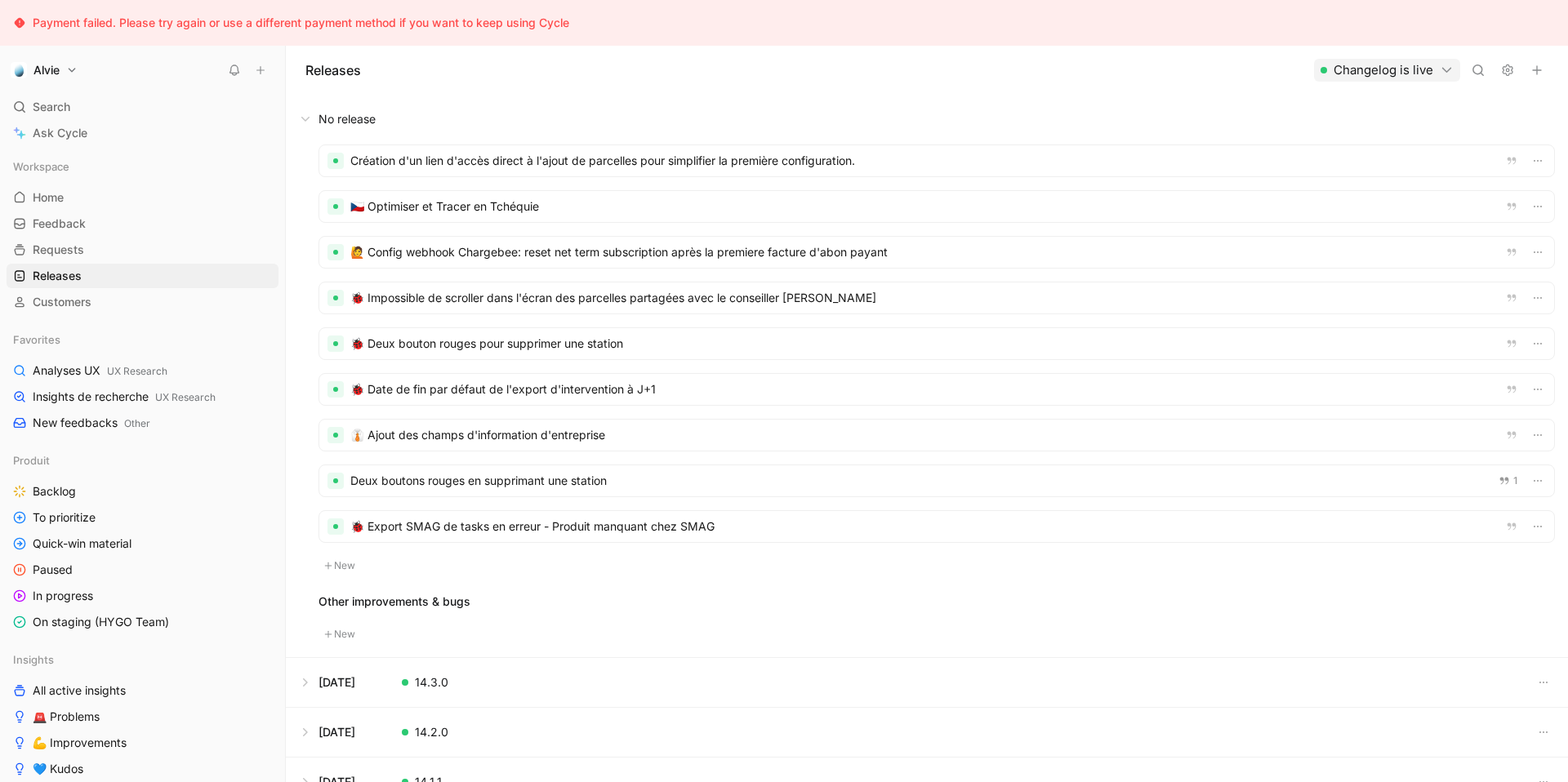 click at bounding box center [1537, 70] 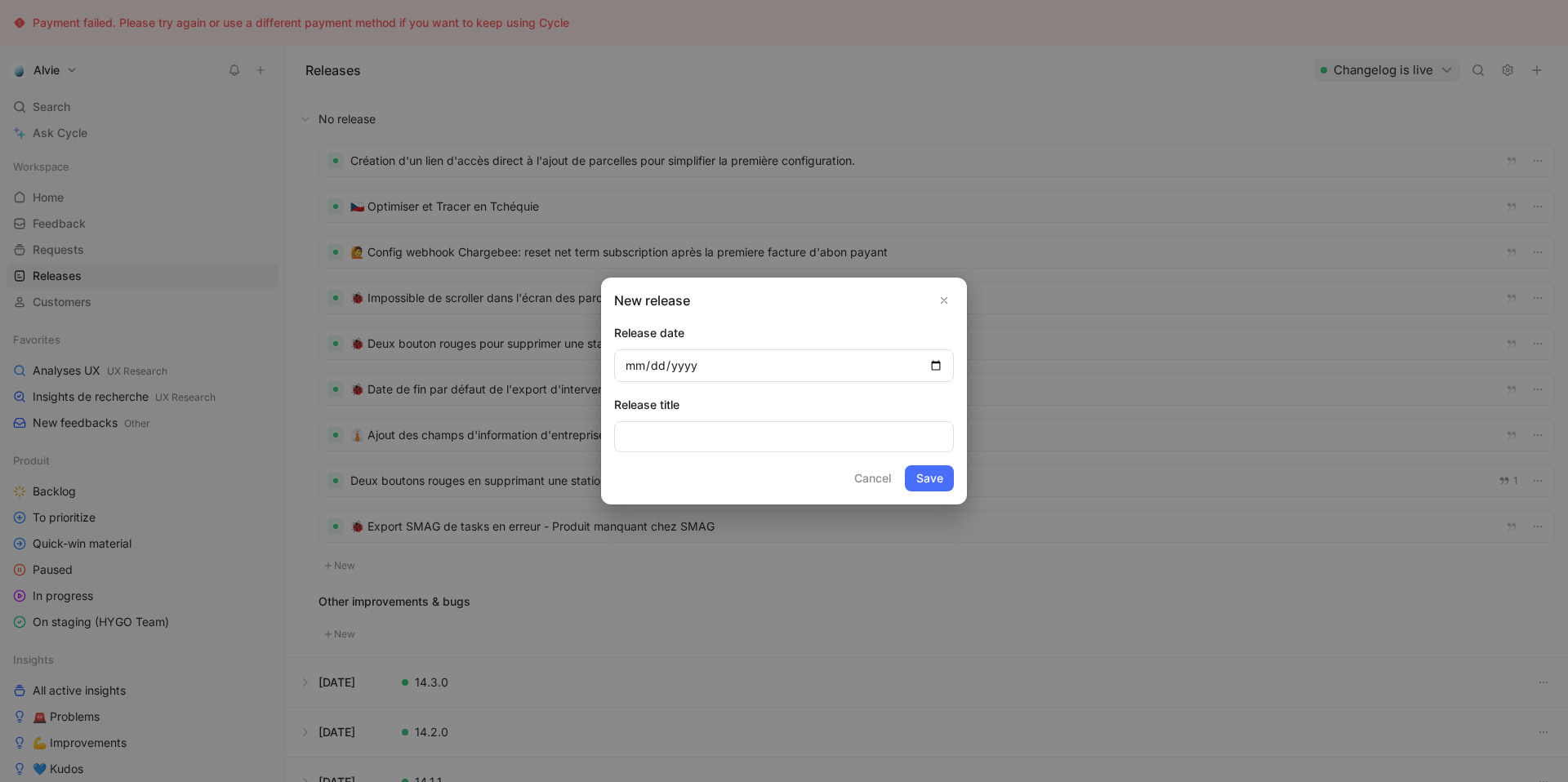 click at bounding box center [784, 366] 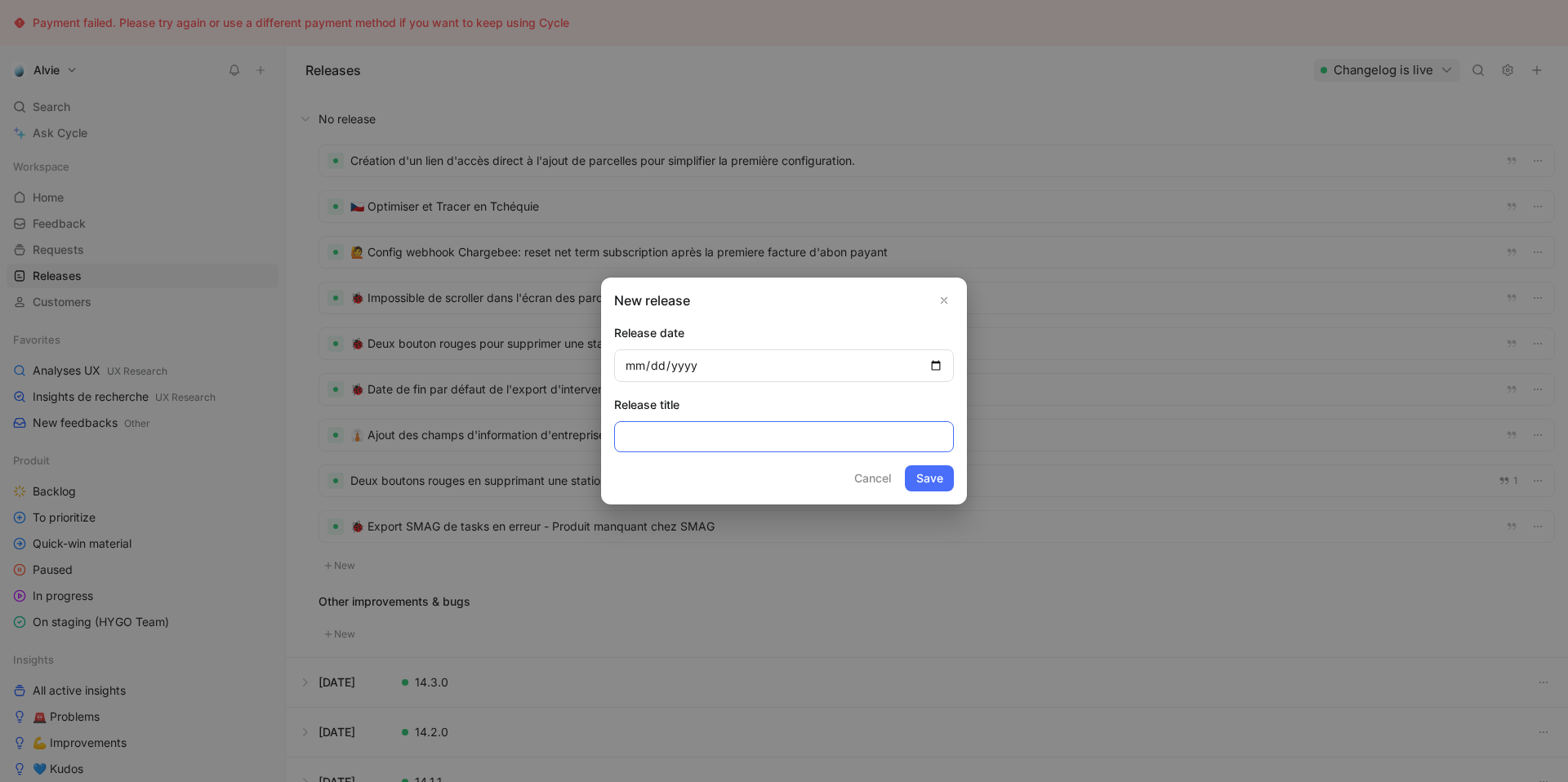 click at bounding box center (784, 437) 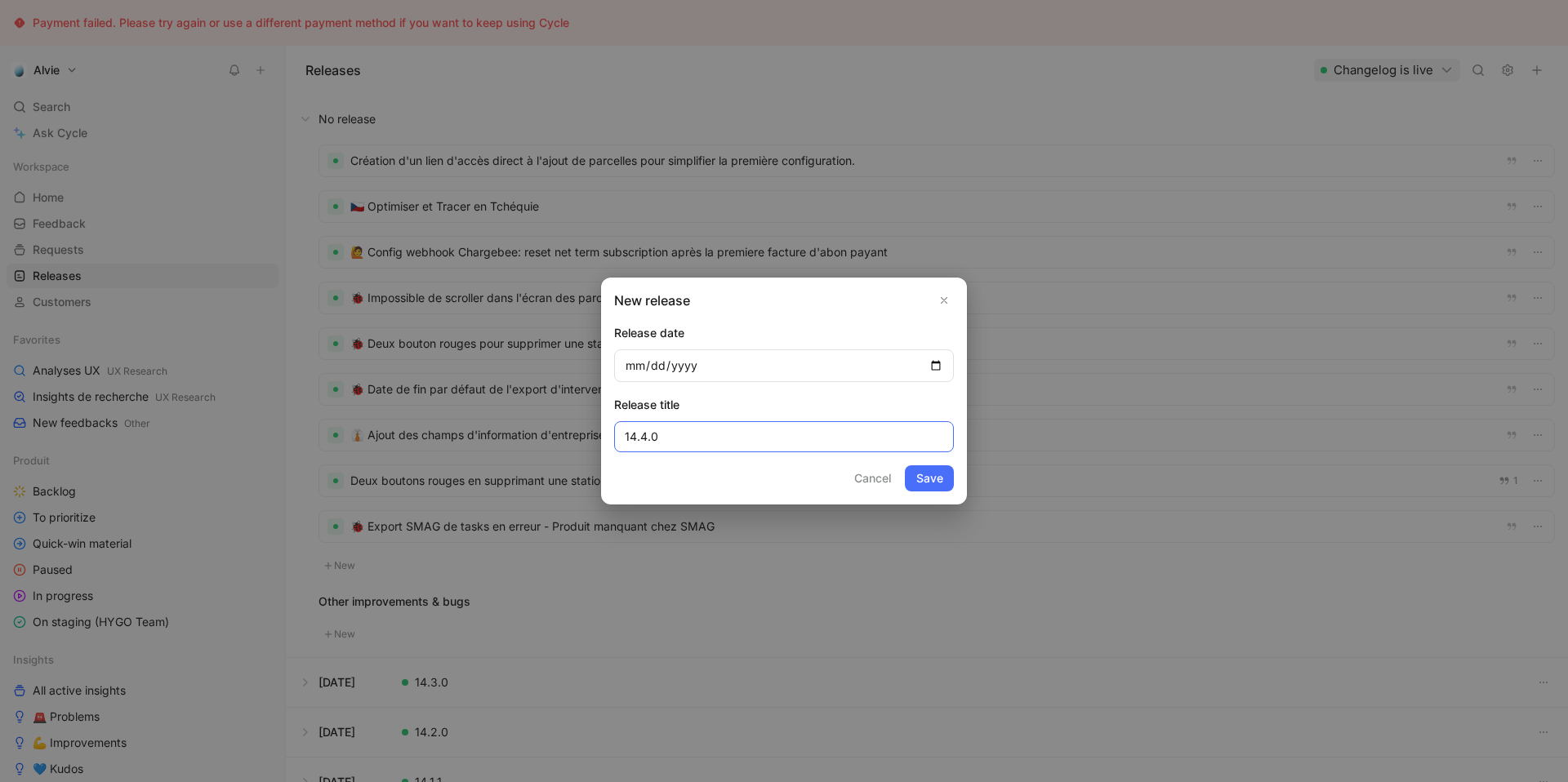 type on "14.4.0" 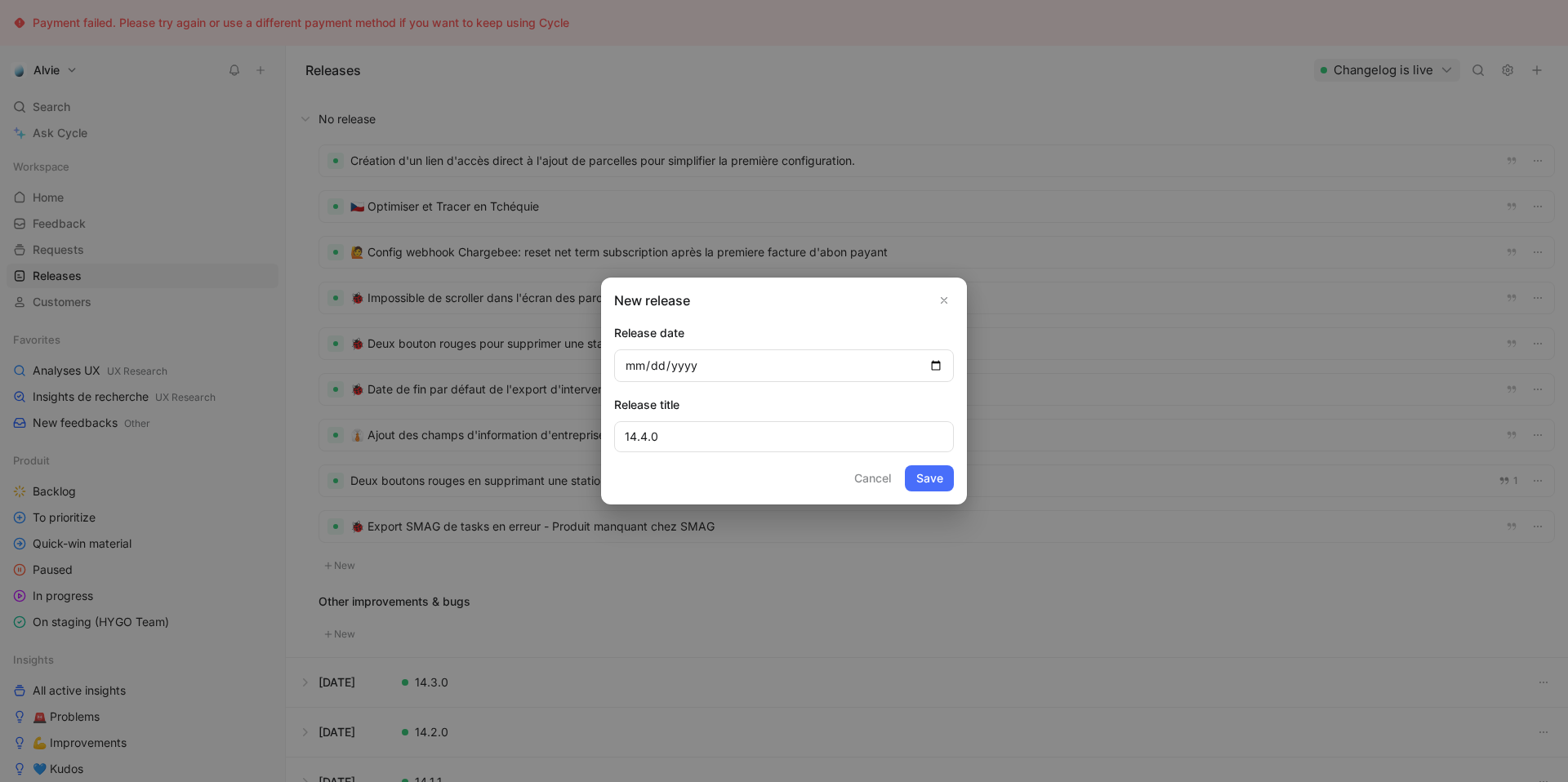 click on "Save" at bounding box center [929, 478] 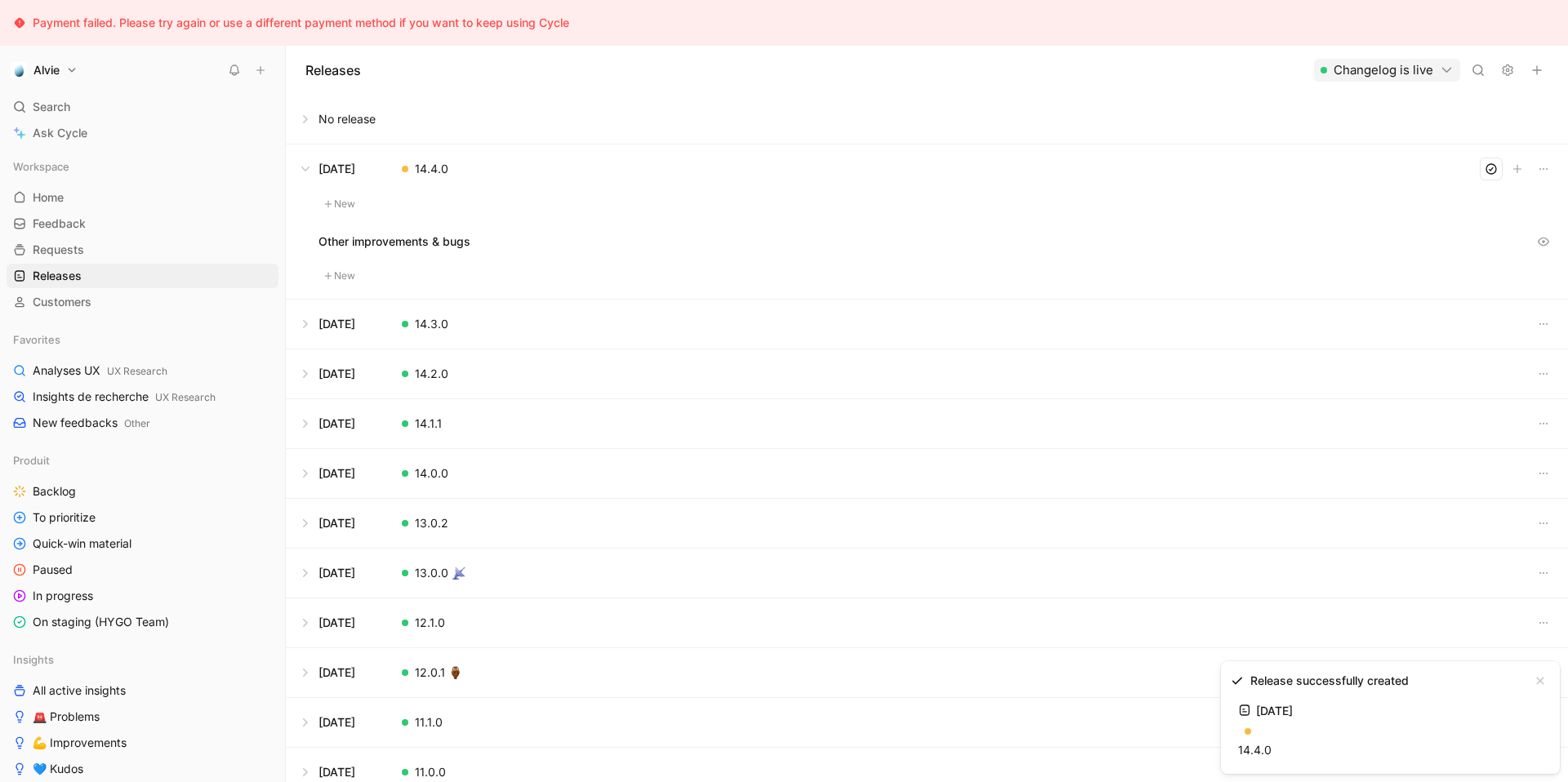 click at bounding box center [927, 119] 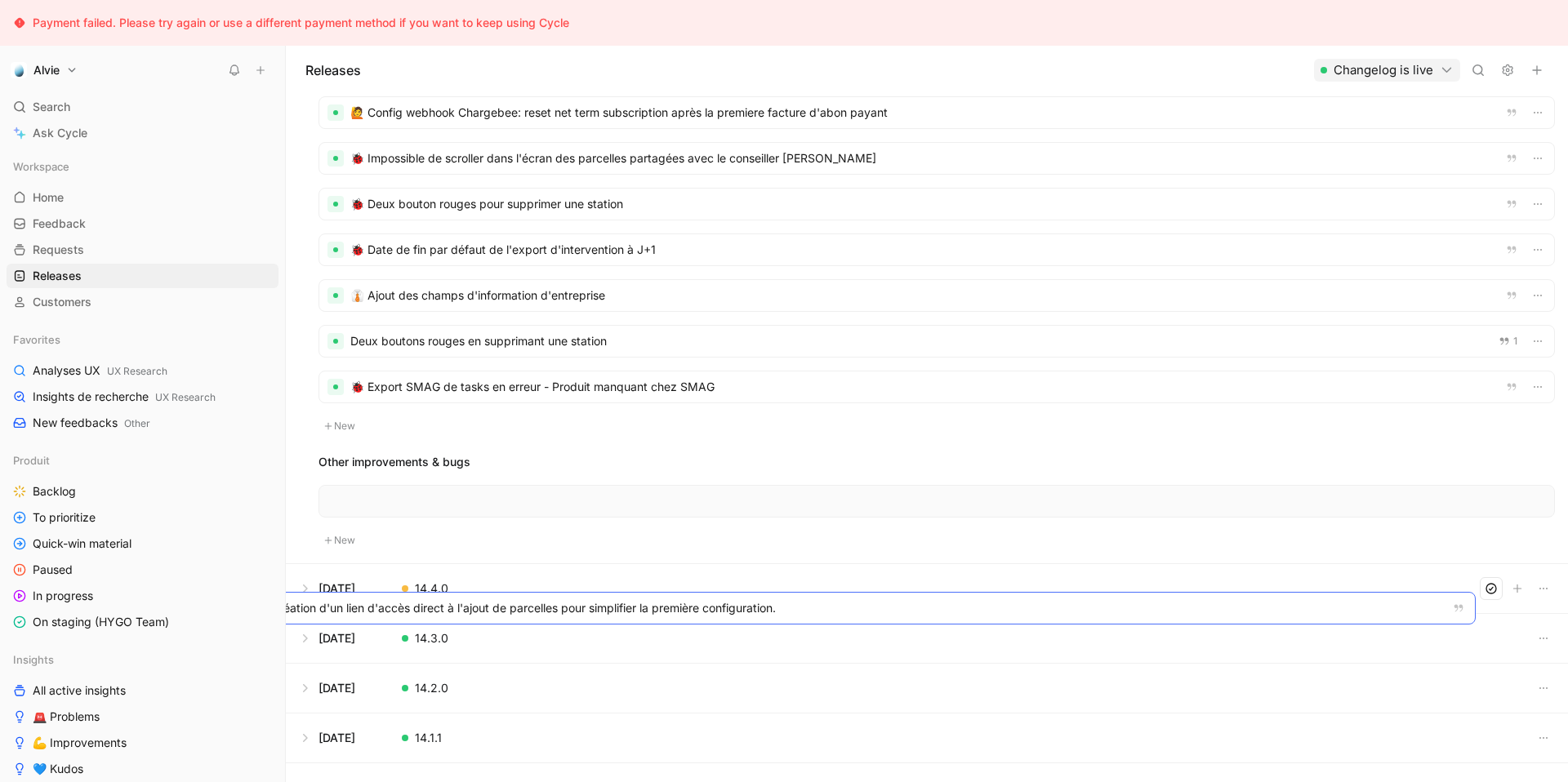 scroll, scrollTop: 96, scrollLeft: 0, axis: vertical 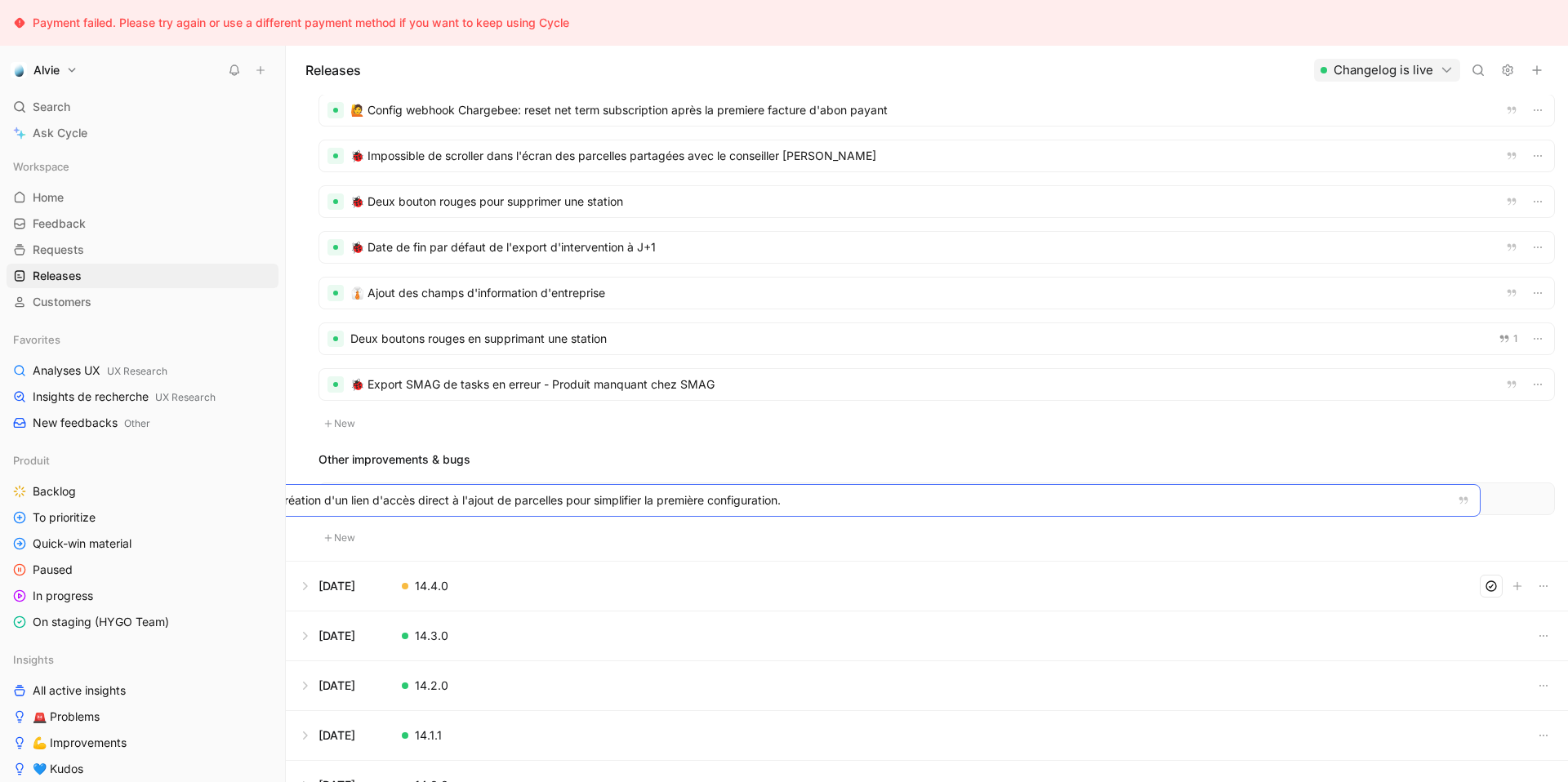 drag, startPoint x: 906, startPoint y: 169, endPoint x: 831, endPoint y: 508, distance: 347.1974 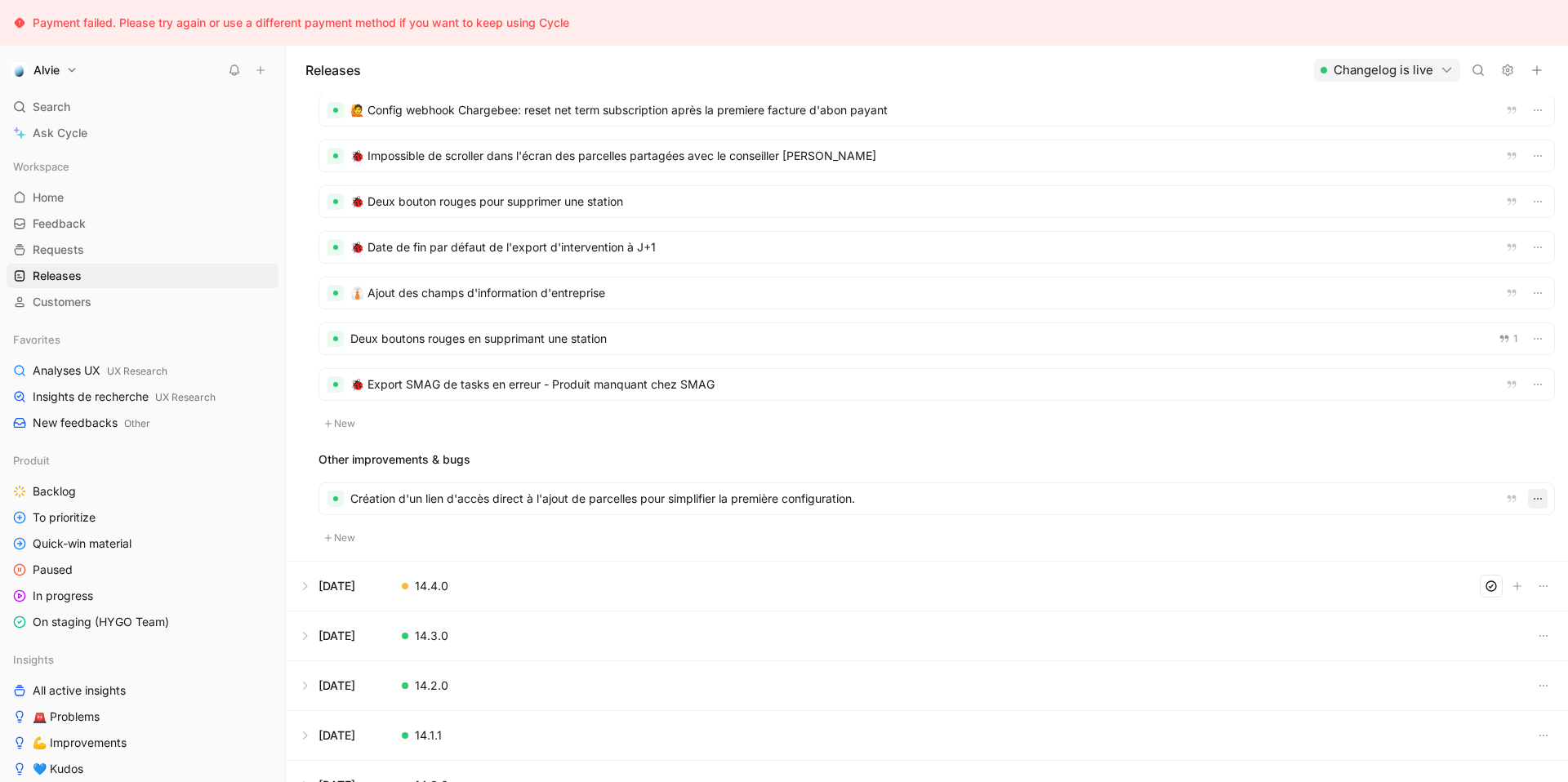 click 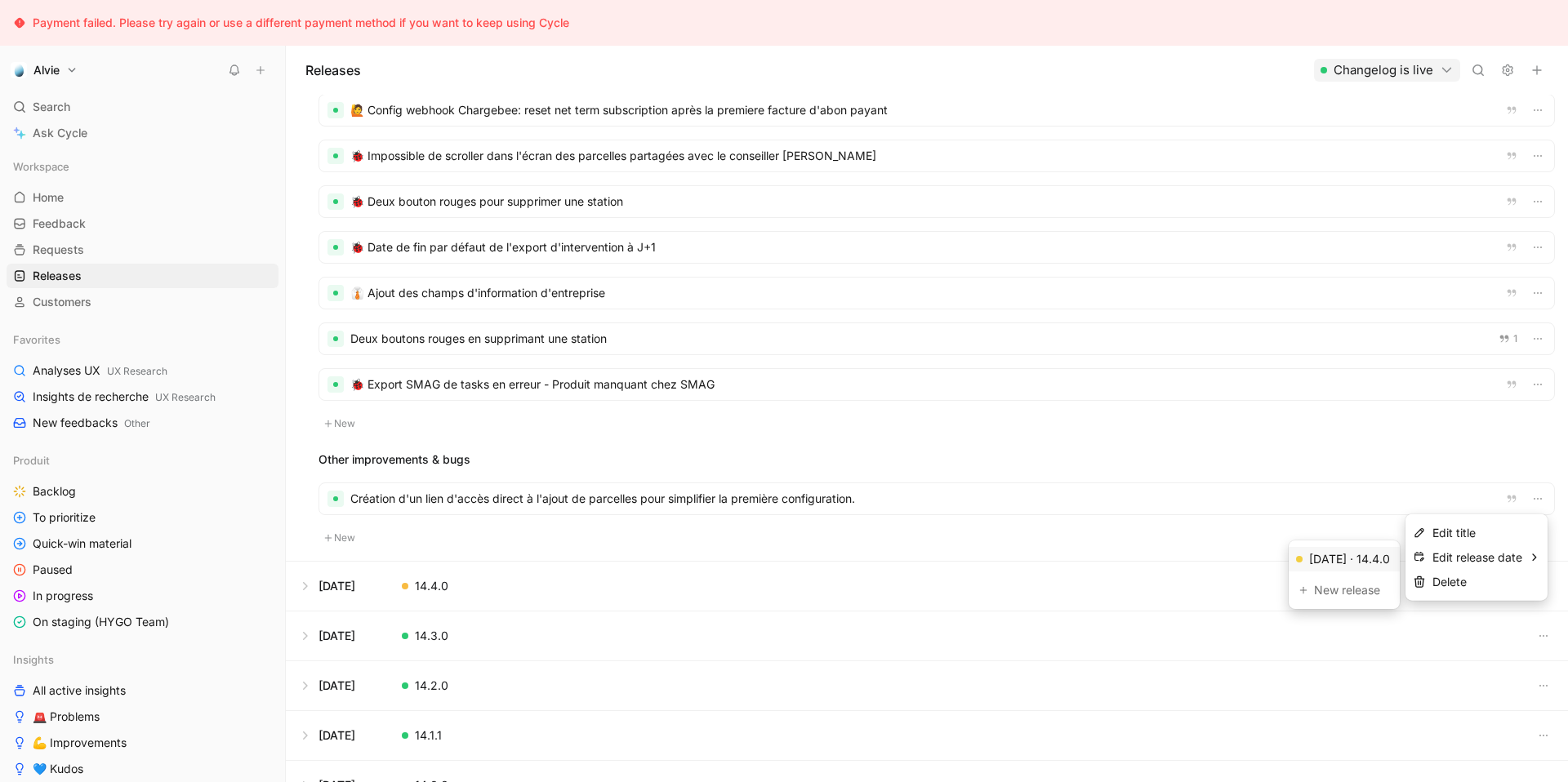 click on "[DATE] · 14.4.0" at bounding box center (1349, 559) 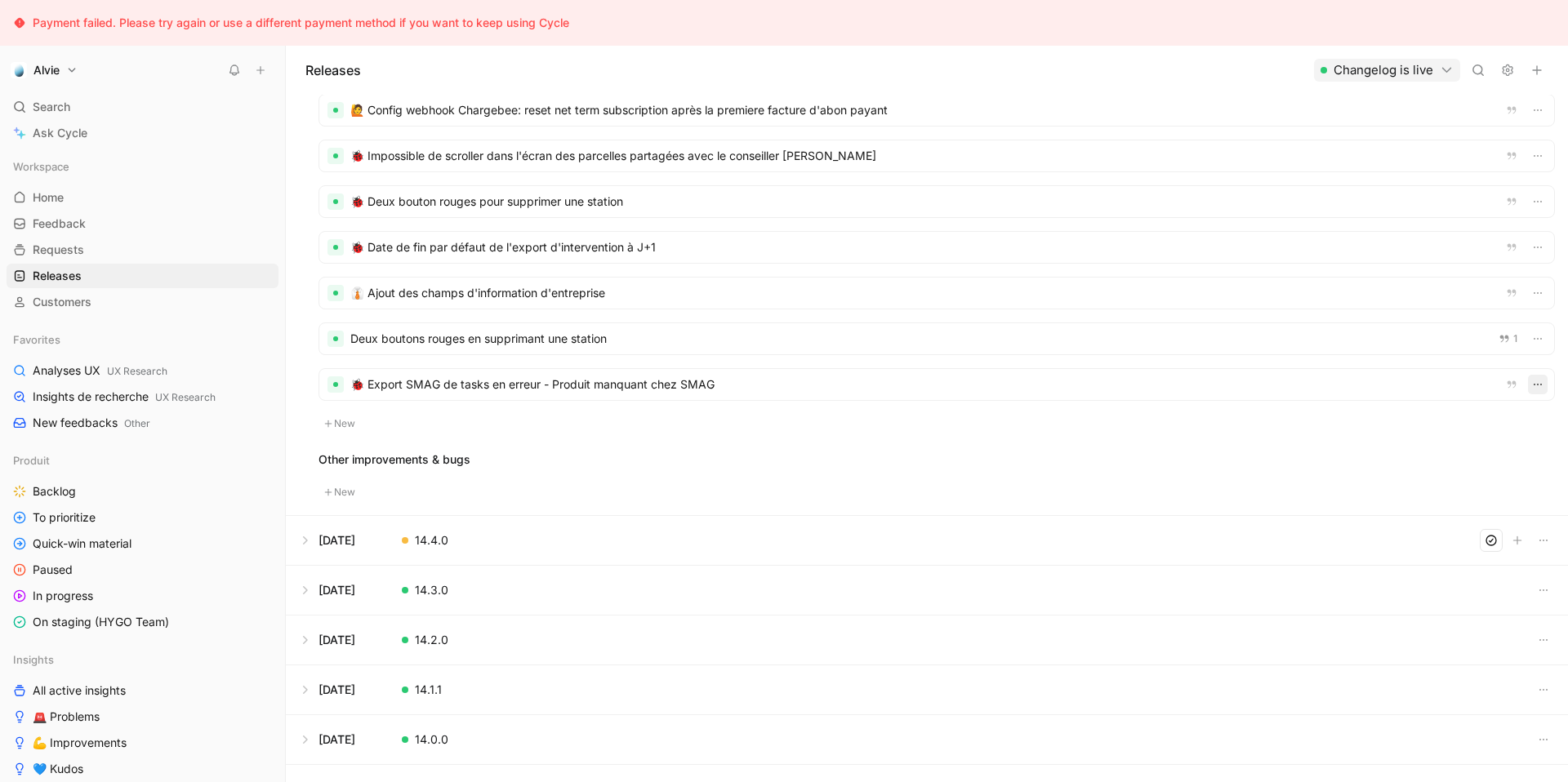 click at bounding box center [1538, 384] 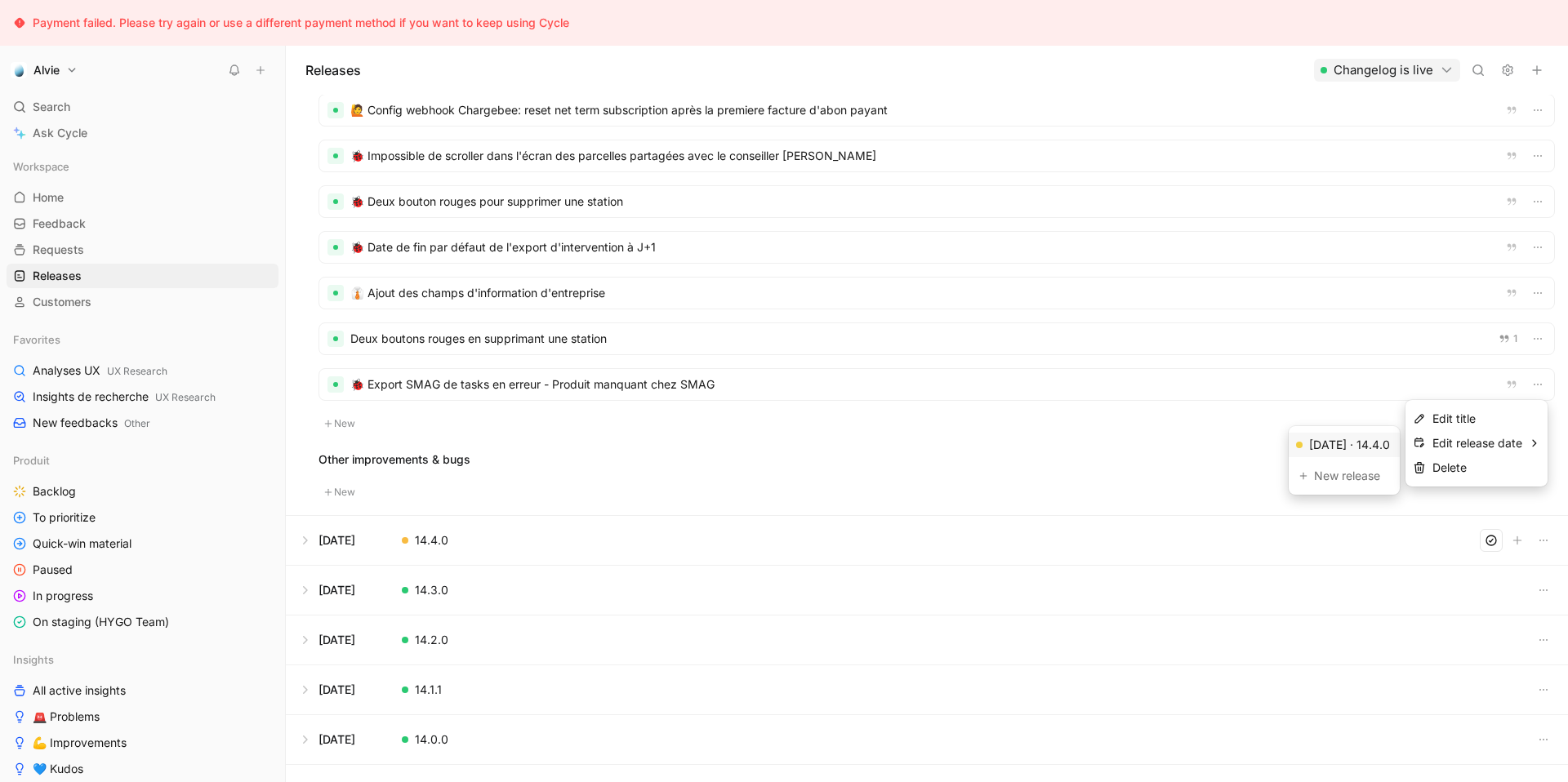 click on "[DATE] · 14.4.0" at bounding box center [1349, 445] 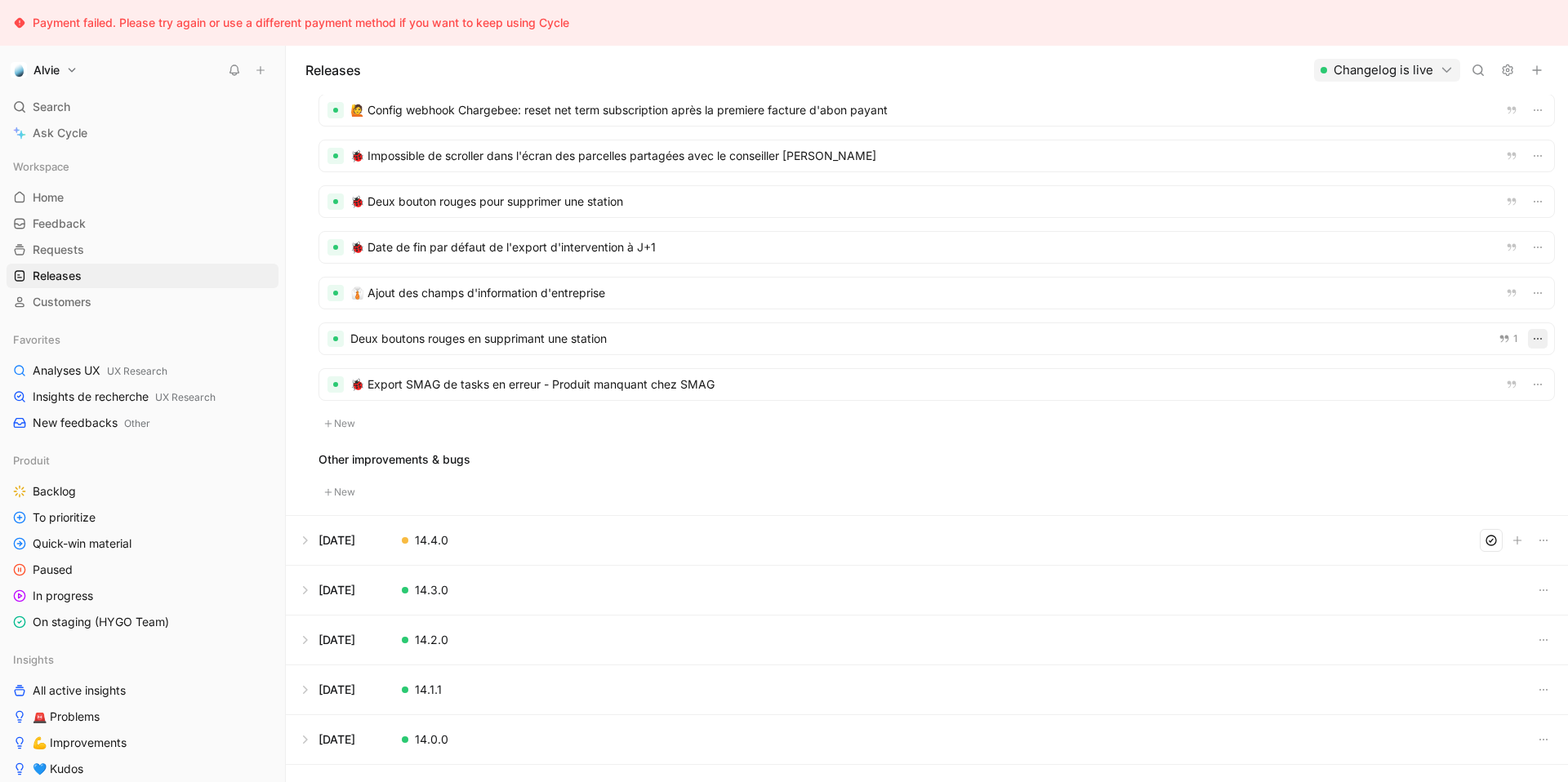 click at bounding box center (1538, 339) 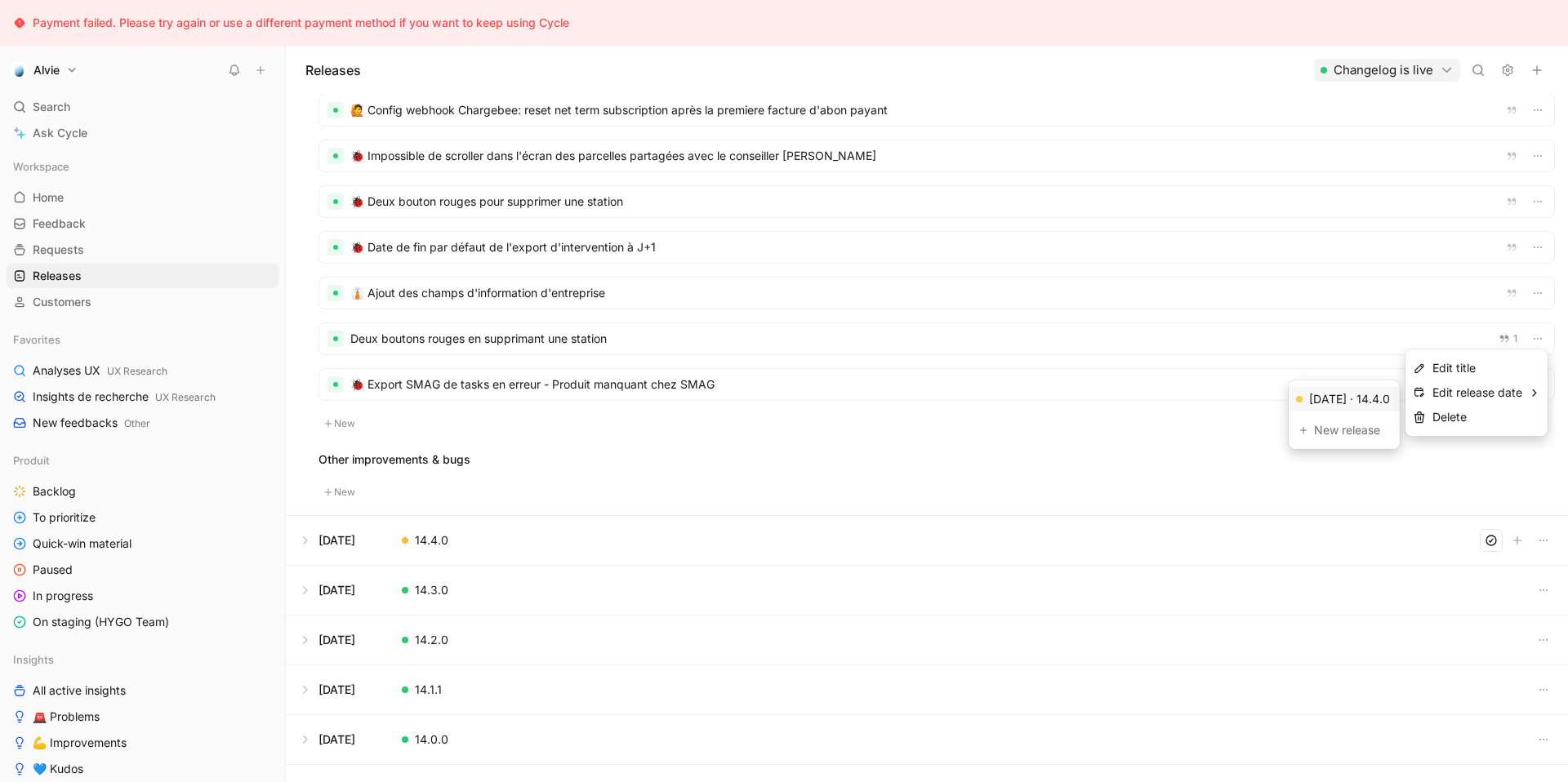 click on "[DATE] · 14.4.0" at bounding box center (1349, 399) 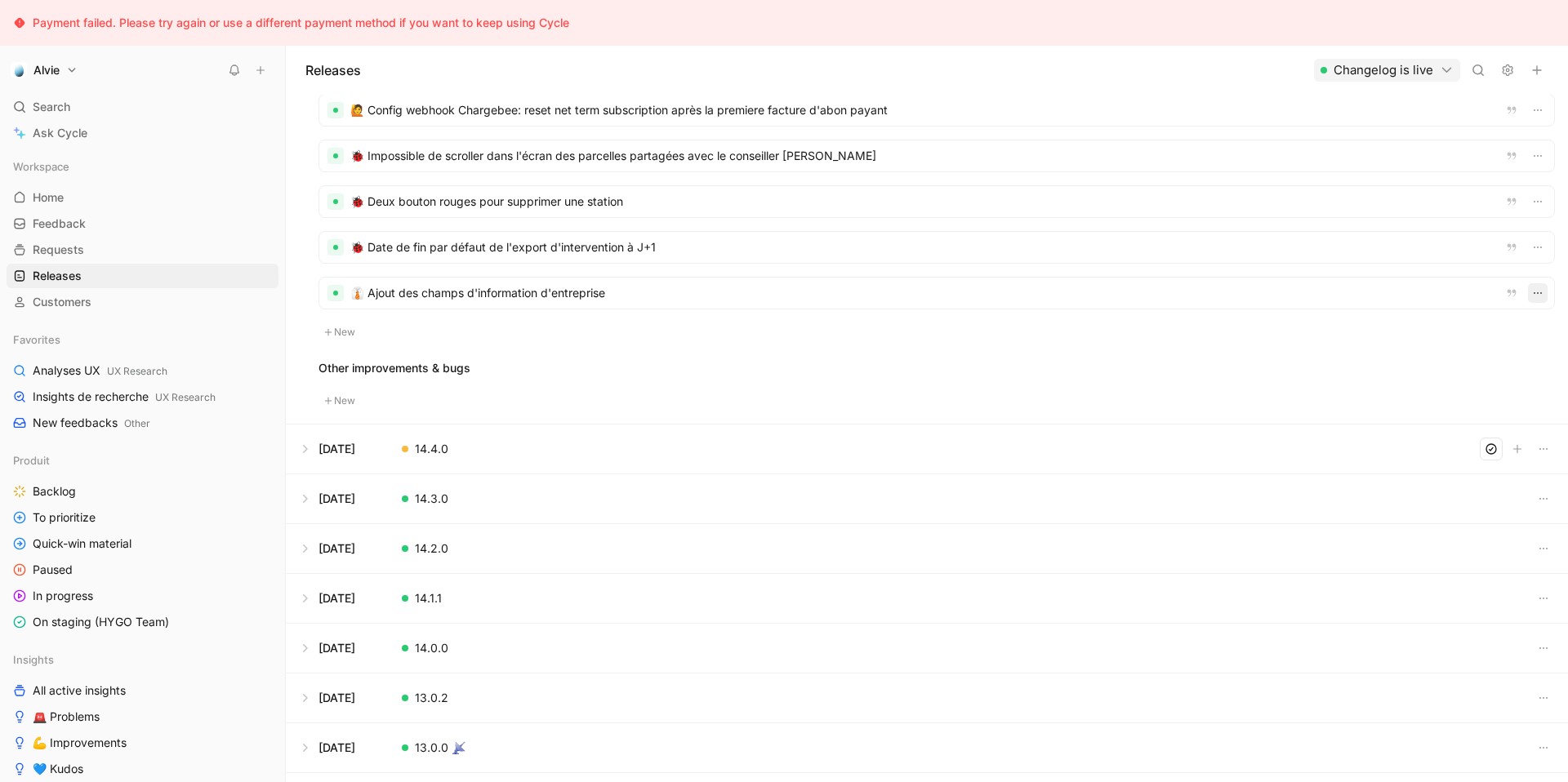 click 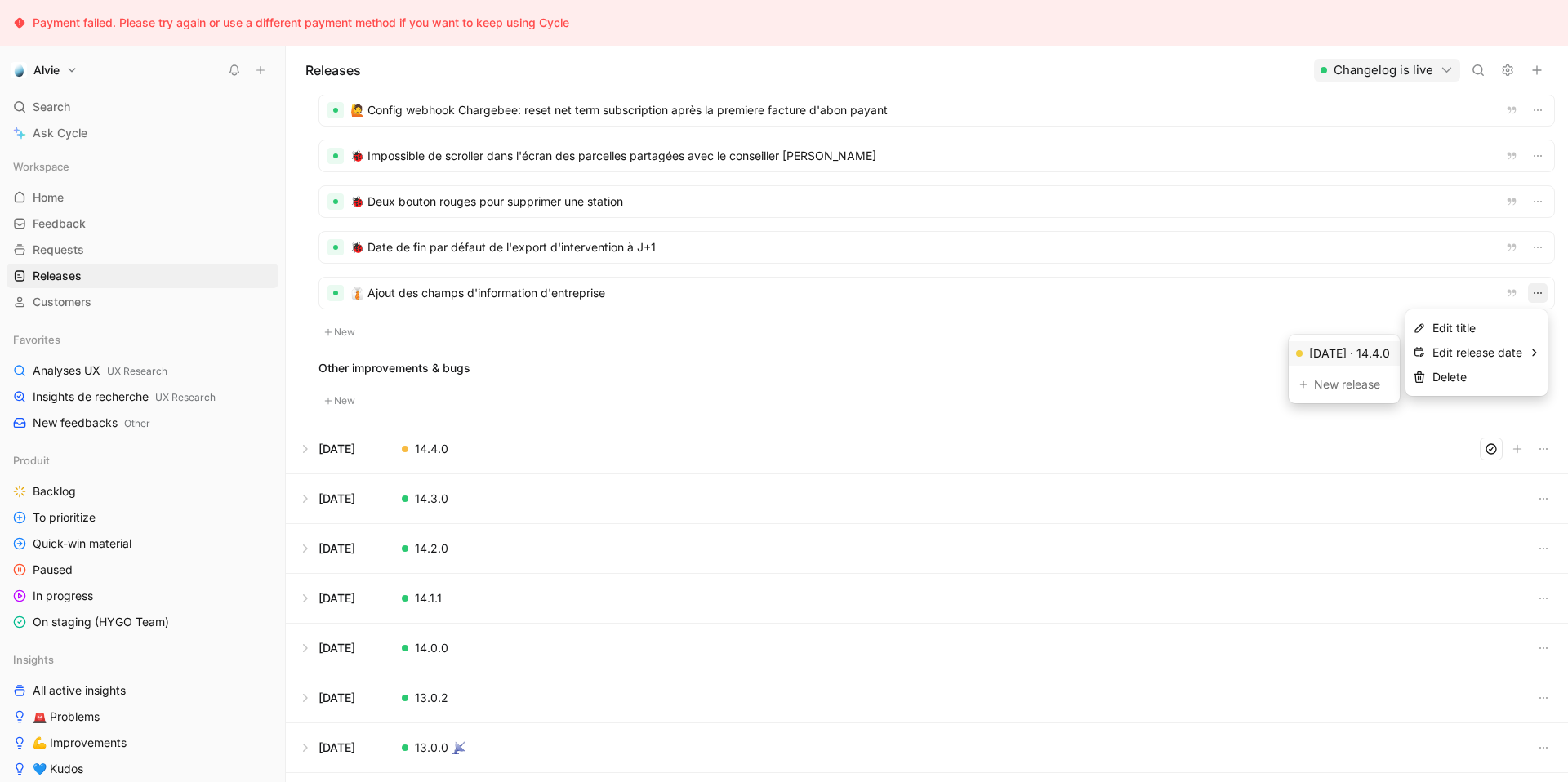 click on "[DATE] · 14.4.0" at bounding box center (1349, 353) 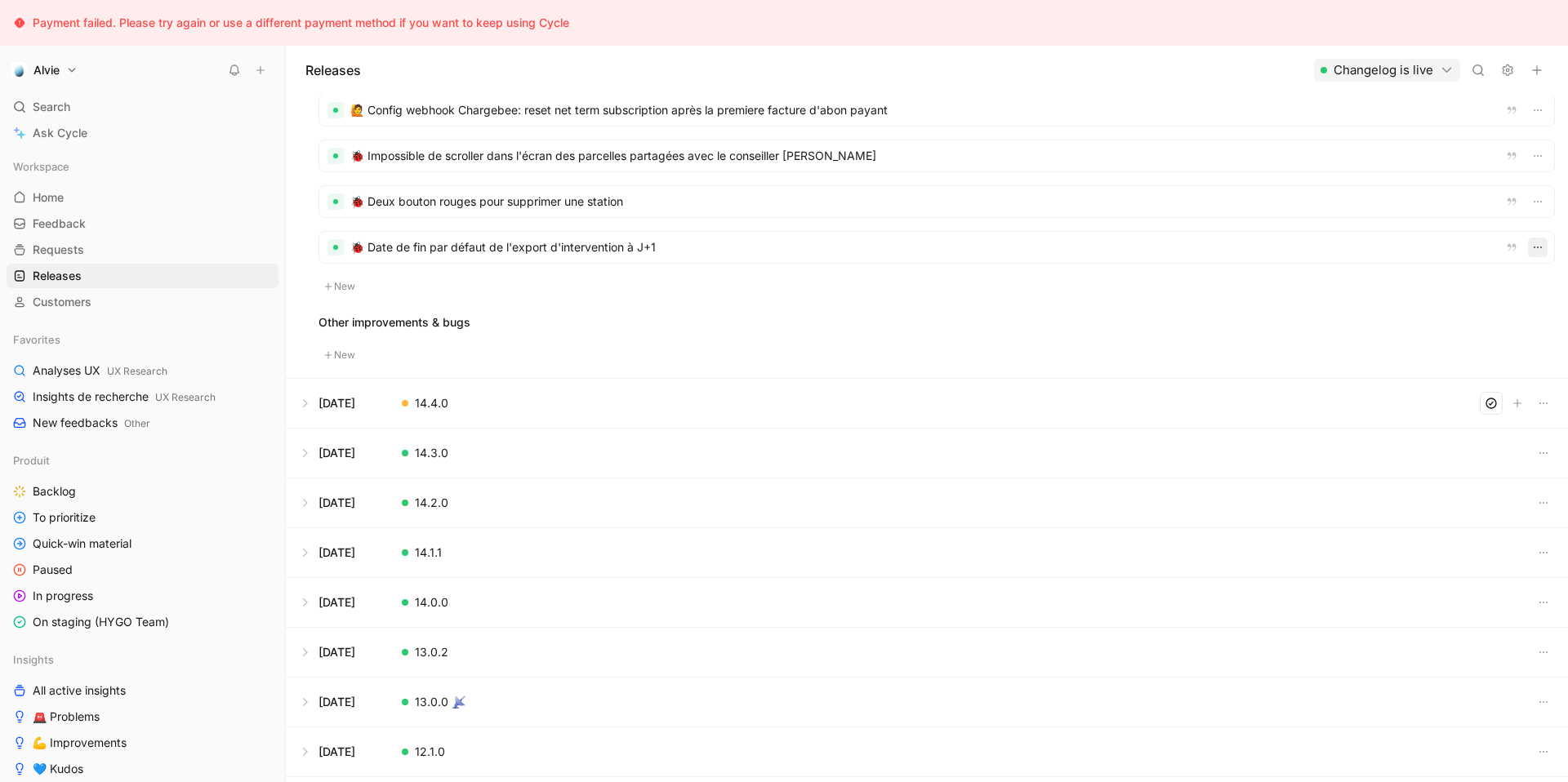 click 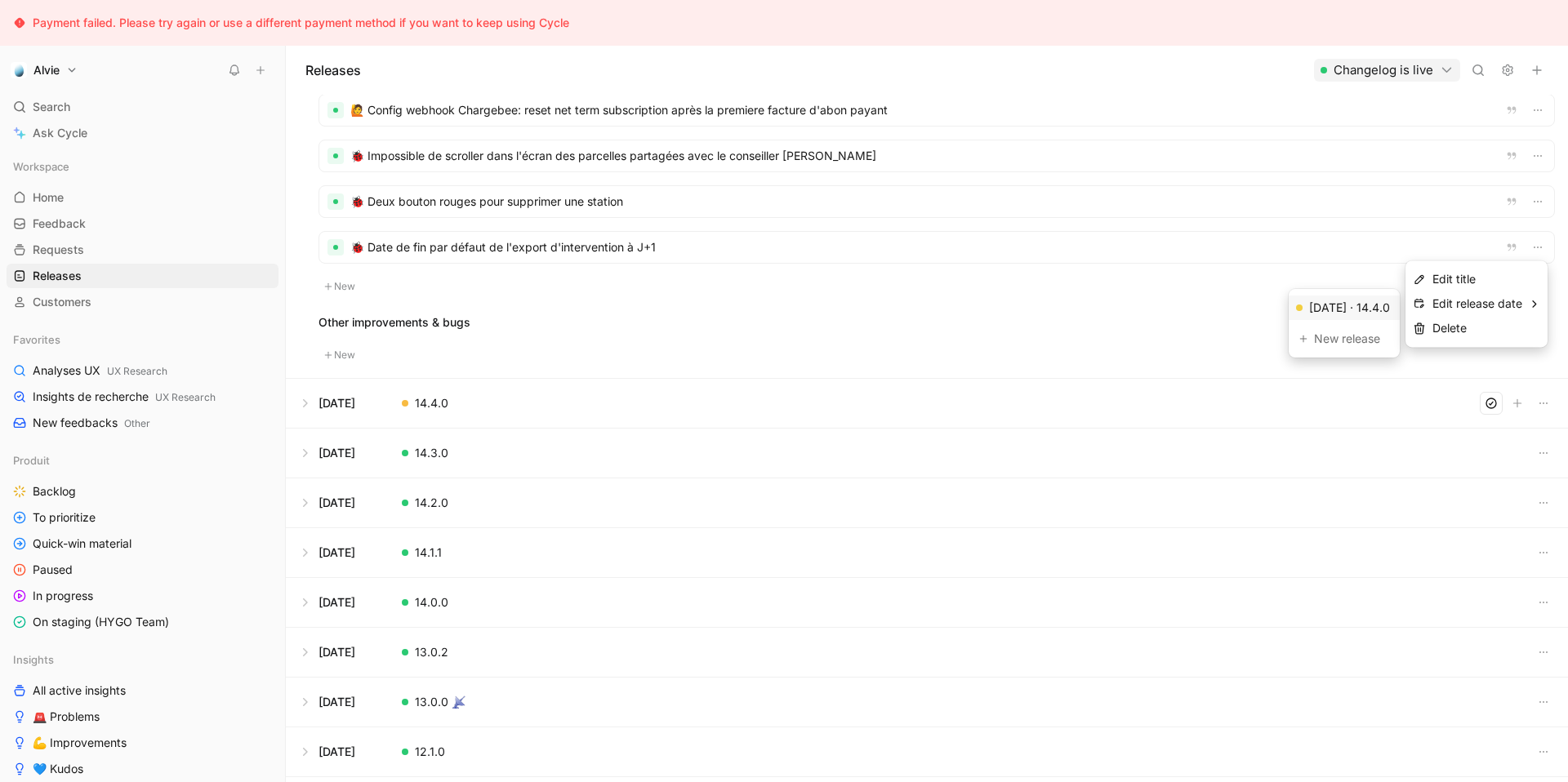 click on "[DATE] · 14.4.0" at bounding box center (1349, 308) 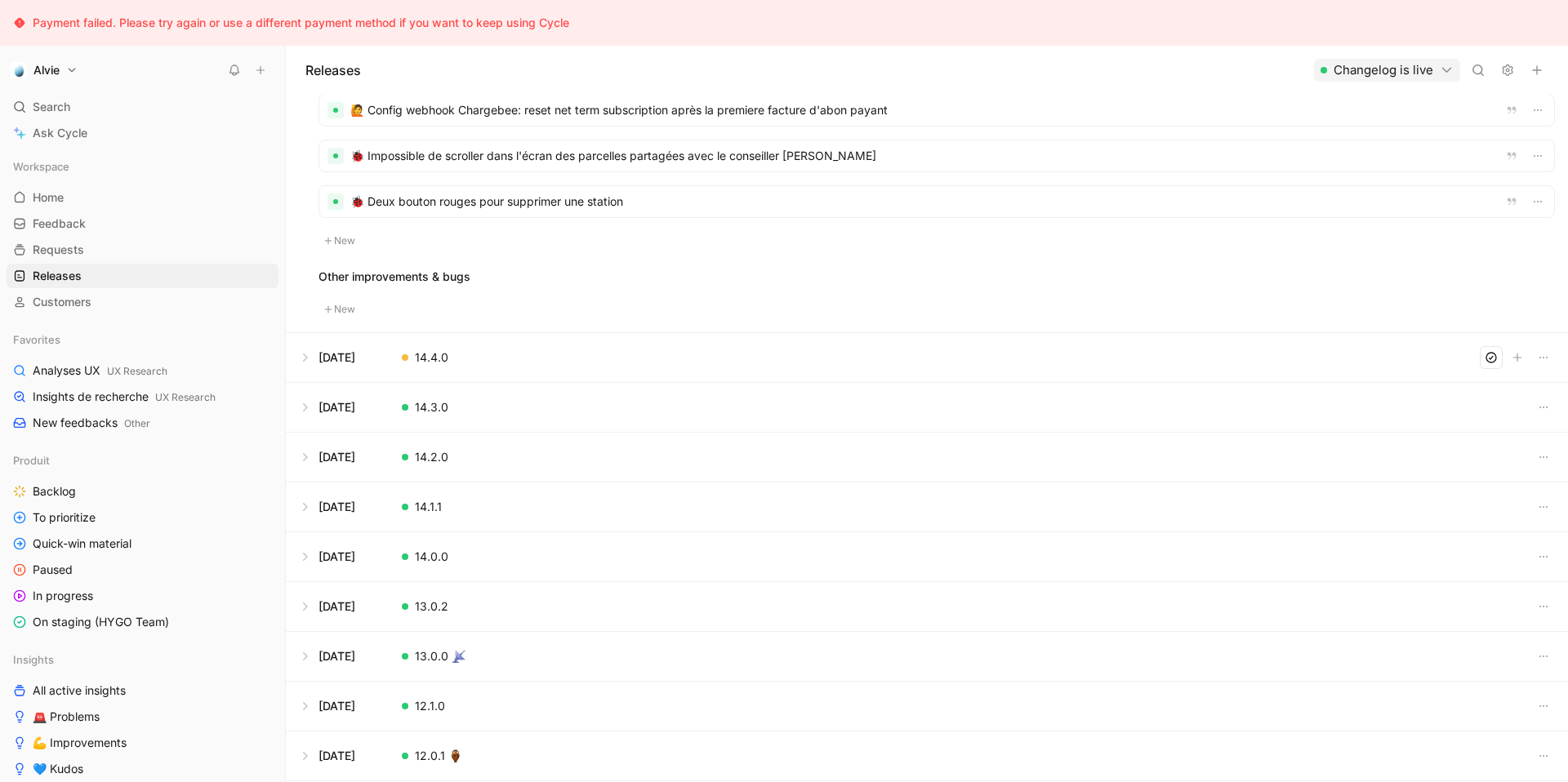 scroll, scrollTop: 0, scrollLeft: 0, axis: both 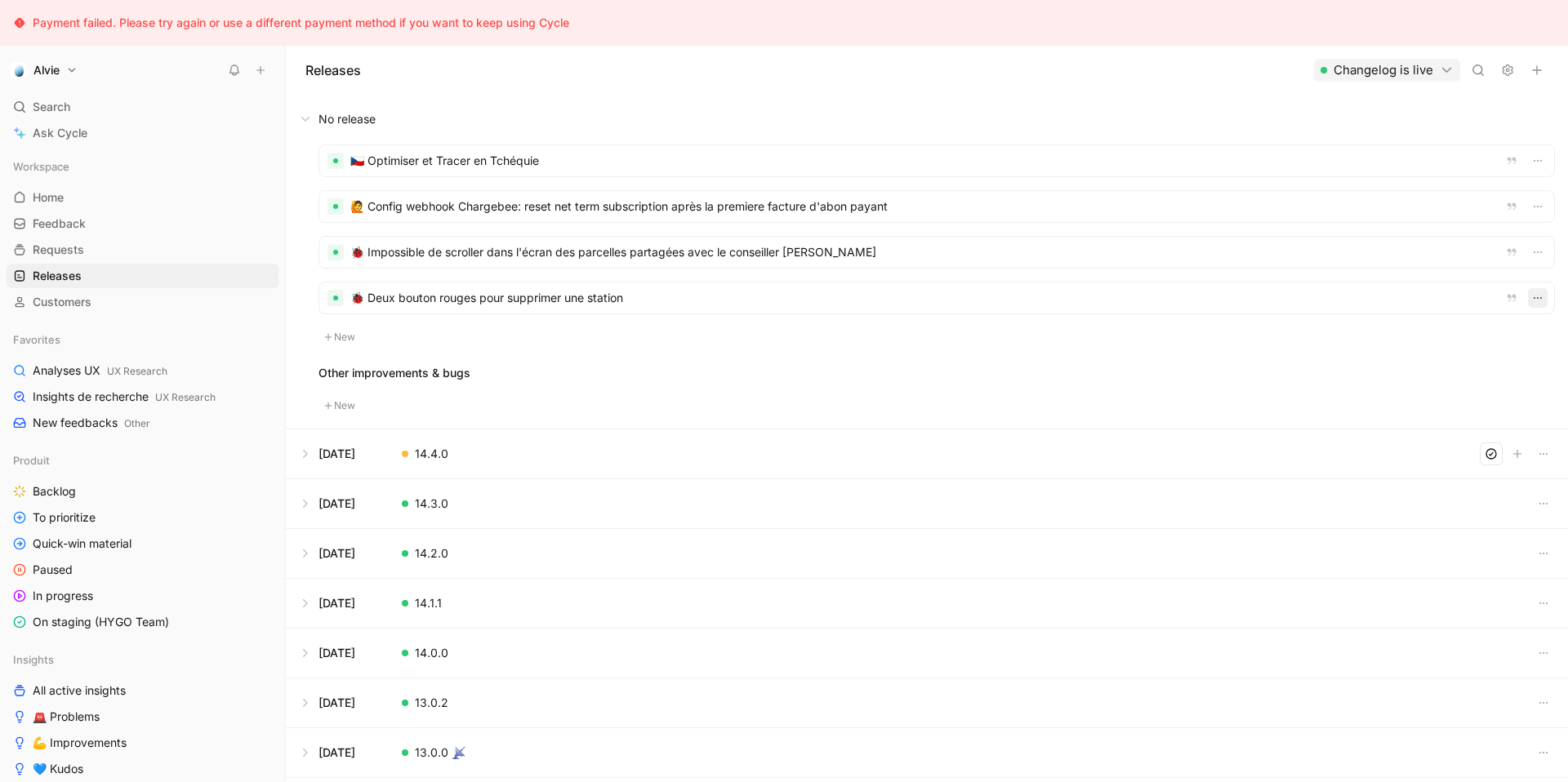click 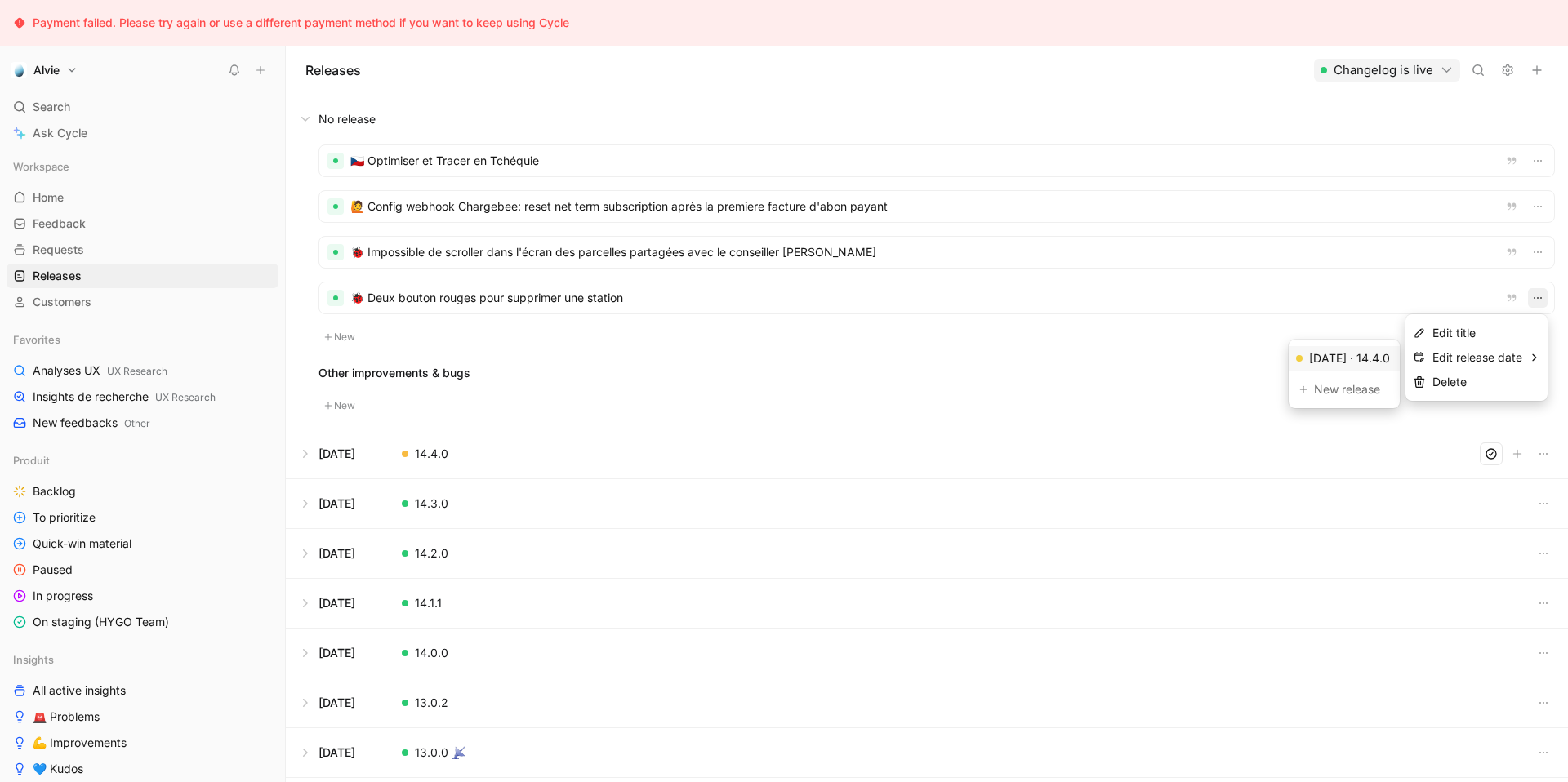 click on "[DATE] · 14.4.0" at bounding box center [1349, 358] 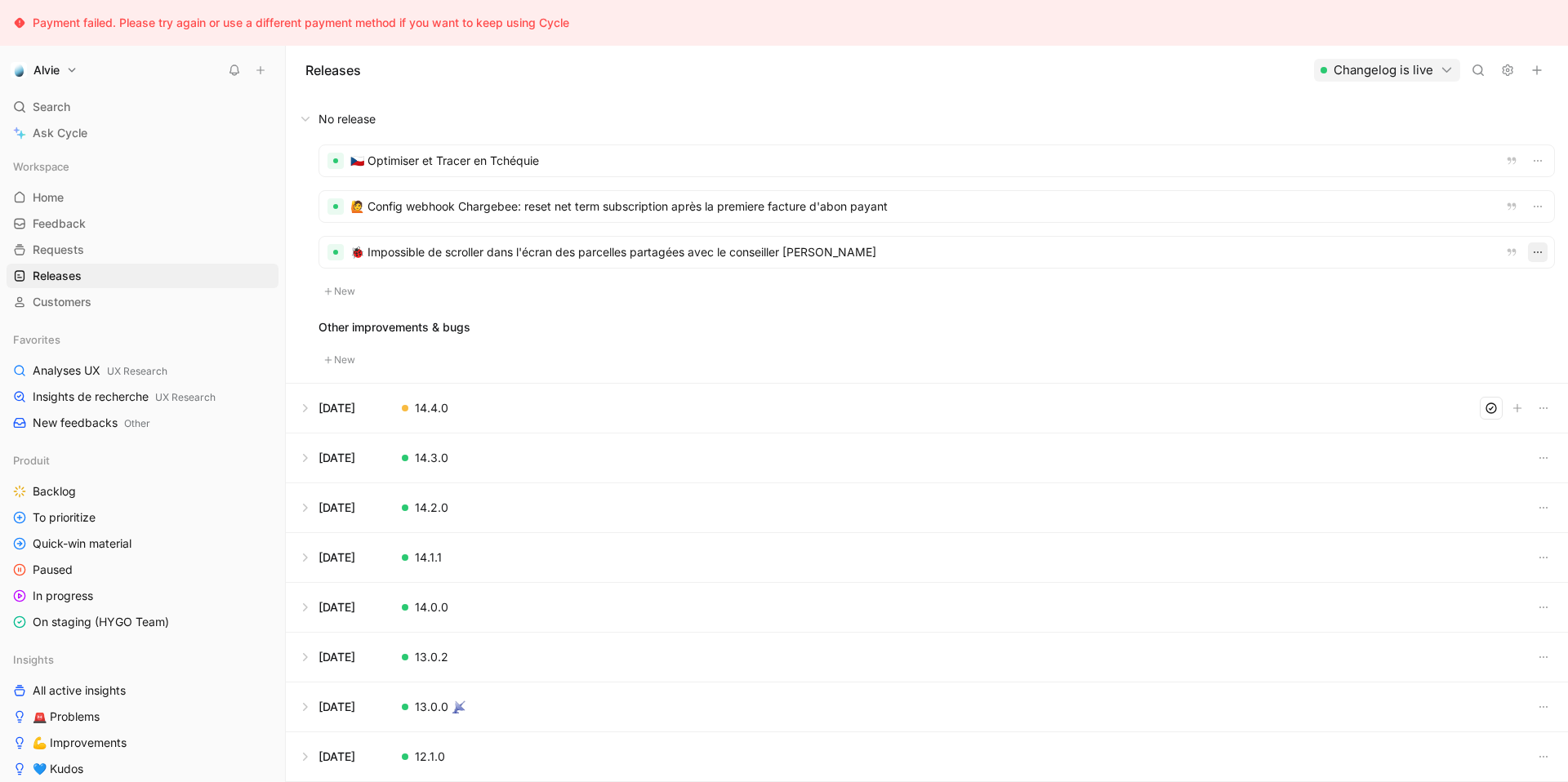 click 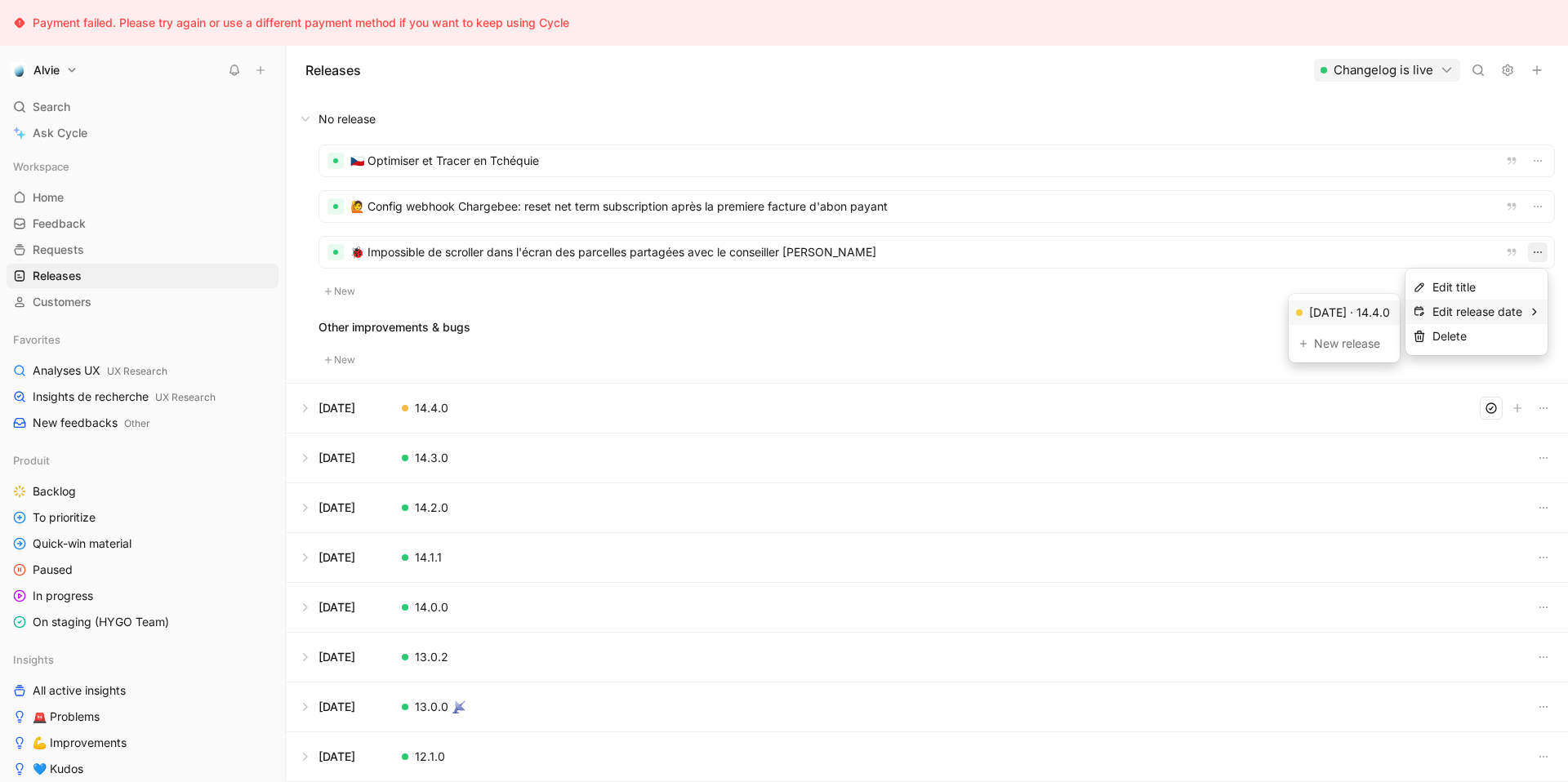 click on "Edit release date" at bounding box center (1477, 312) 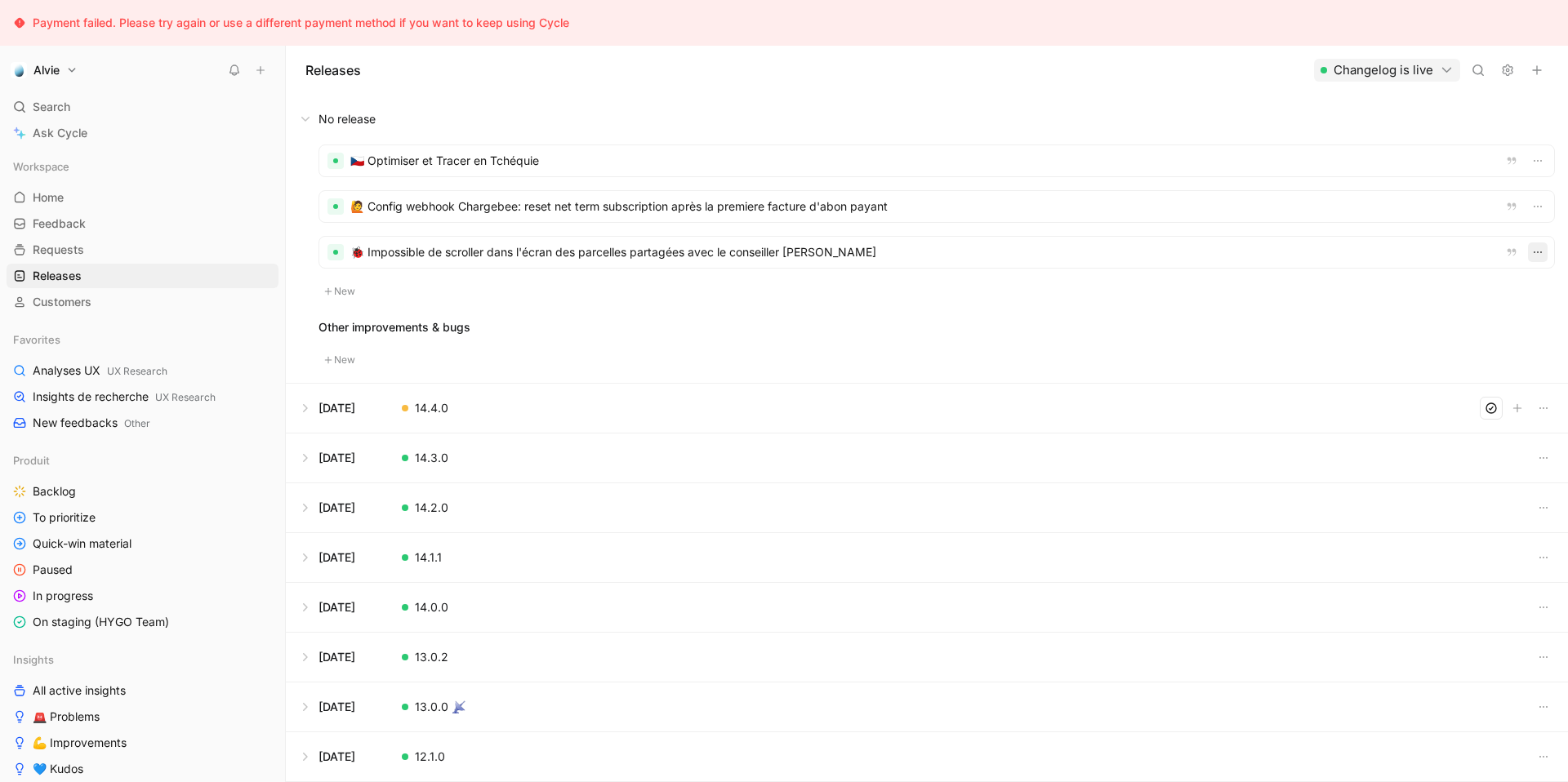 click at bounding box center [1538, 252] 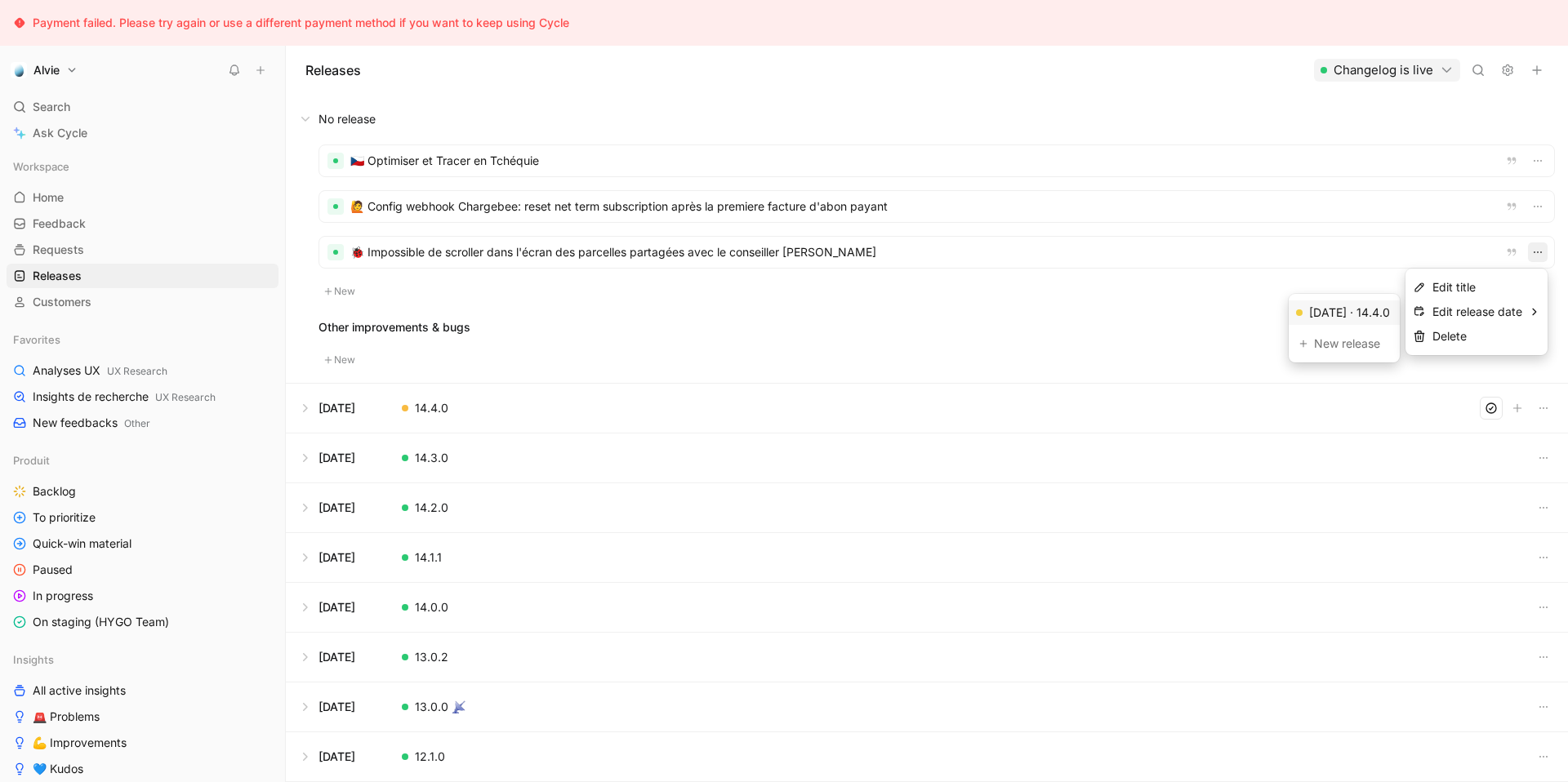 click on "[DATE] · 14.4.0" at bounding box center [1349, 313] 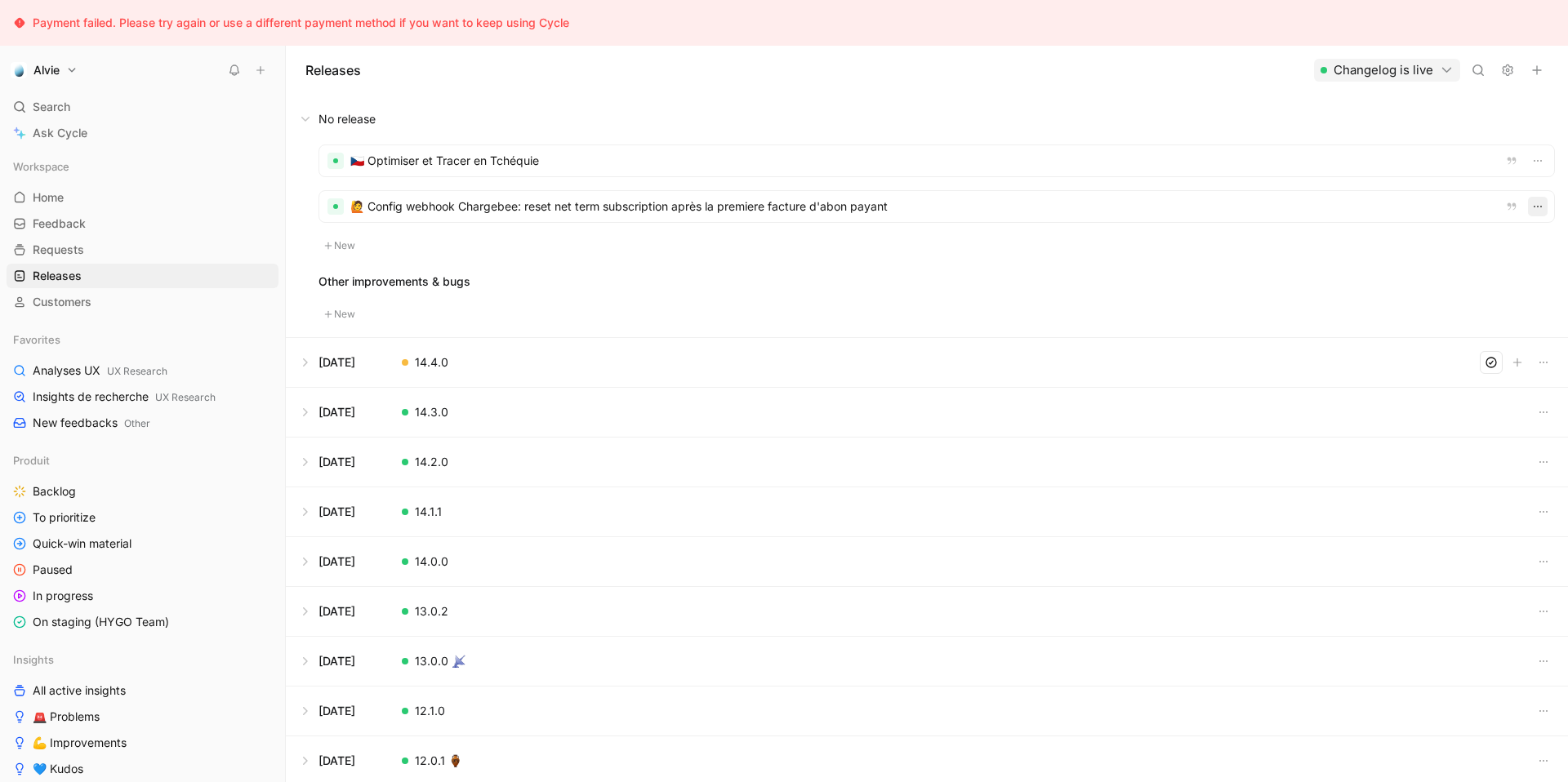 click 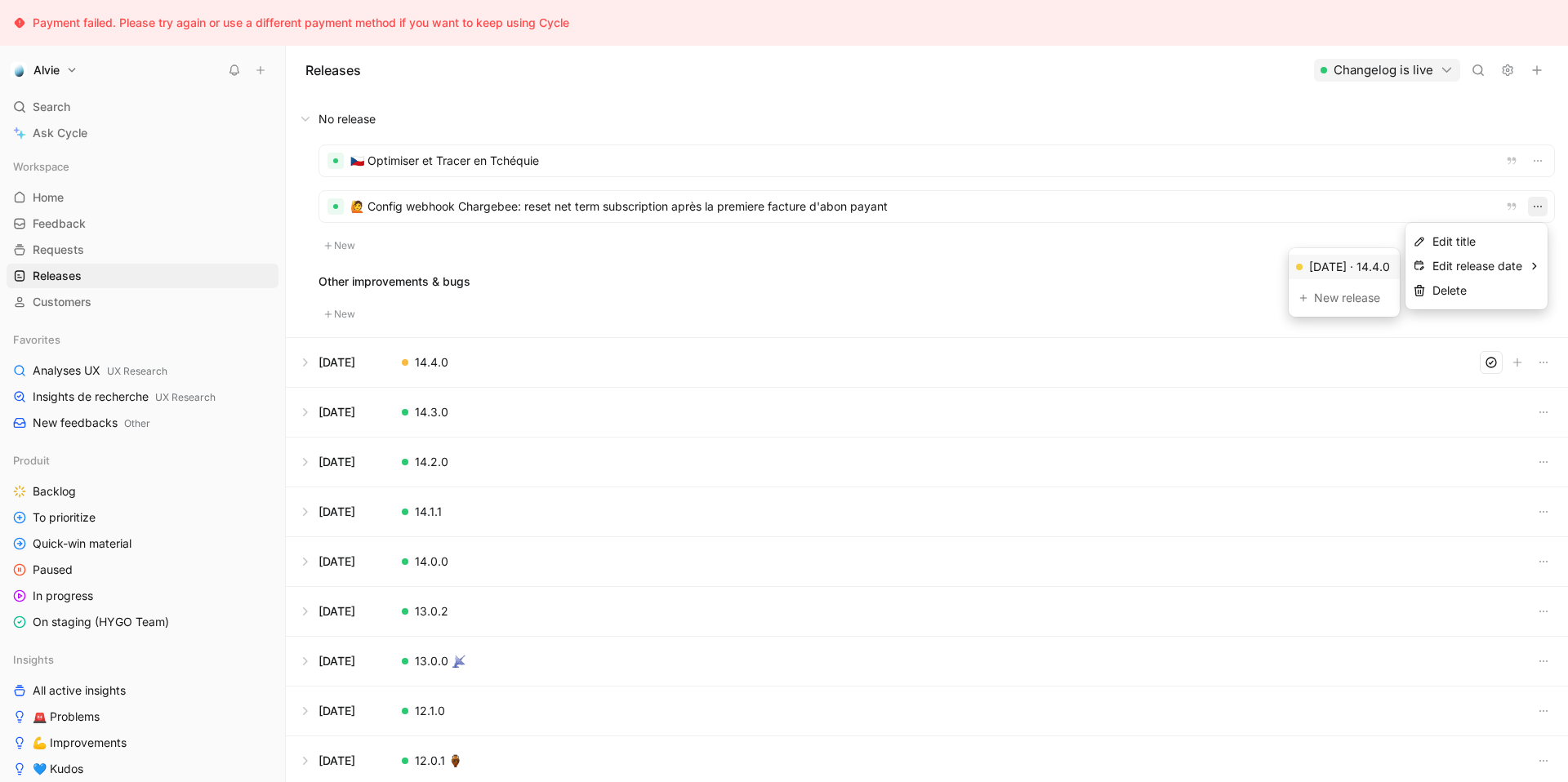click on "[DATE] · 14.4.0" at bounding box center [1349, 267] 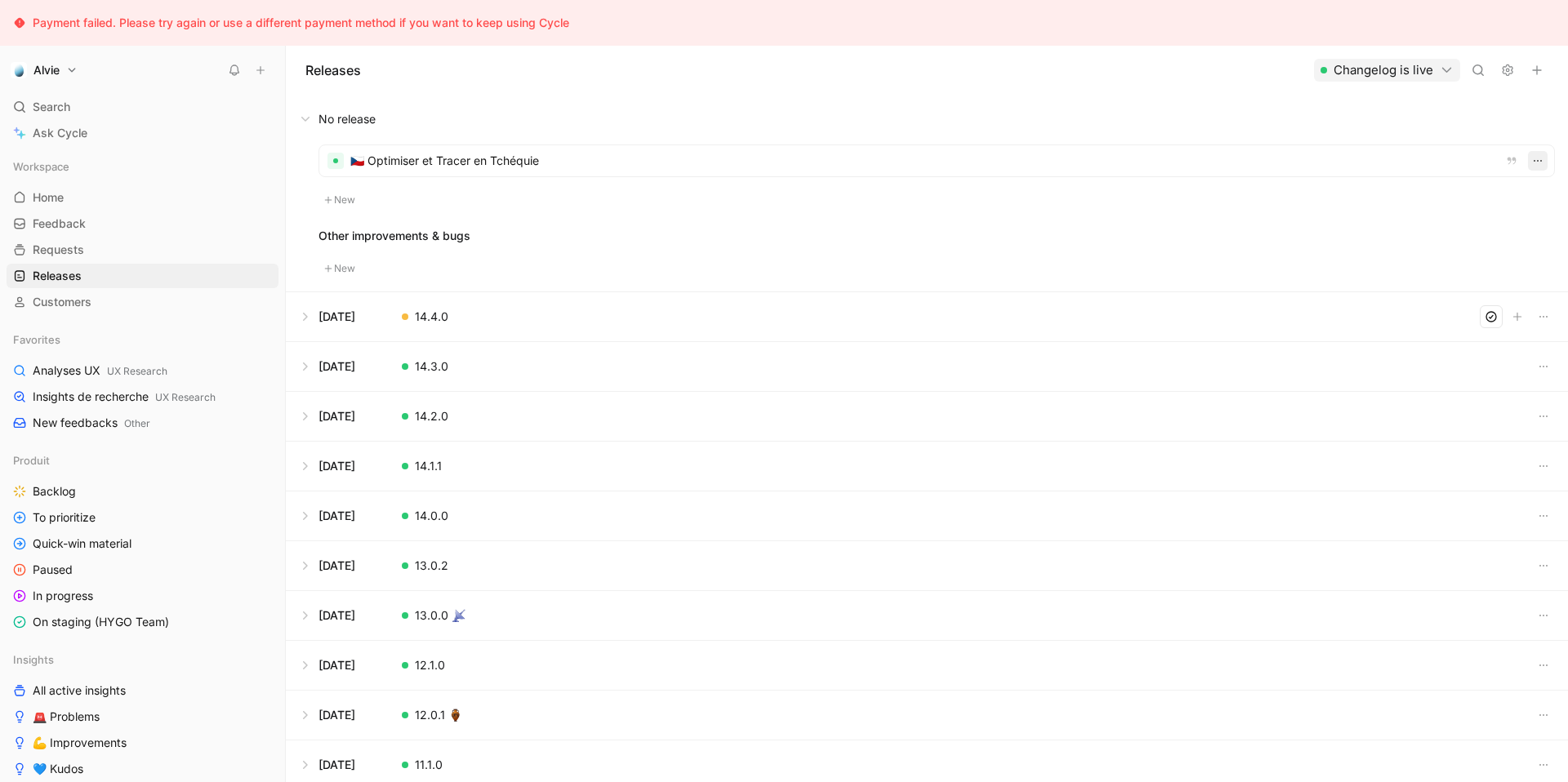 click 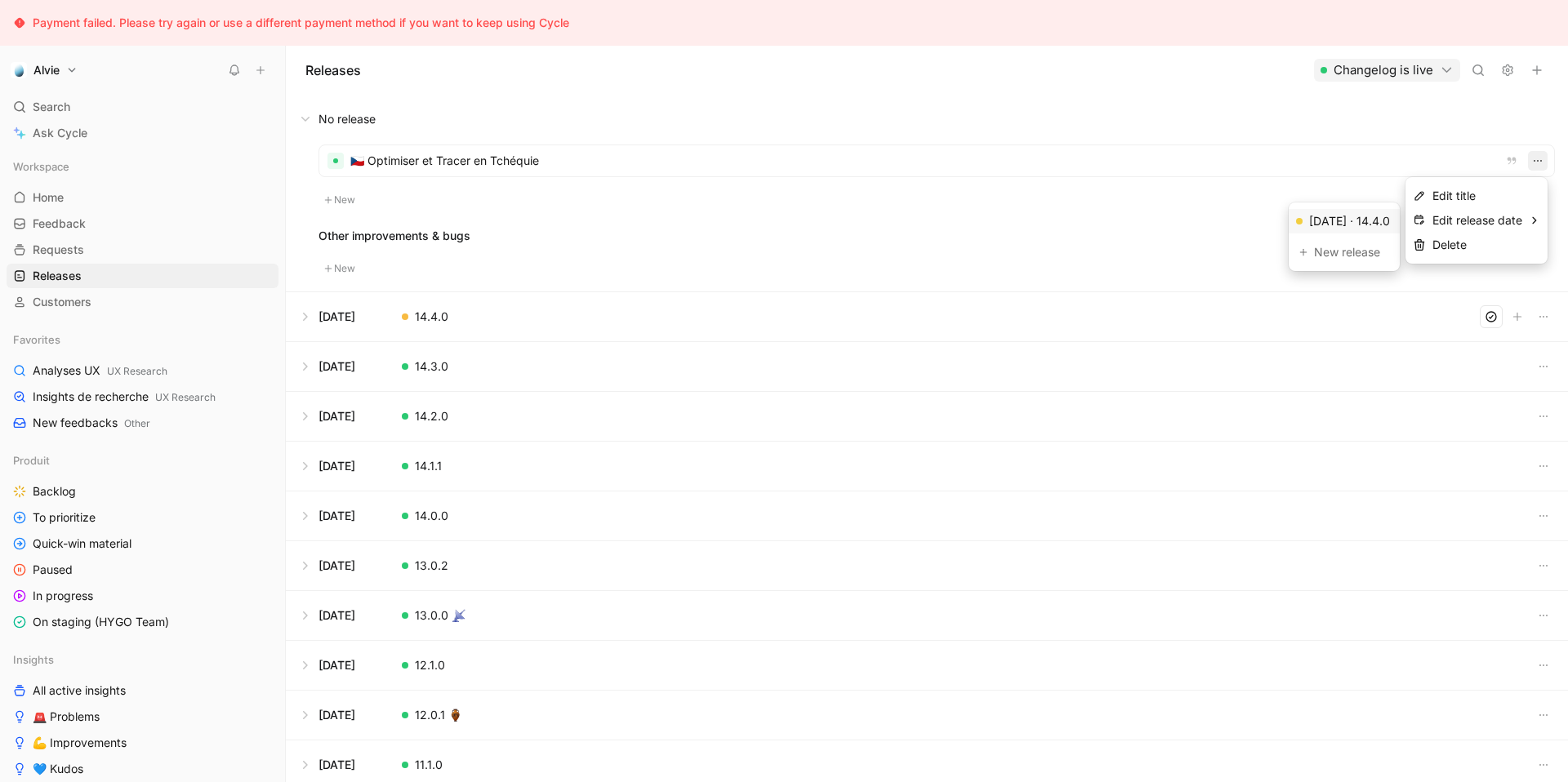 click on "[DATE] · 14.4.0" at bounding box center [1349, 221] 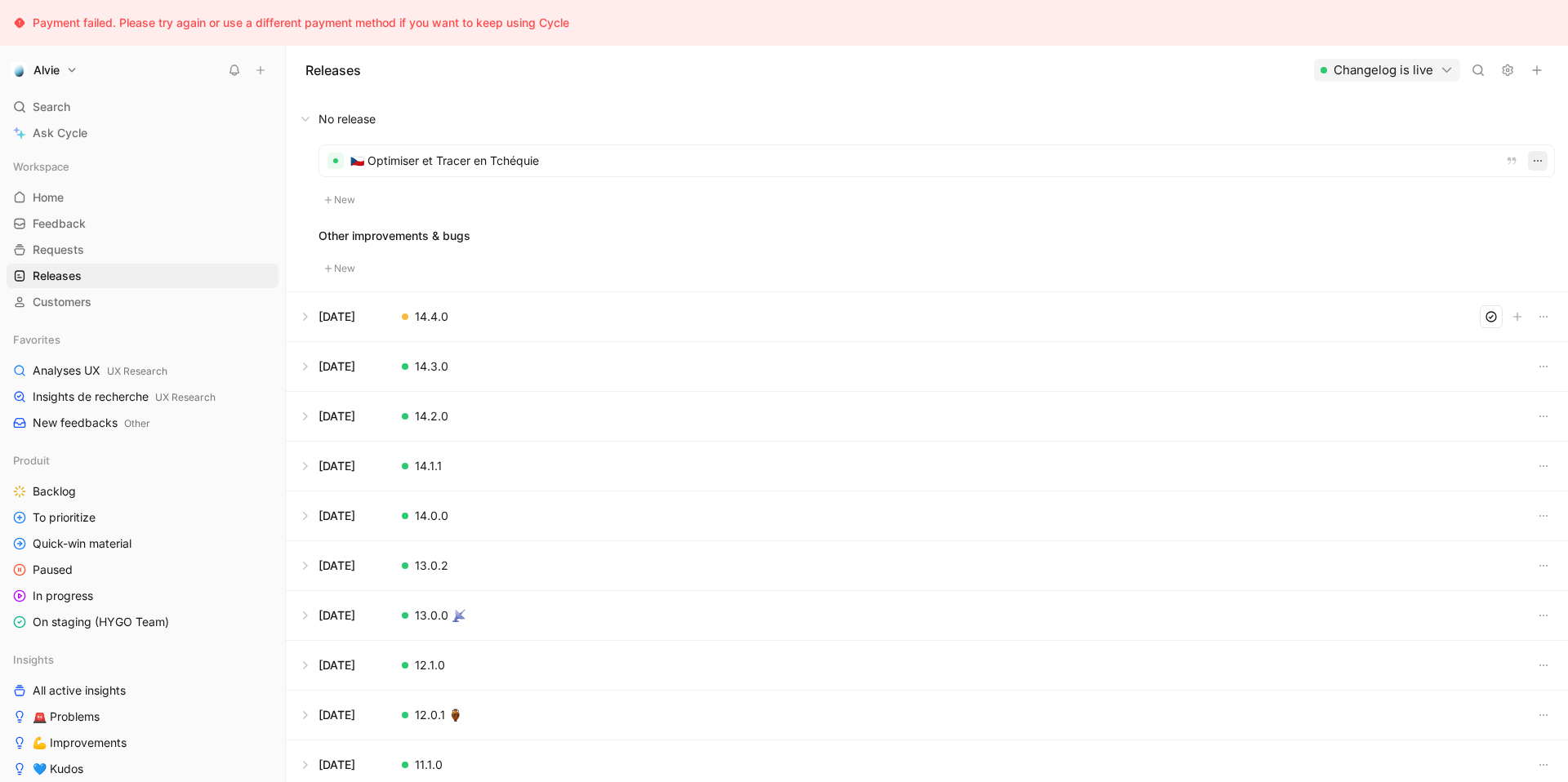 click 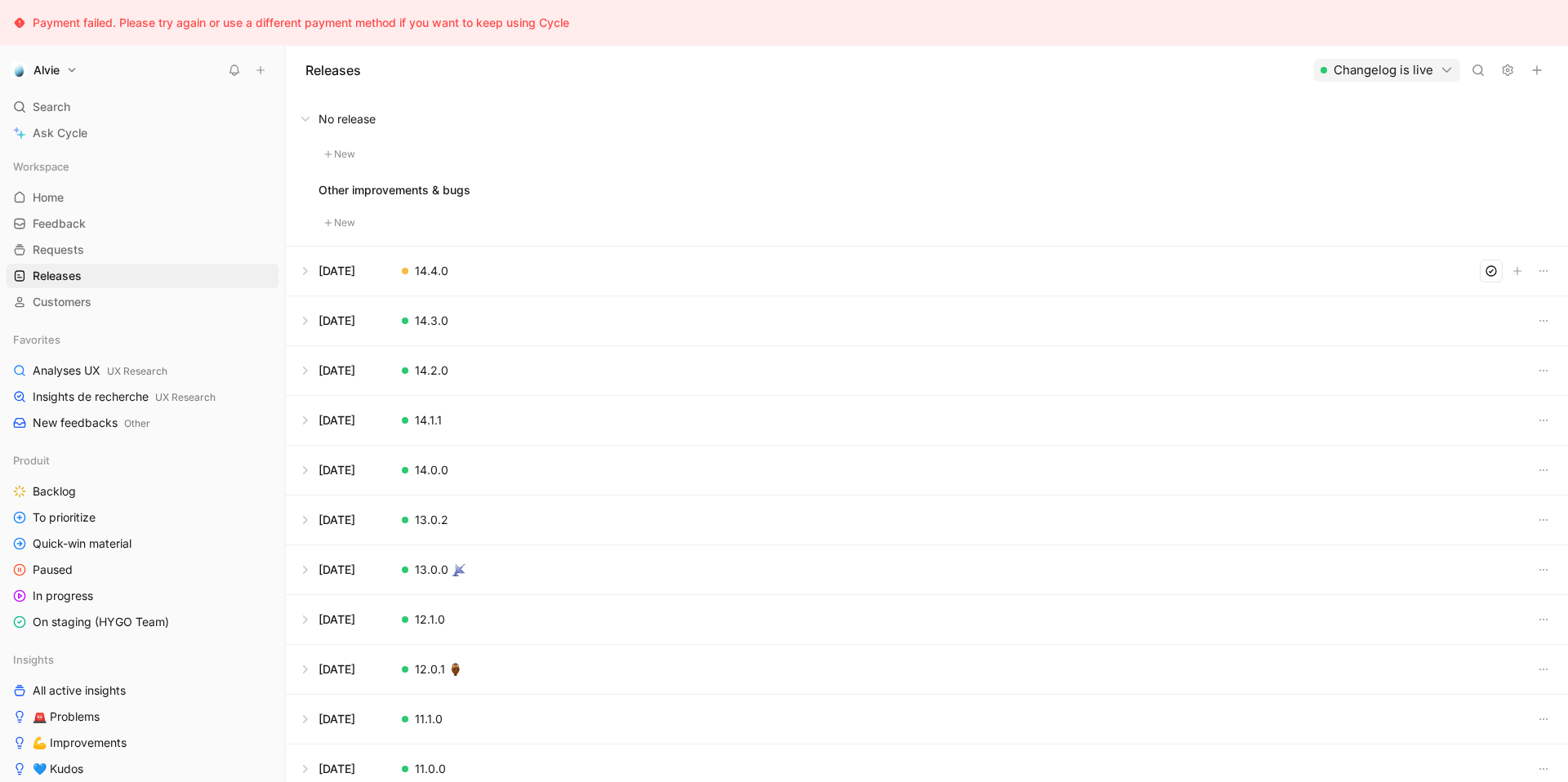 click on "New" at bounding box center (937, 223) 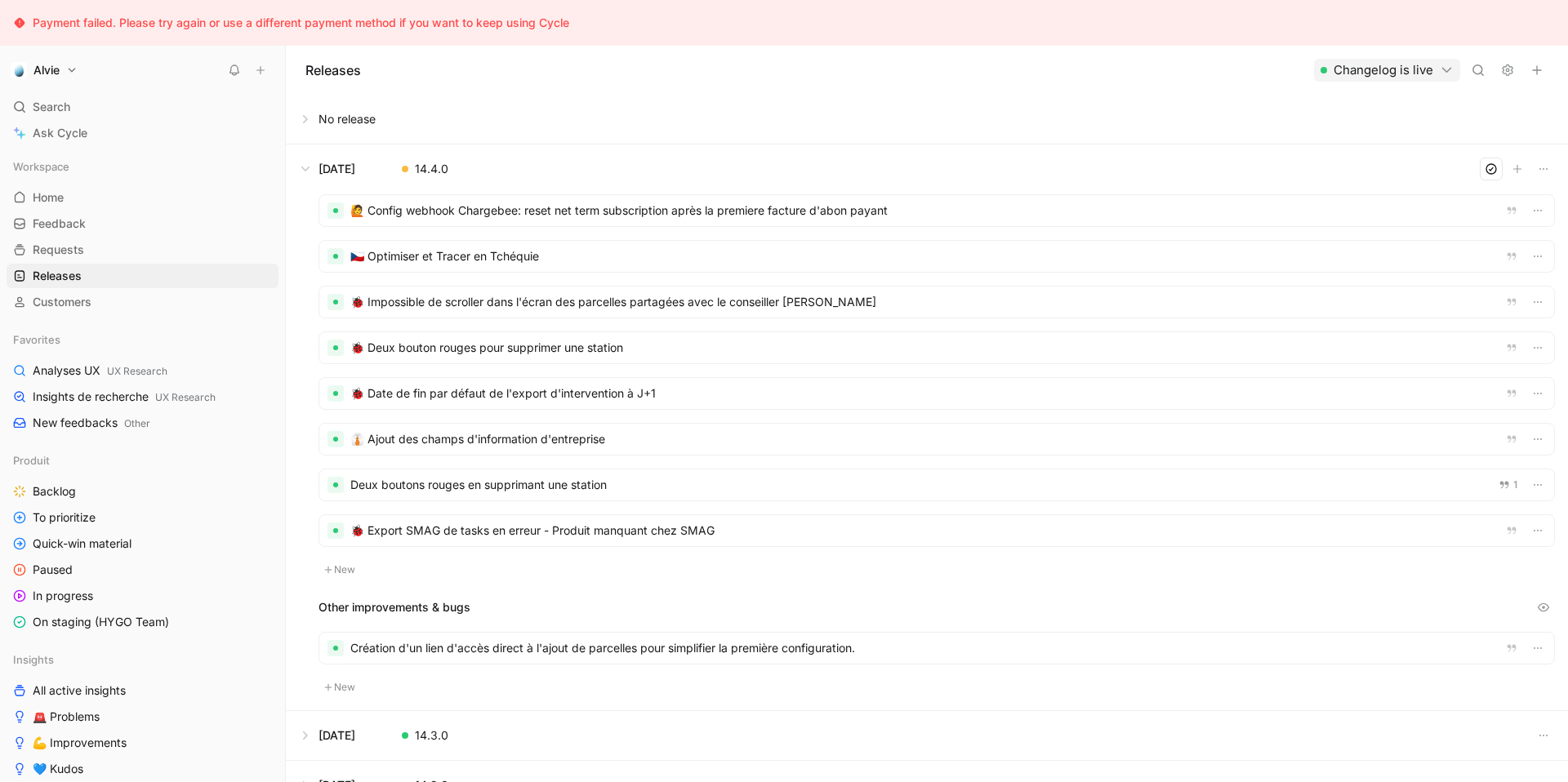 click at bounding box center [937, 256] 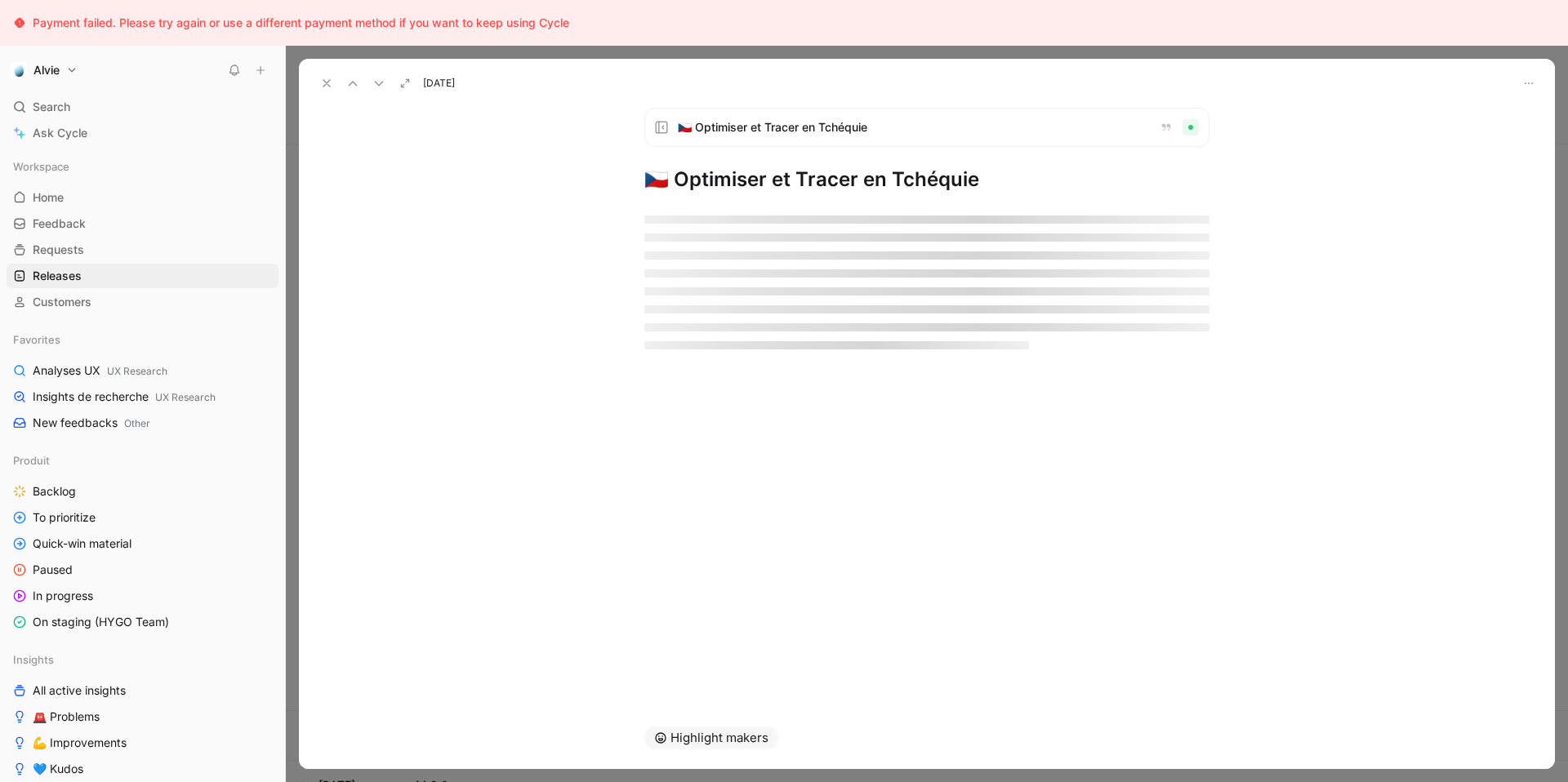 click on "🇨🇿 Optimiser et Tracer en Tchéquie" at bounding box center [927, 180] 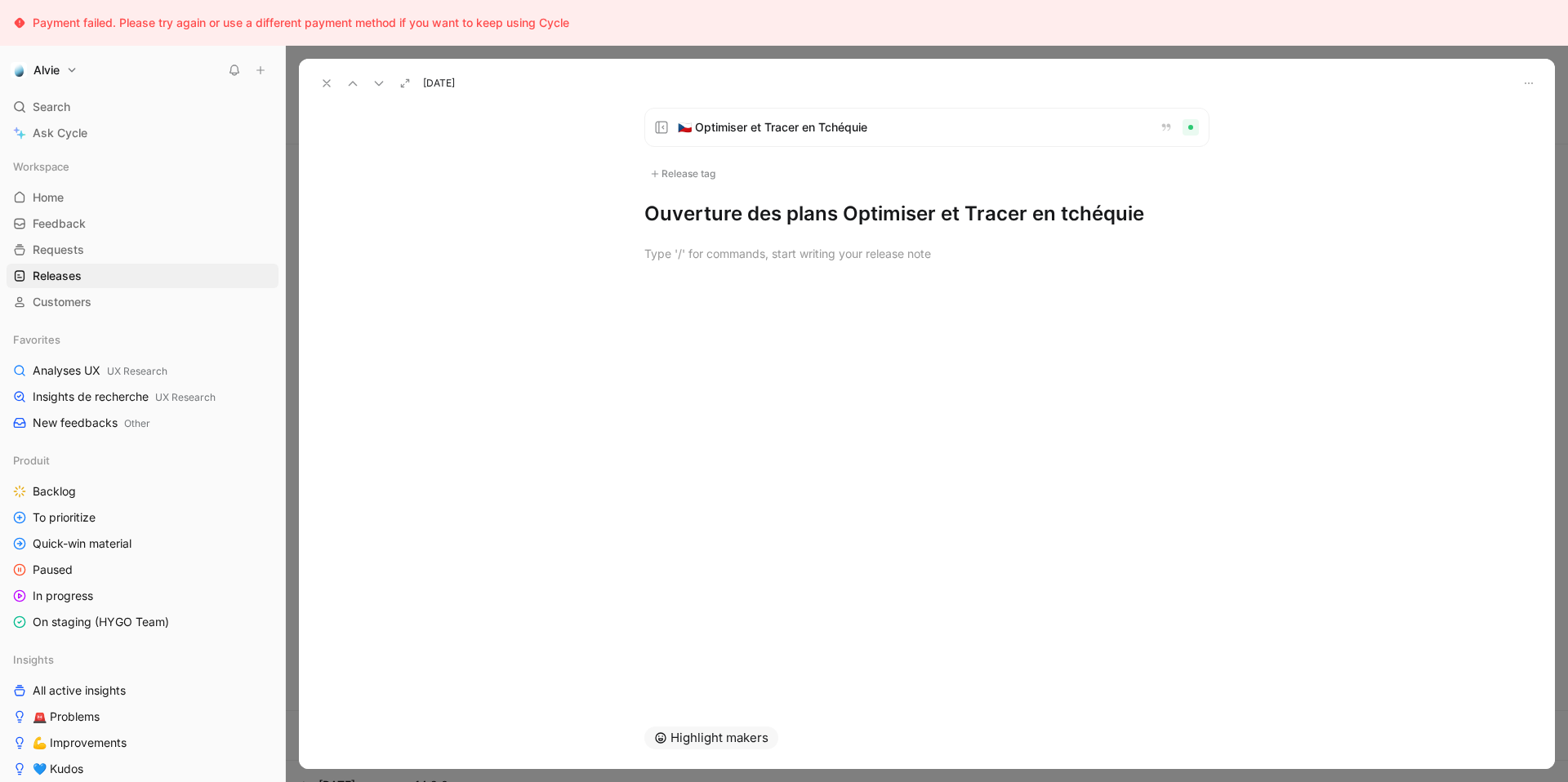 click on "Release tag" at bounding box center [683, 174] 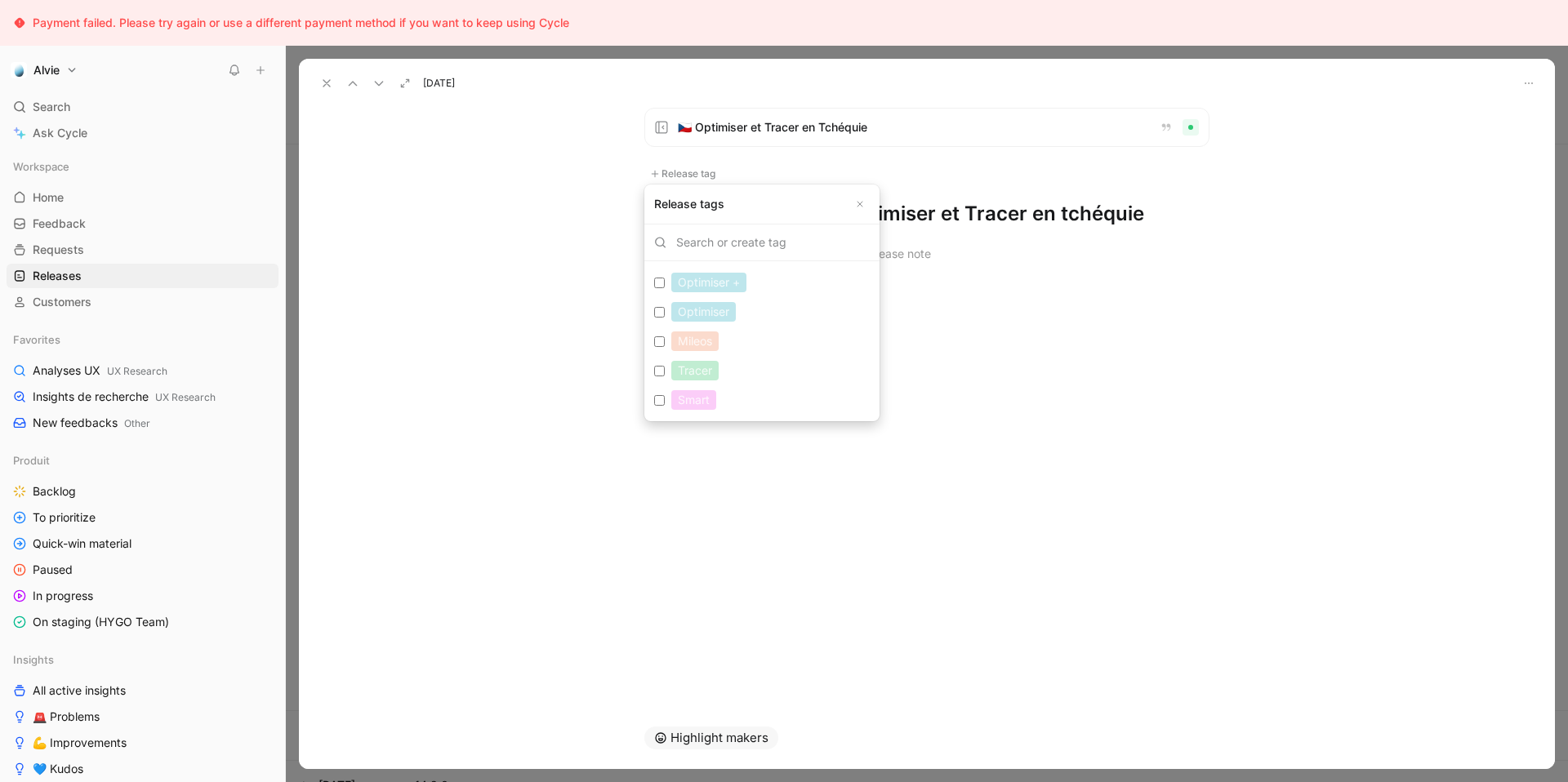 click on "Optimiser Edit" at bounding box center (659, 312) 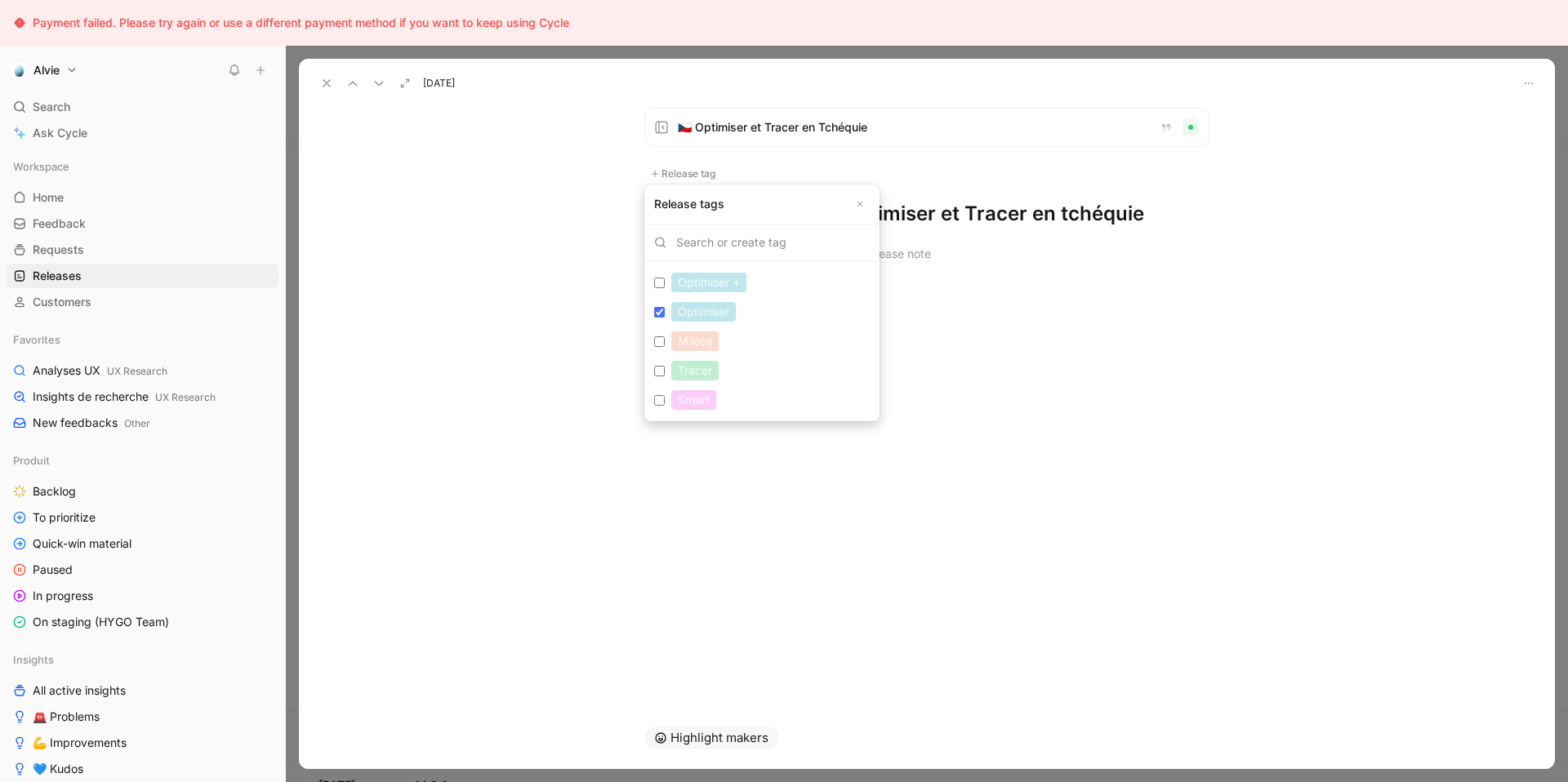 checkbox on "true" 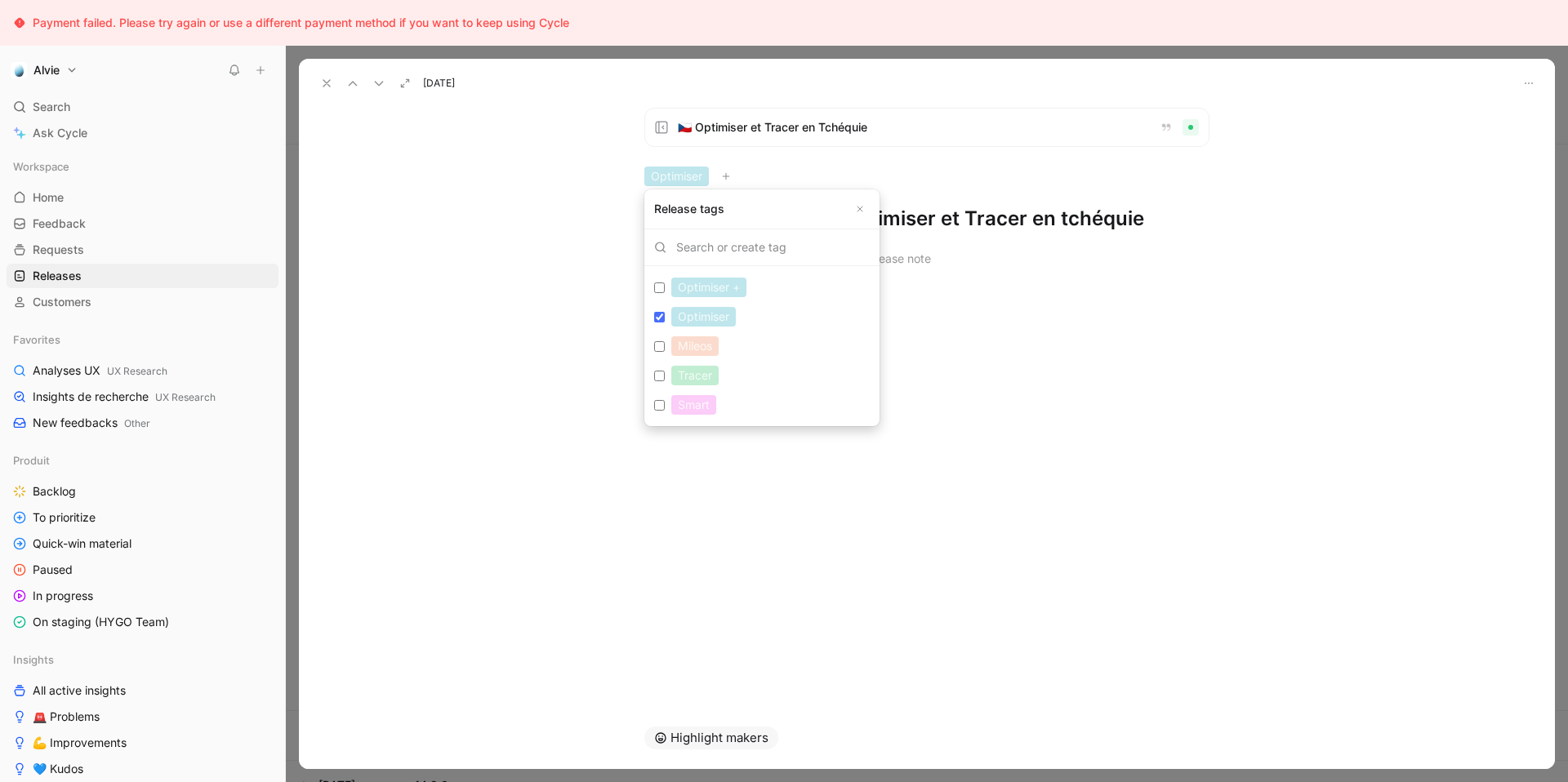 click on "Tracer Edit" at bounding box center [659, 375] 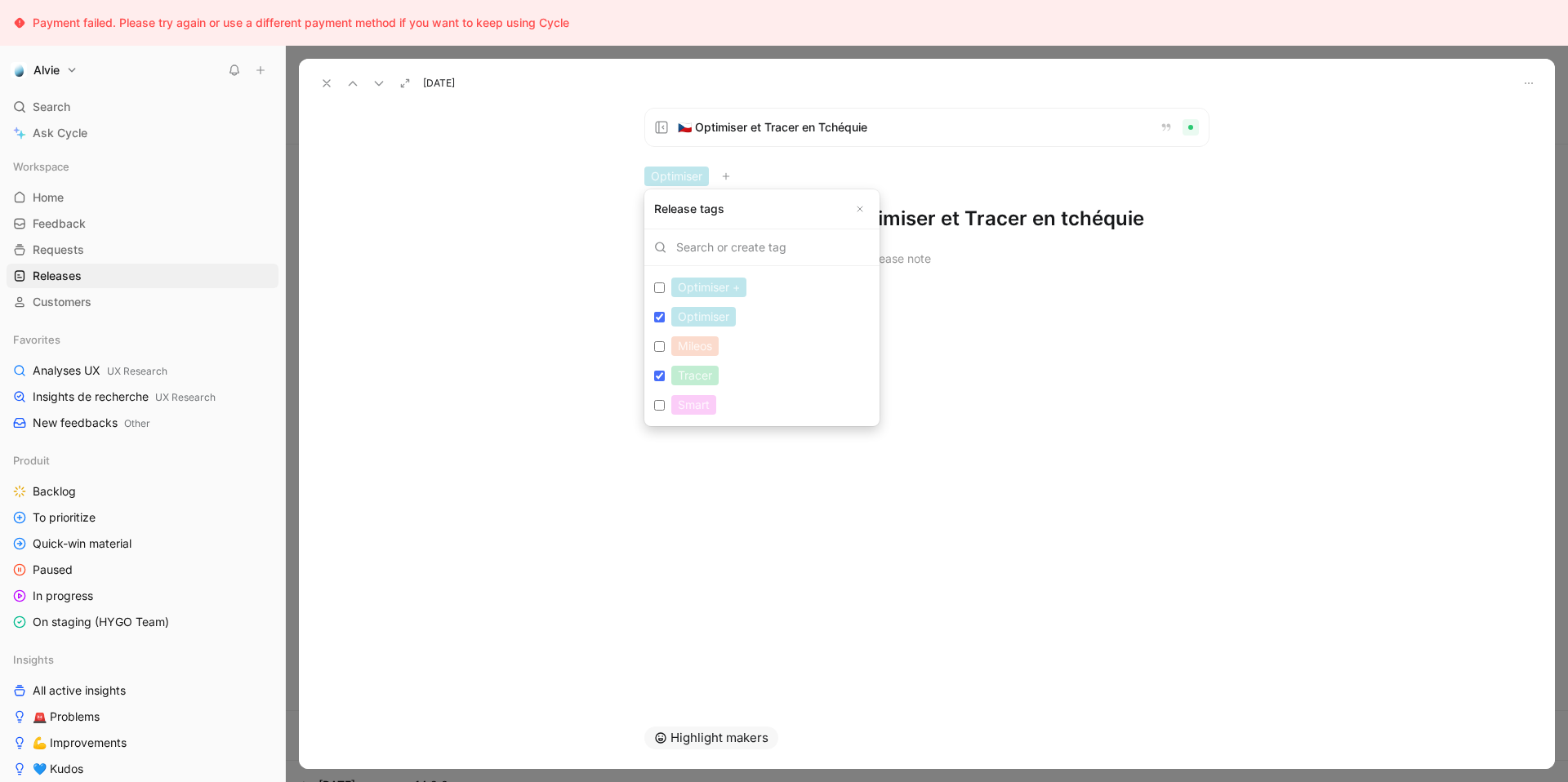 checkbox on "true" 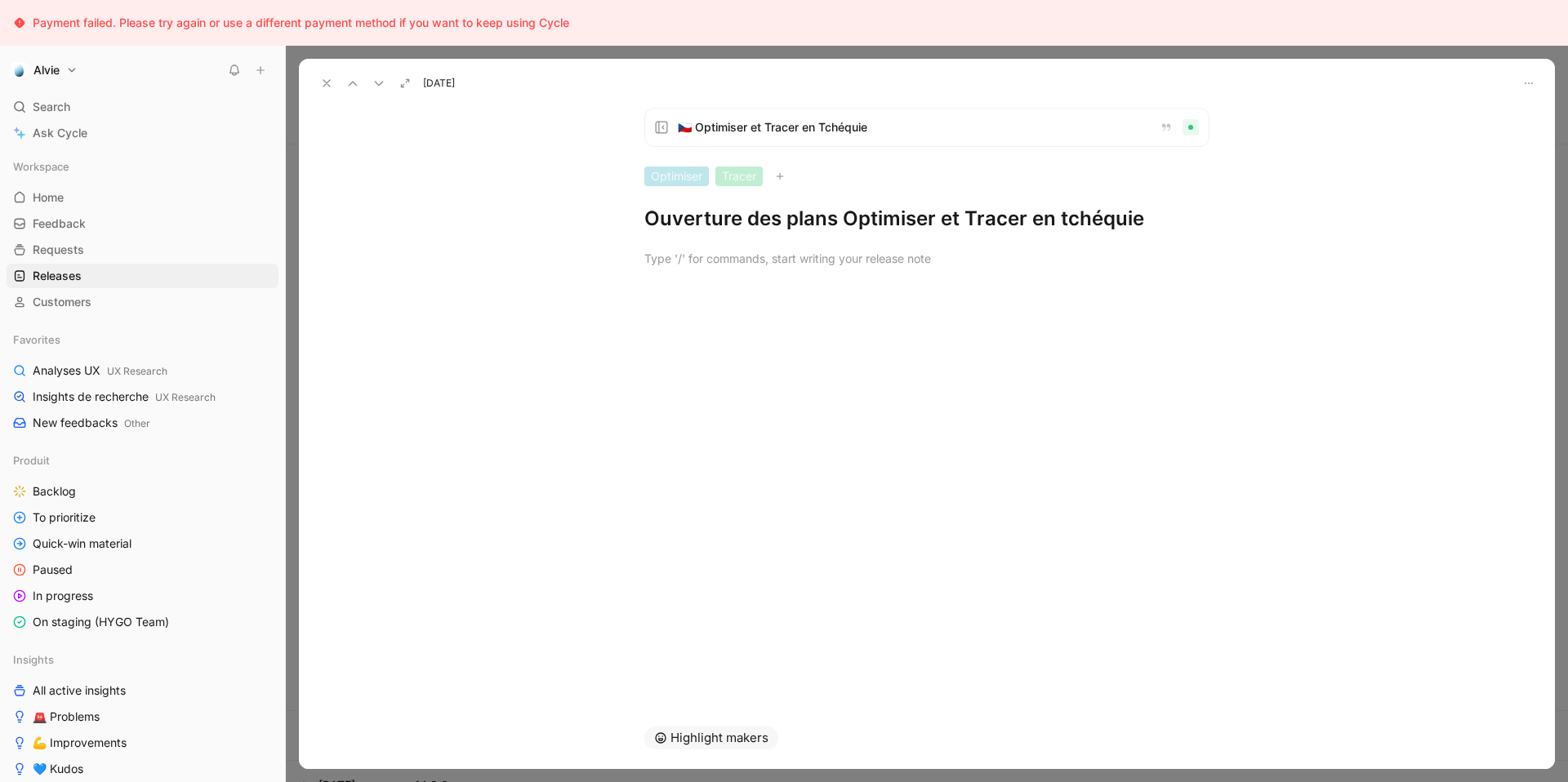 click on "Ouverture des plans Optimiser et Tracer en tchéquie" at bounding box center (927, 219) 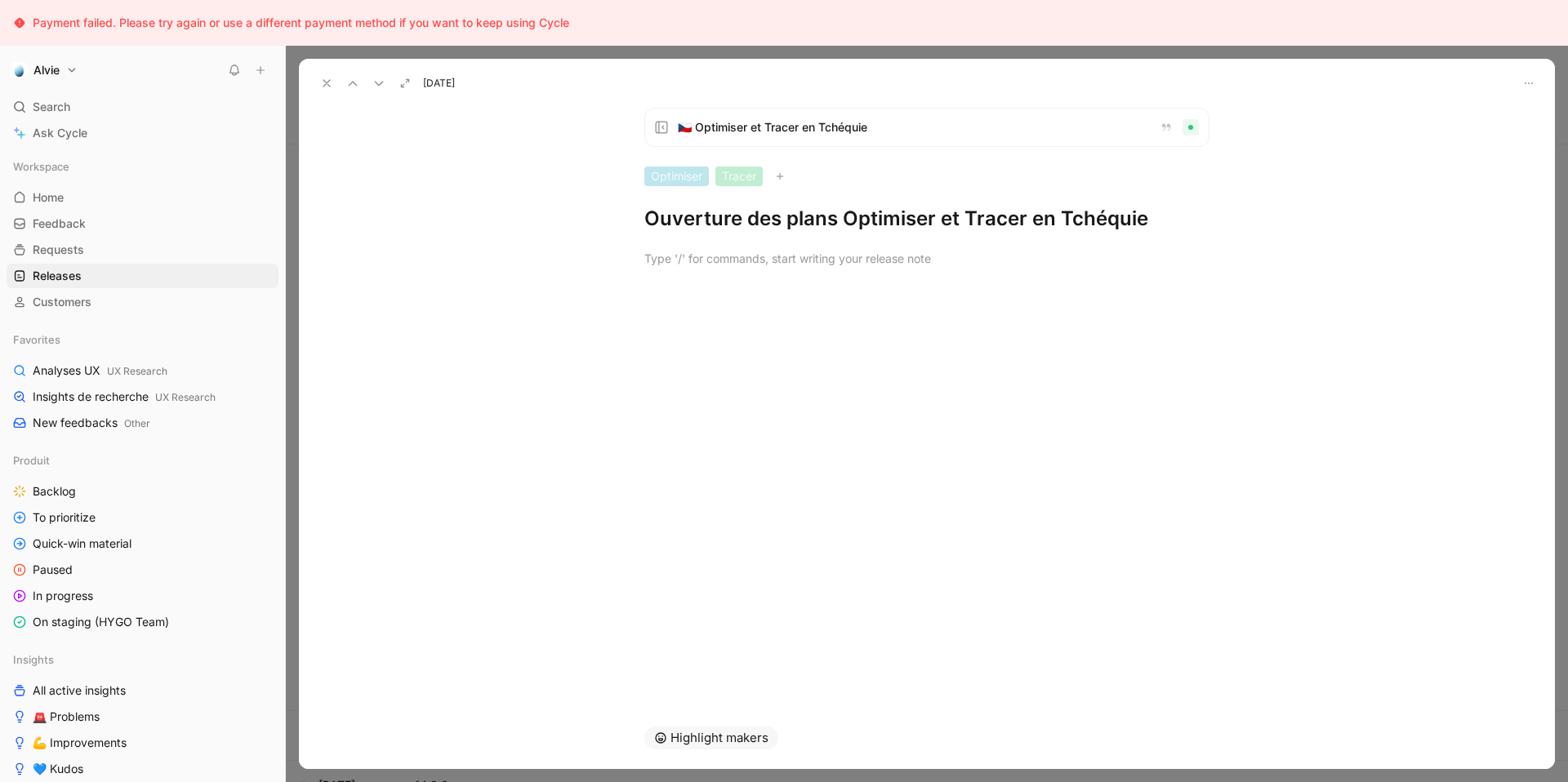 click on "Ouverture des plans Optimiser et Tracer en Tchéquie" at bounding box center (927, 219) 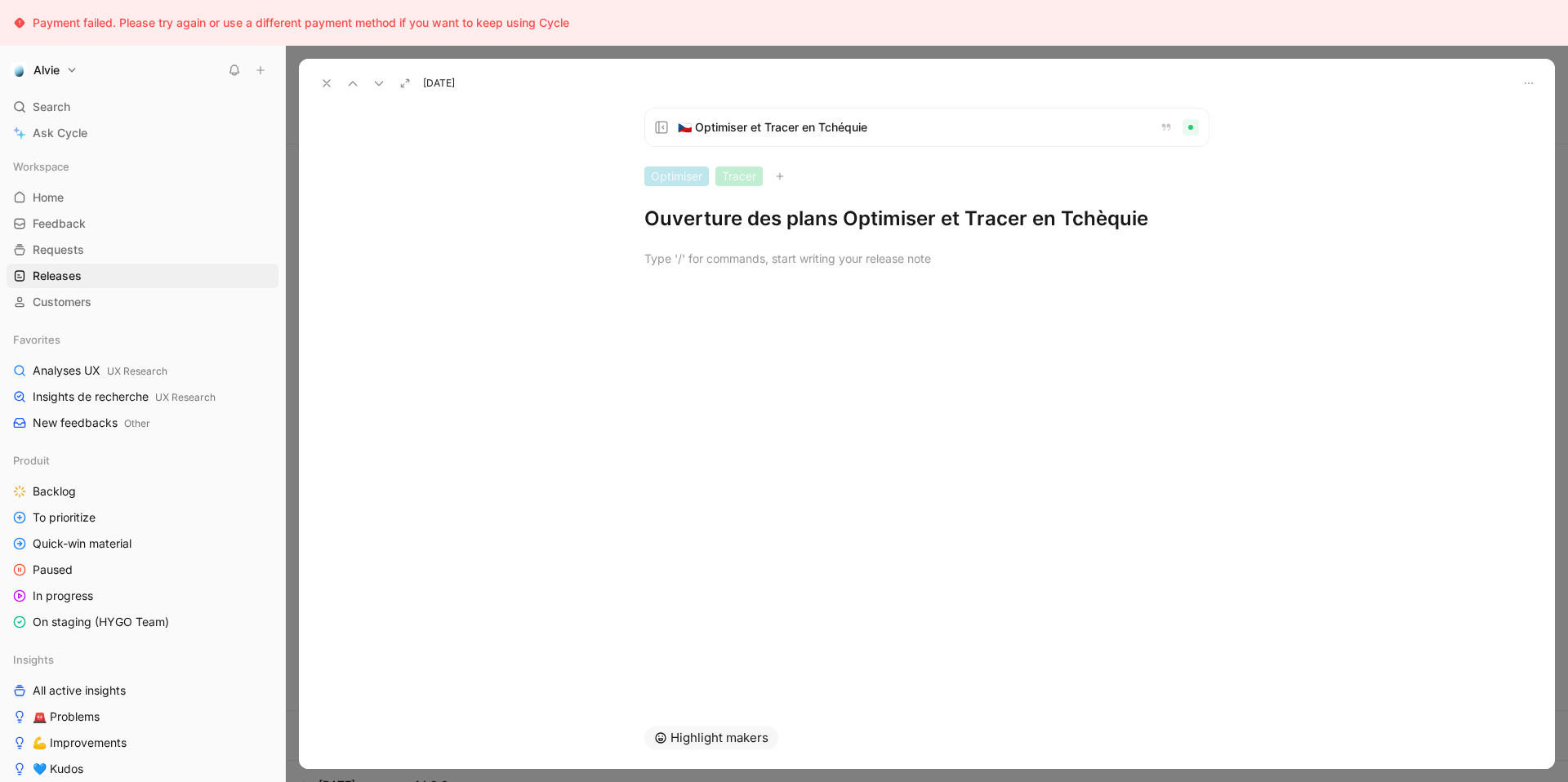 click on "Ouverture des plans Optimiser et Tracer en Tchèquie" at bounding box center [927, 219] 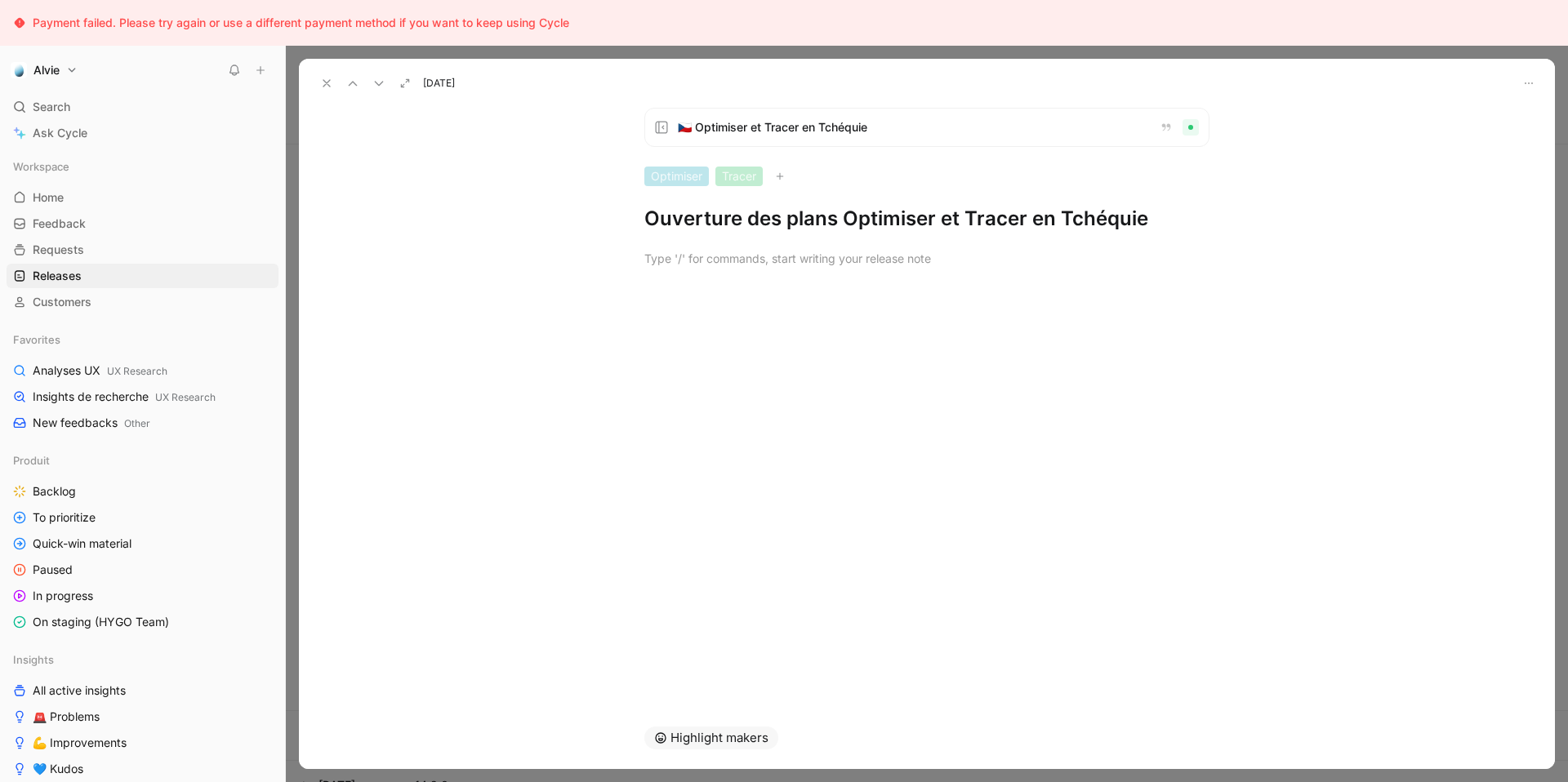 click 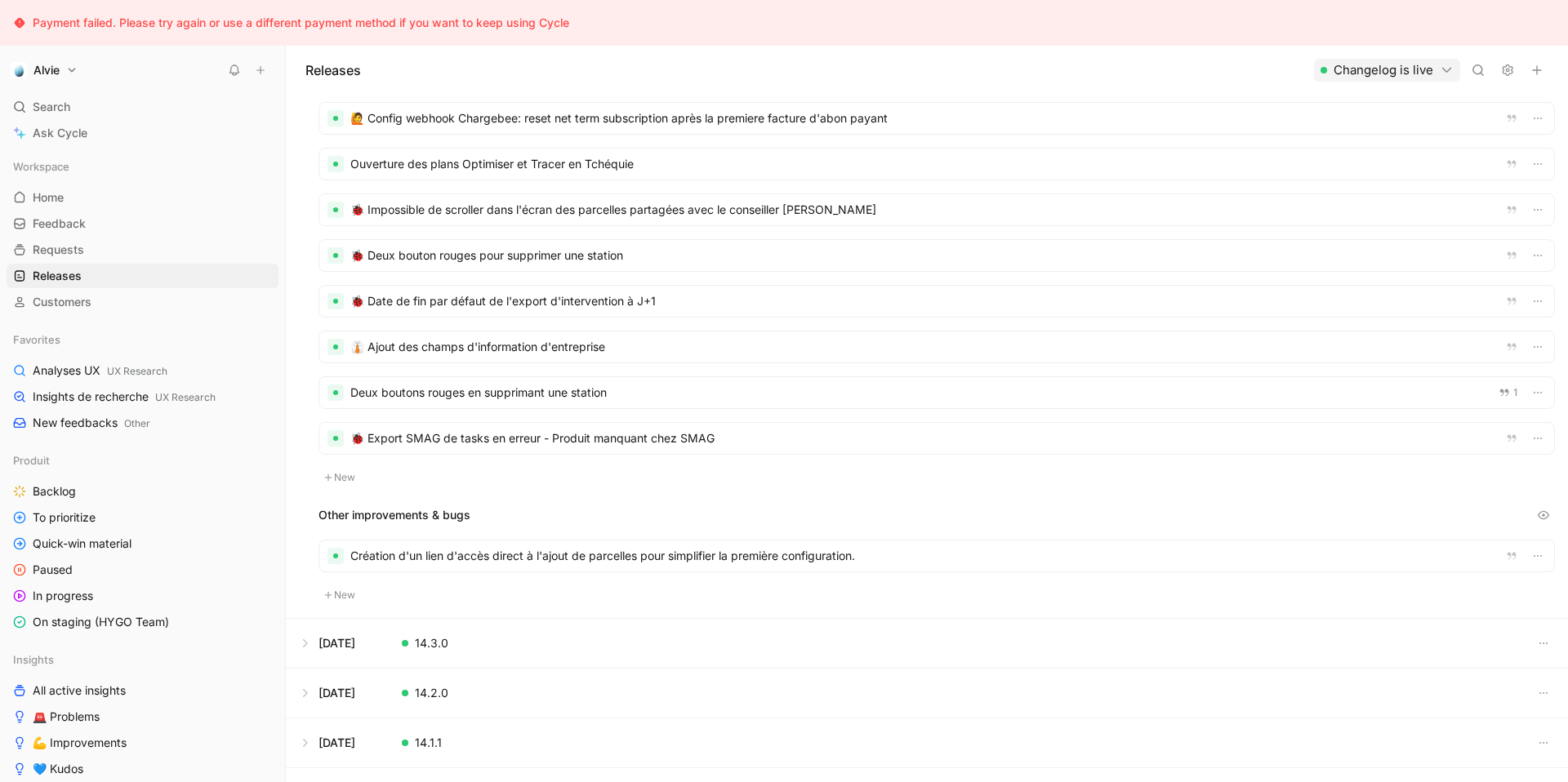 scroll, scrollTop: 84, scrollLeft: 0, axis: vertical 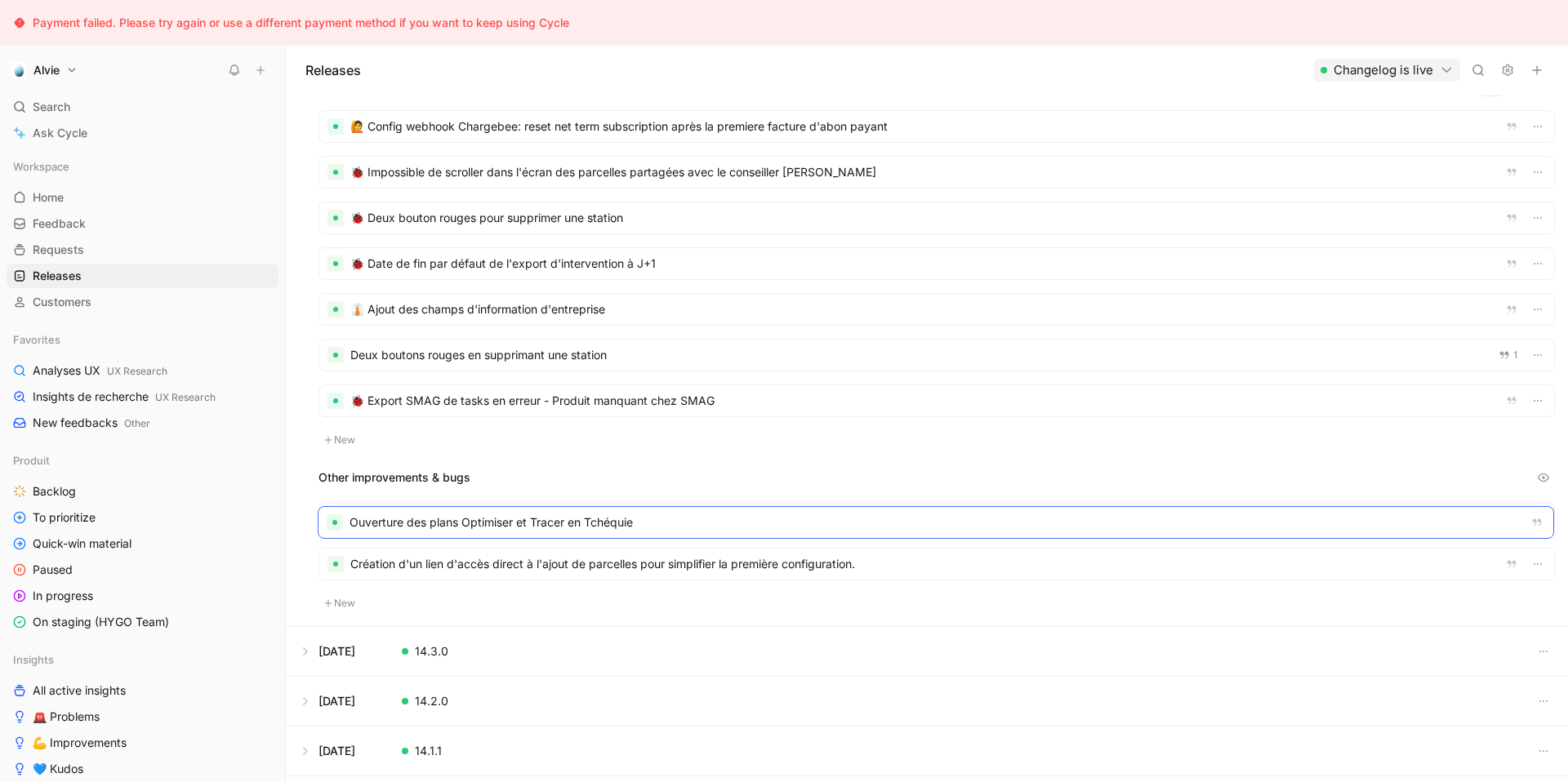 drag, startPoint x: 457, startPoint y: 178, endPoint x: 456, endPoint y: 527, distance: 349.00143 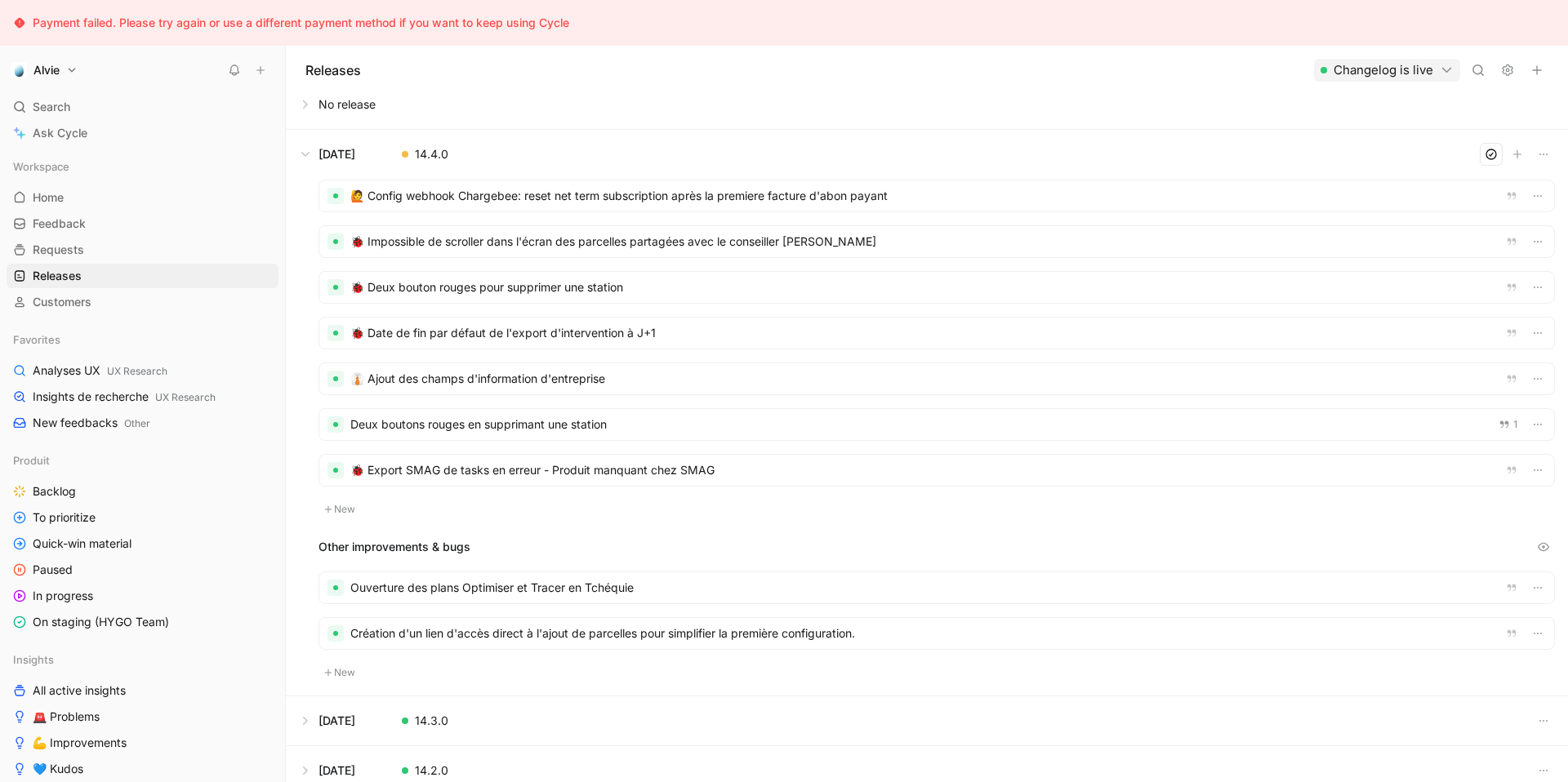 scroll, scrollTop: 0, scrollLeft: 0, axis: both 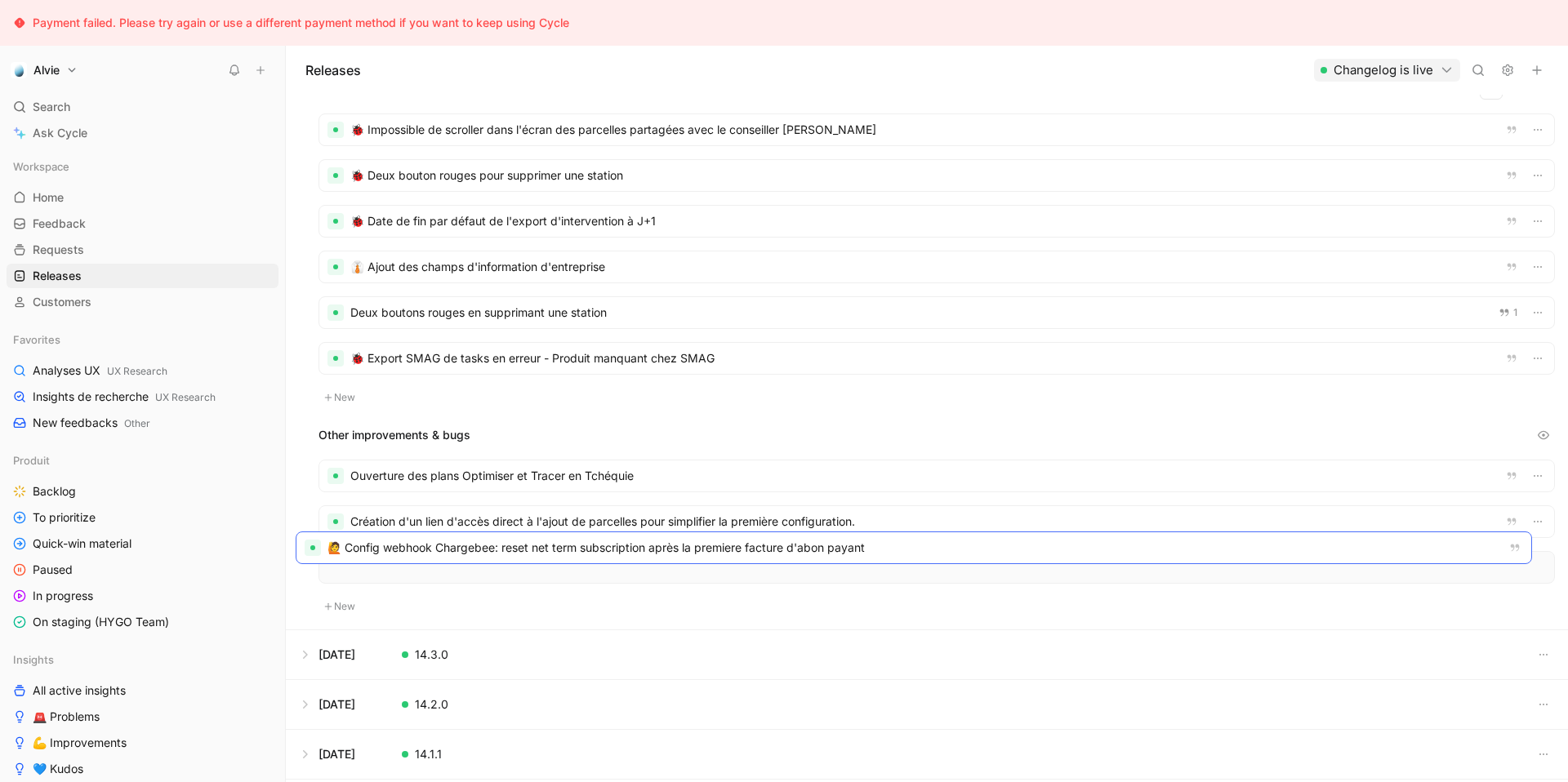 drag, startPoint x: 535, startPoint y: 221, endPoint x: 512, endPoint y: 558, distance: 337.78395 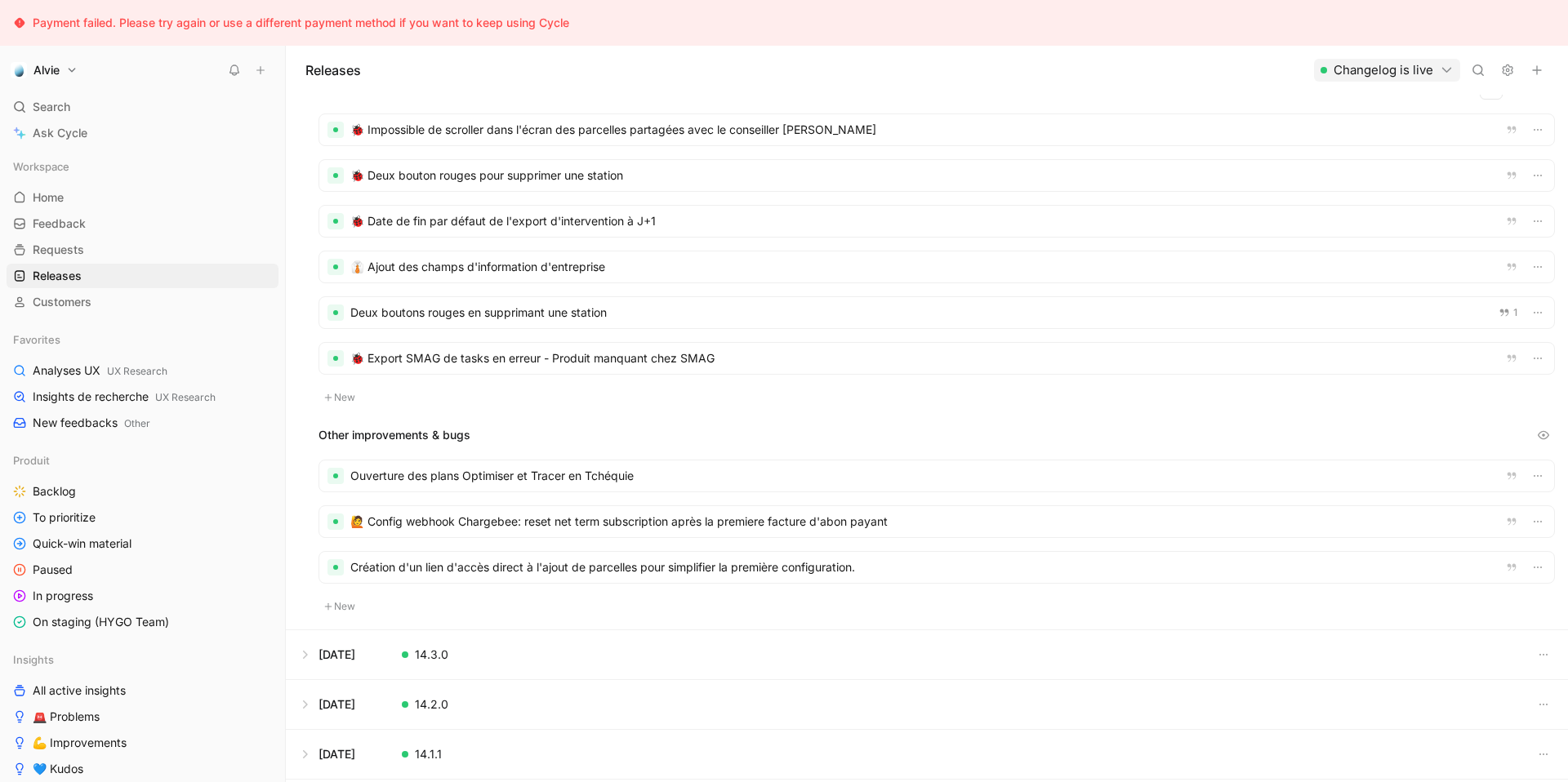 click at bounding box center (937, 522) 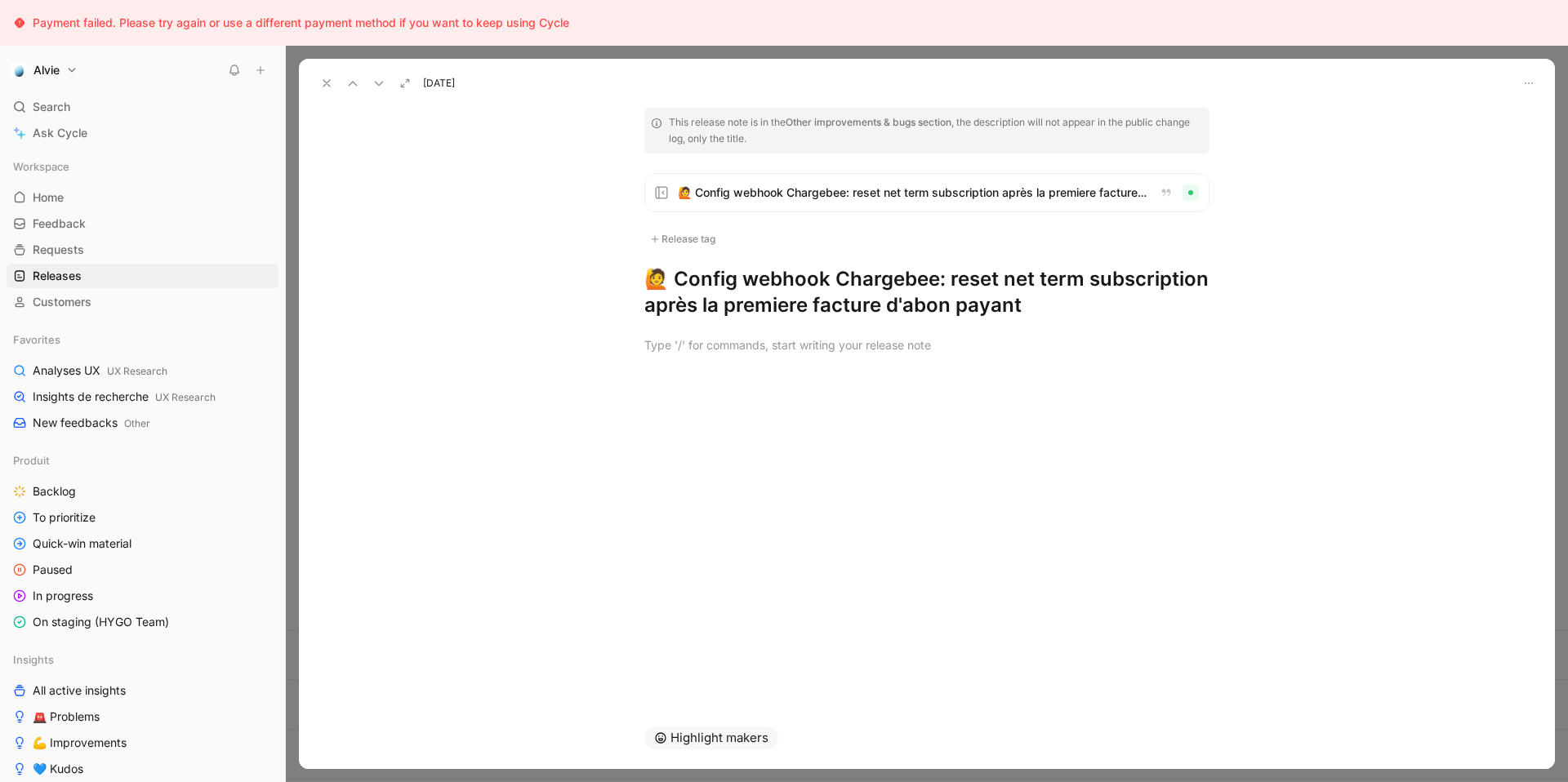 click on "🙋 Config webhook Chargebee: reset net term subscription après la premiere facture d'abon payant" at bounding box center [927, 292] 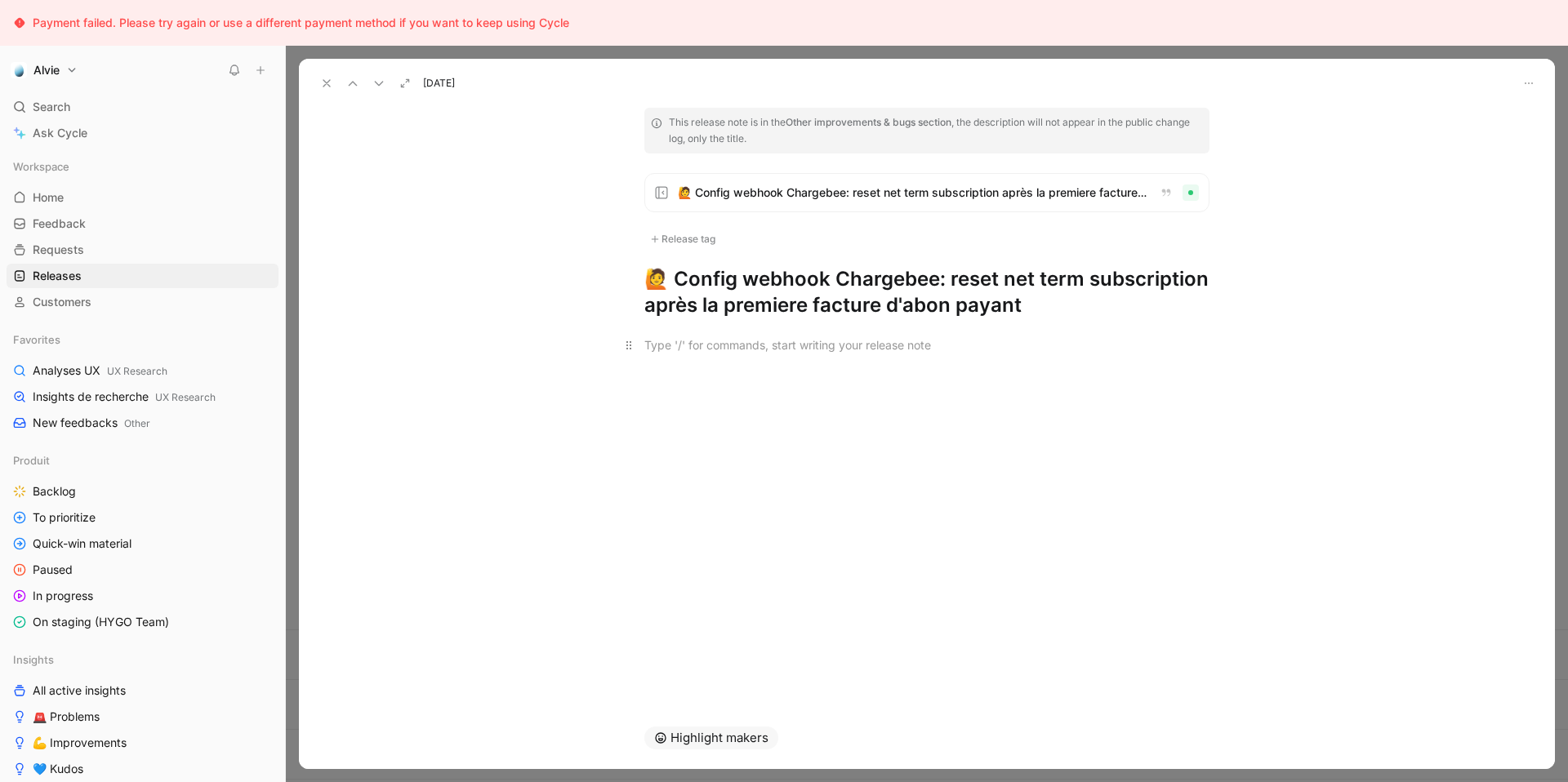 type 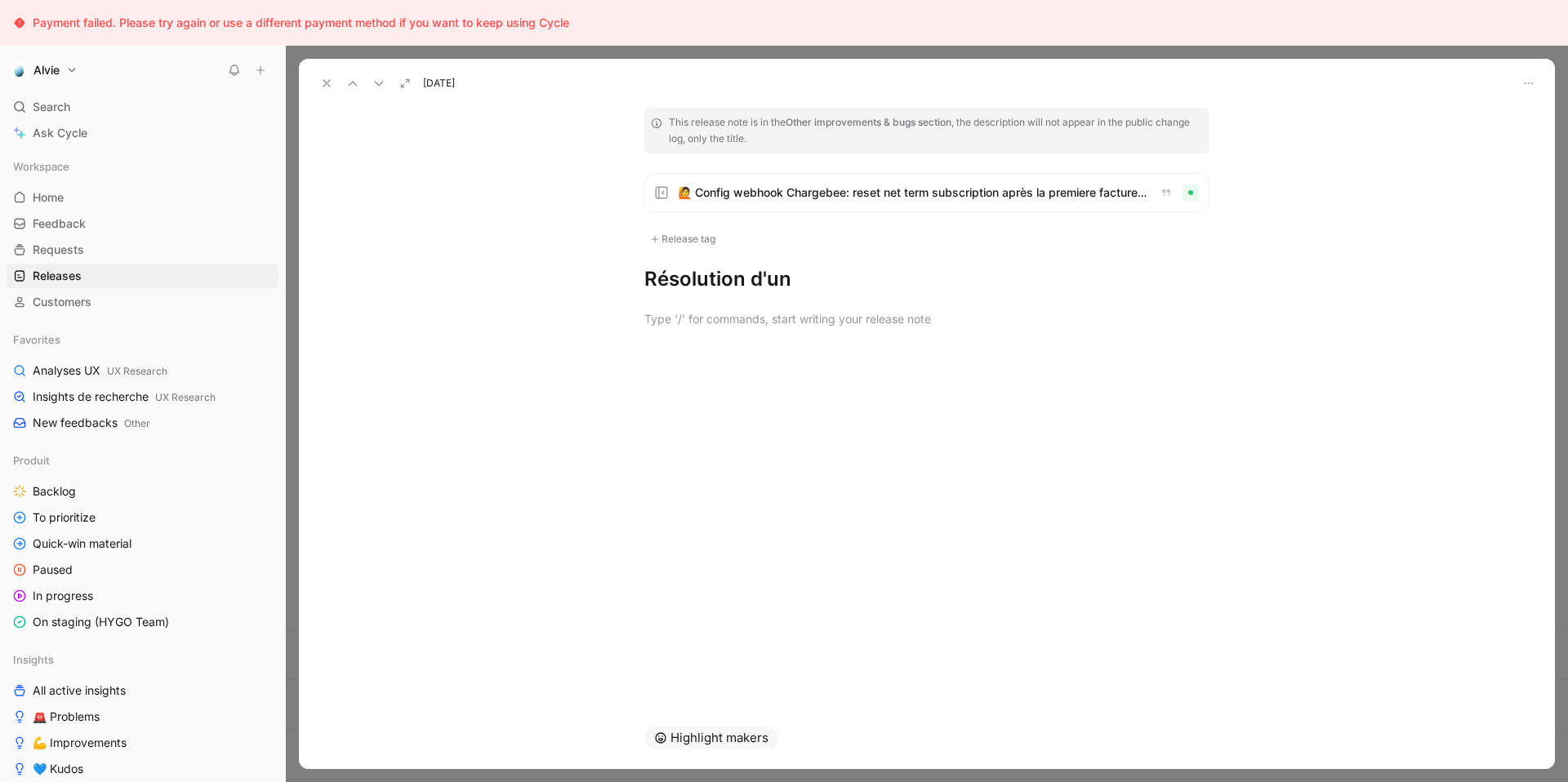 click on "Résolution d'un" at bounding box center [927, 279] 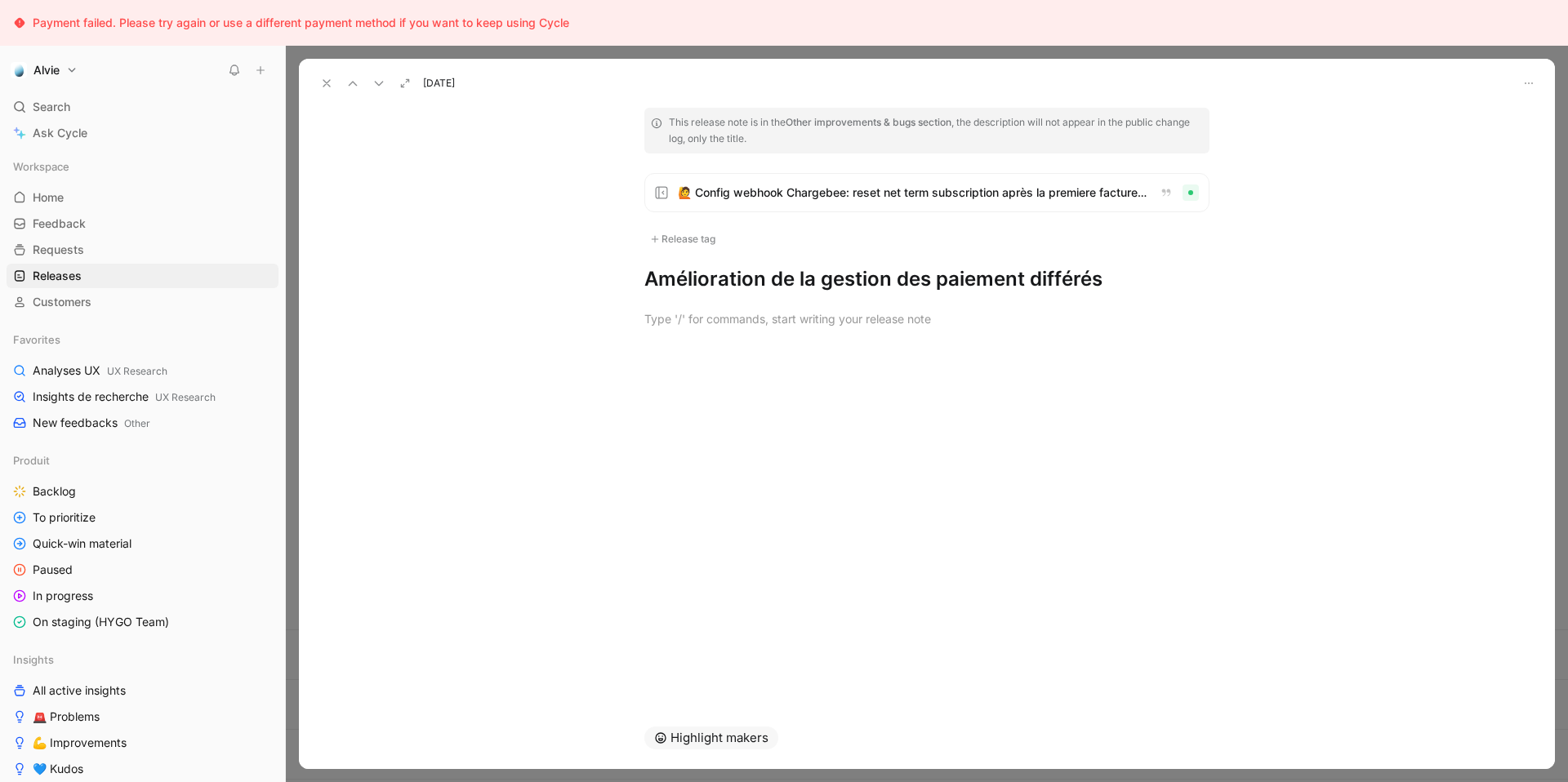 click on "Amélioration de la gestion des paiement différés" at bounding box center (927, 279) 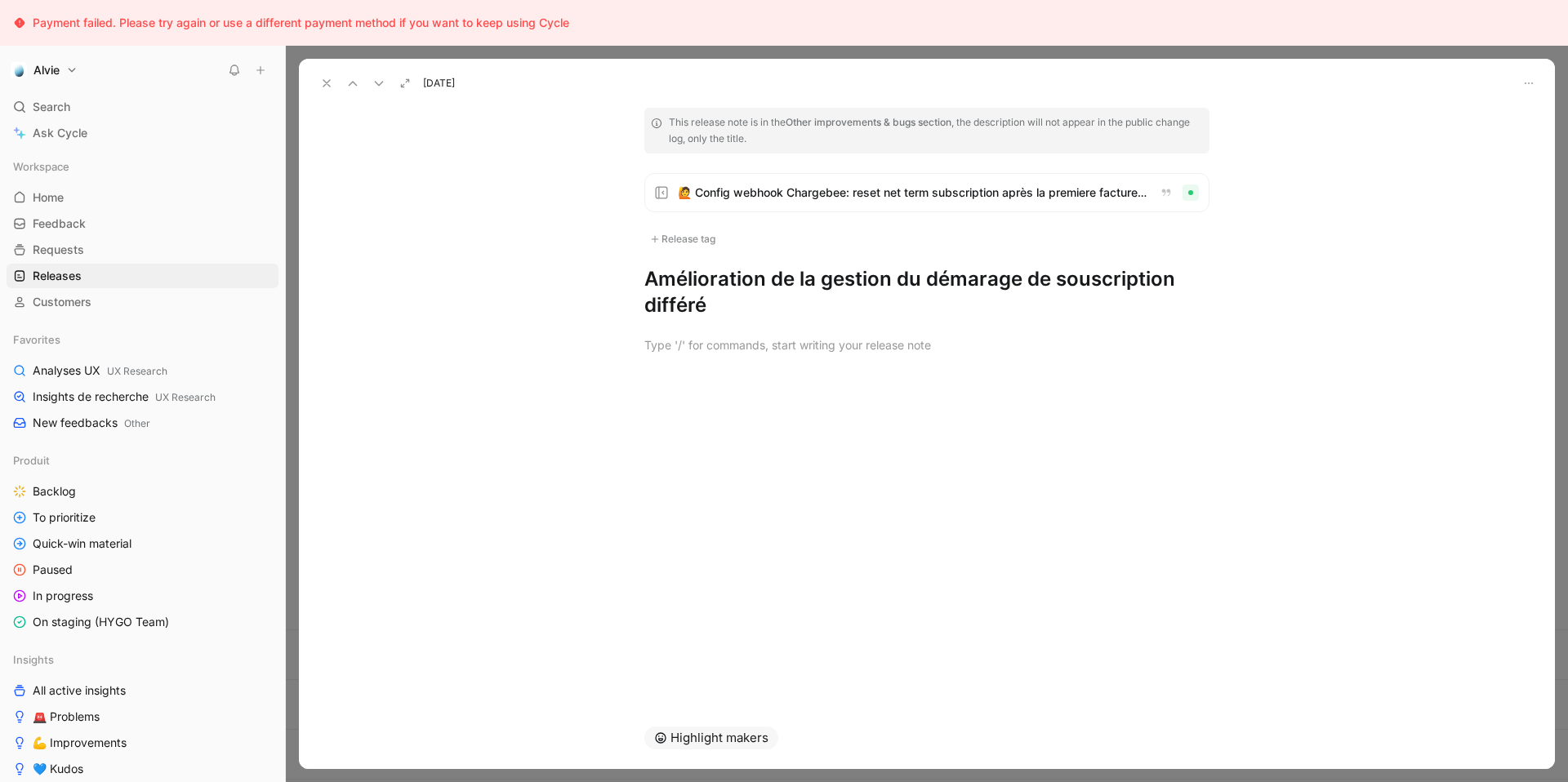 click on "Amélioration de la gestion du démarage de souscription différé" at bounding box center [927, 292] 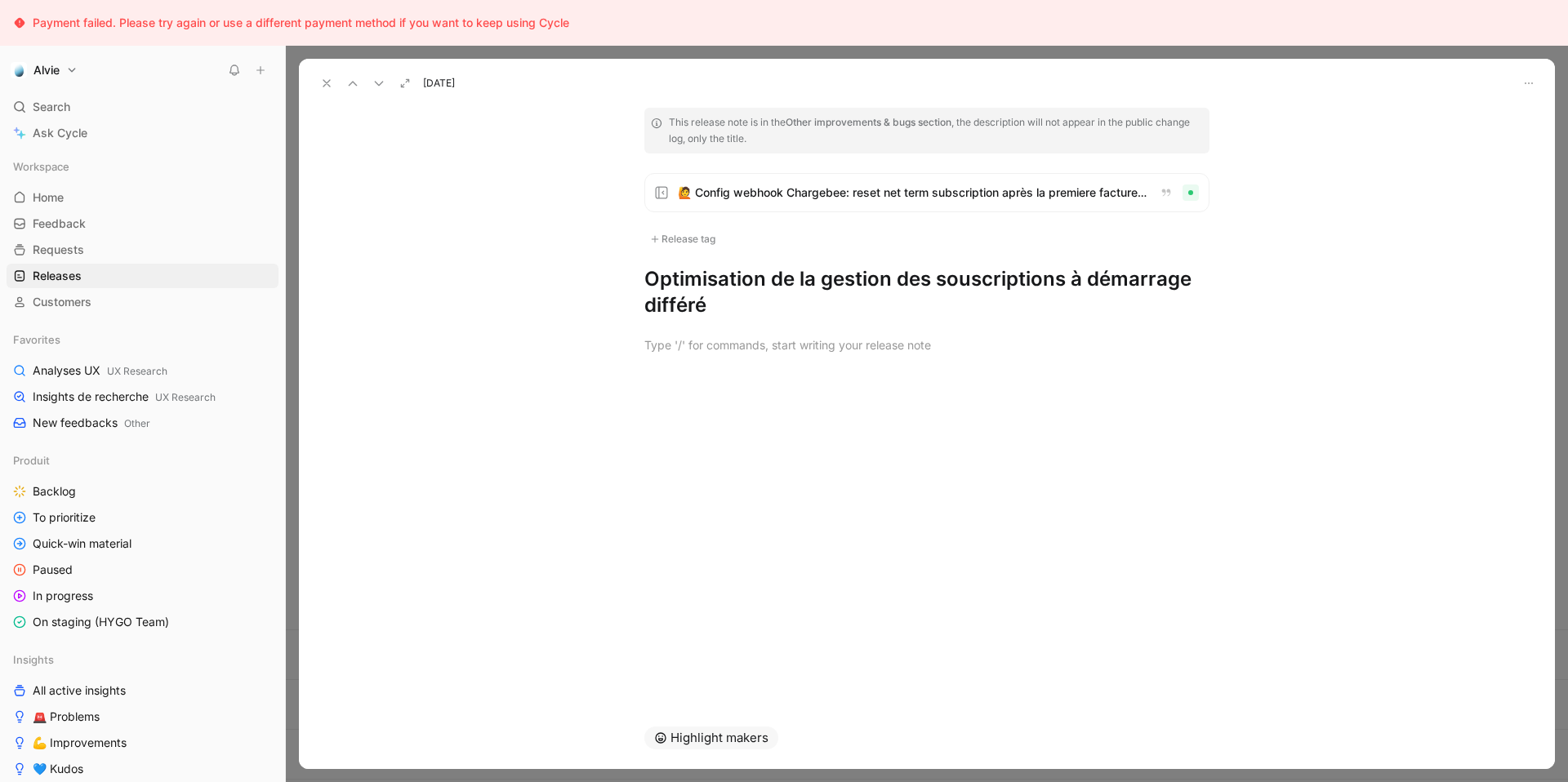 click 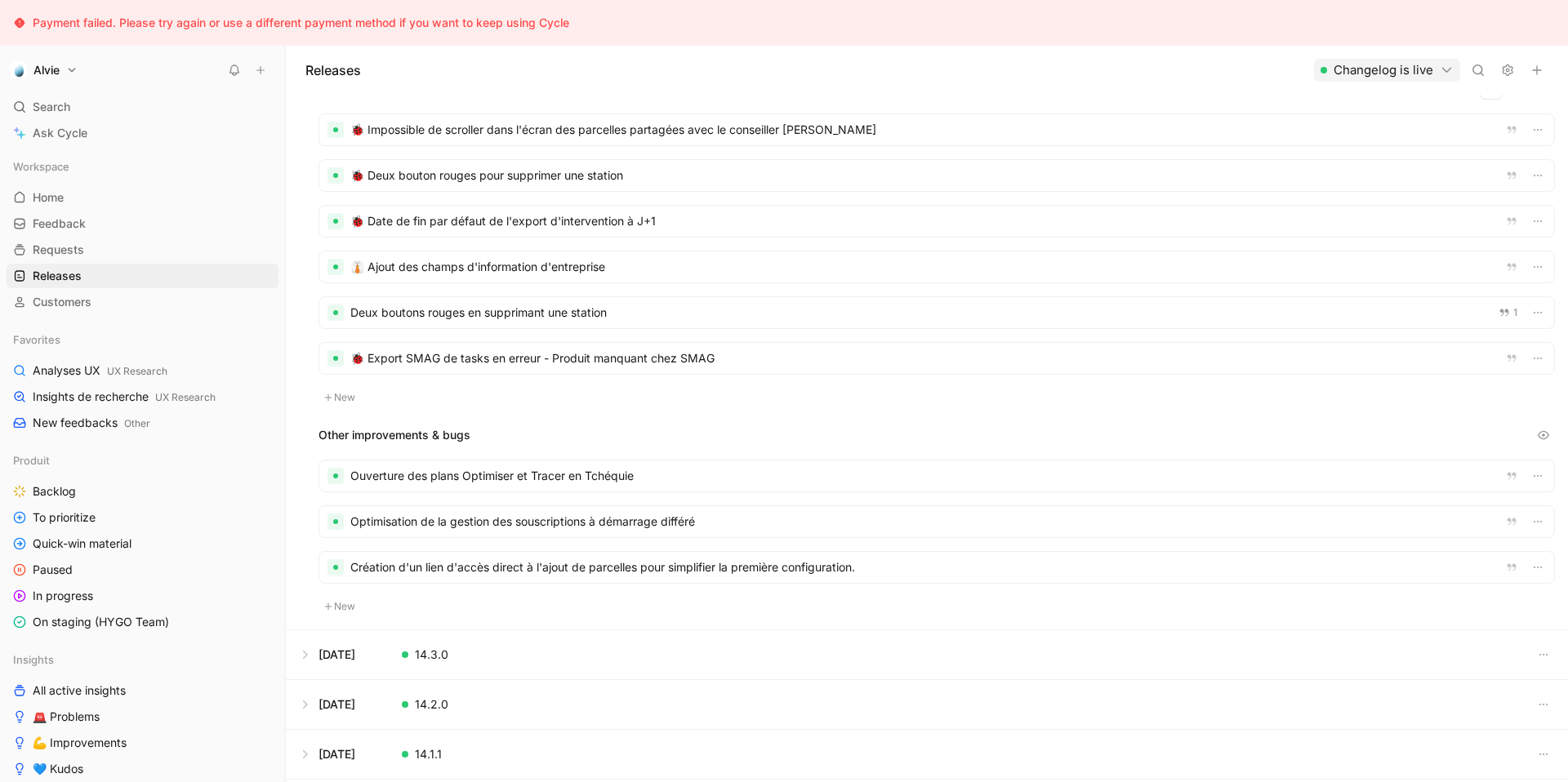 click at bounding box center [937, 567] 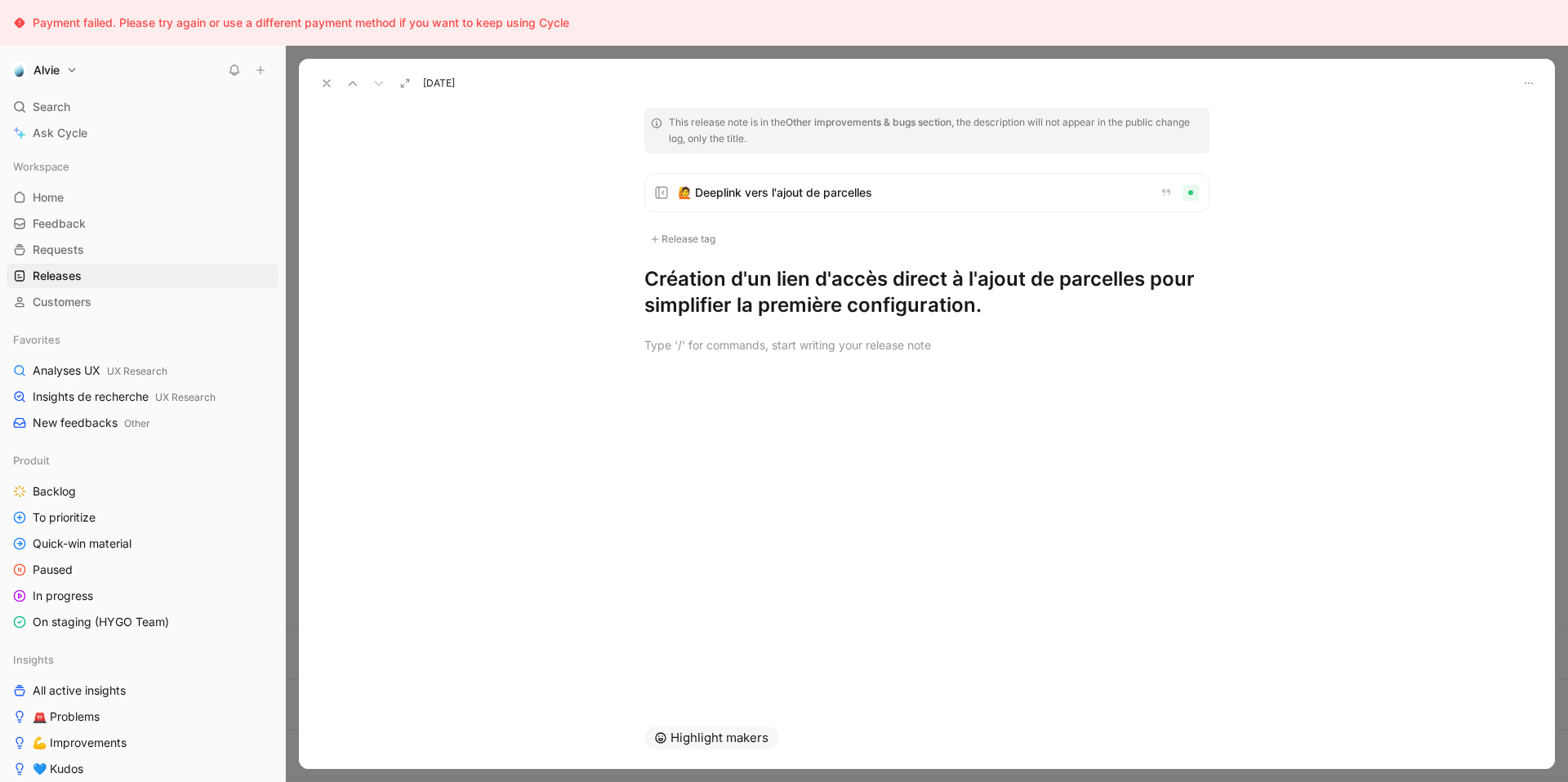type 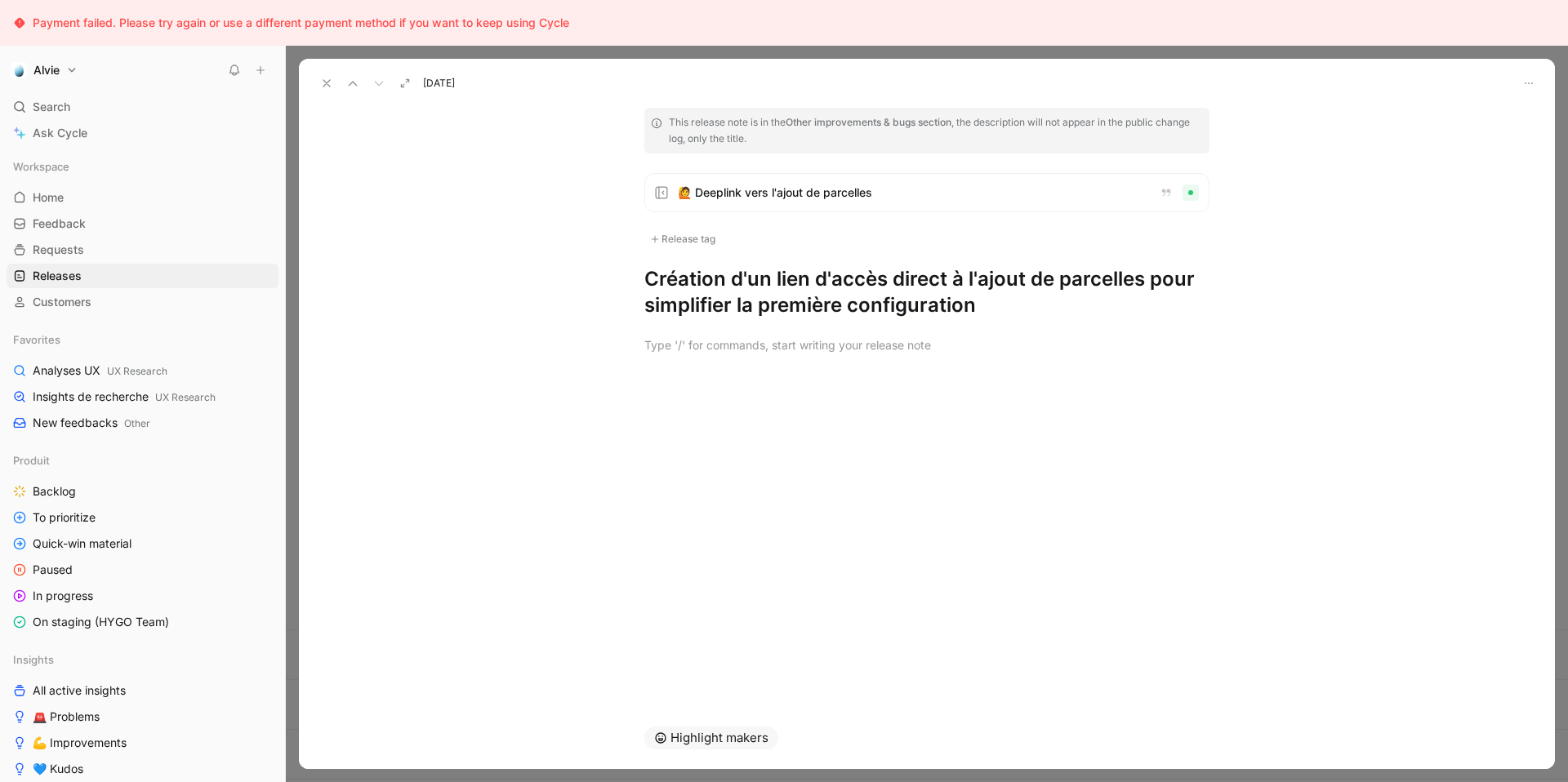 click on "Création d'un lien d'accès direct à l'ajout de parcelles pour simplifier la première configuration" at bounding box center [927, 292] 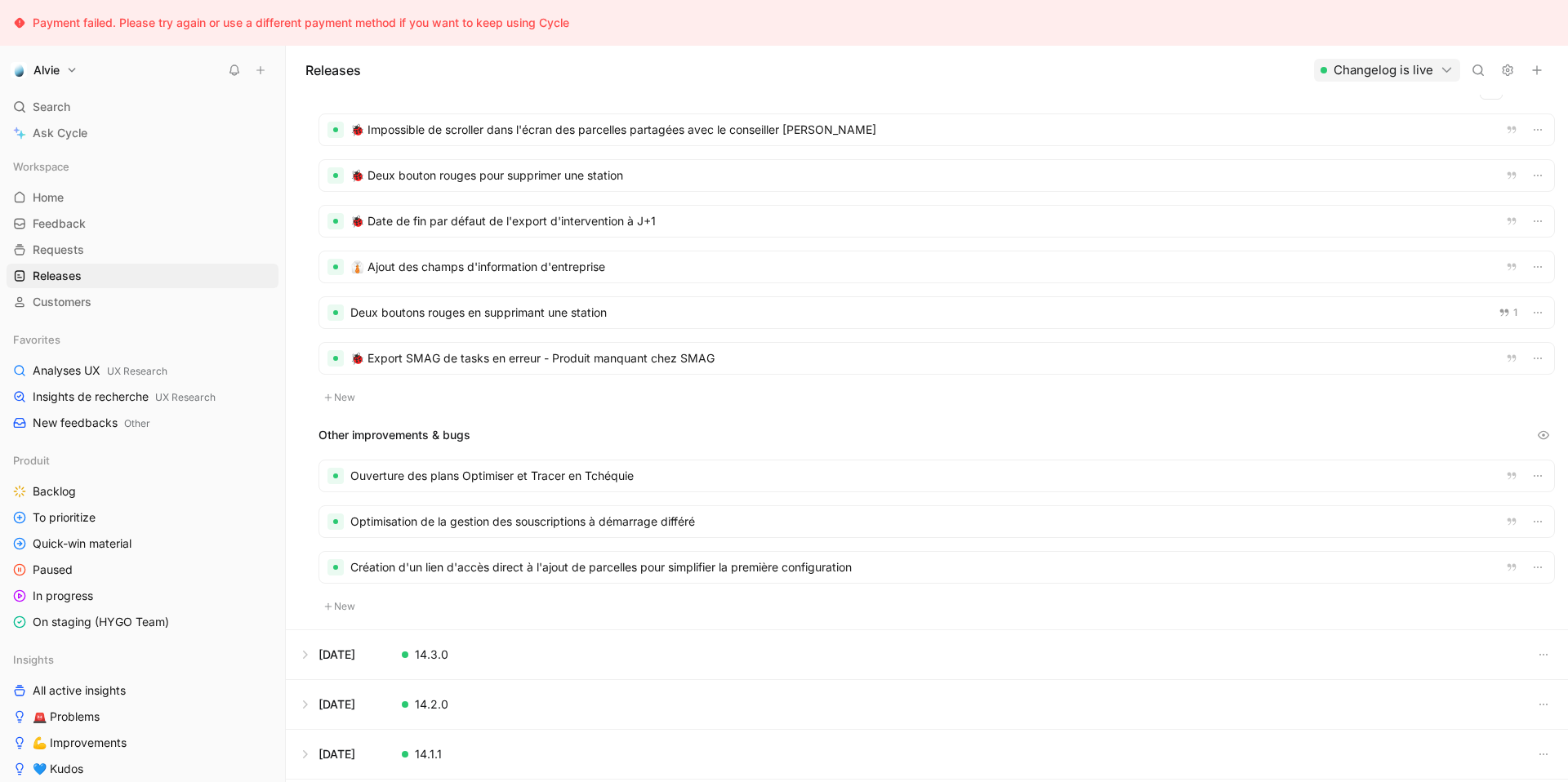 click at bounding box center (937, 567) 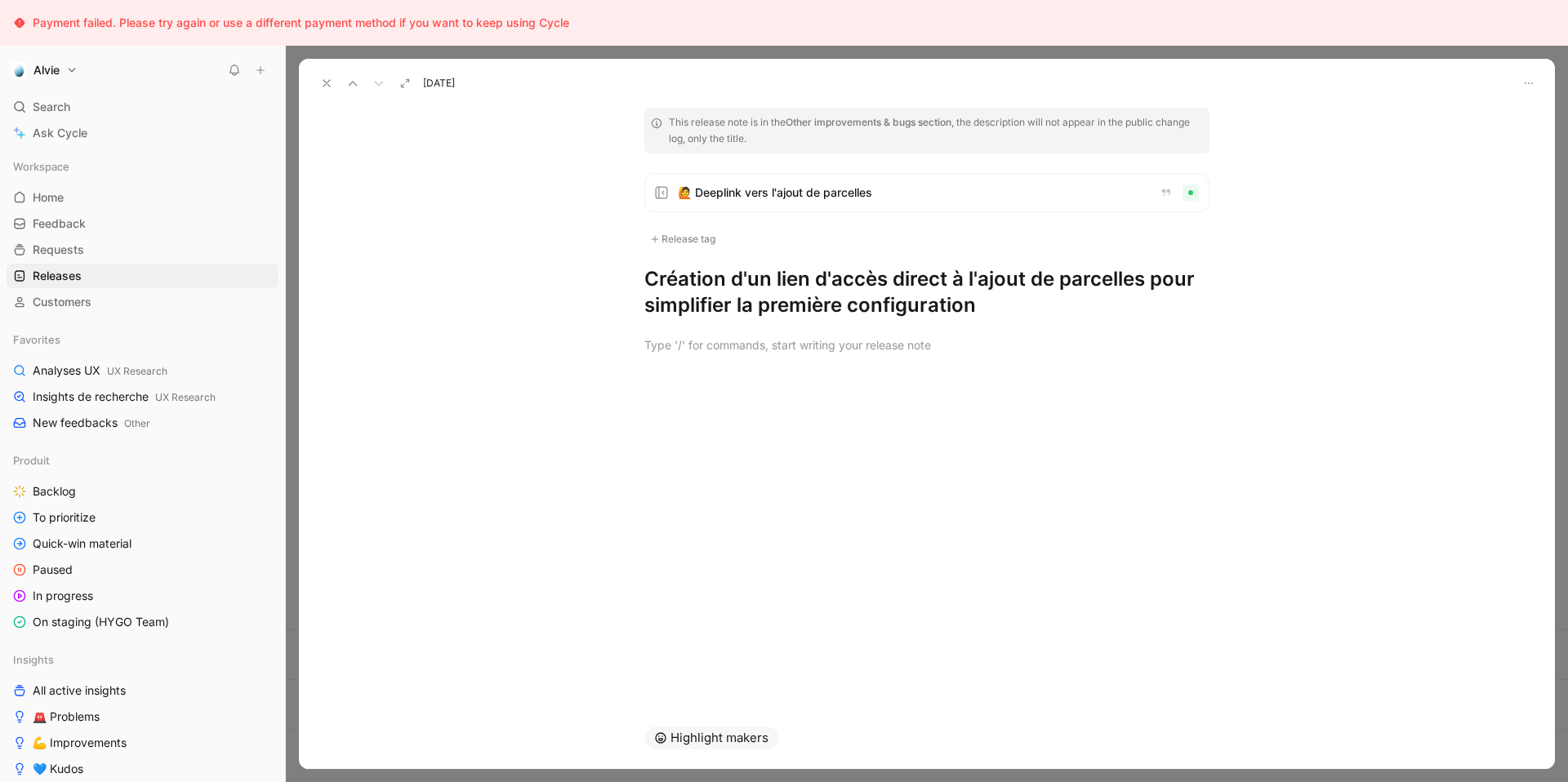 click on "Création d'un lien d'accès direct à l'ajout de parcelles pour simplifier la première configuration" at bounding box center (927, 292) 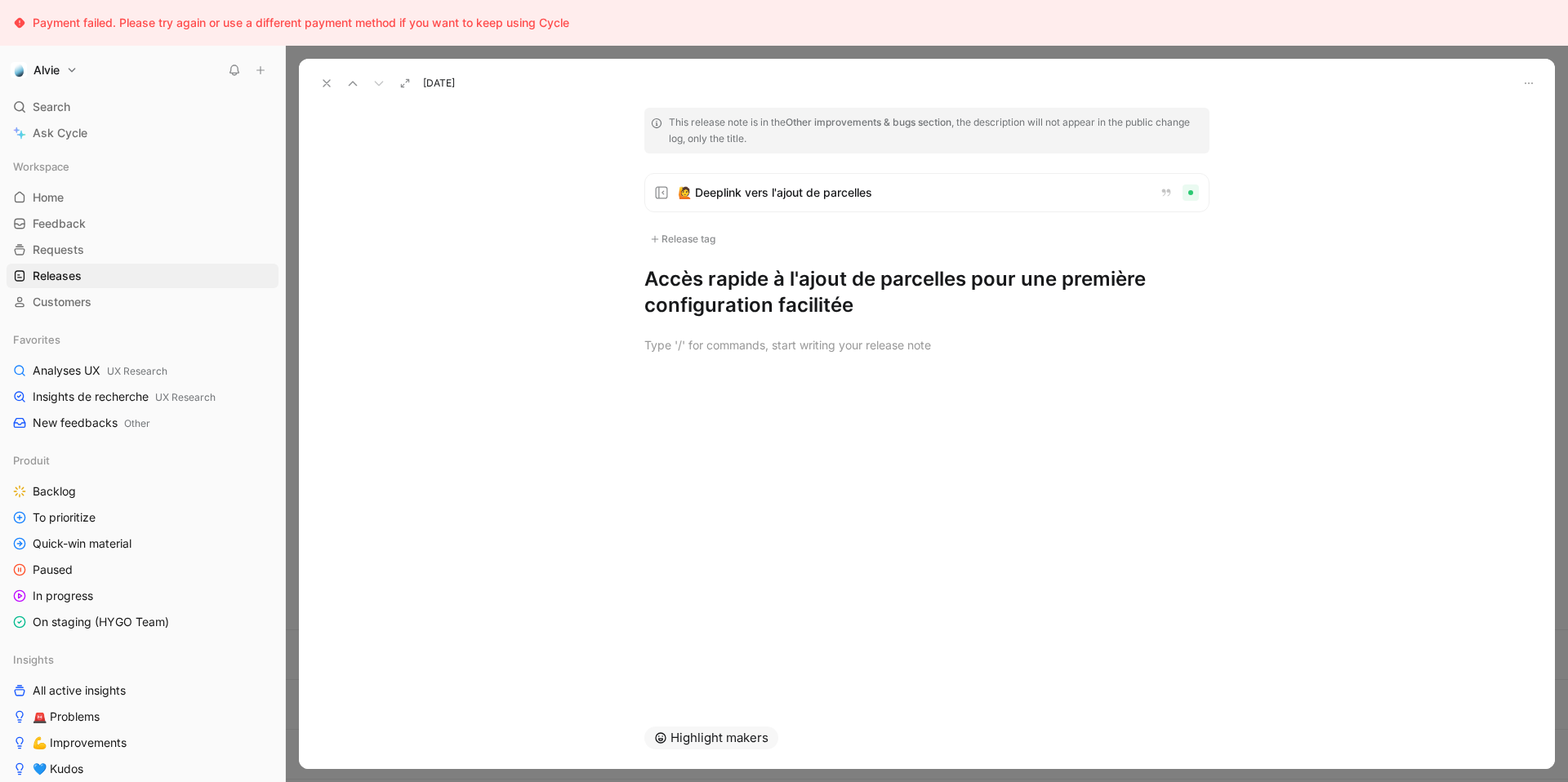click at bounding box center (327, 83) 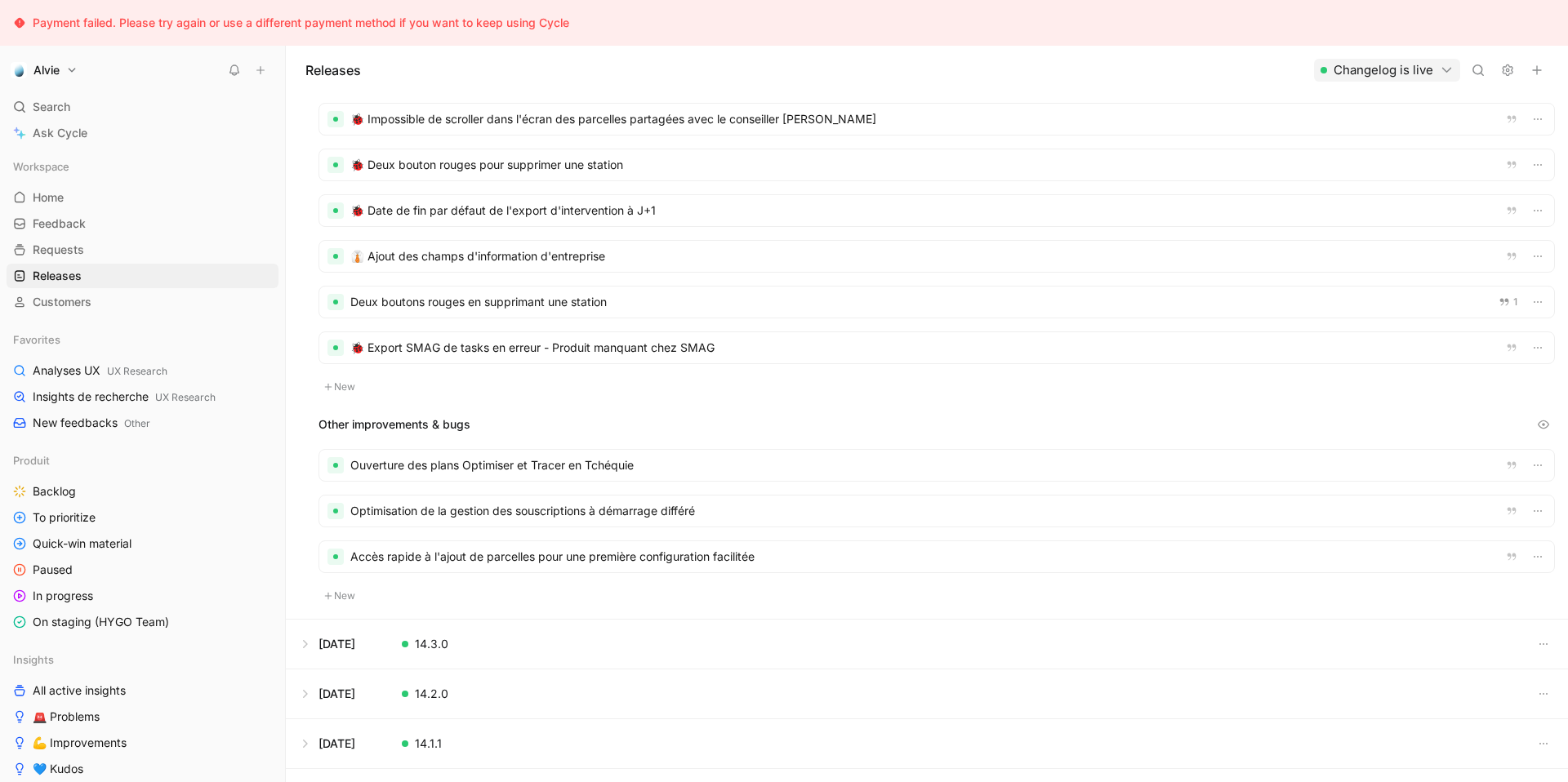 scroll, scrollTop: 33, scrollLeft: 0, axis: vertical 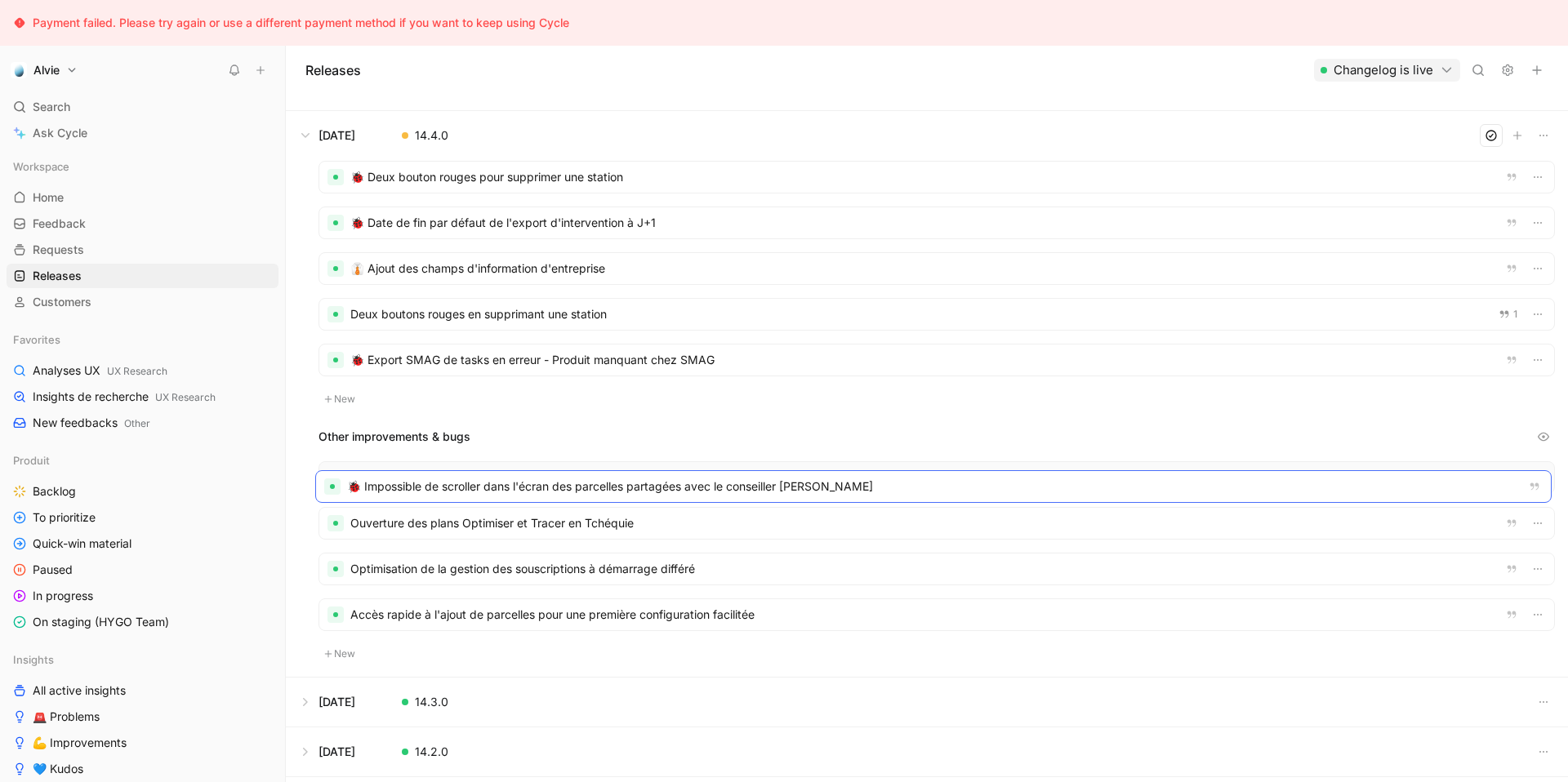 drag, startPoint x: 581, startPoint y: 183, endPoint x: 577, endPoint y: 492, distance: 309.026 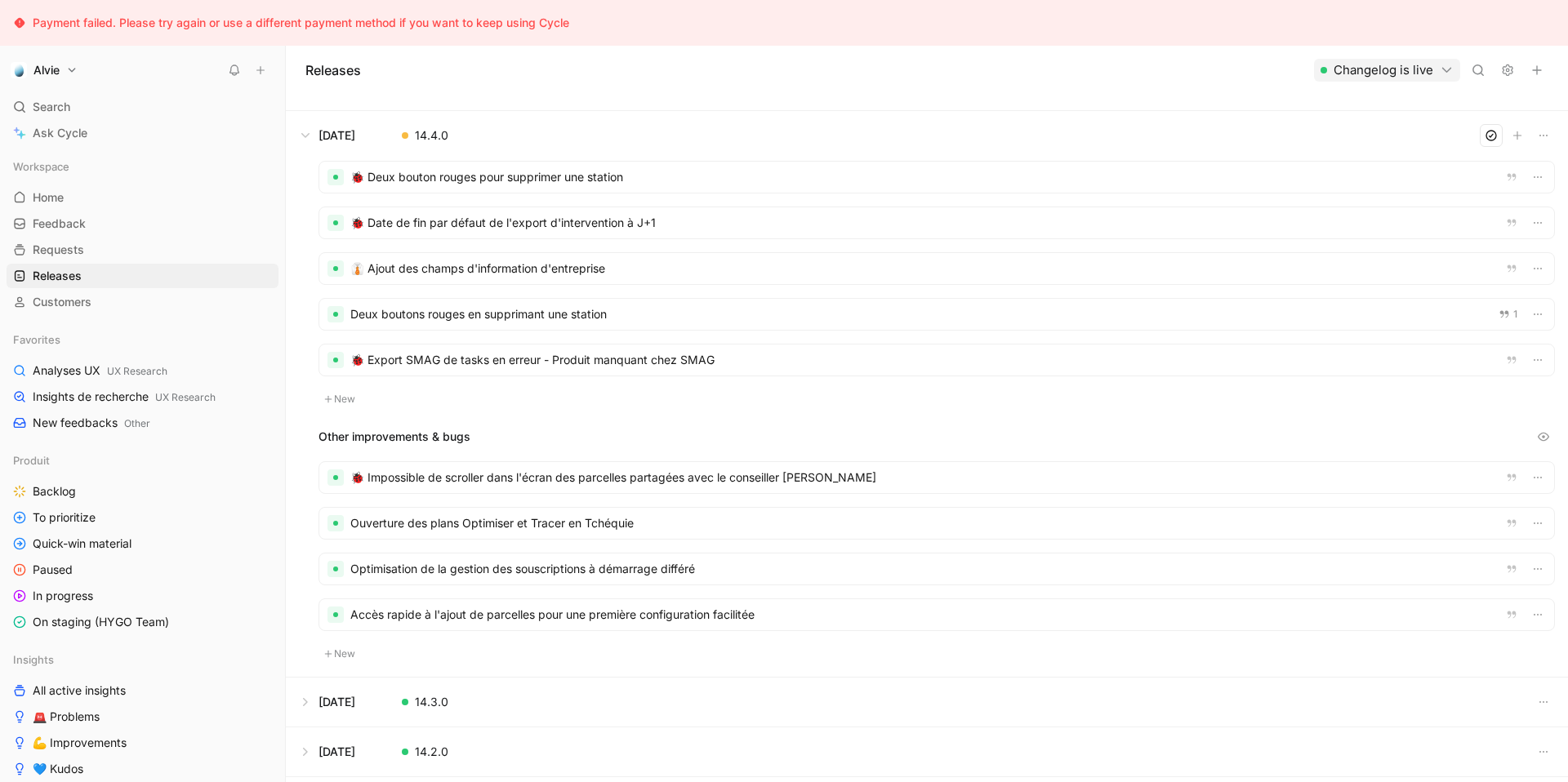 click at bounding box center [937, 478] 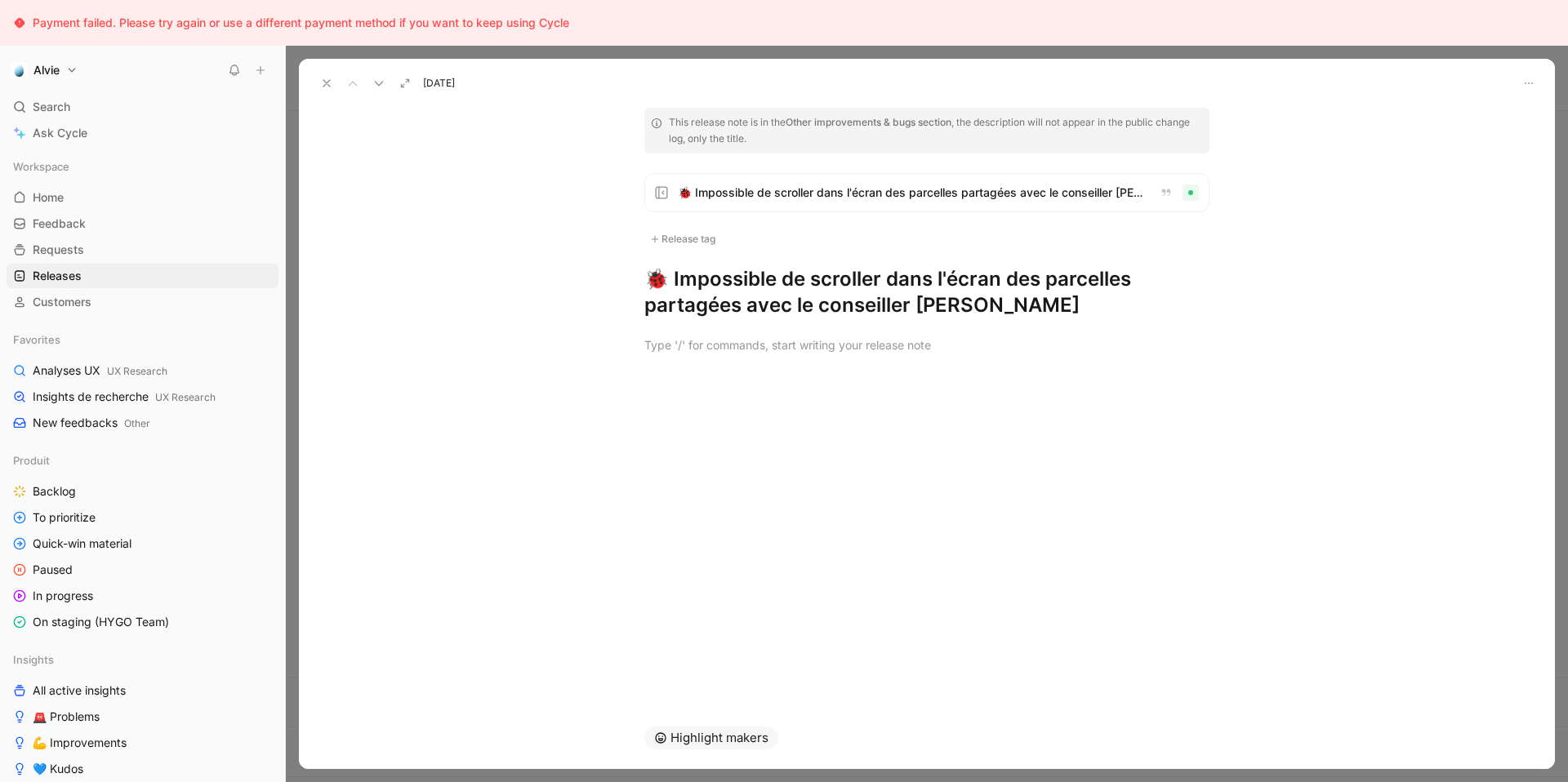 click on "🐞 Impossible de scroller dans l'écran des parcelles partagées avec le conseiller [PERSON_NAME]" at bounding box center [927, 292] 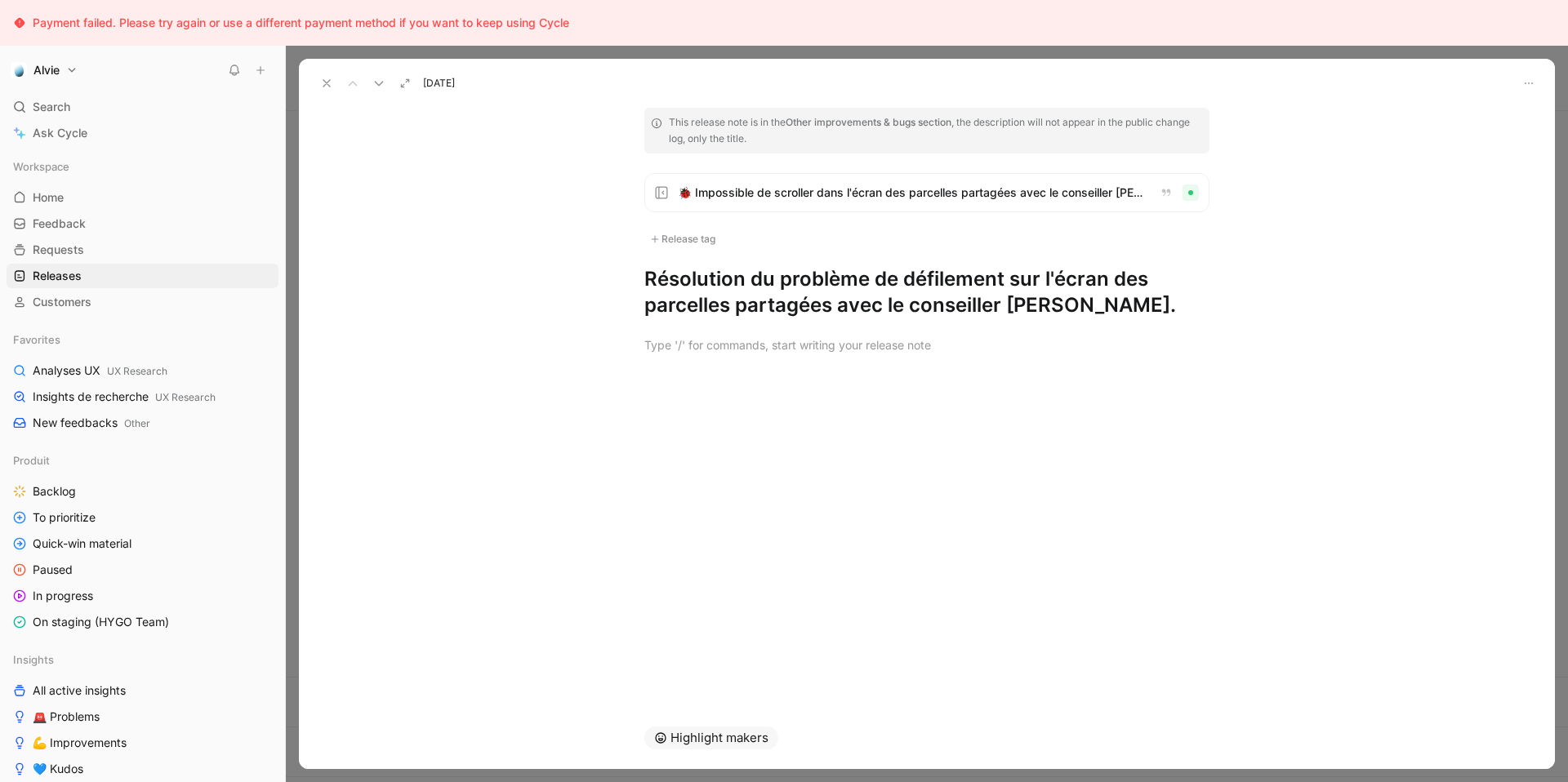 click 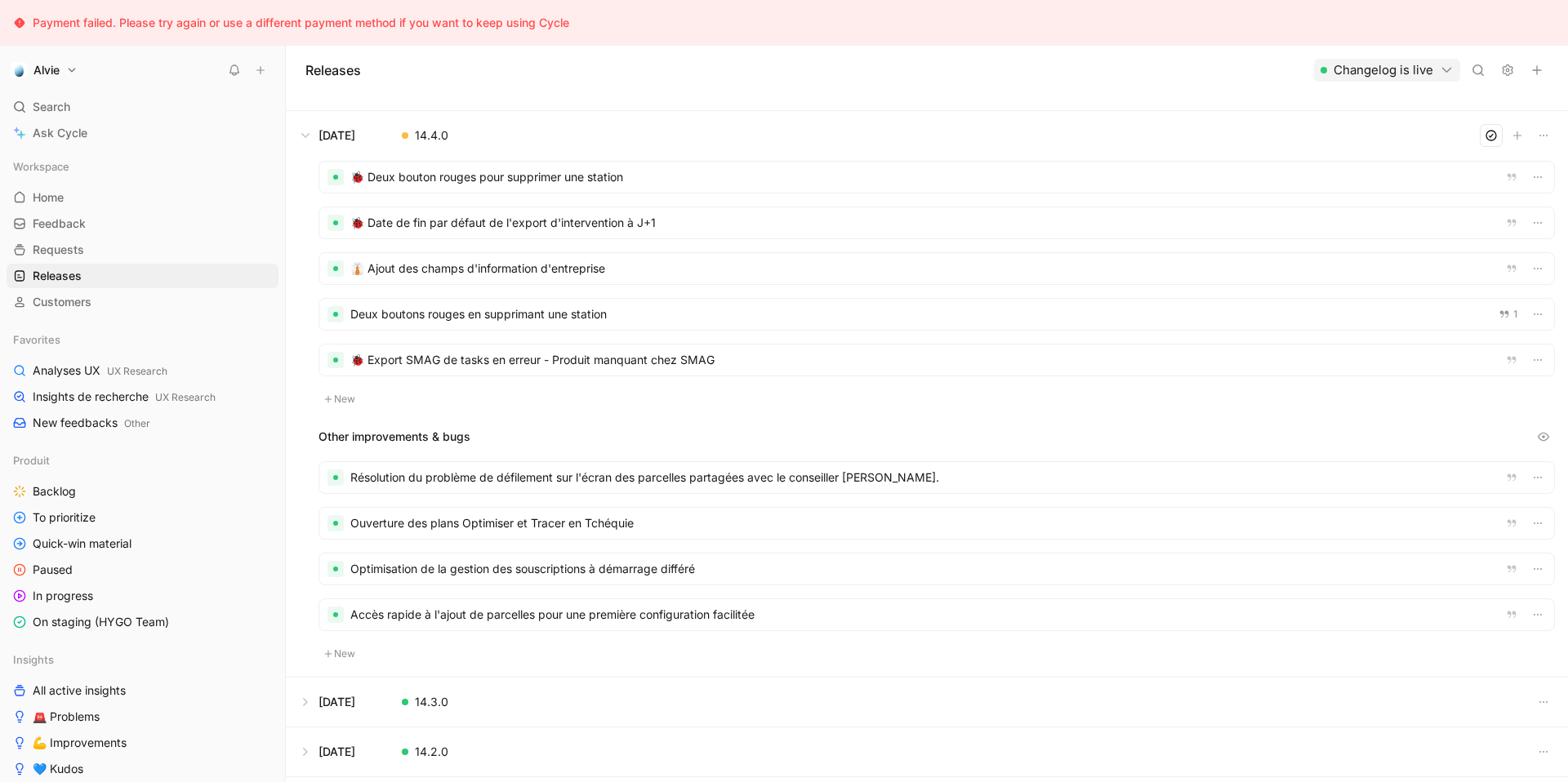 click at bounding box center [937, 360] 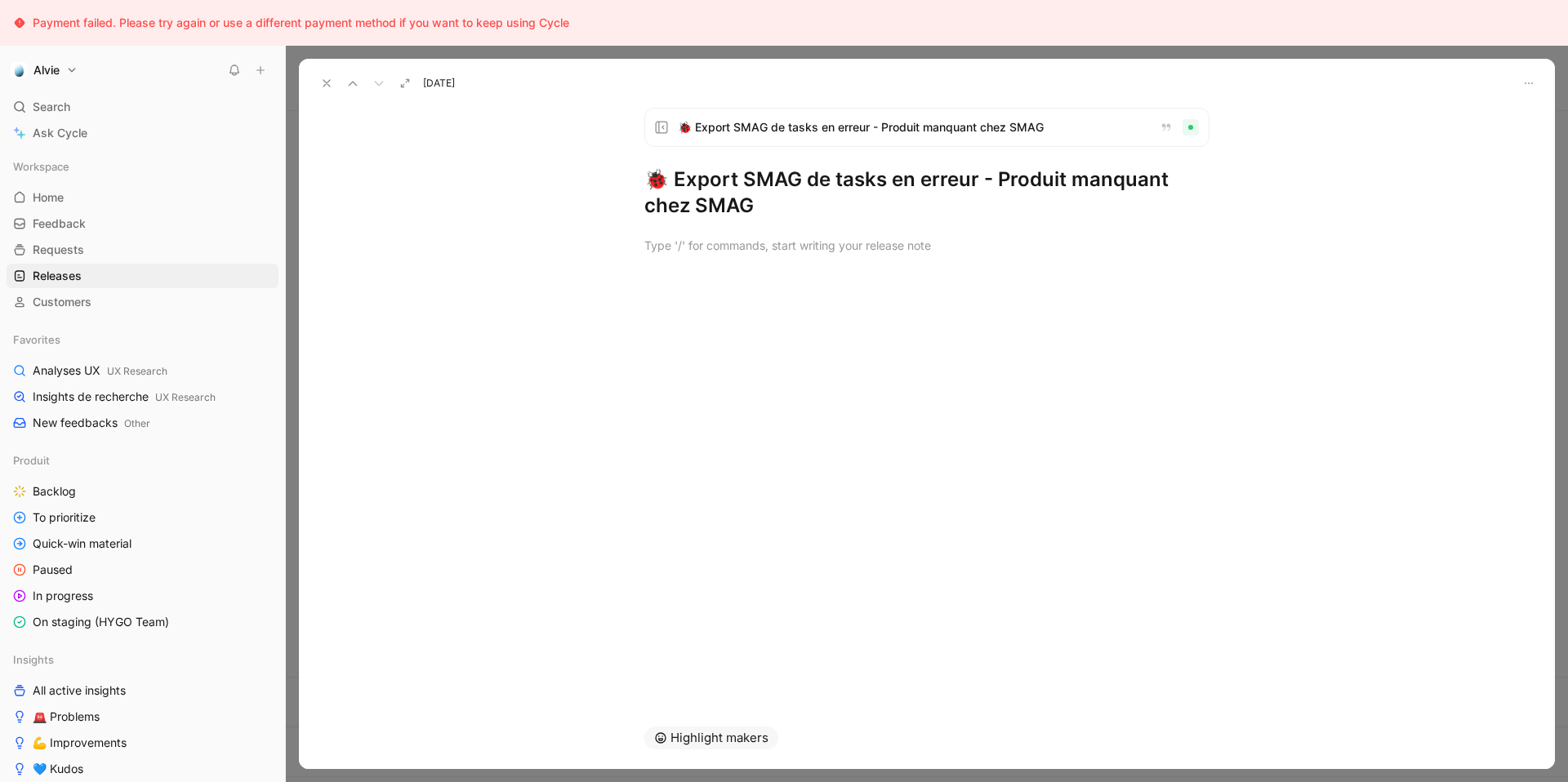 click on "🐞 Export SMAG de tasks en erreur - Produit manquant chez SMAG" at bounding box center (927, 193) 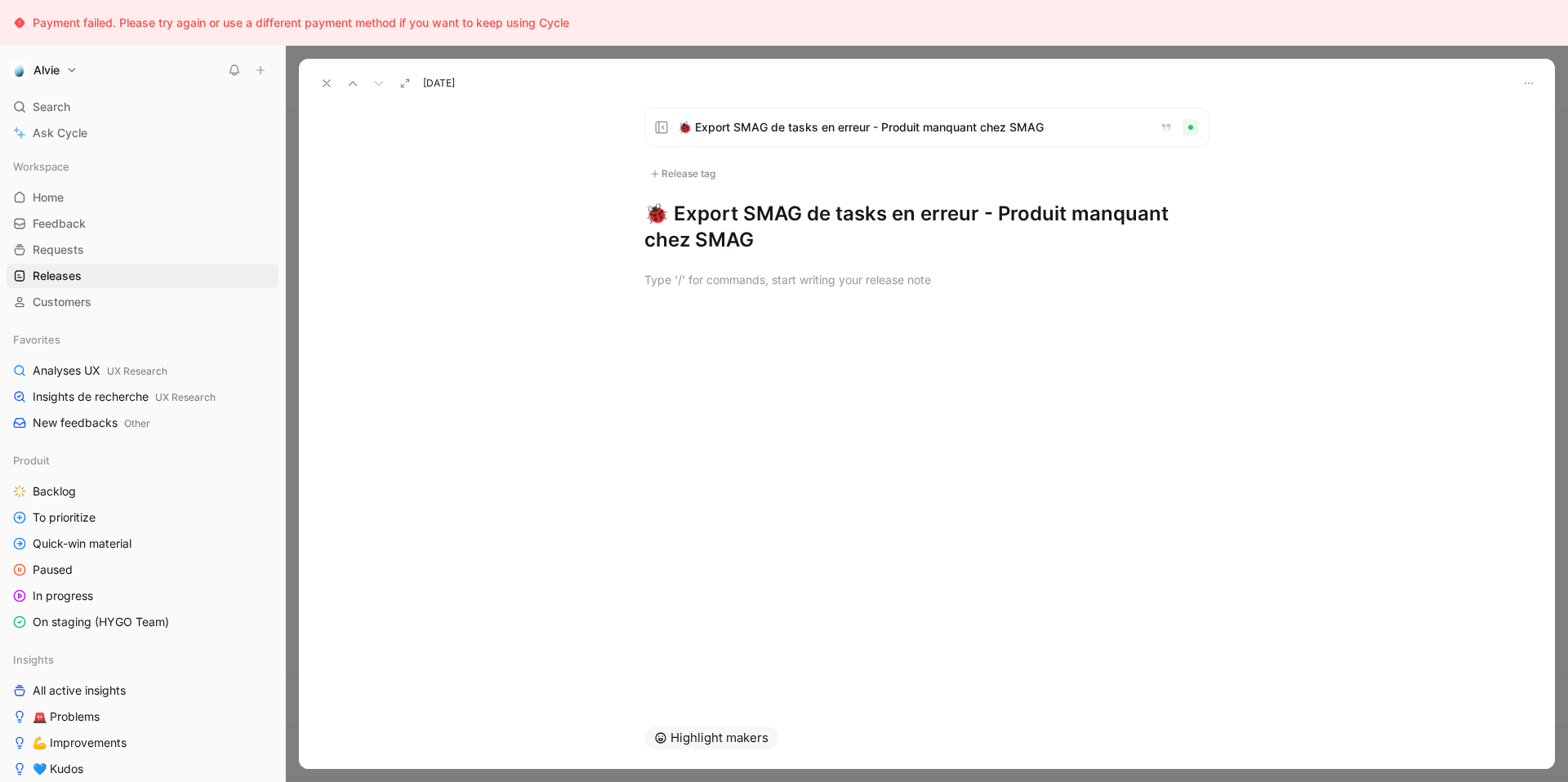 click on "🐞 Export SMAG de tasks en erreur - Produit manquant chez SMAG Release tag 🐞 Export SMAG de tasks en erreur - Produit manquant chez SMAG" at bounding box center [927, 180] 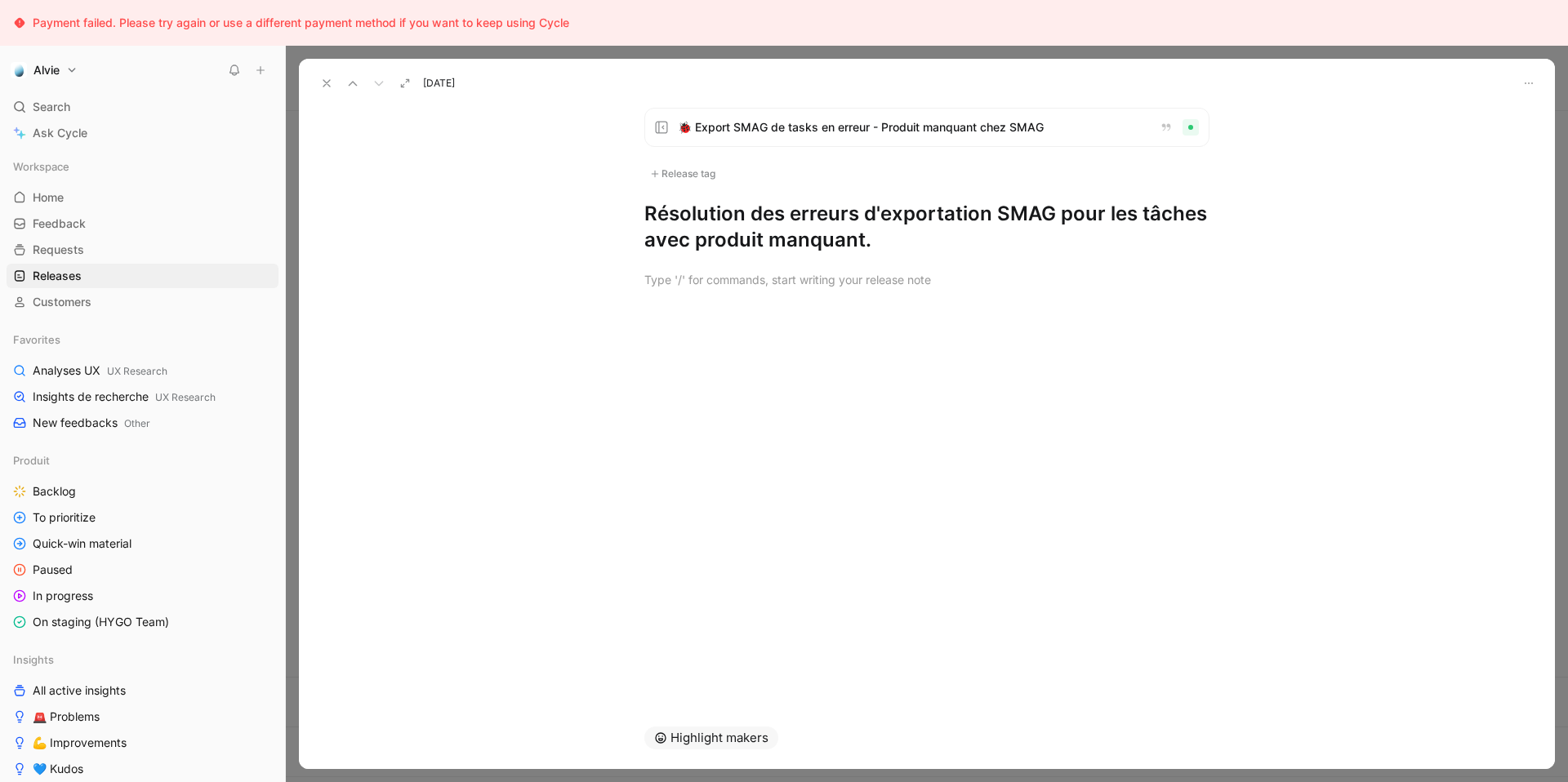 click on "Résolution des erreurs d'exportation SMAG pour les tâches avec produit manquant." at bounding box center [927, 227] 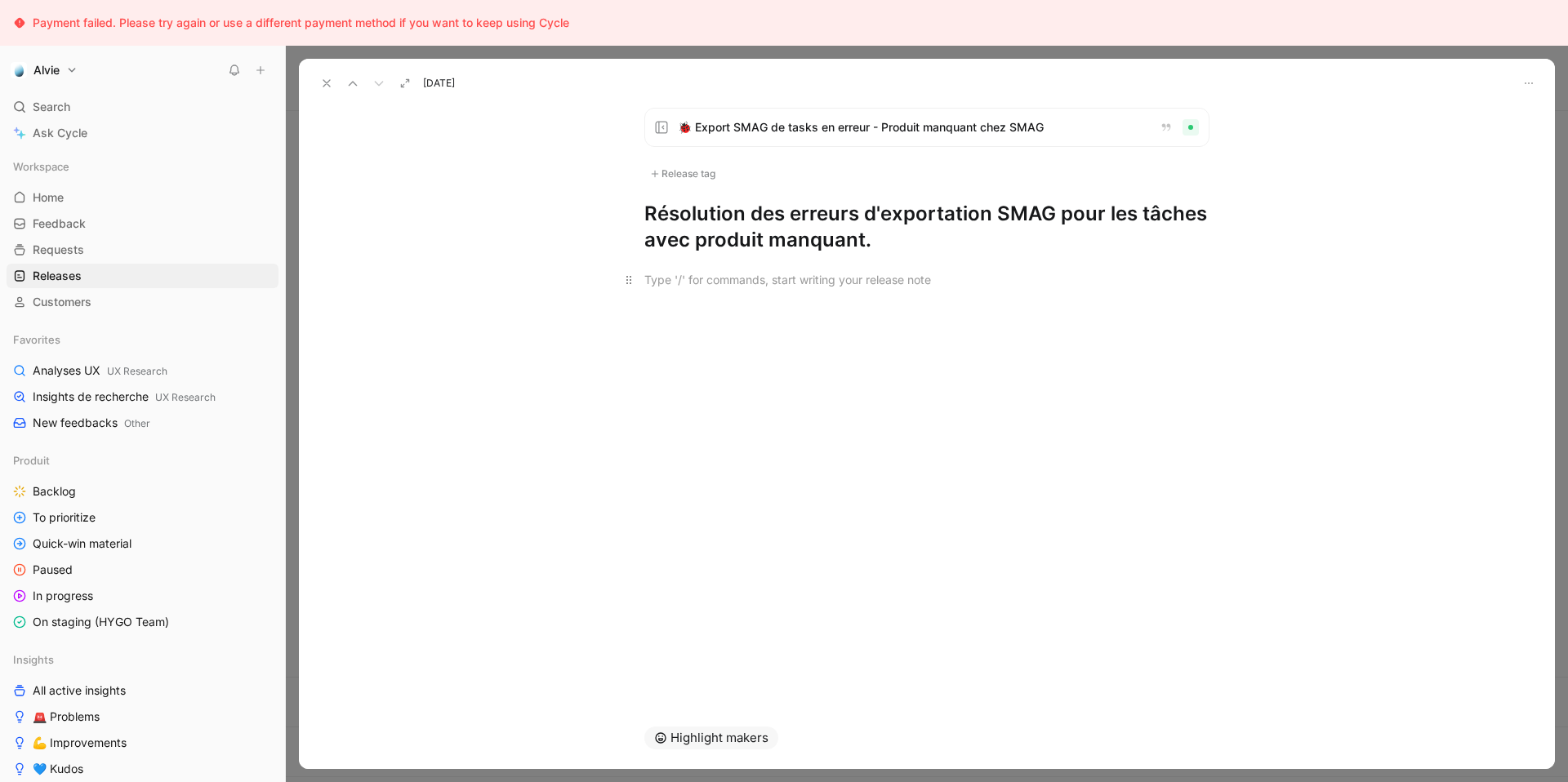 drag, startPoint x: 1062, startPoint y: 210, endPoint x: 1062, endPoint y: 273, distance: 63 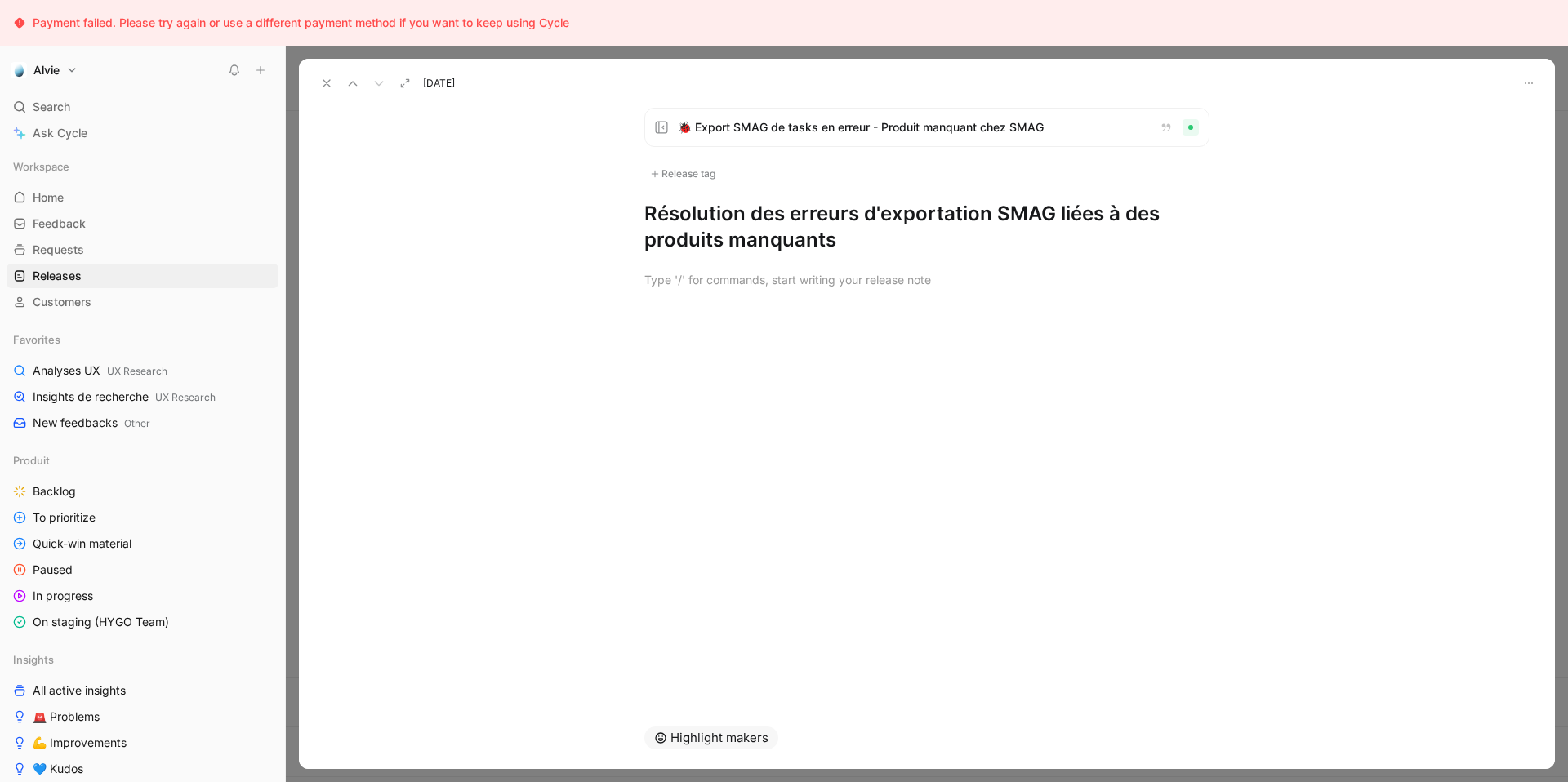 click on "Résolution des erreurs d'exportation SMAG liées à des produits manquants" at bounding box center (927, 227) 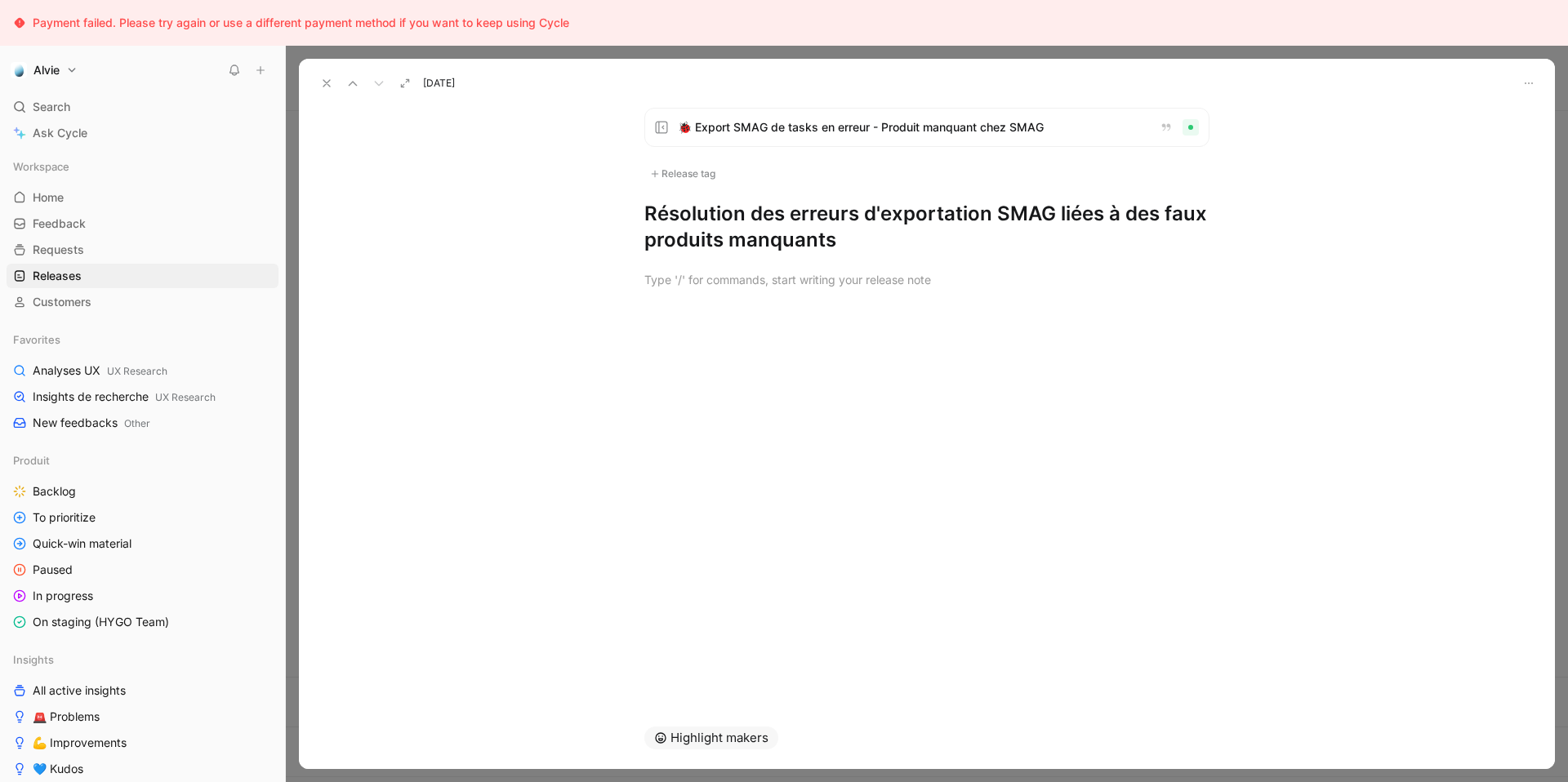 click on "Résolution des erreurs d'exportation SMAG liées à des faux produits manquants" at bounding box center [927, 227] 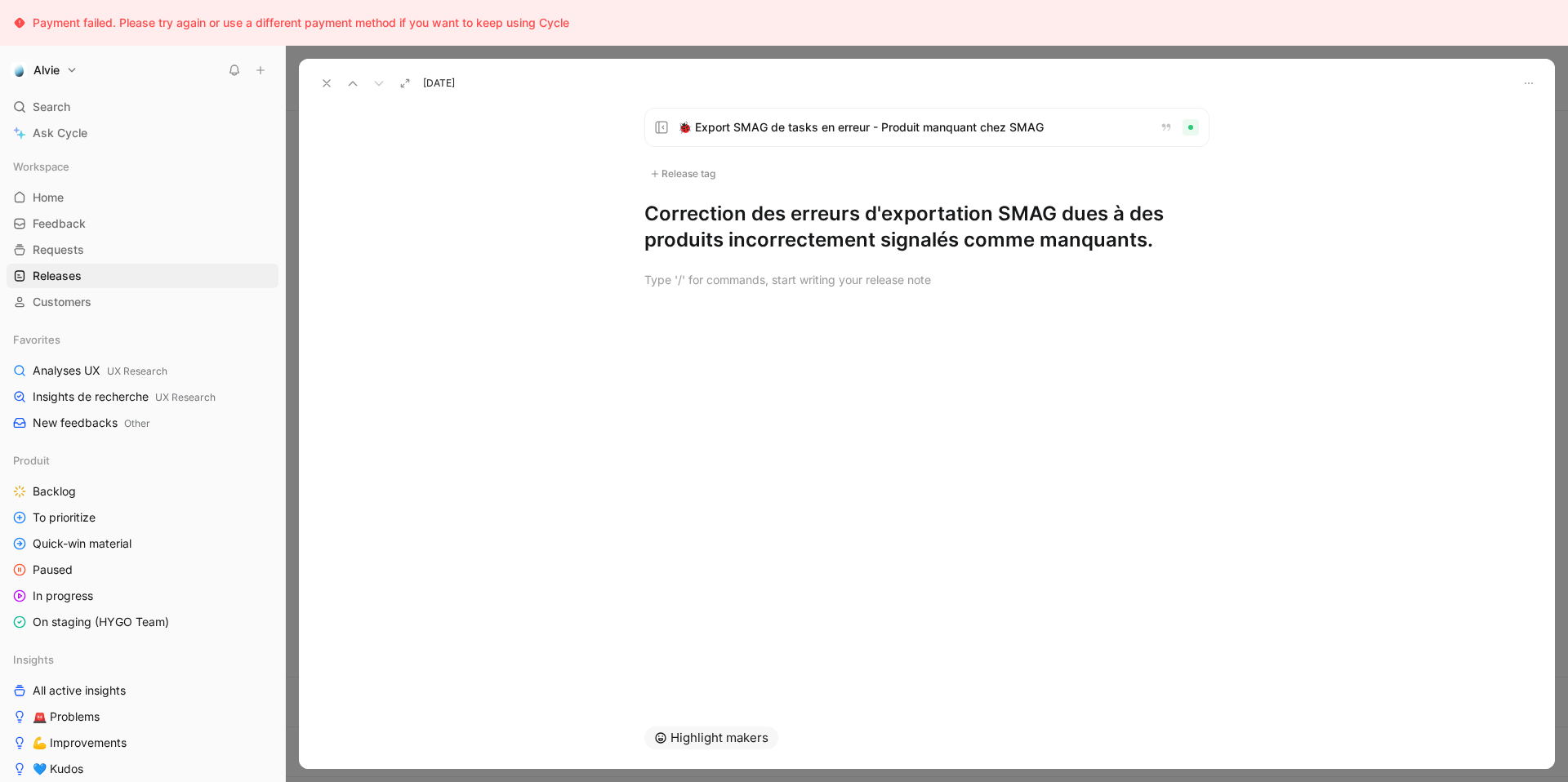 click 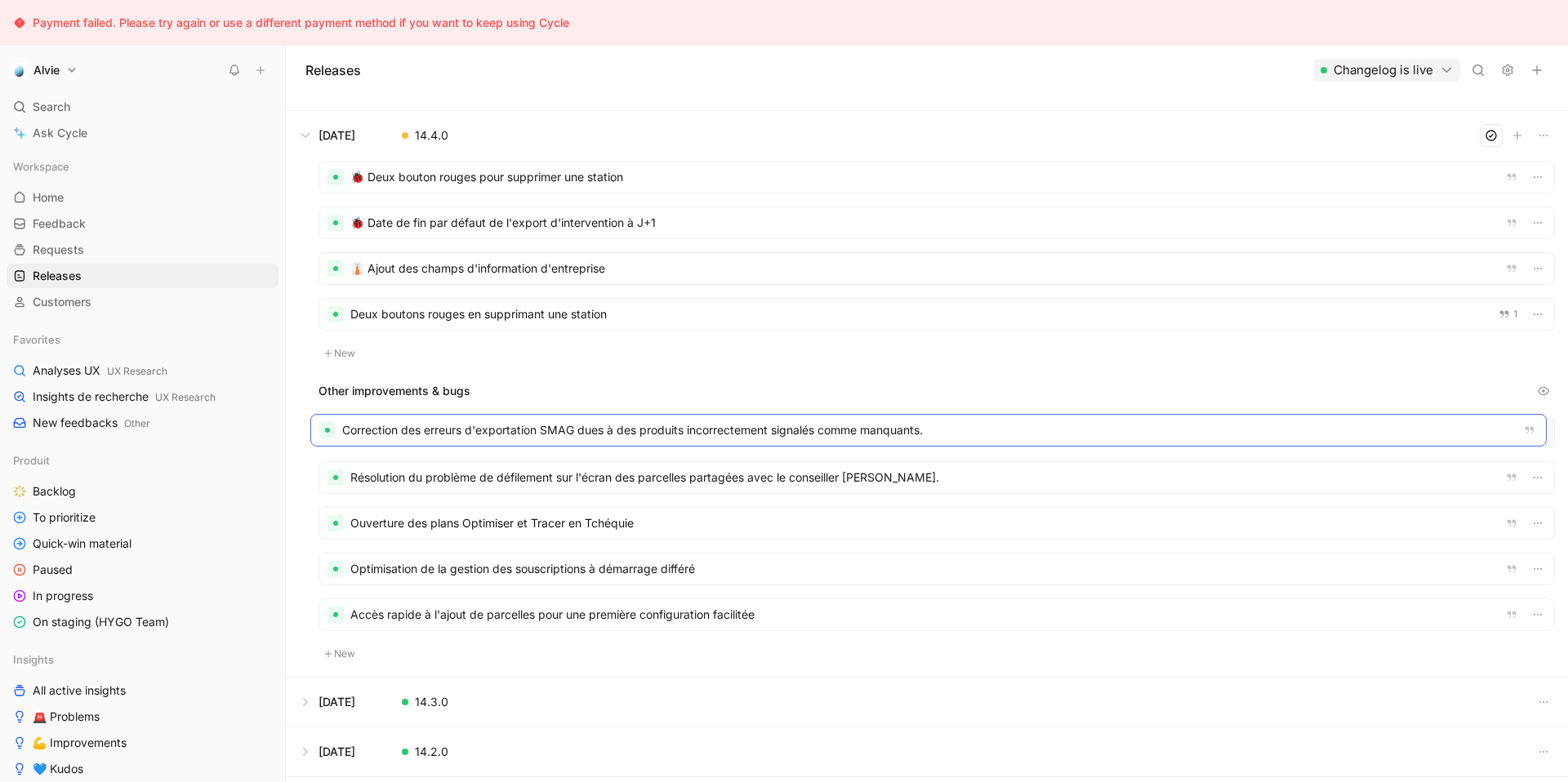 drag, startPoint x: 653, startPoint y: 371, endPoint x: 645, endPoint y: 440, distance: 69.46222 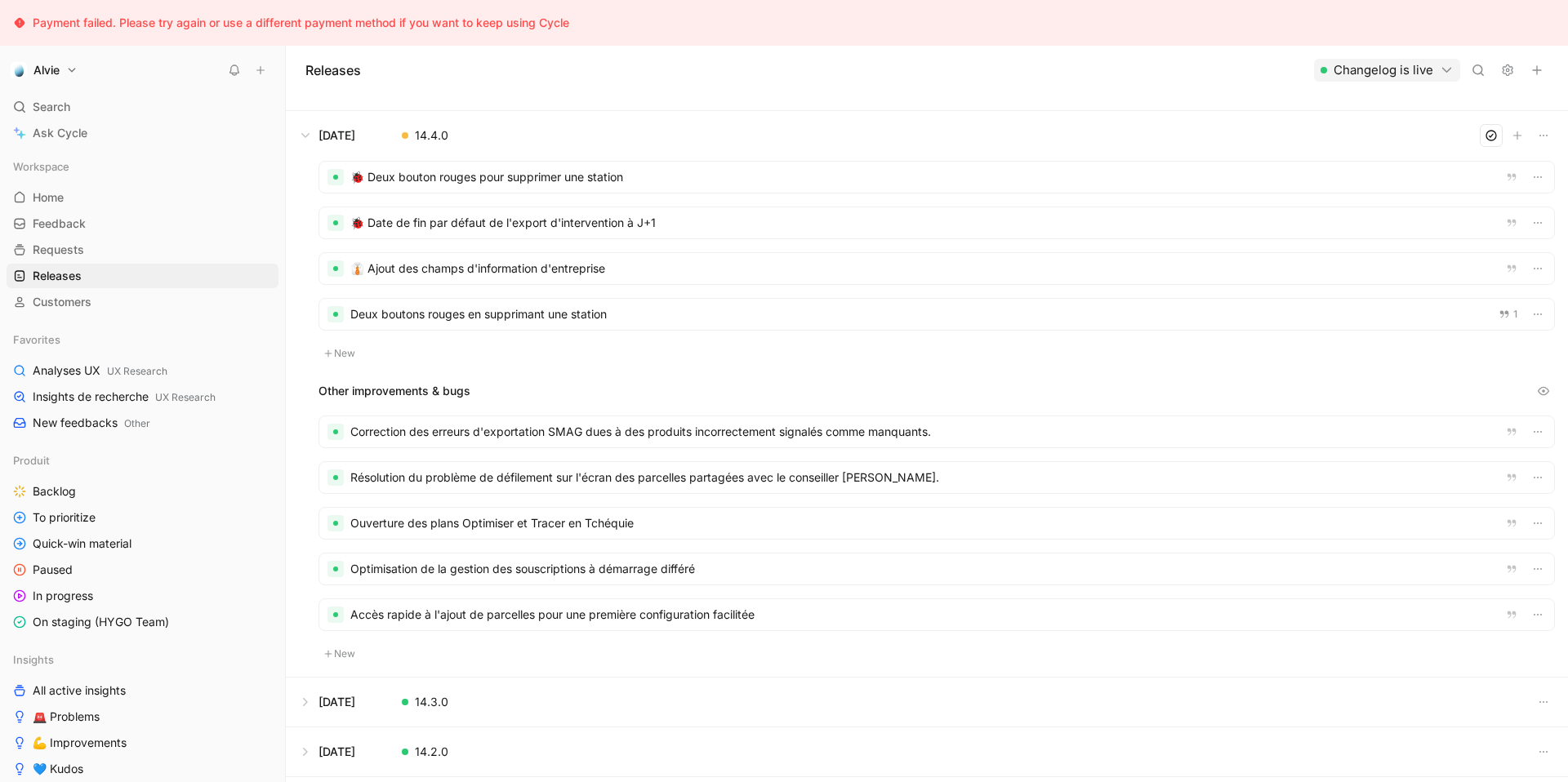 click at bounding box center (937, 314) 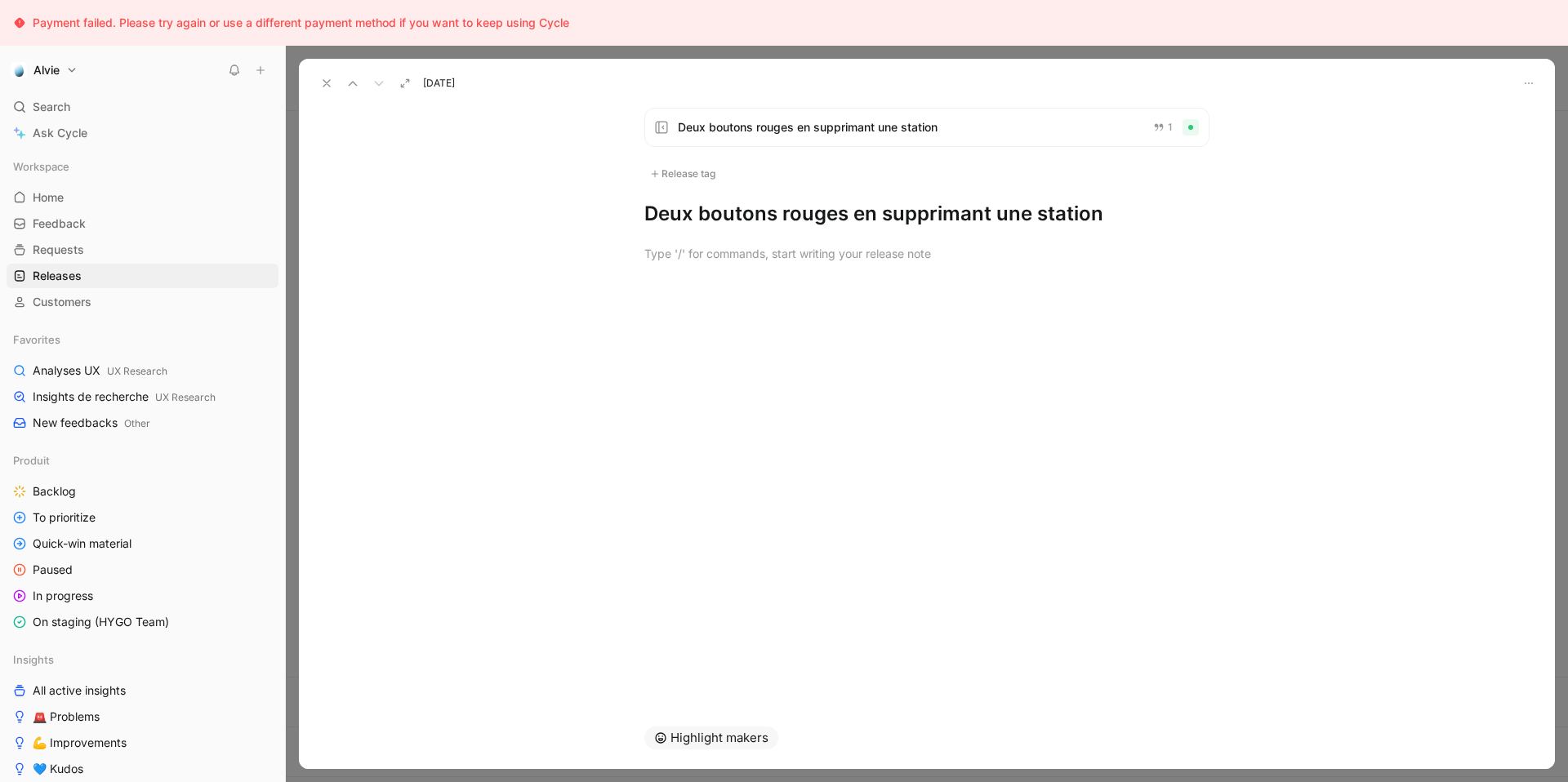 click on "Deux boutons rouges en supprimant une station" at bounding box center (927, 214) 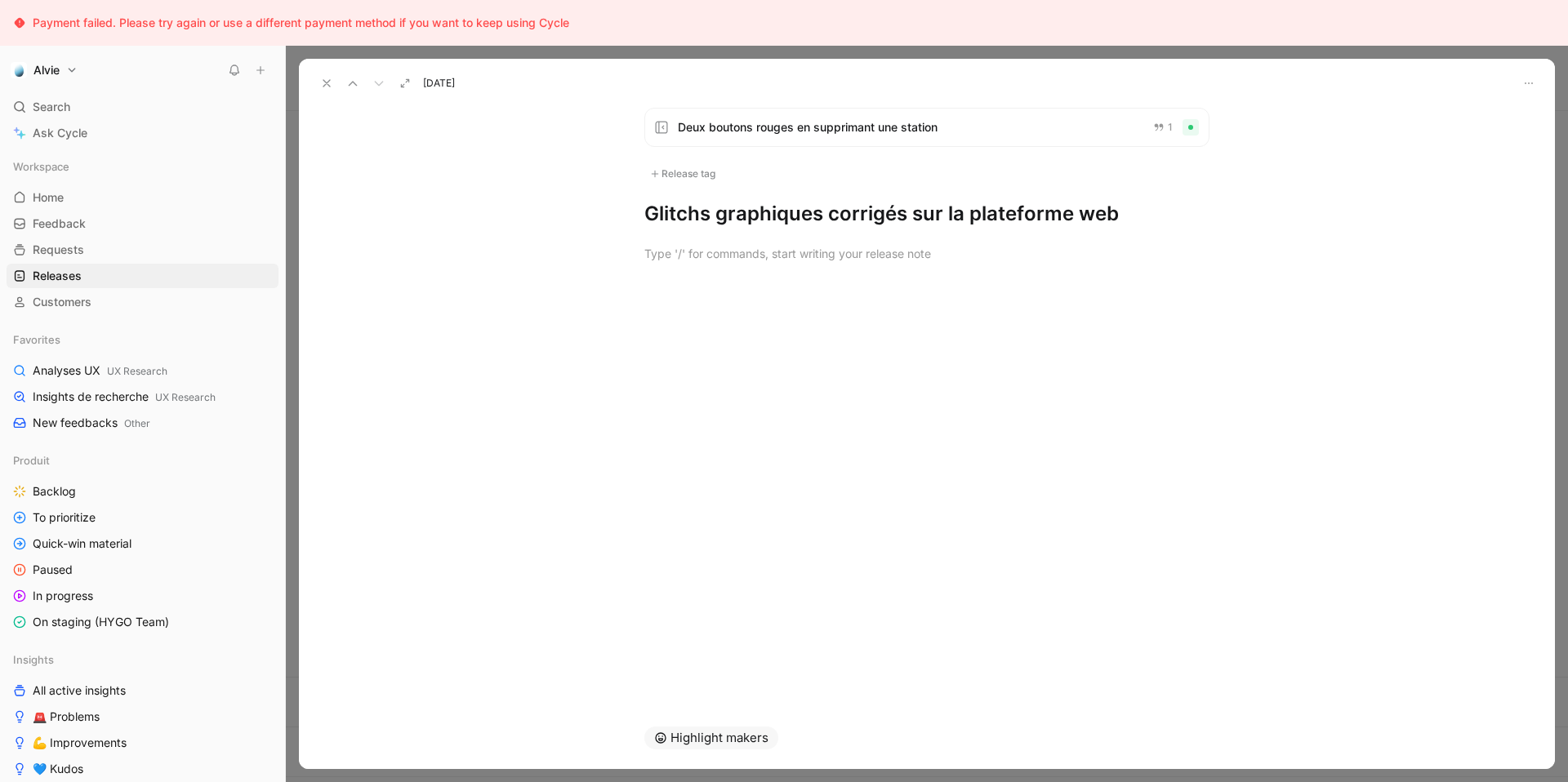 click on "Glitchs graphiques corrigés sur la plateforme web" at bounding box center (927, 214) 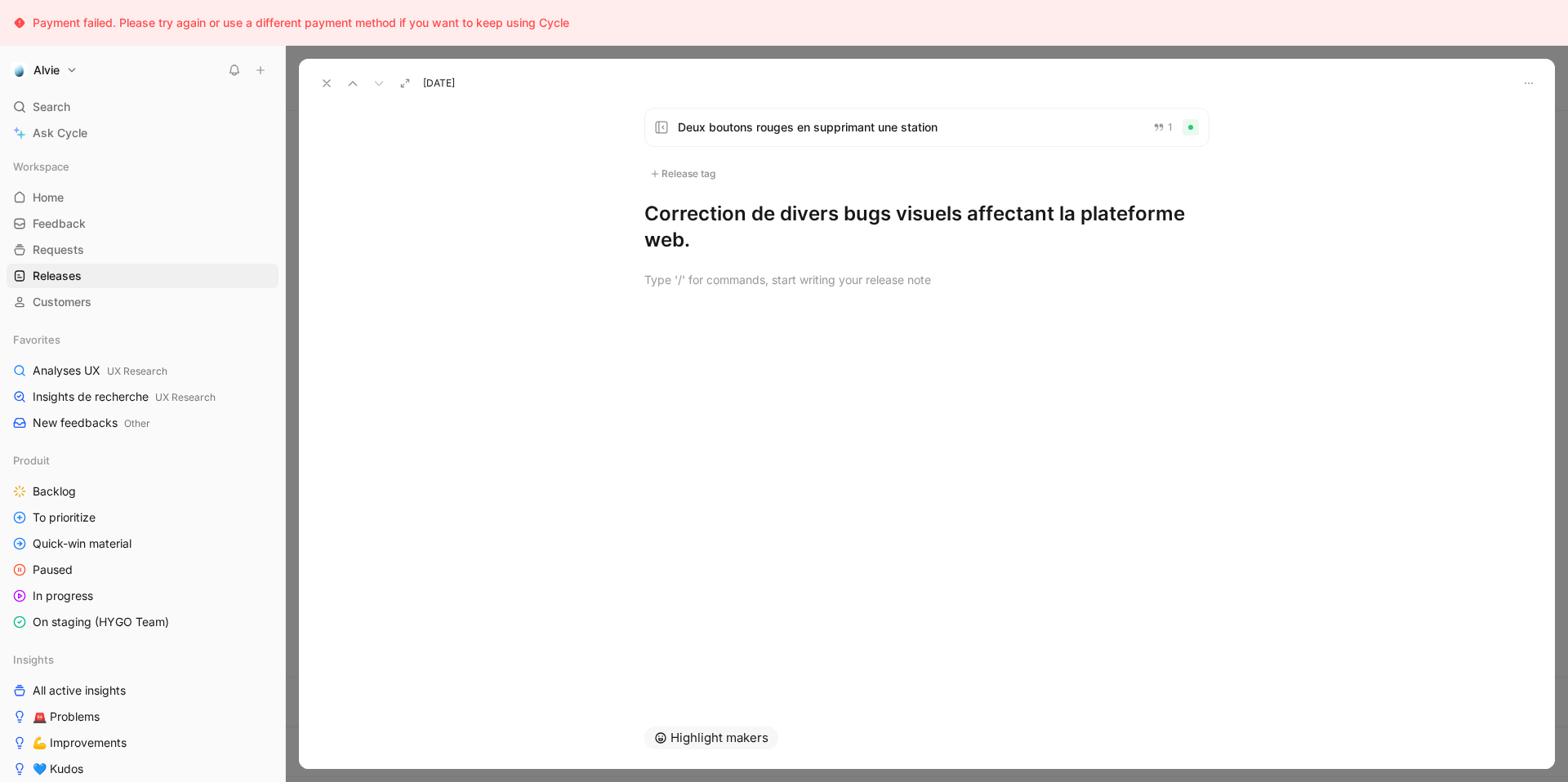 click at bounding box center (327, 83) 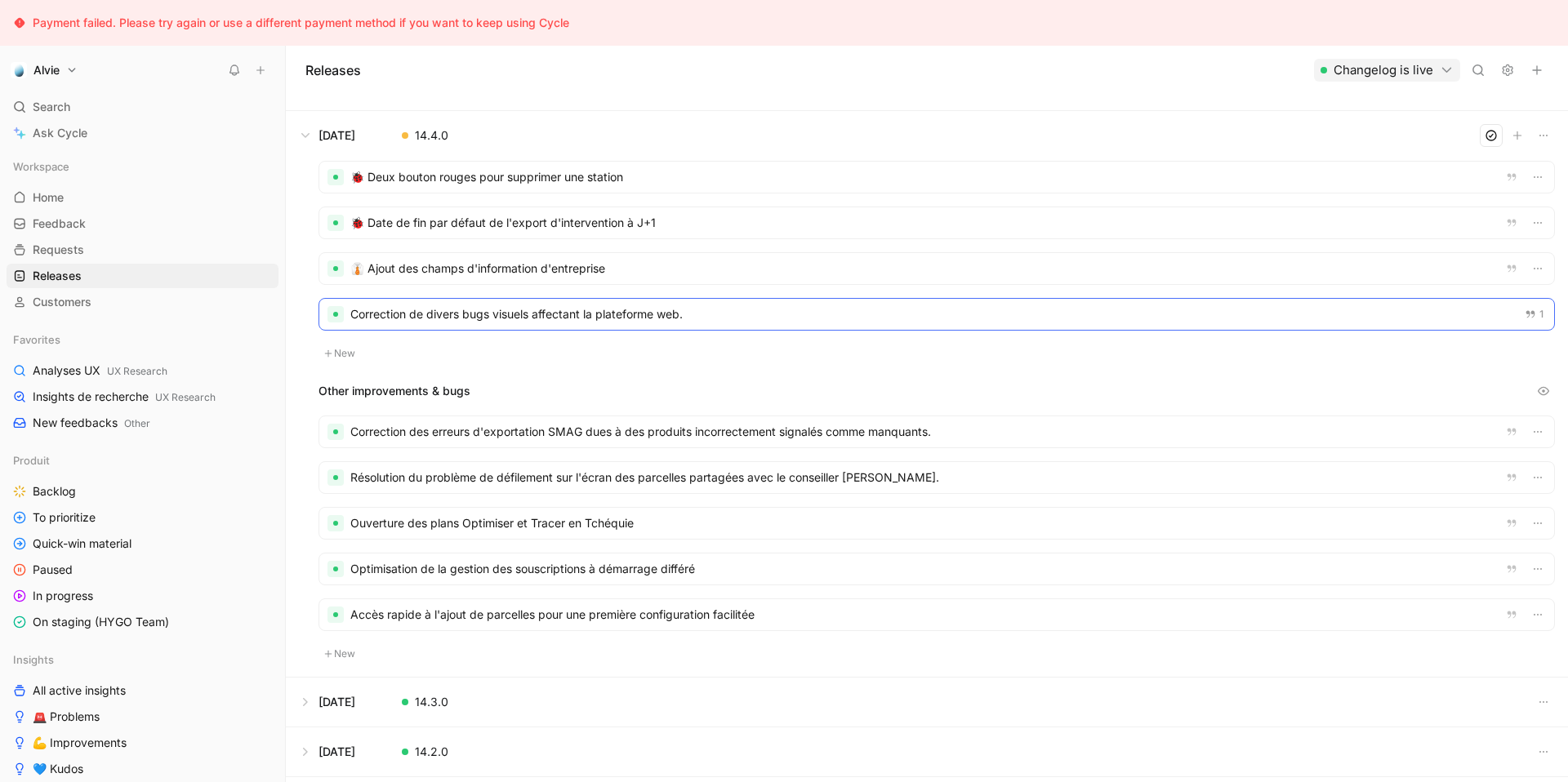 drag, startPoint x: 628, startPoint y: 316, endPoint x: 625, endPoint y: 575, distance: 259.01737 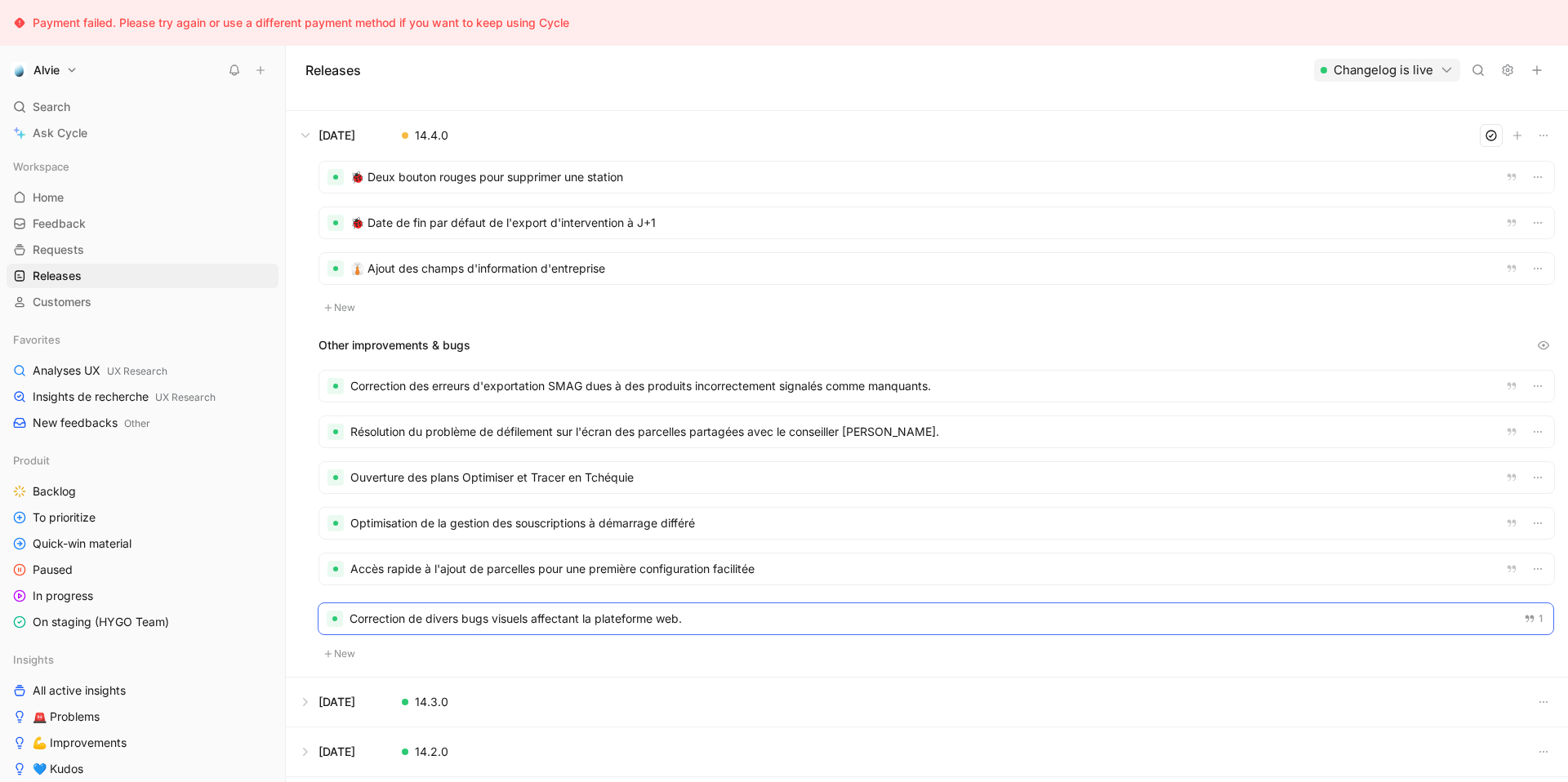 click on "🐞 Deux bouton rouges pour supprimer une station 🐞 Date de fin par défaut de l'export d'intervention à J+1 👔 Ajout des champs d'information d'entreprise New Other improvements & bugs Correction des erreurs d'exportation SMAG dues à des produits incorrectement signalés comme manquants.
Résolution du problème de défilement sur l'écran des parcelles partagées avec le conseiller [PERSON_NAME].
Ouverture des plans Optimiser et Tracer en Tchéquie Optimisation de la gestion des souscriptions à démarrage différé
Accès rapide à l'ajout de parcelles pour une première configuration facilitée
Correction de divers bugs visuels affectant la plateforme web.
1 New Correction de divers bugs visuels affectant la plateforme web.
1" at bounding box center [927, 418] 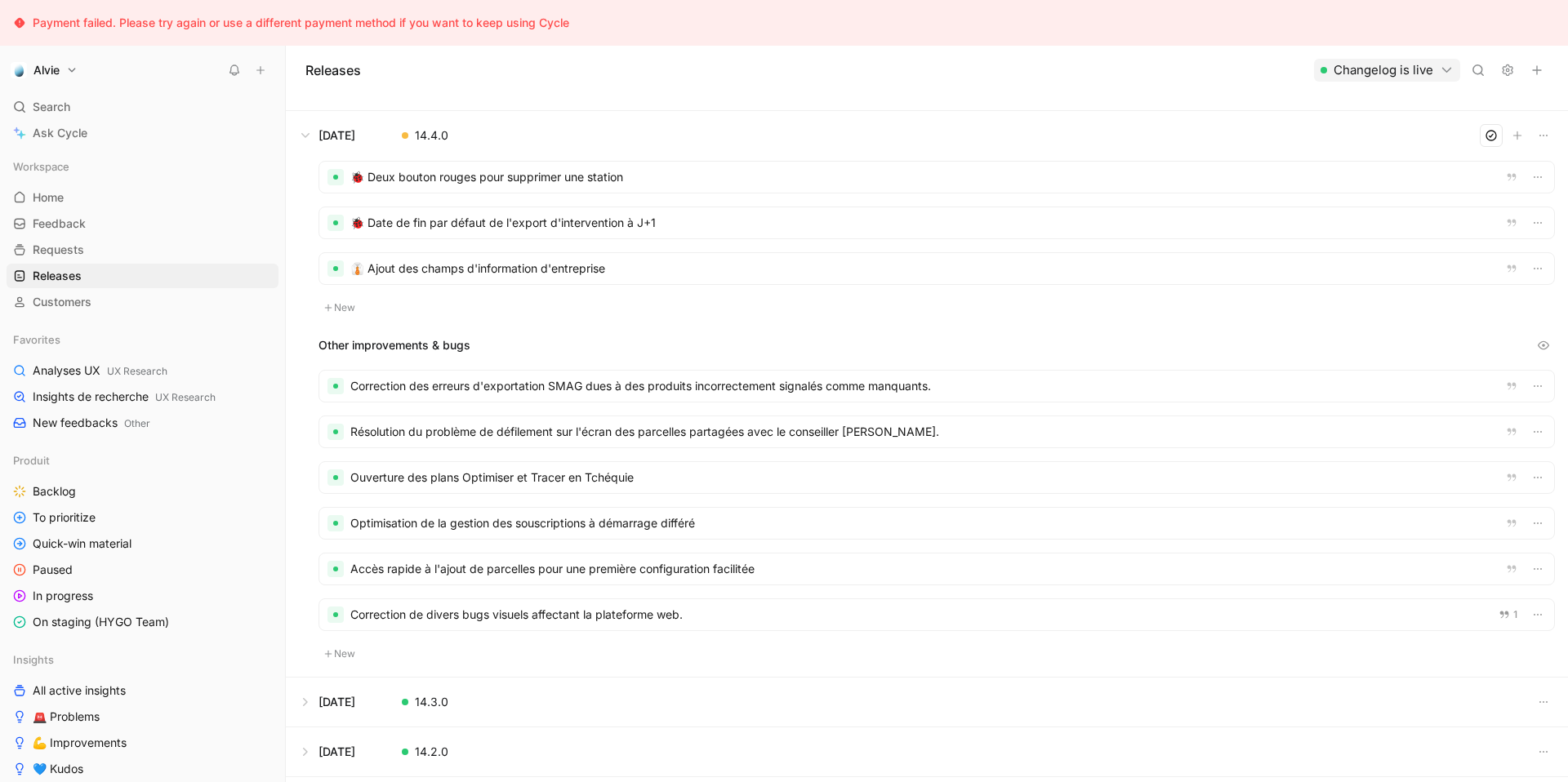 click at bounding box center (937, 569) 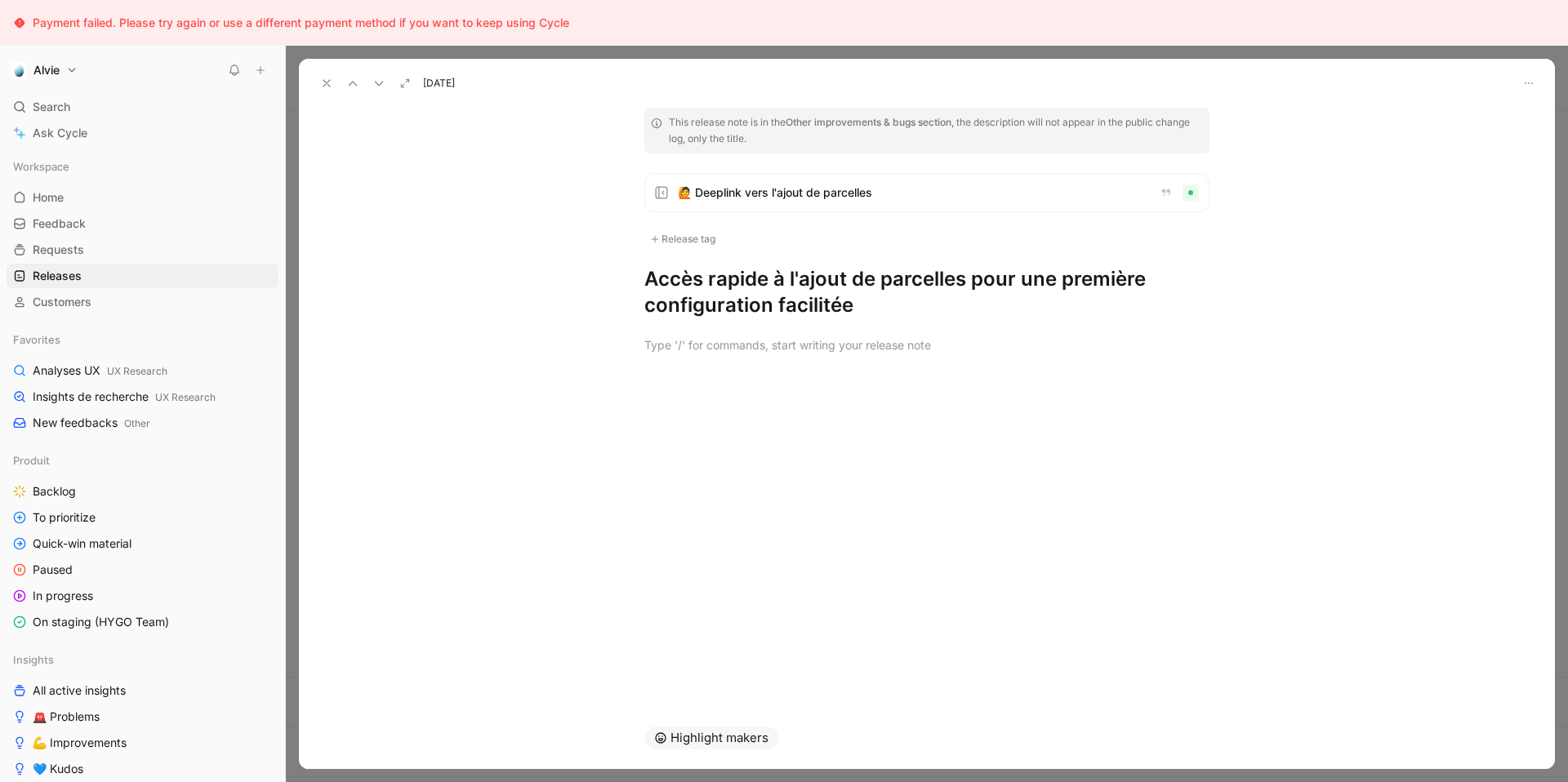 click on "Release tag" at bounding box center [683, 239] 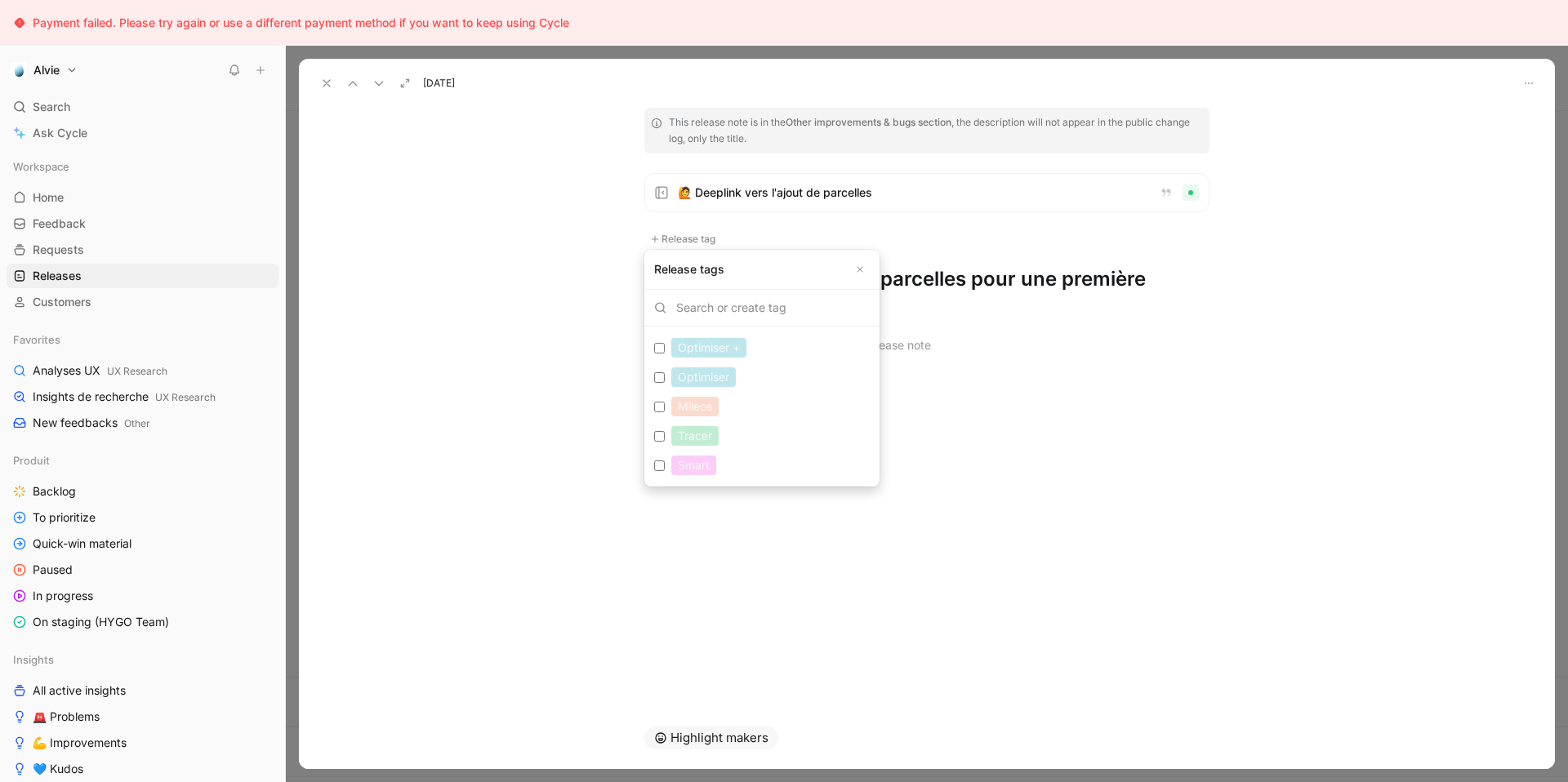 click on "Optimiser Edit" at bounding box center [659, 377] 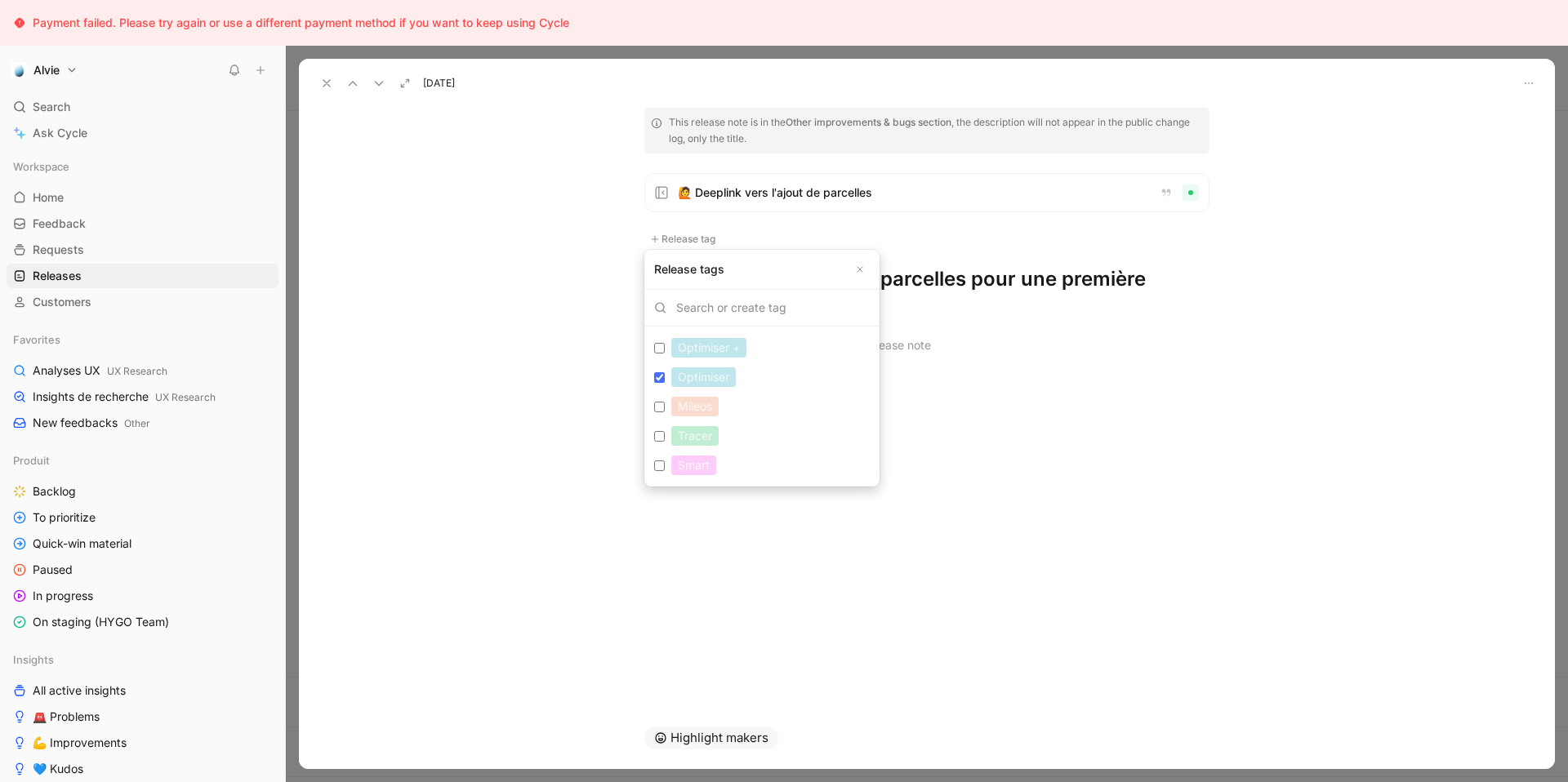 checkbox on "true" 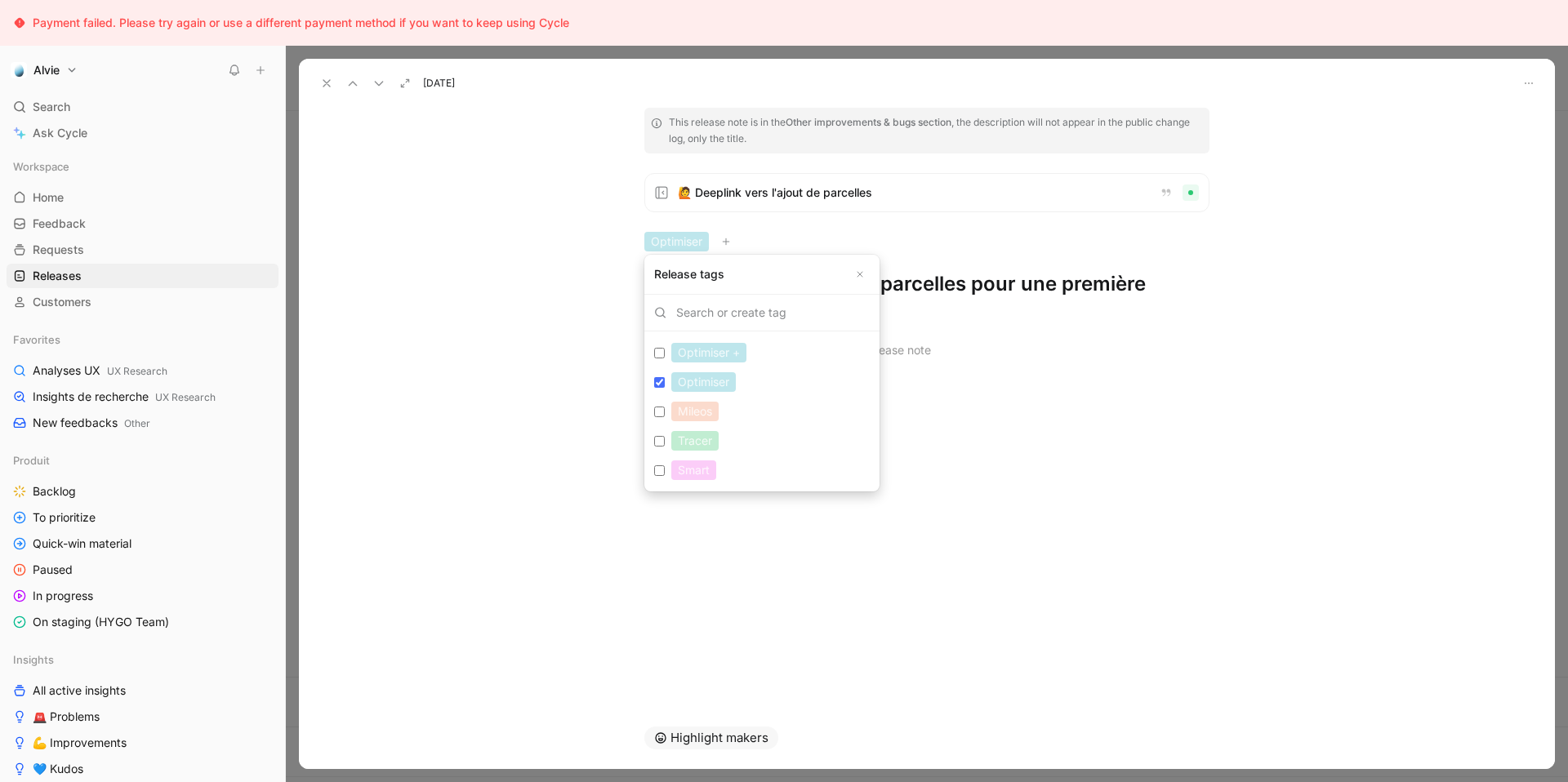 click on "Tracer Edit" at bounding box center (659, 441) 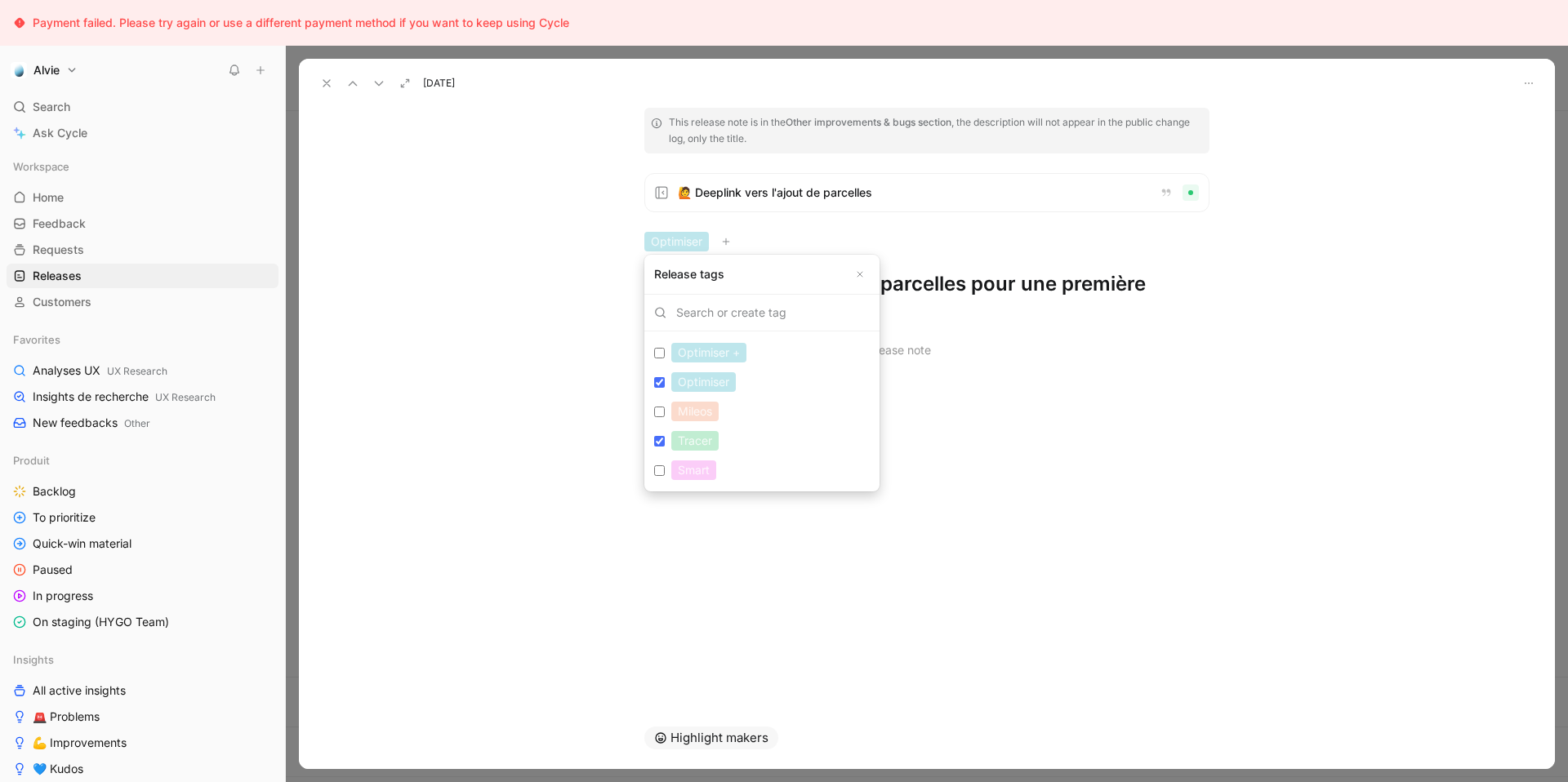 checkbox on "true" 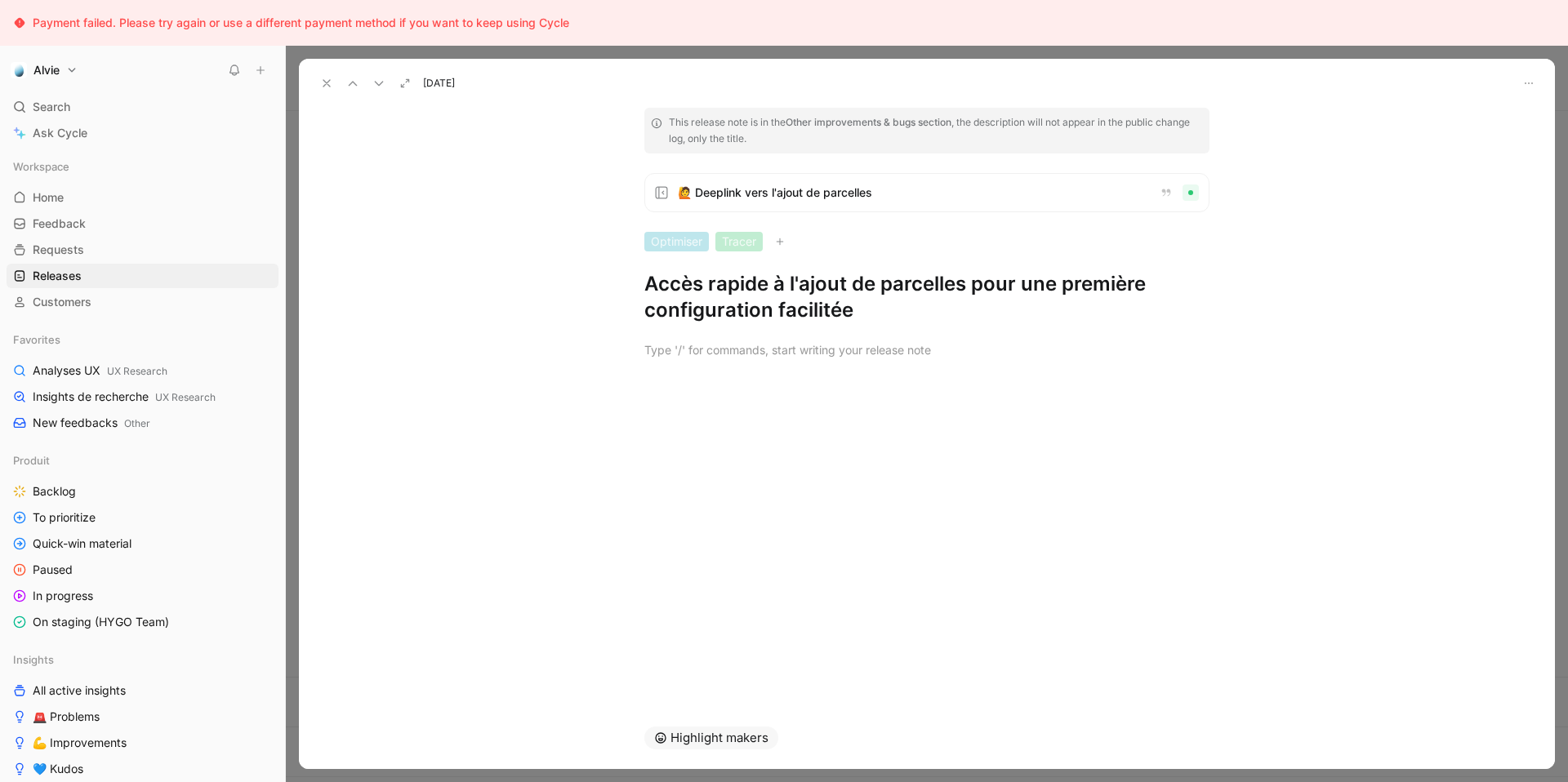 click 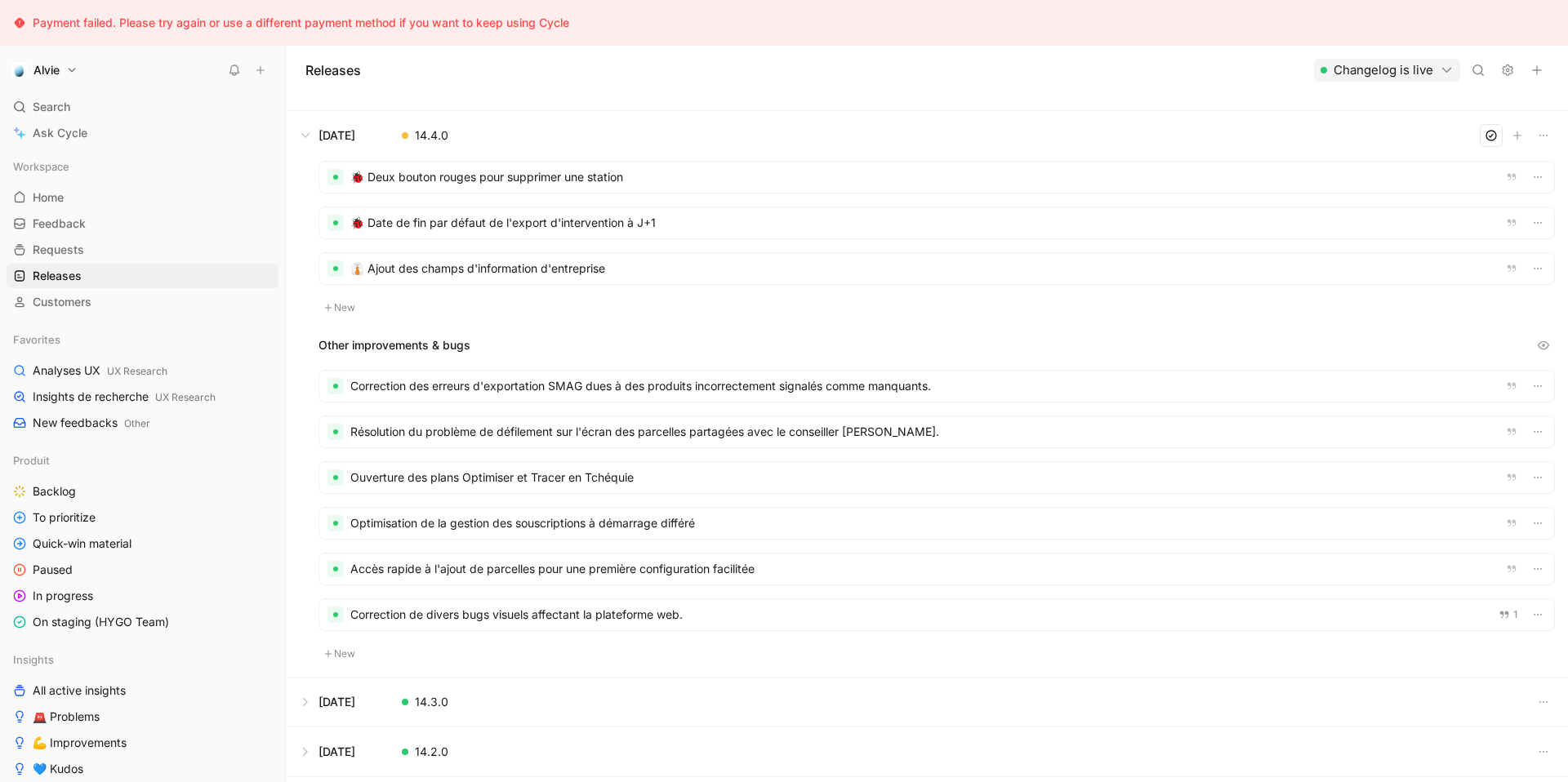 click at bounding box center (937, 432) 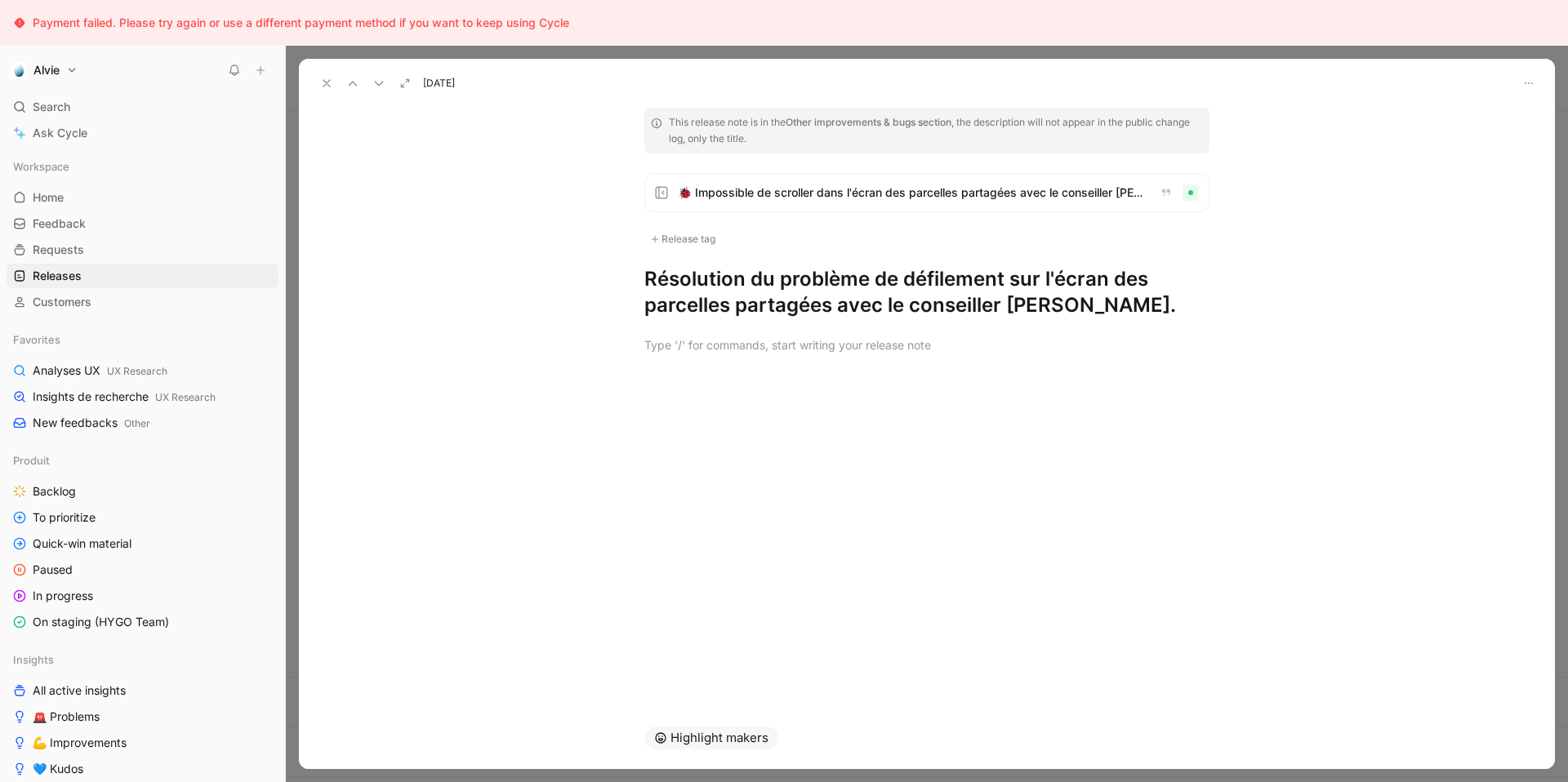 click on "Release tag" at bounding box center (683, 239) 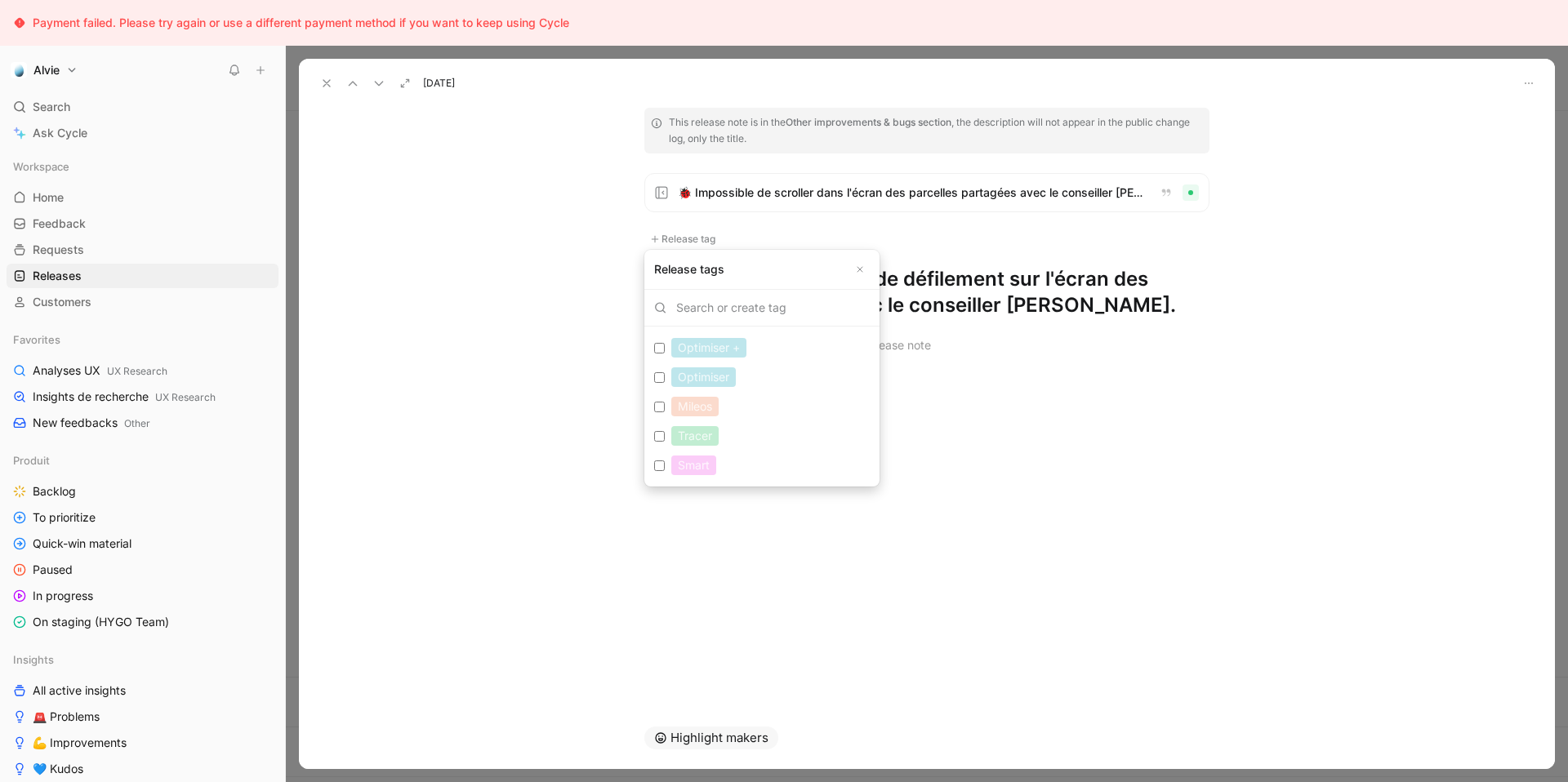 click on "Mileos Edit" at bounding box center [659, 407] 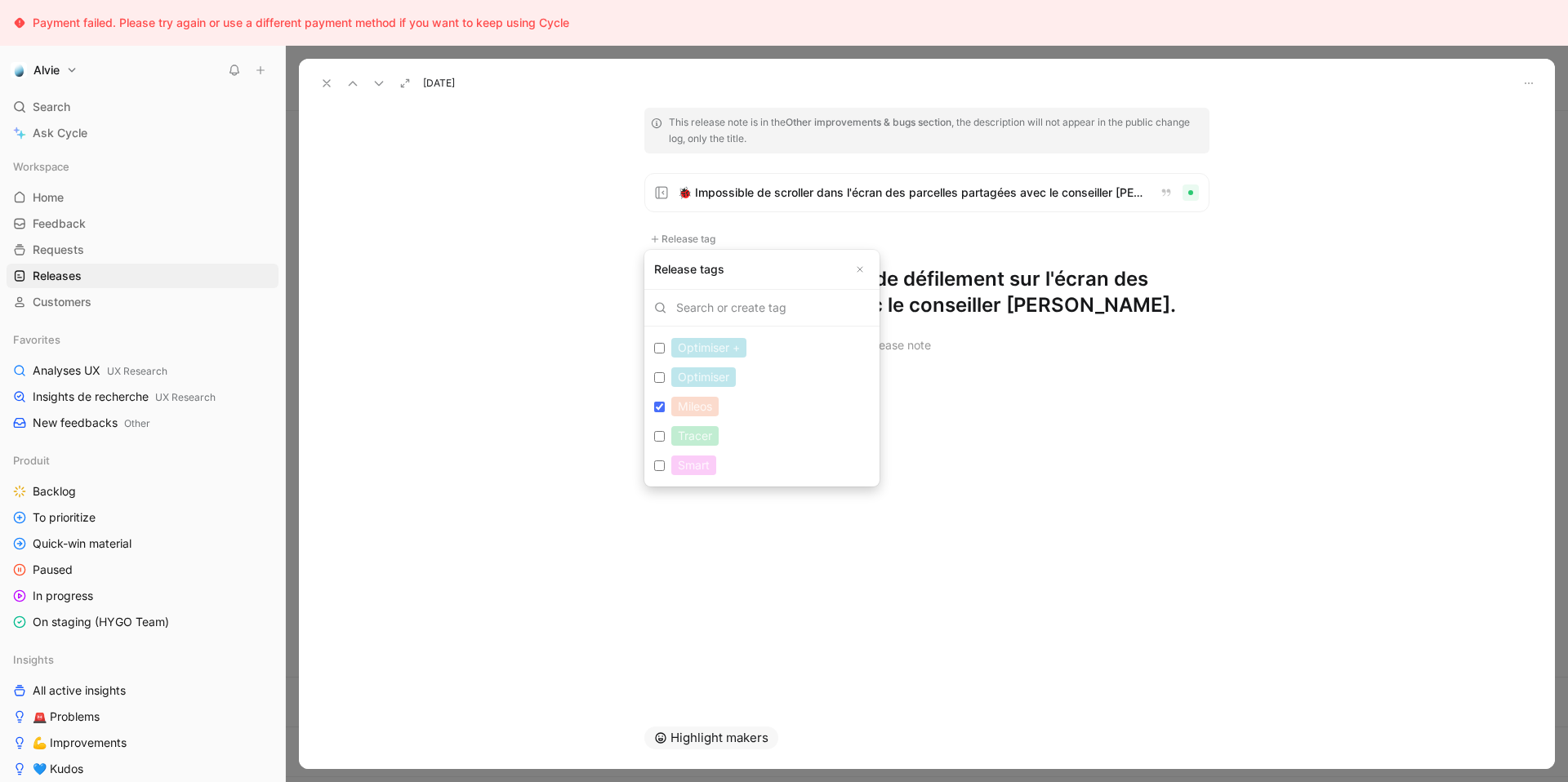checkbox on "true" 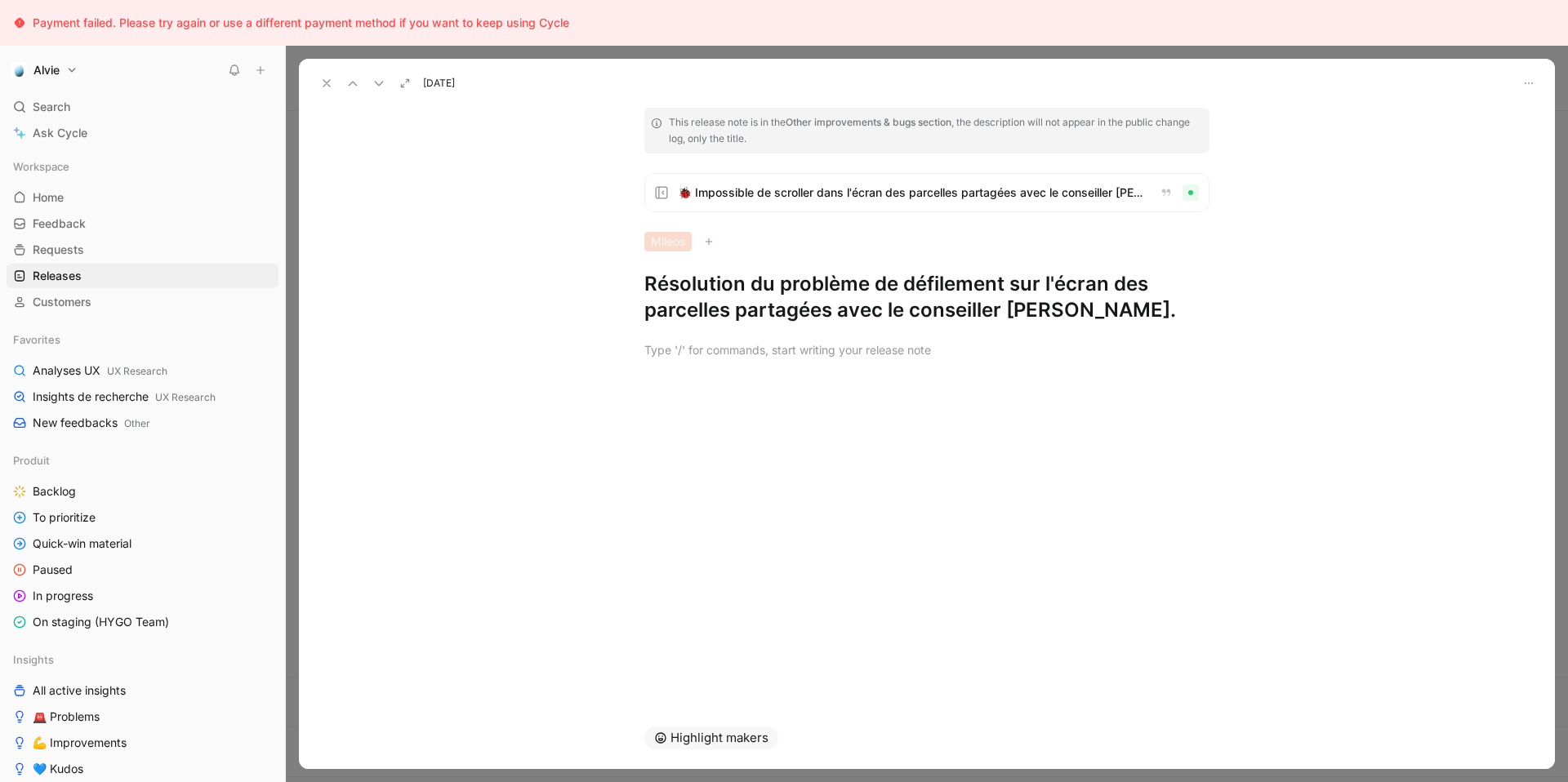 click 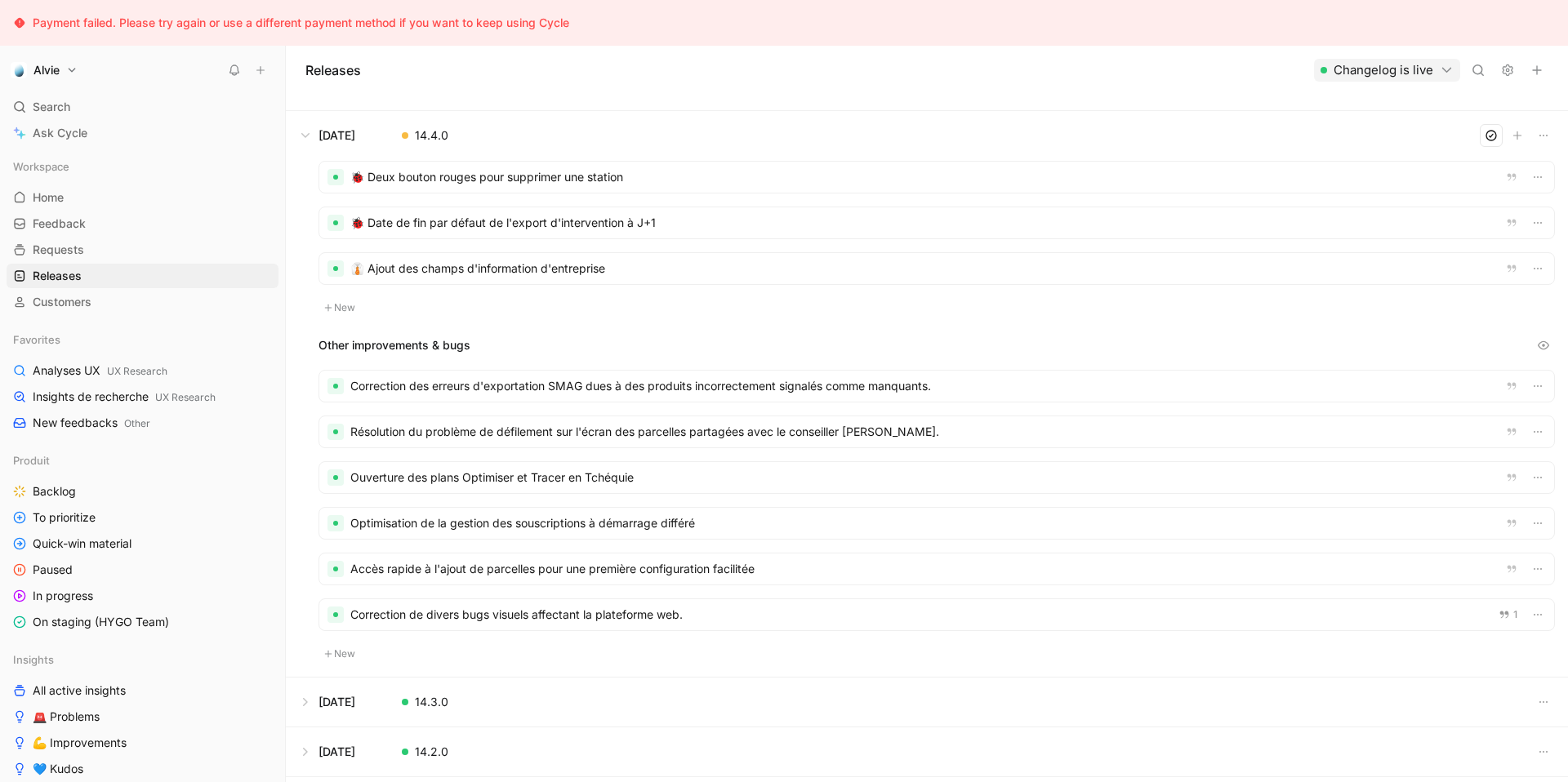 click at bounding box center [937, 386] 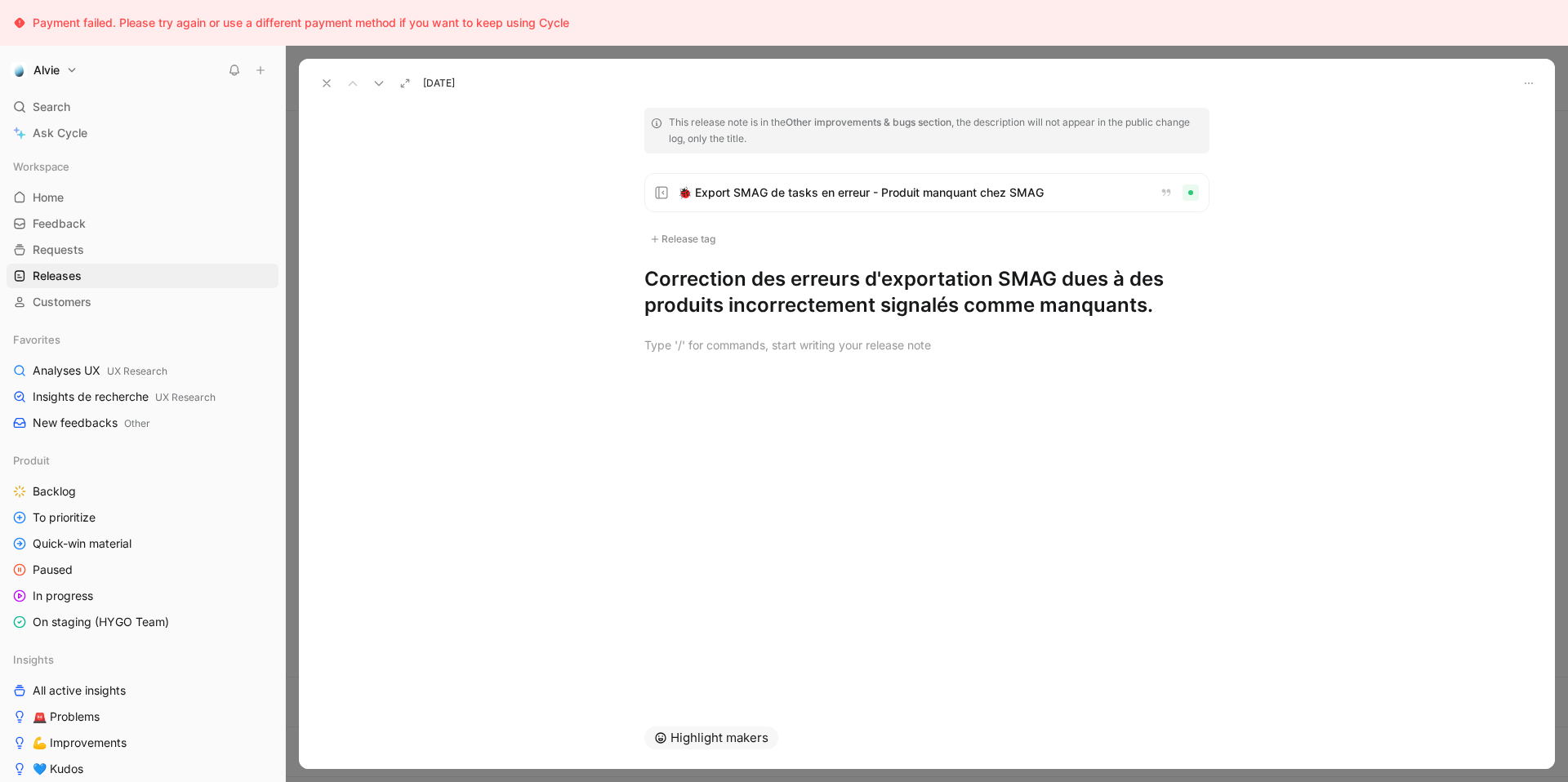 click on "Release tag" at bounding box center [683, 239] 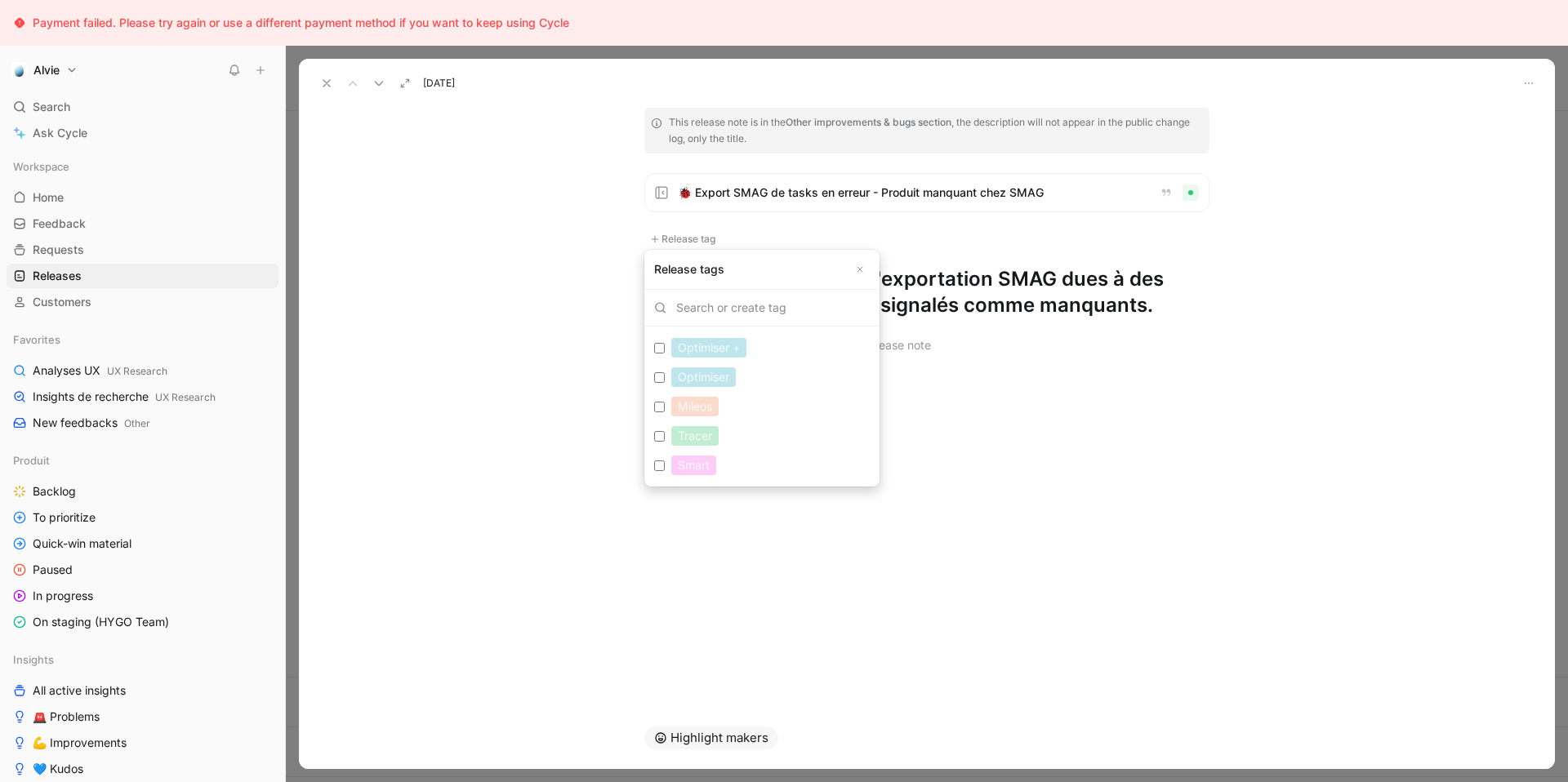 click on "Optimiser Edit" at bounding box center [659, 377] 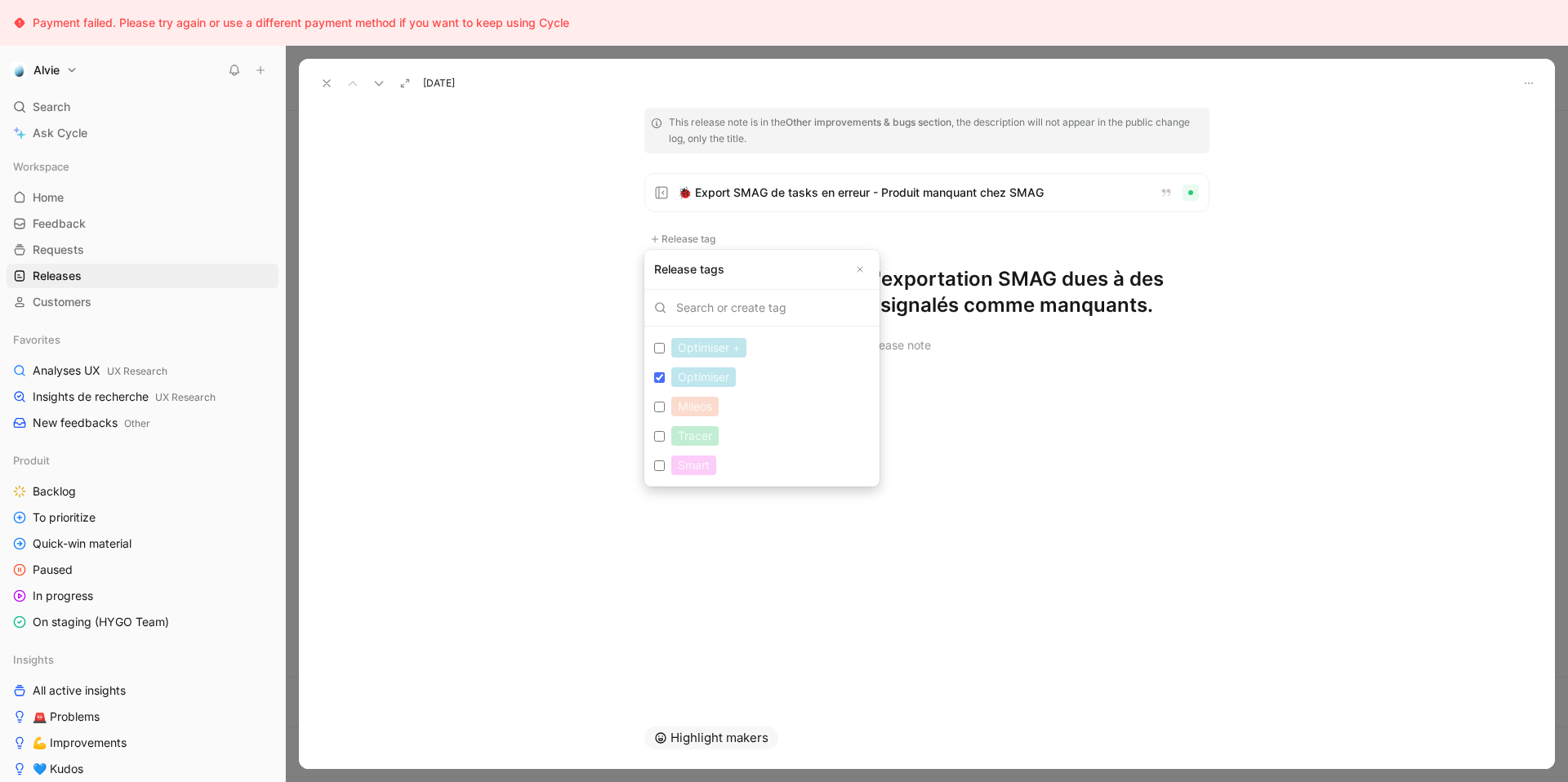 checkbox on "true" 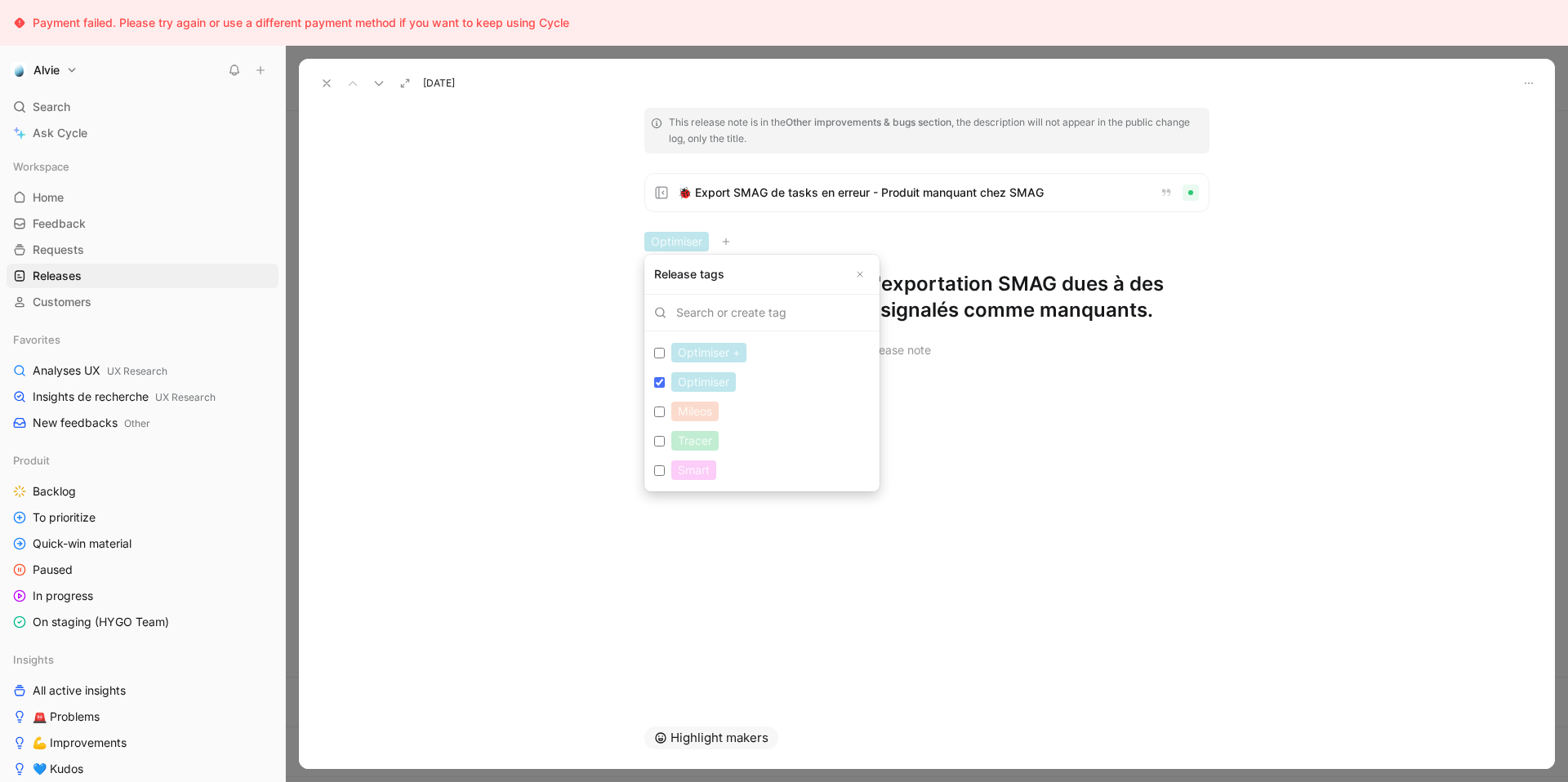 click on "Tracer Edit" at bounding box center [659, 441] 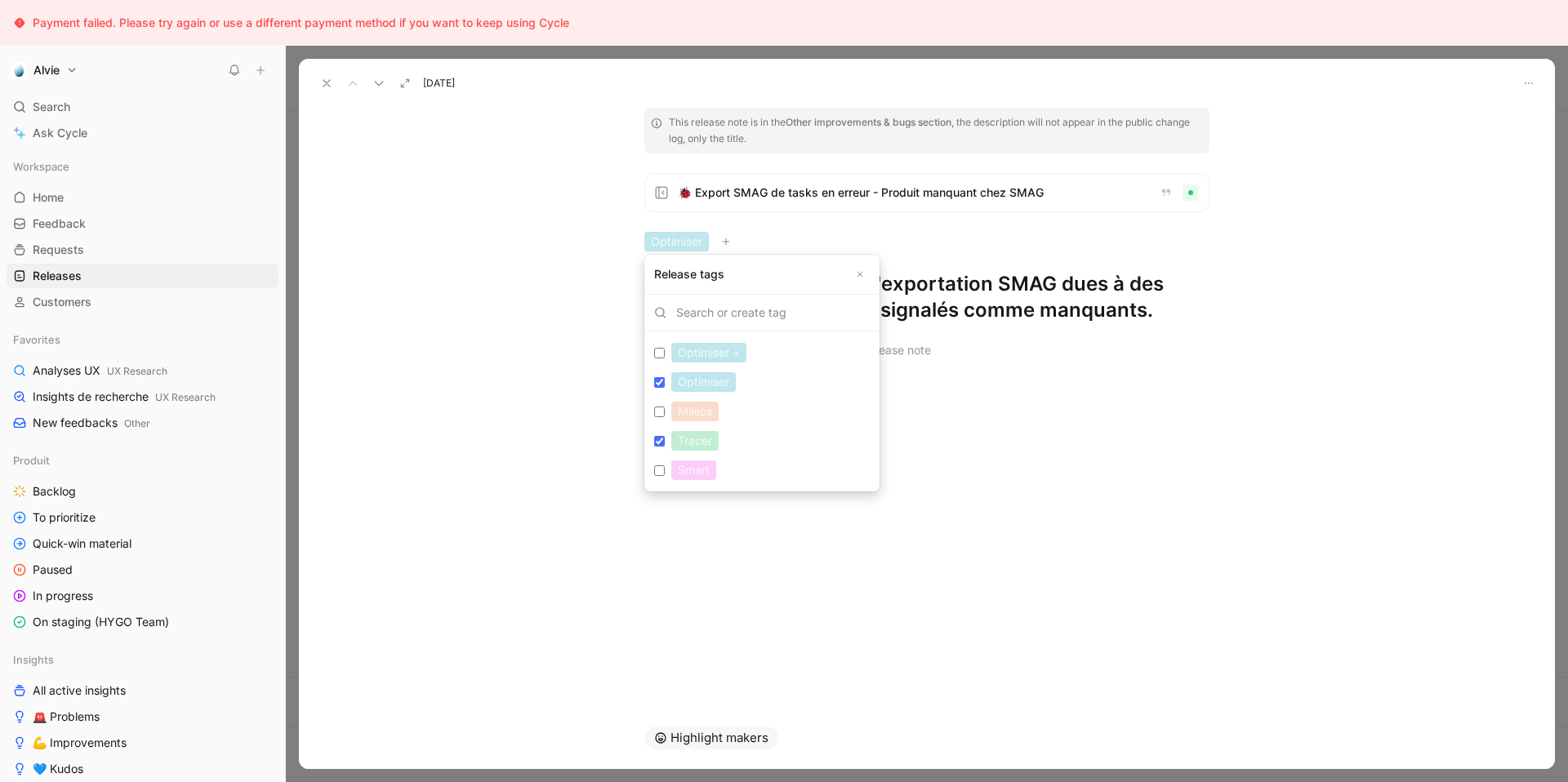 checkbox on "true" 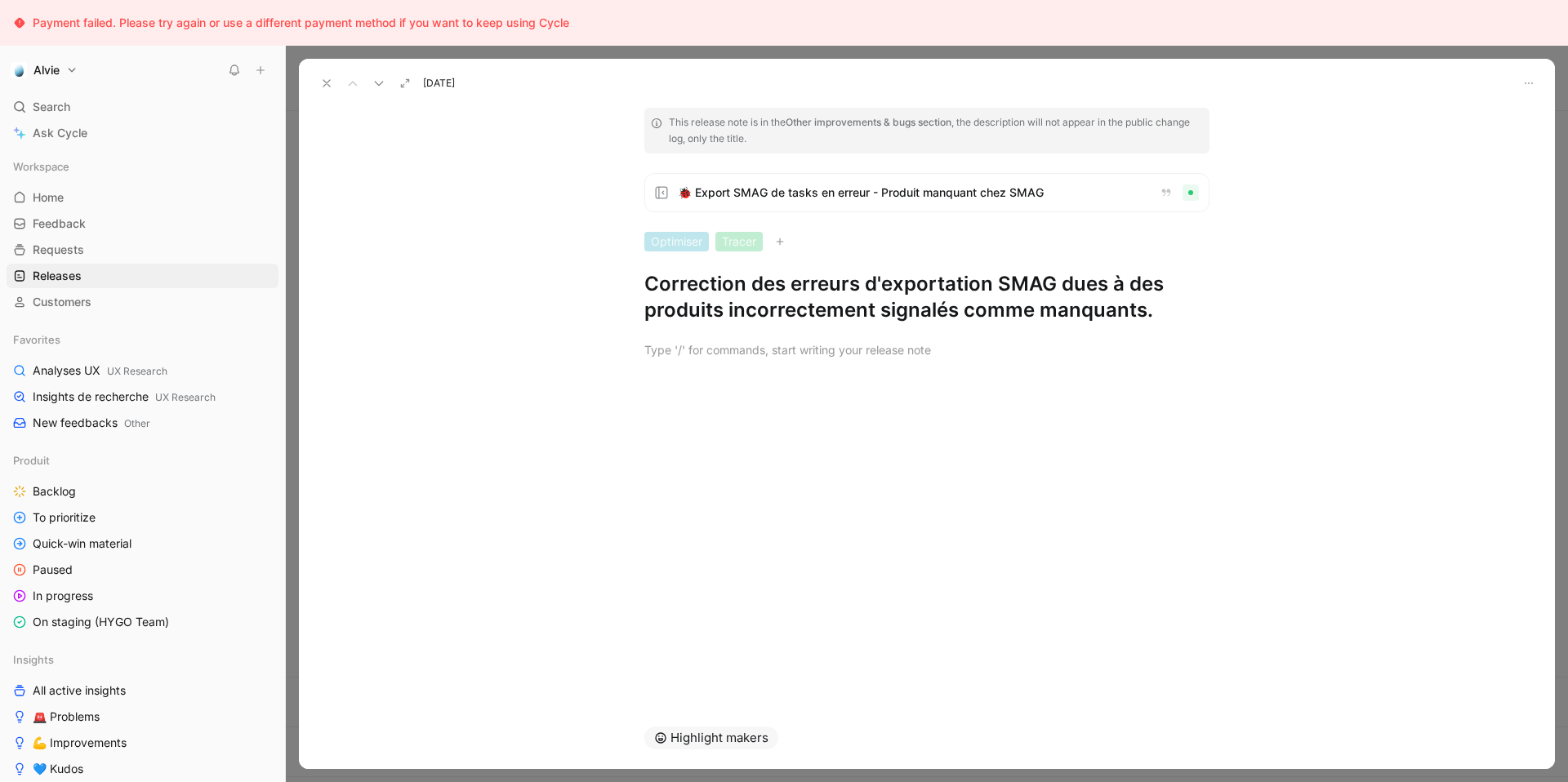 click at bounding box center [327, 83] 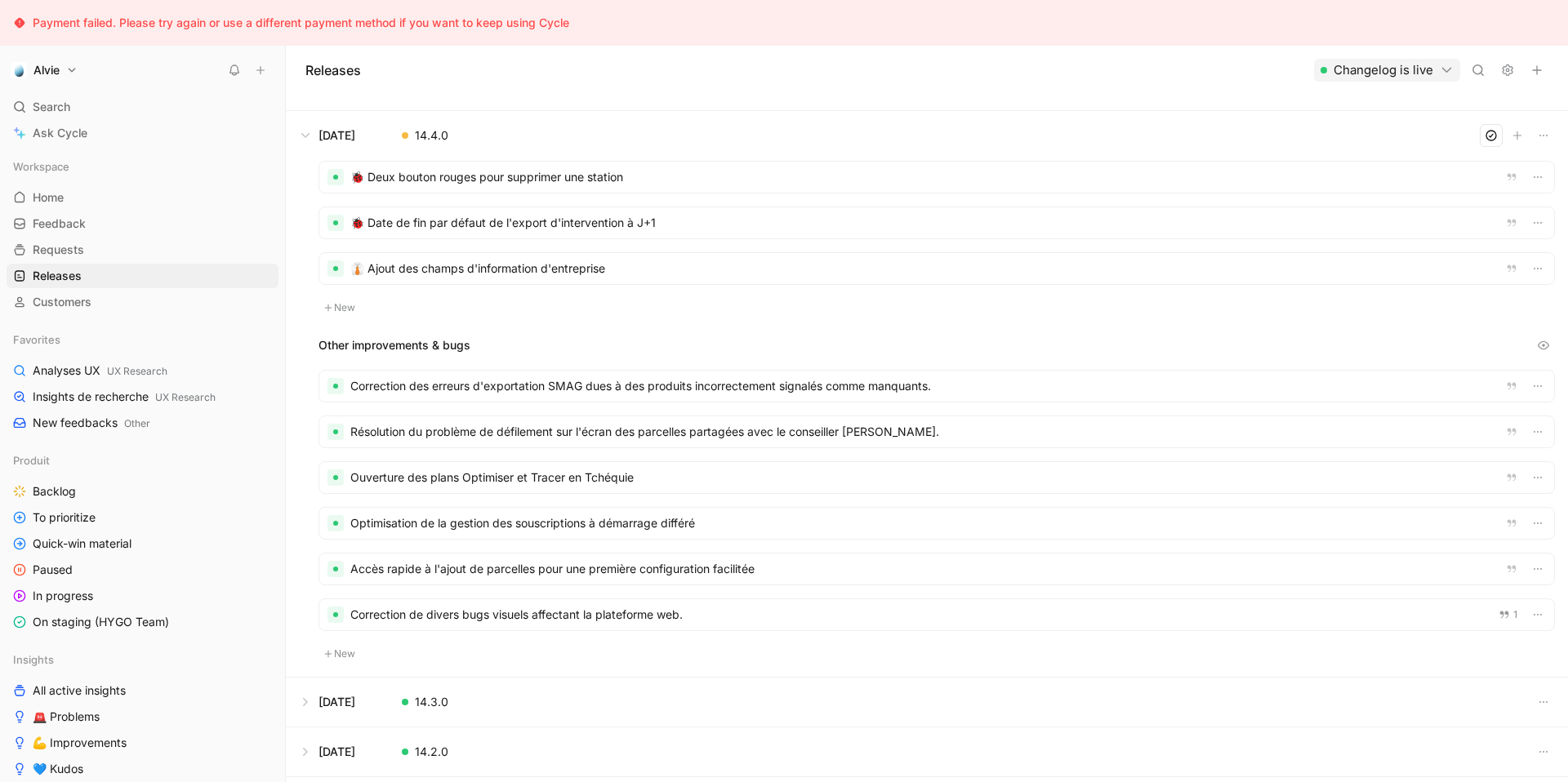 click at bounding box center (937, 223) 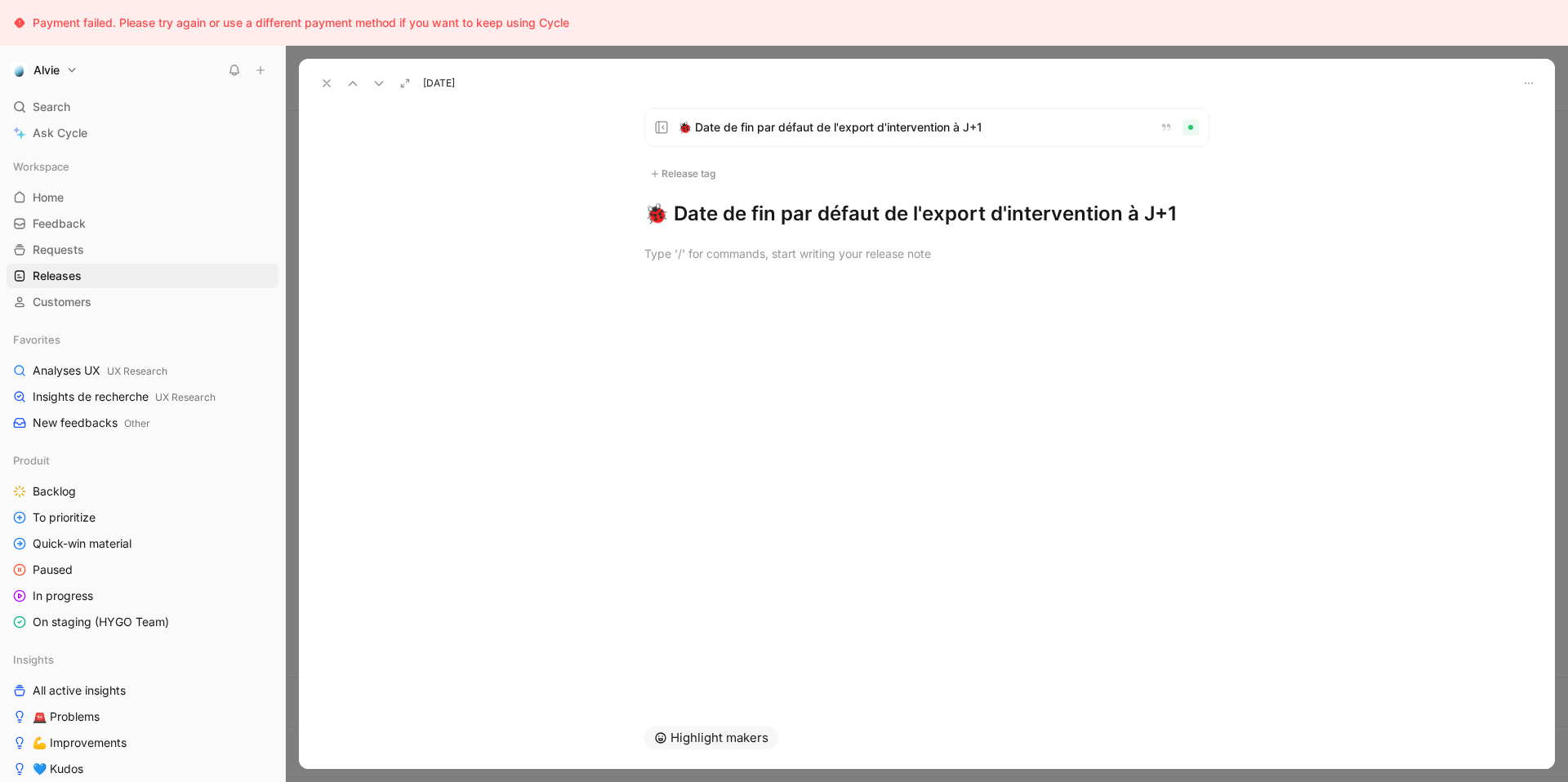 click on "🐞 Date de fin par défaut de l'export d'intervention à J+1" at bounding box center [927, 214] 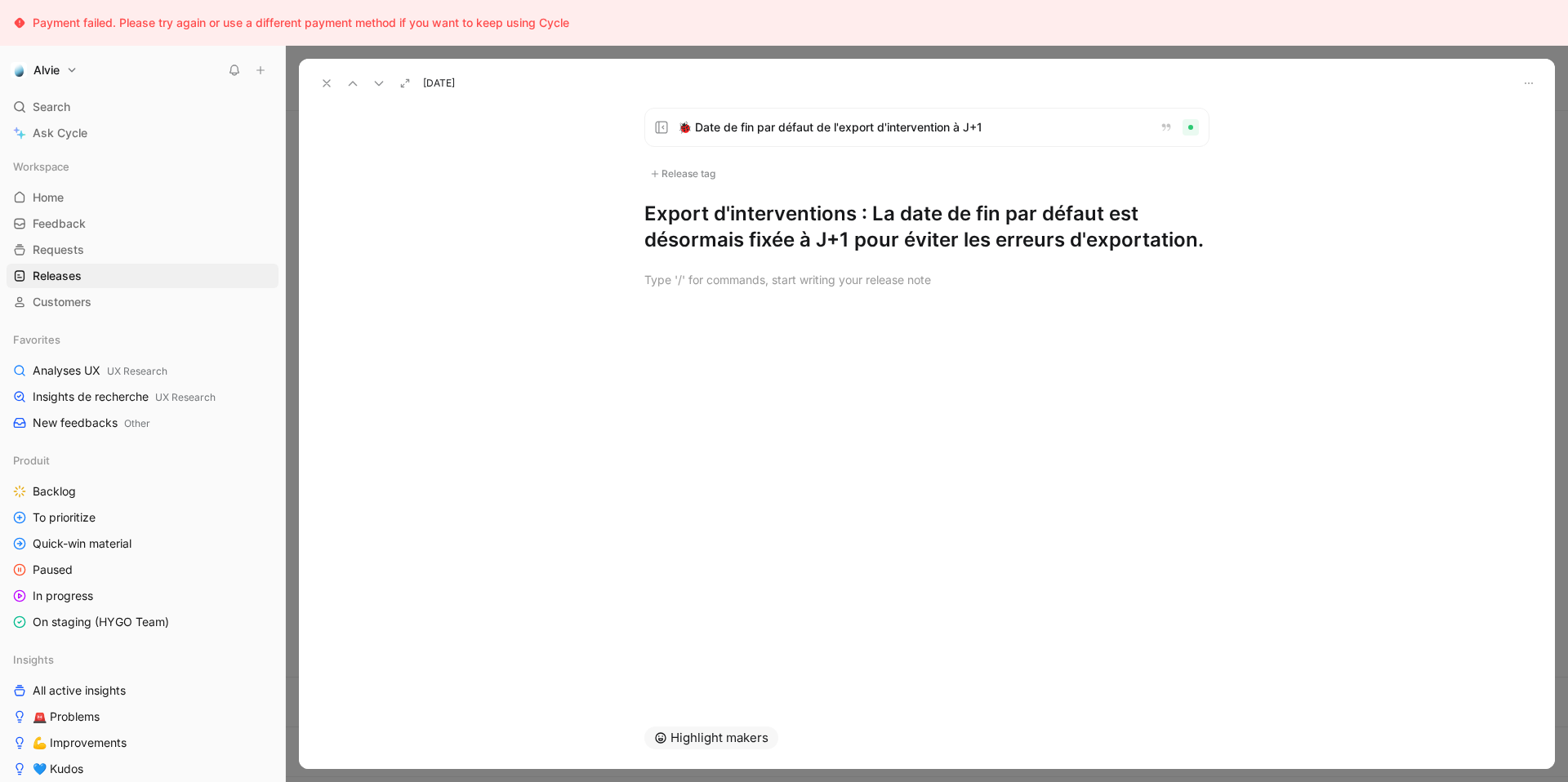 click 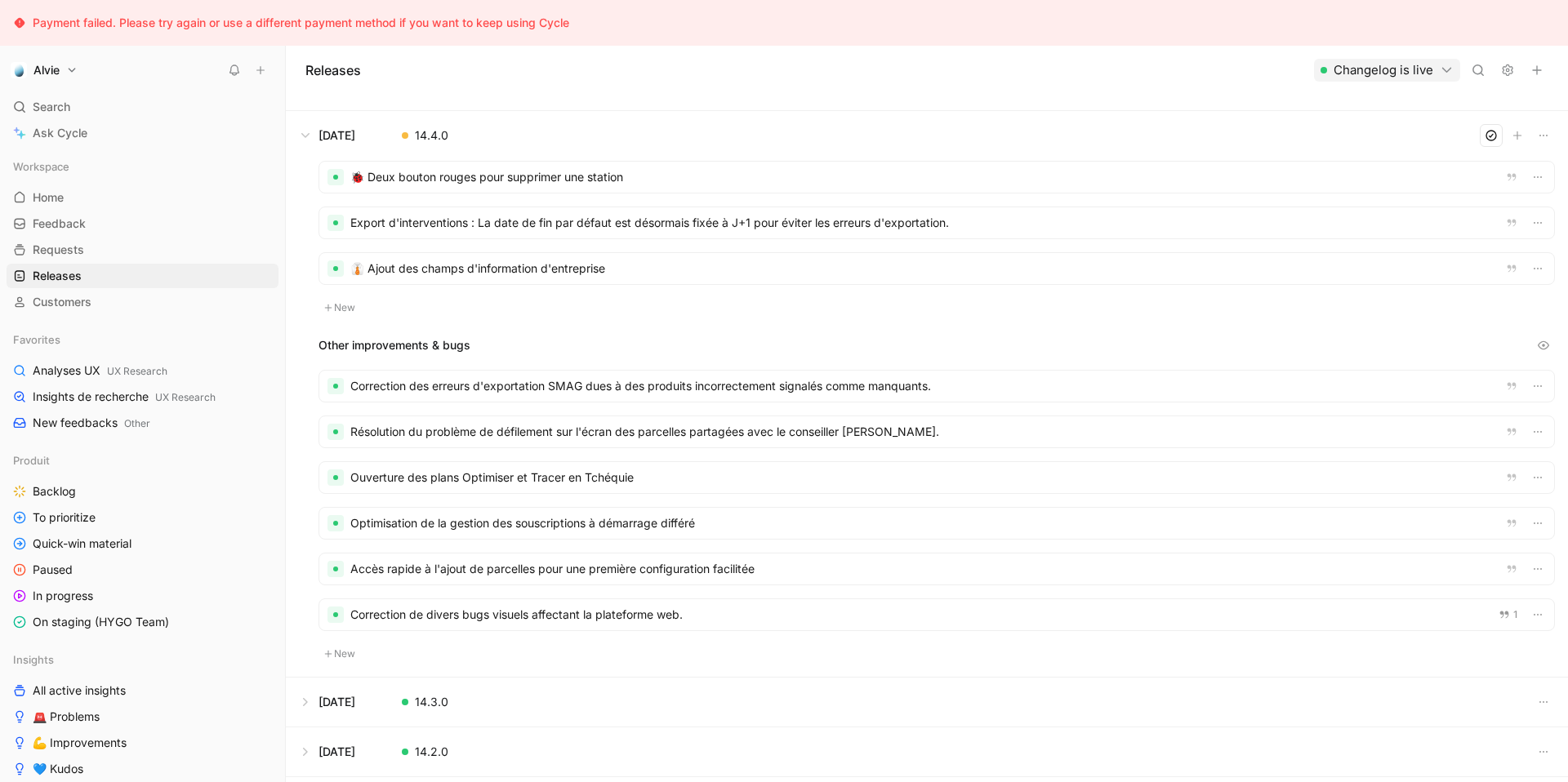 drag, startPoint x: 618, startPoint y: 222, endPoint x: 604, endPoint y: 362, distance: 140.69826 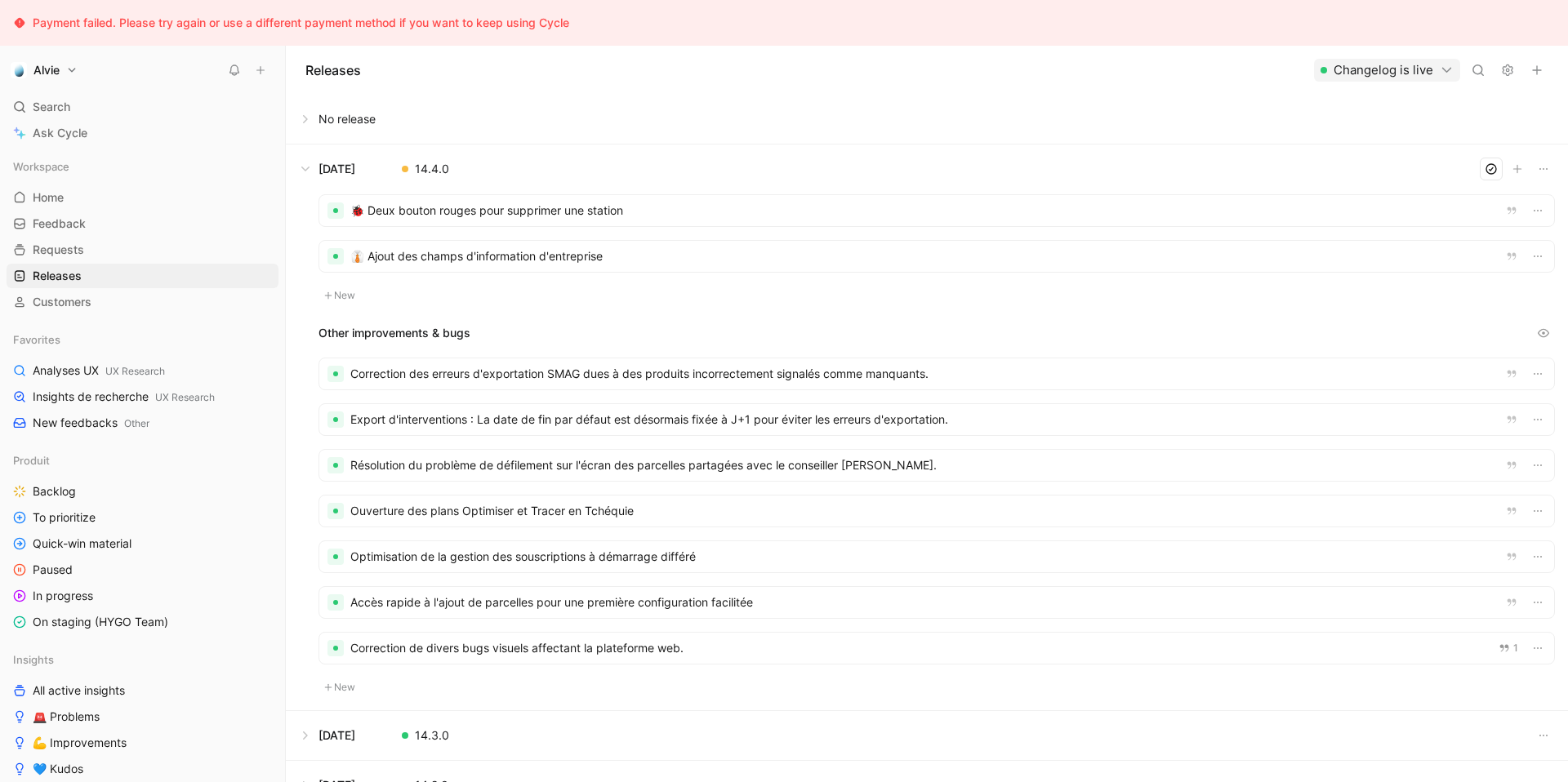scroll, scrollTop: 0, scrollLeft: 0, axis: both 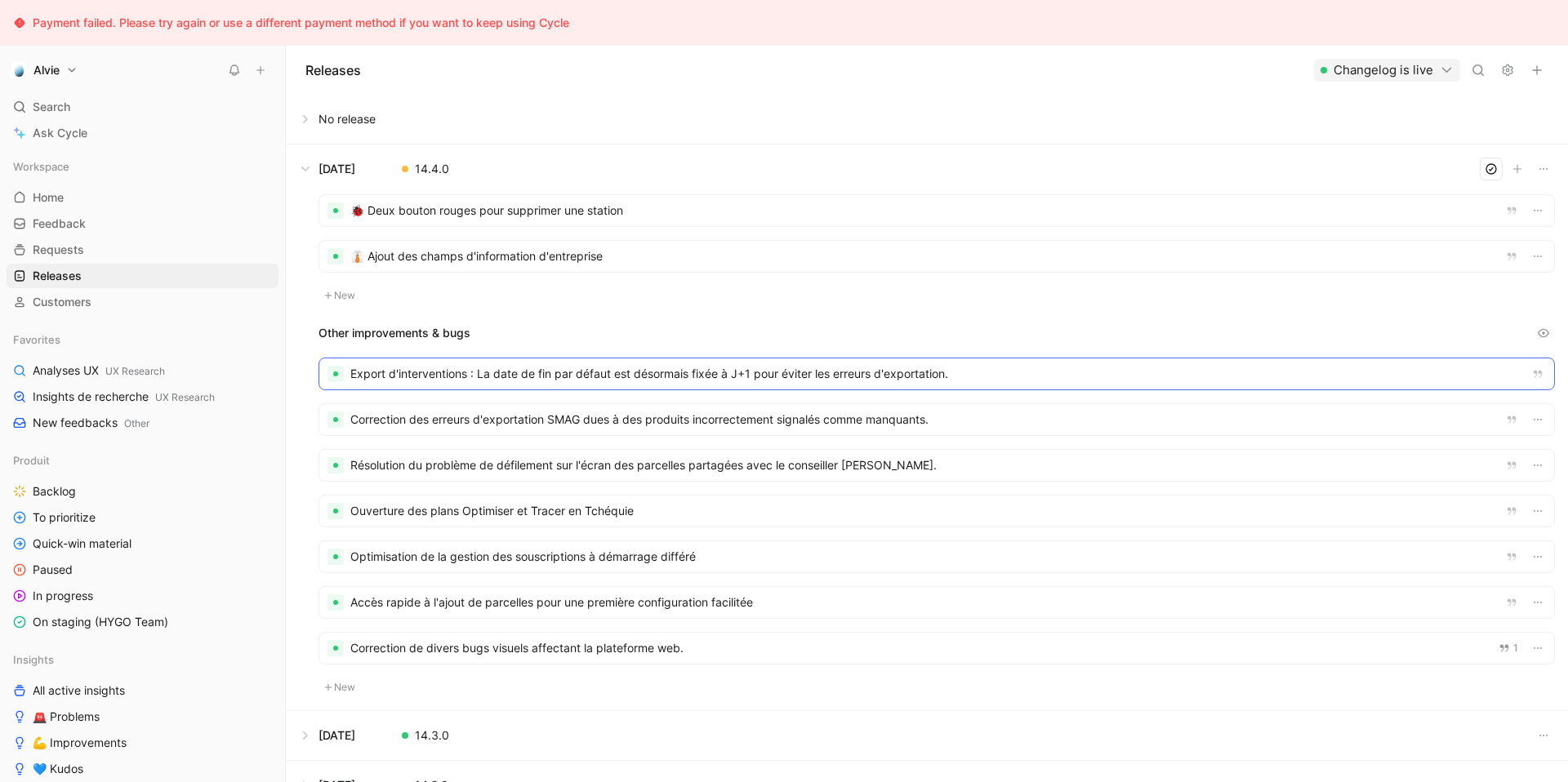 drag, startPoint x: 457, startPoint y: 428, endPoint x: 457, endPoint y: 375, distance: 53 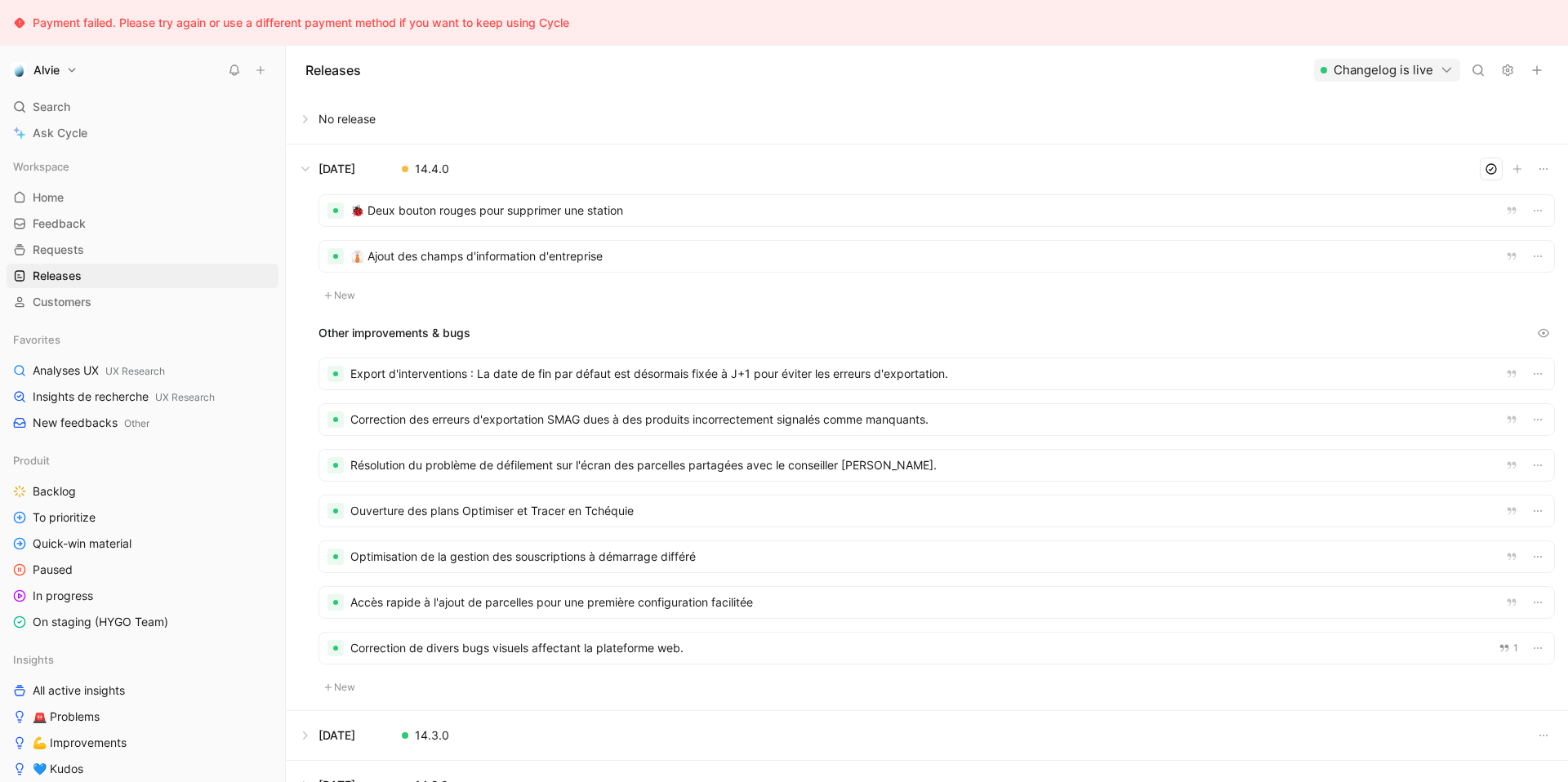 click at bounding box center (937, 211) 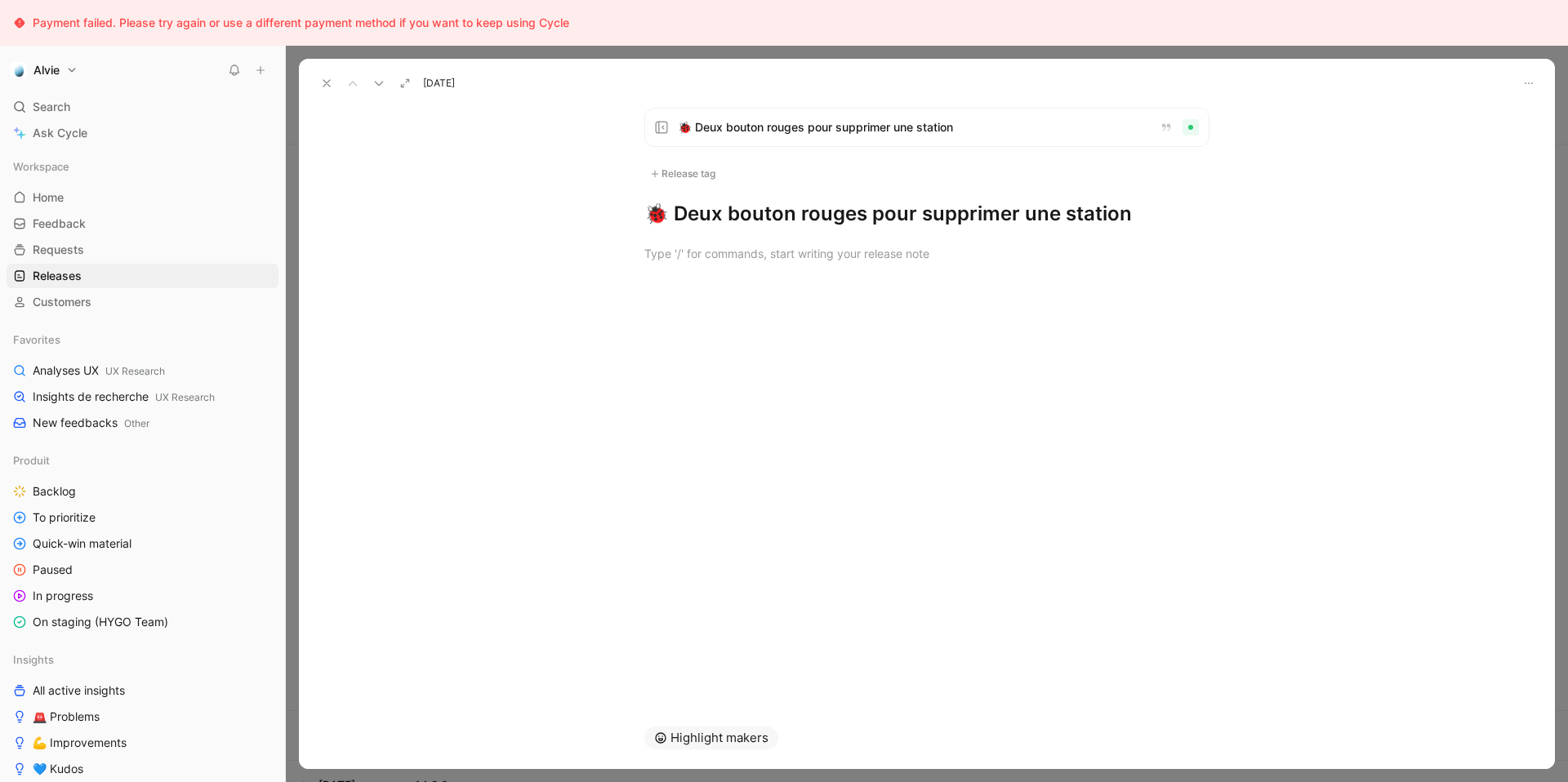 click 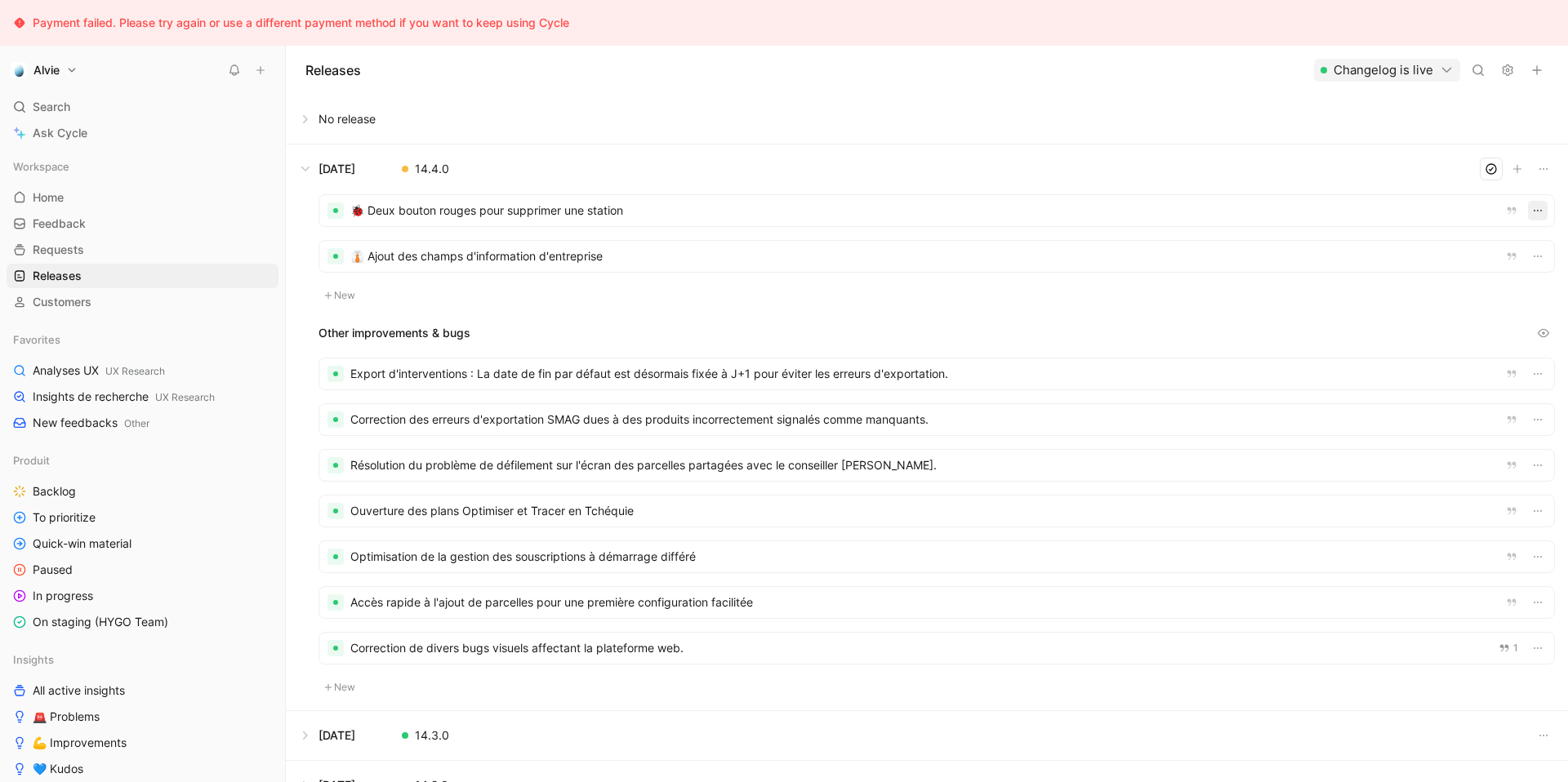 click 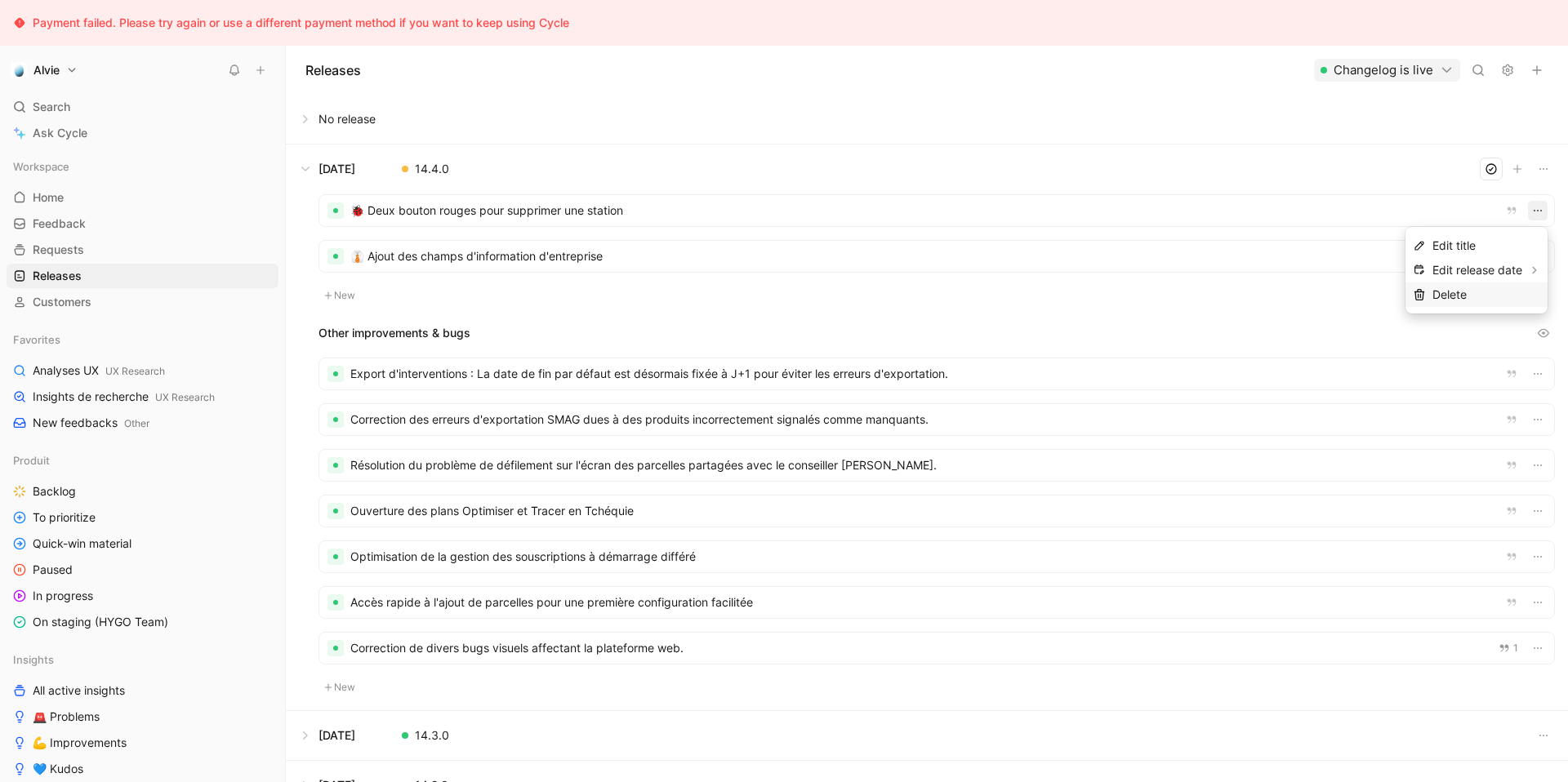 click on "Delete" at bounding box center (1486, 295) 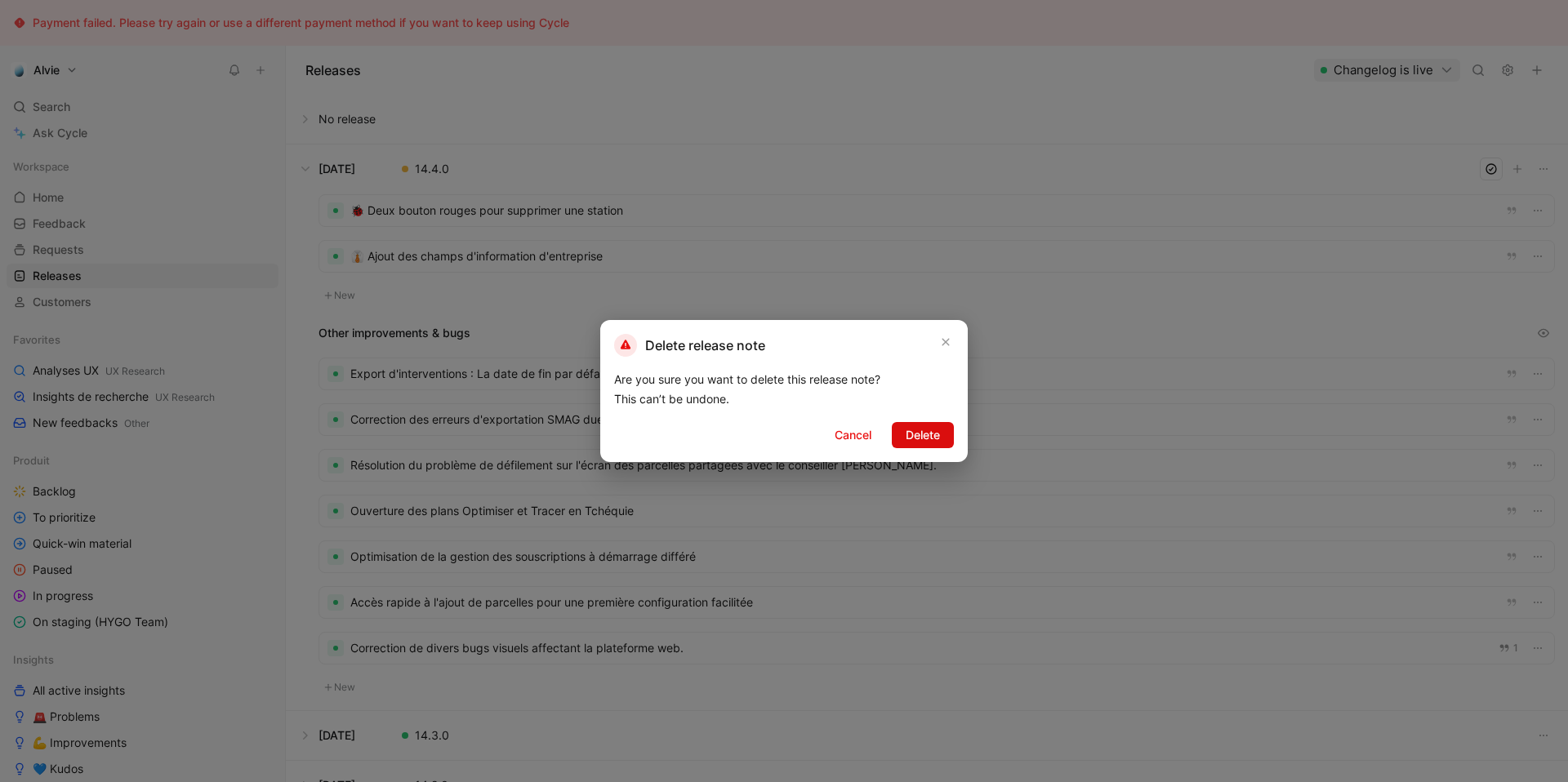 click on "Delete" at bounding box center [923, 435] 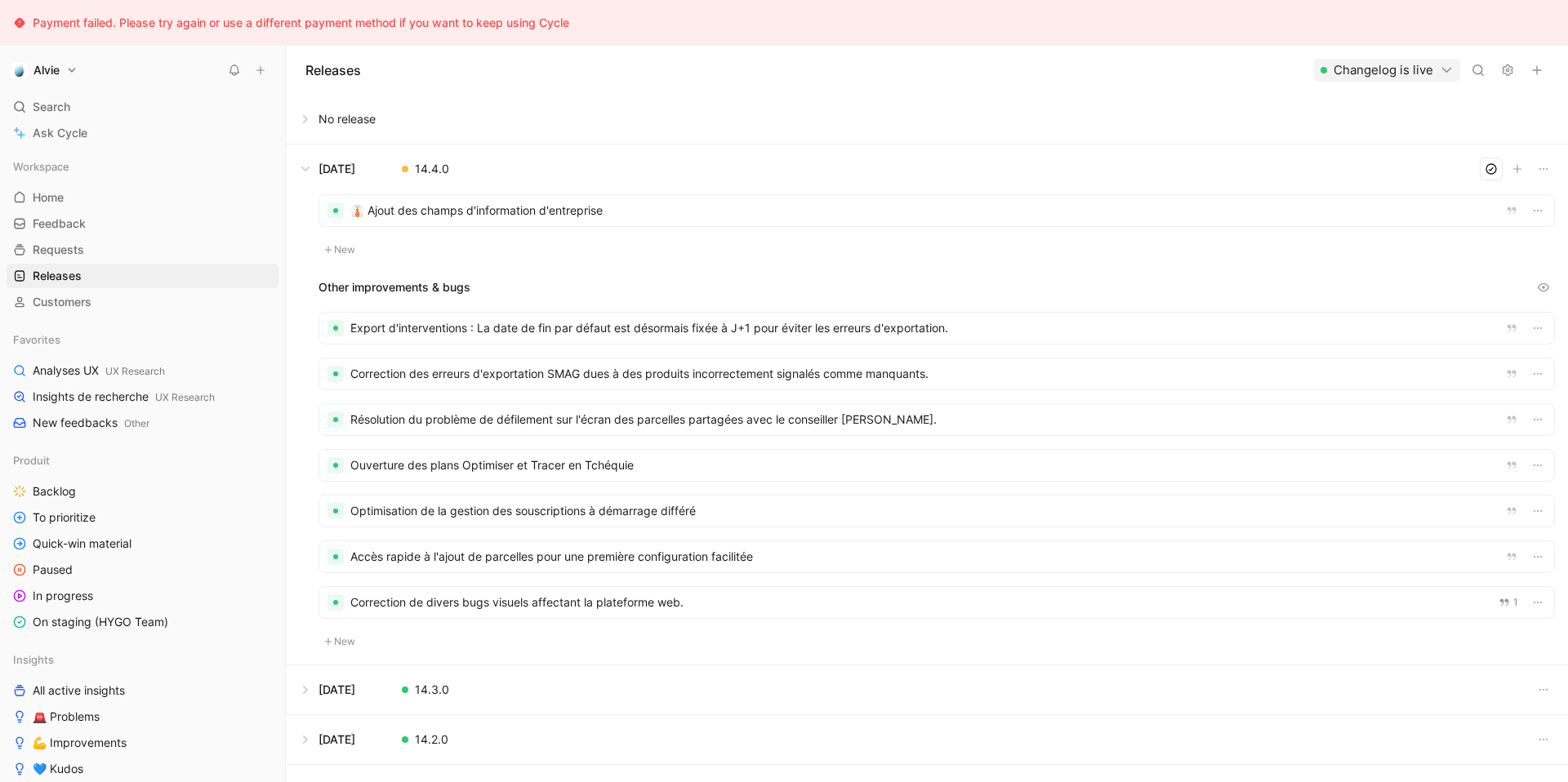 click at bounding box center [937, 211] 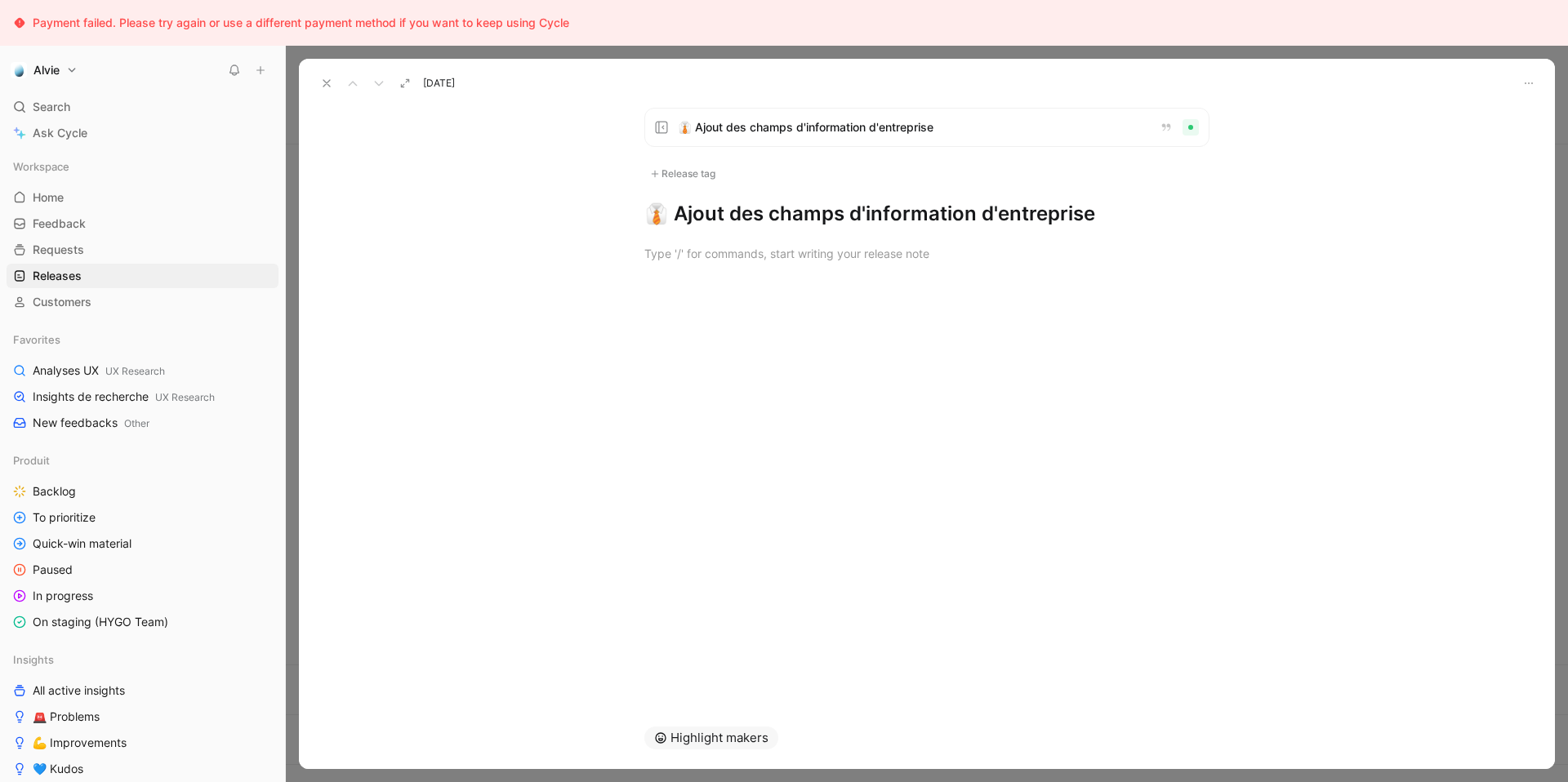 click on "👔 Ajout des champs d'information d'entreprise" at bounding box center [927, 214] 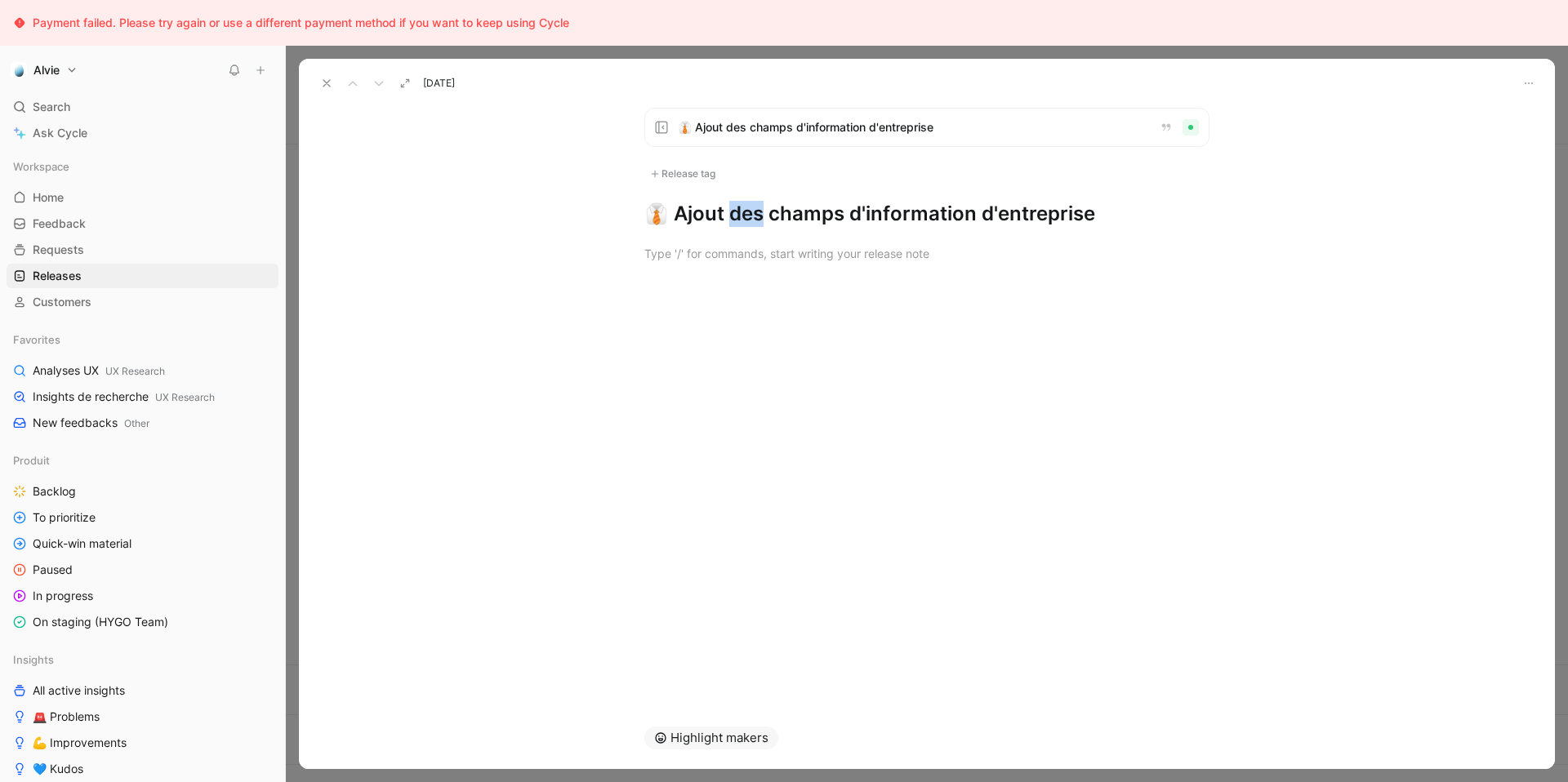 click on "👔 Ajout des champs d'information d'entreprise" at bounding box center [927, 214] 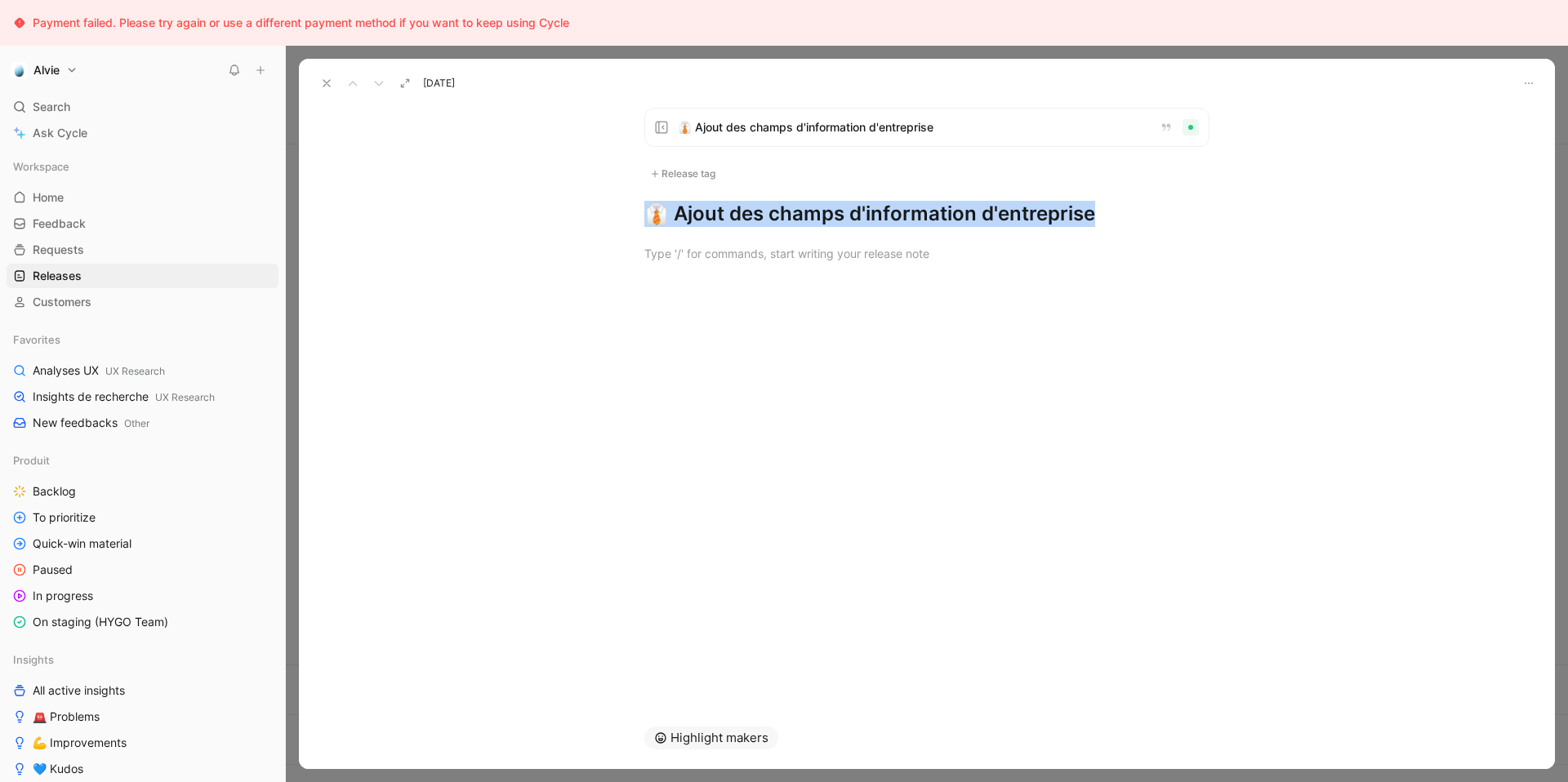 click on "👔 Ajout des champs d'information d'entreprise" at bounding box center (927, 214) 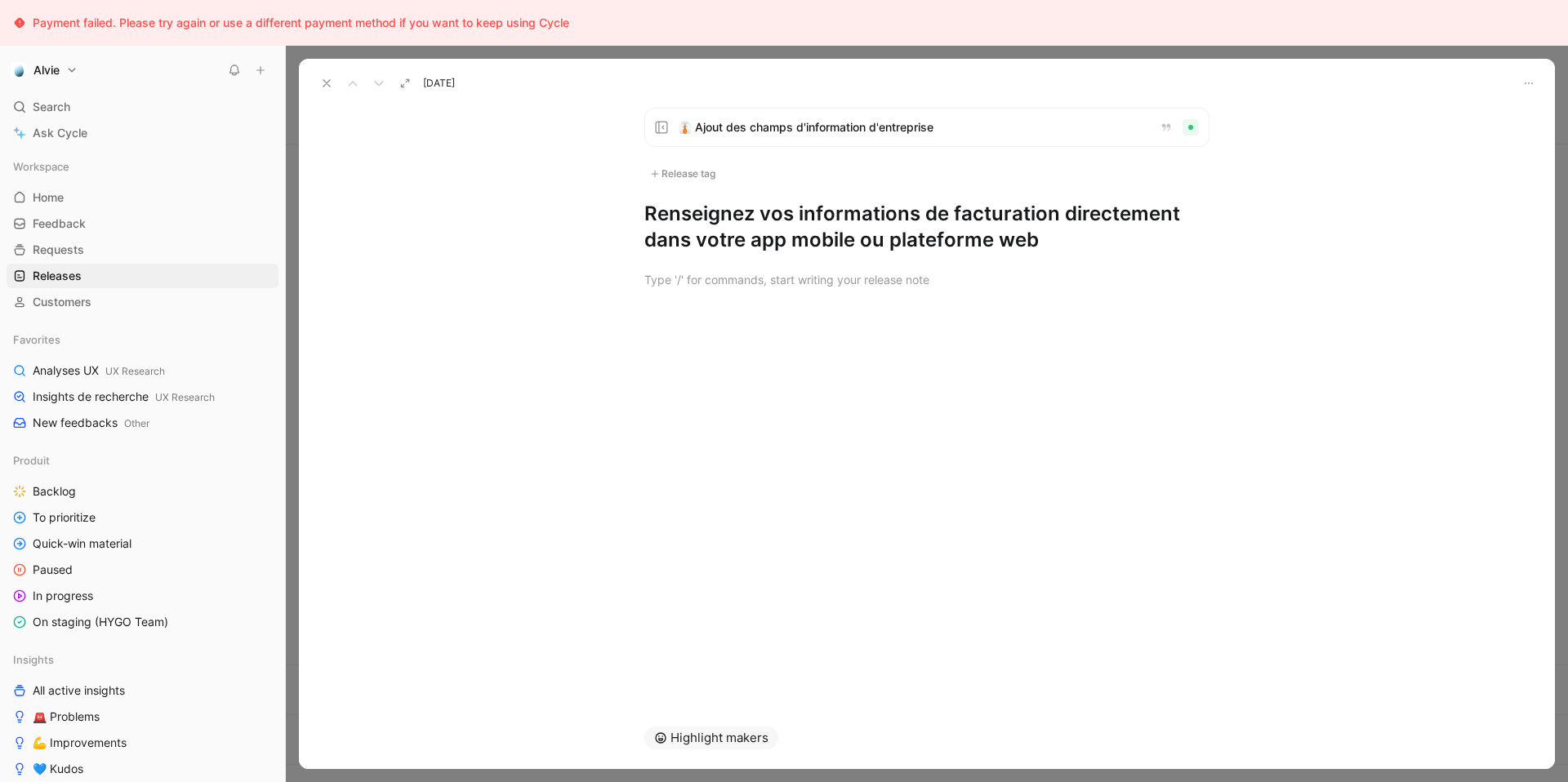 click on "Renseignez vos informations de facturation directement dans votre app mobile ou plateforme web" at bounding box center (927, 227) 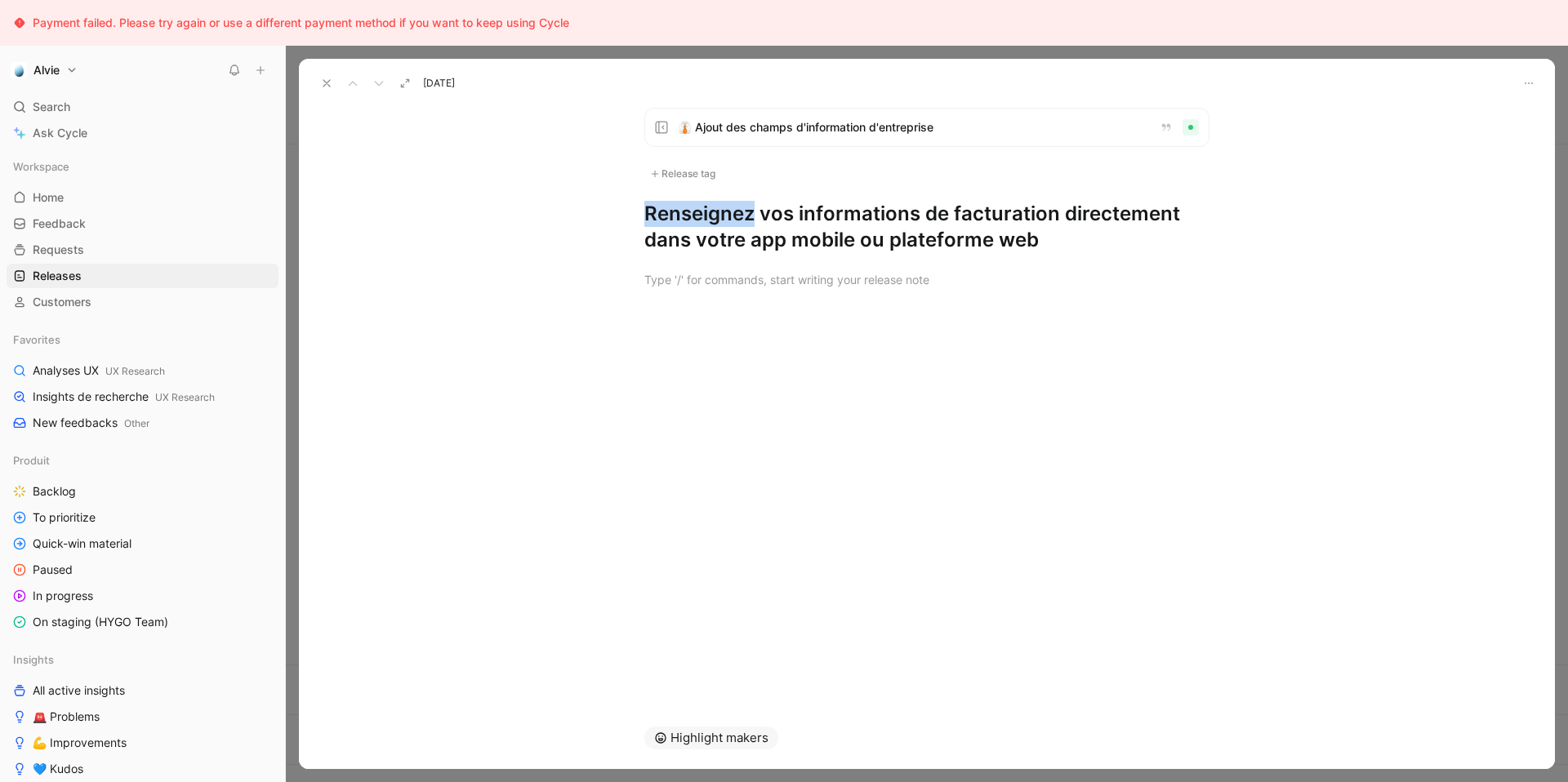 click on "Renseignez vos informations de facturation directement dans votre app mobile ou plateforme web" at bounding box center (927, 227) 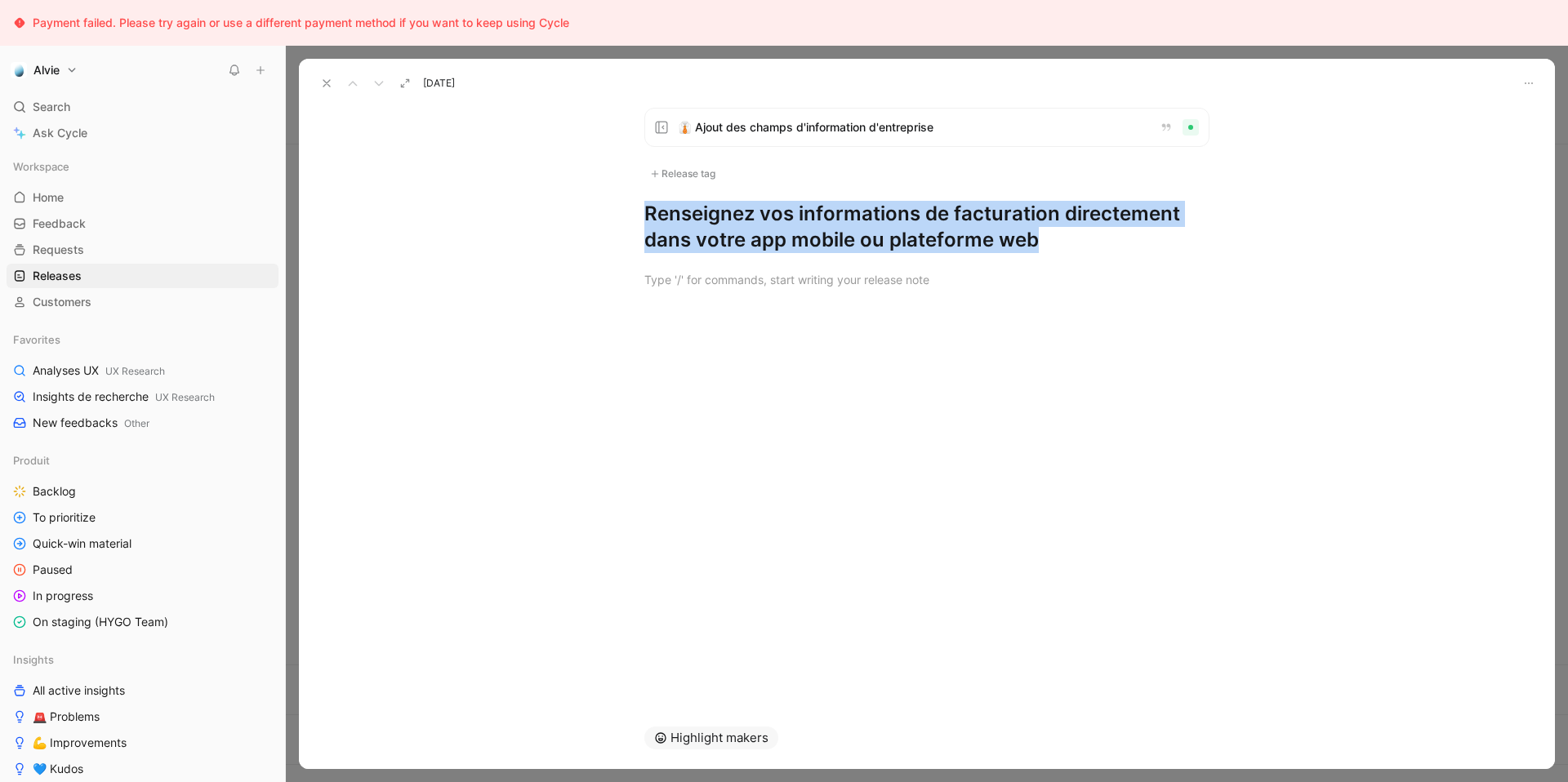 click on "Renseignez vos informations de facturation directement dans votre app mobile ou plateforme web" at bounding box center [927, 227] 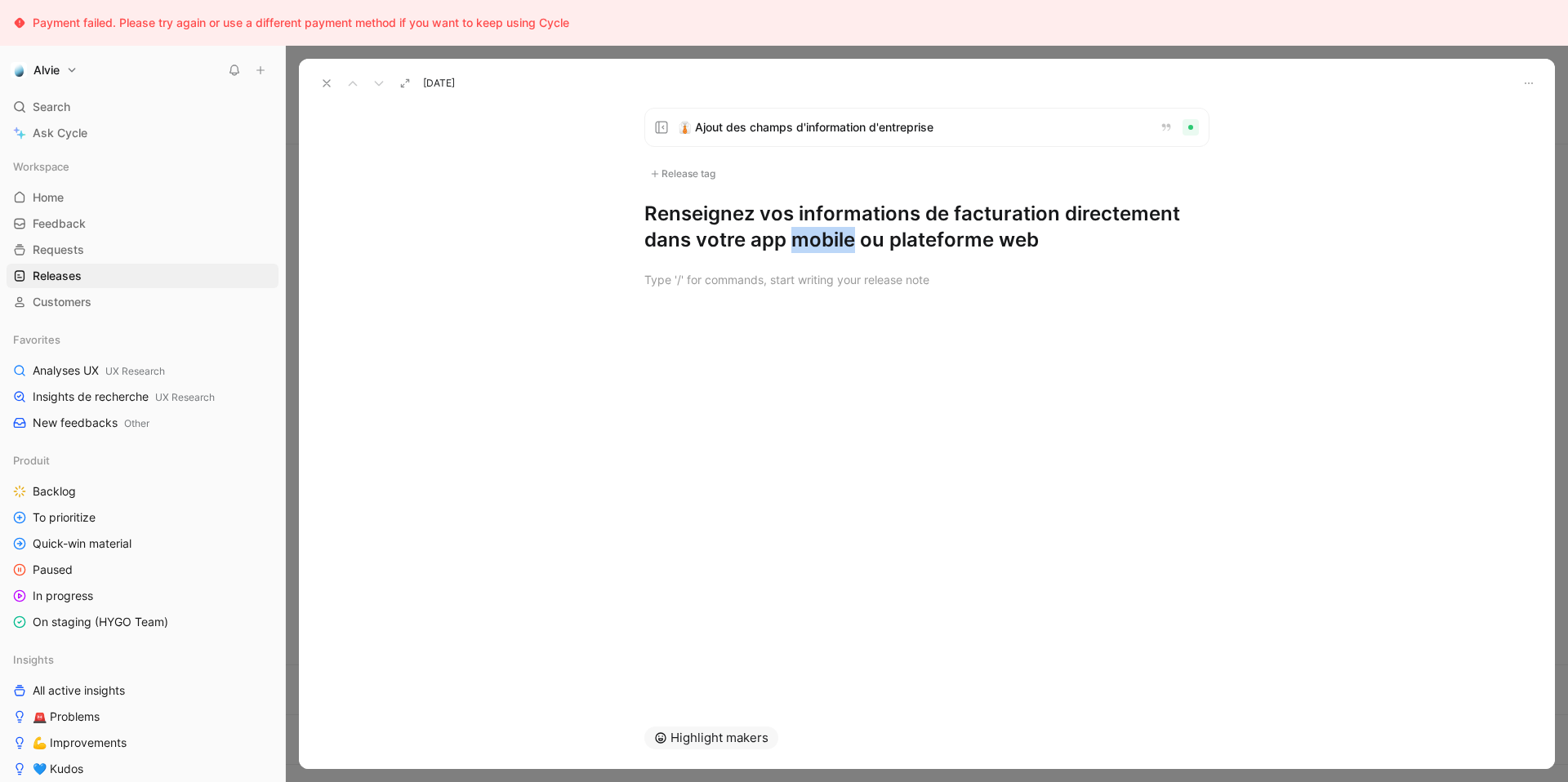 click on "Renseignez vos informations de facturation directement dans votre app mobile ou plateforme web" at bounding box center (927, 227) 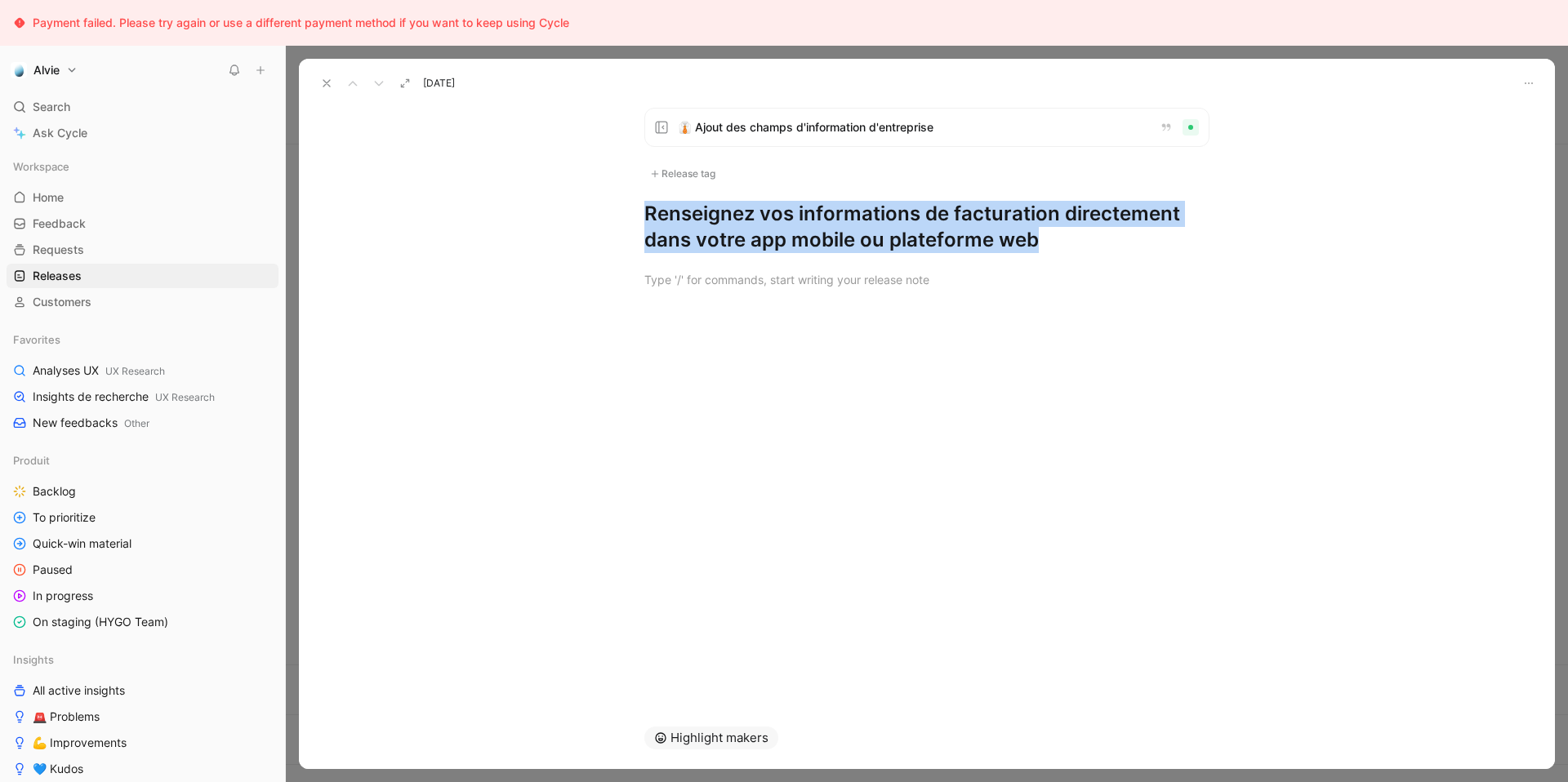 click on "Renseignez vos informations de facturation directement dans votre app mobile ou plateforme web" at bounding box center [927, 227] 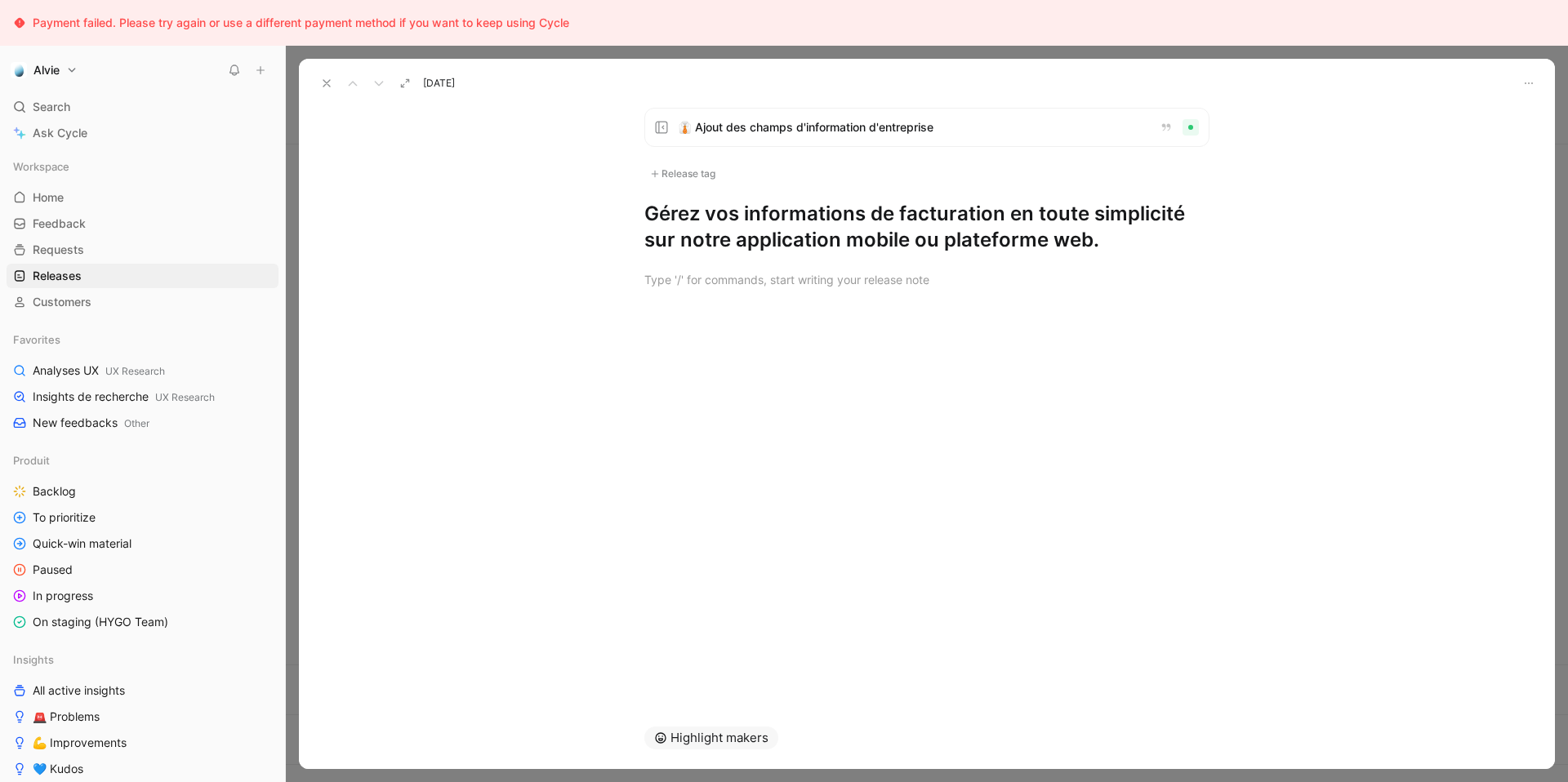 click on "Gérez vos informations de facturation en toute simplicité sur notre application mobile ou plateforme web." at bounding box center [927, 227] 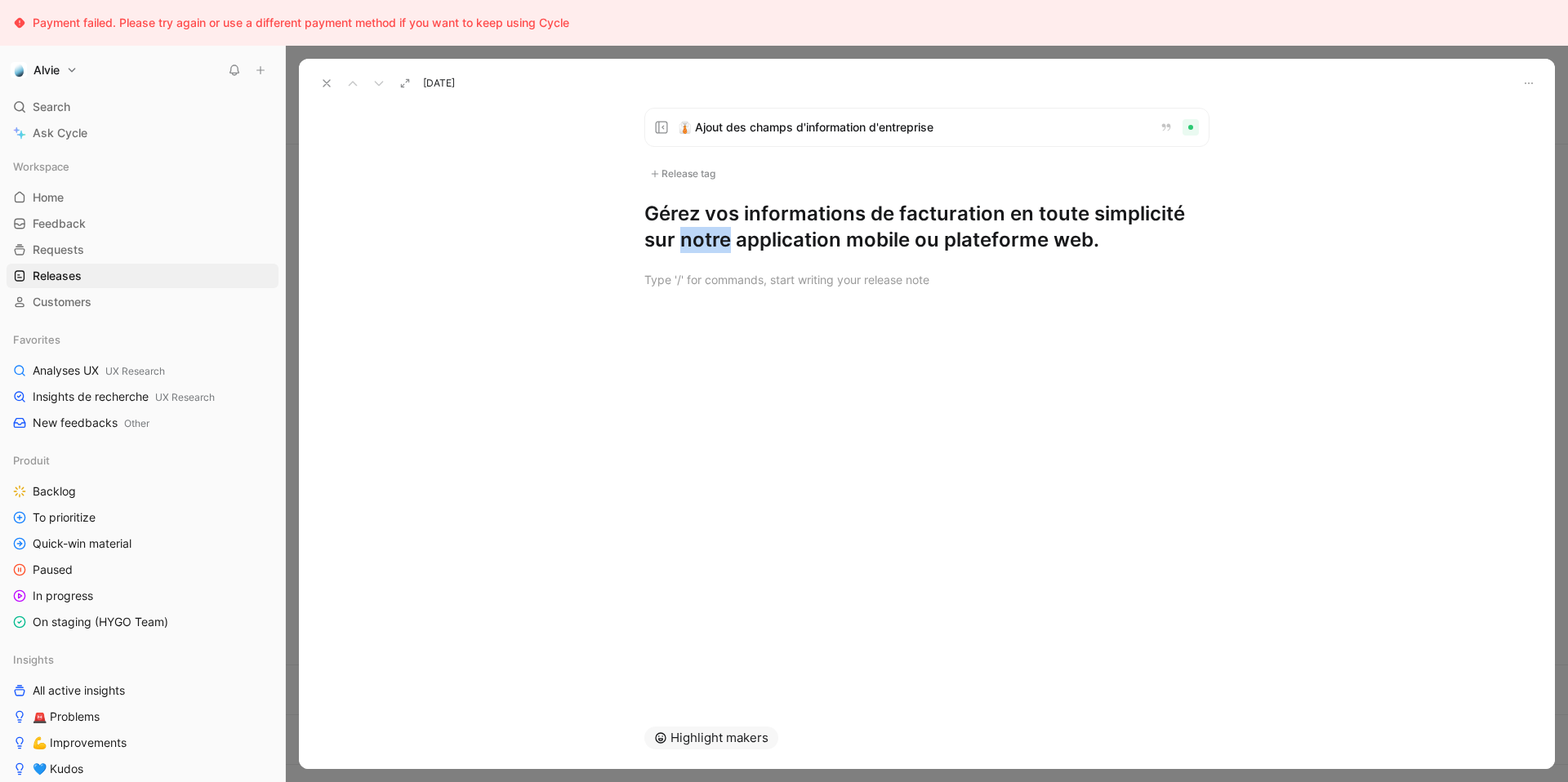 click on "Gérez vos informations de facturation en toute simplicité sur notre application mobile ou plateforme web." at bounding box center (927, 227) 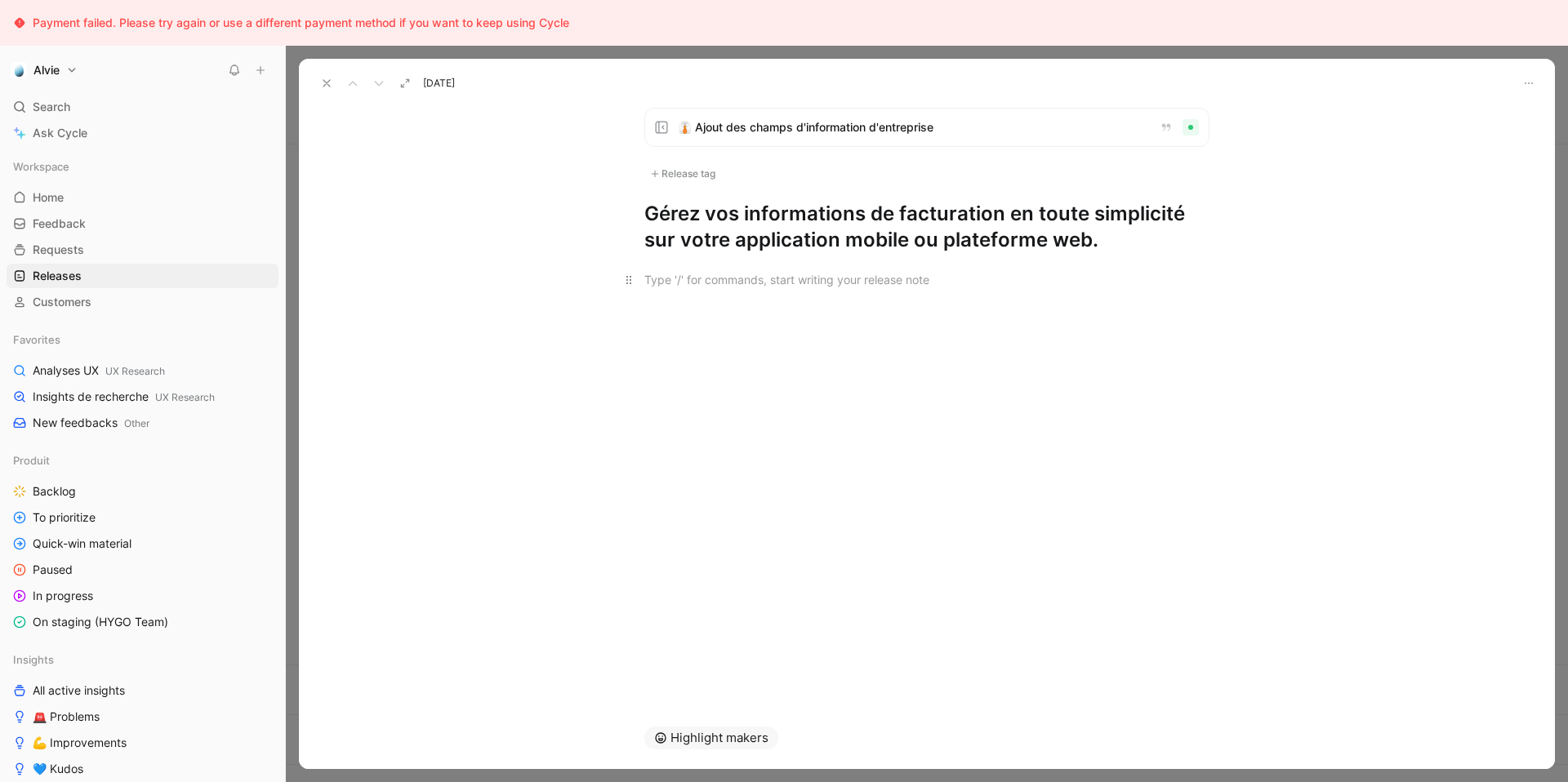 click at bounding box center (927, 279) 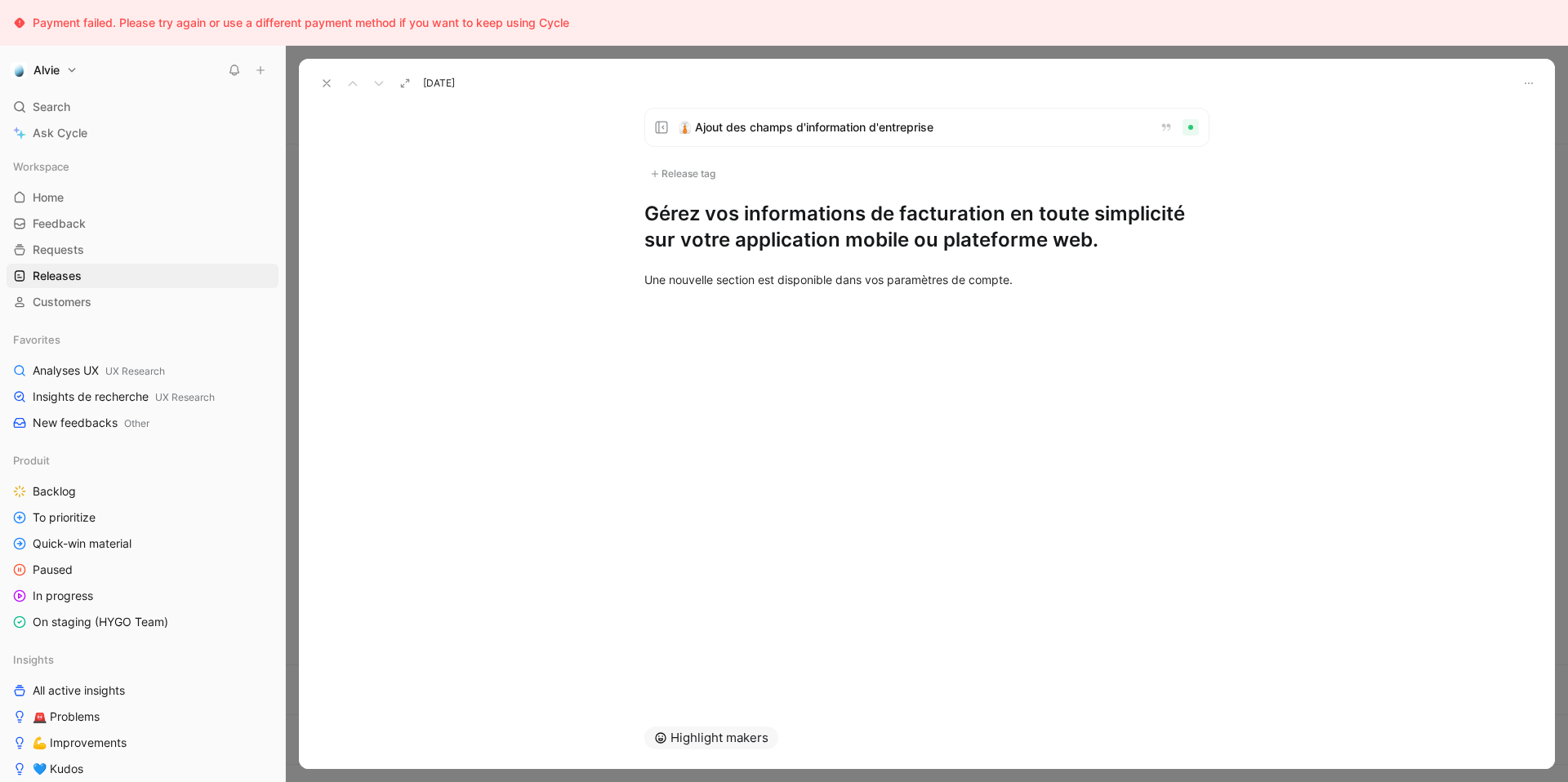 click at bounding box center (927, 316) 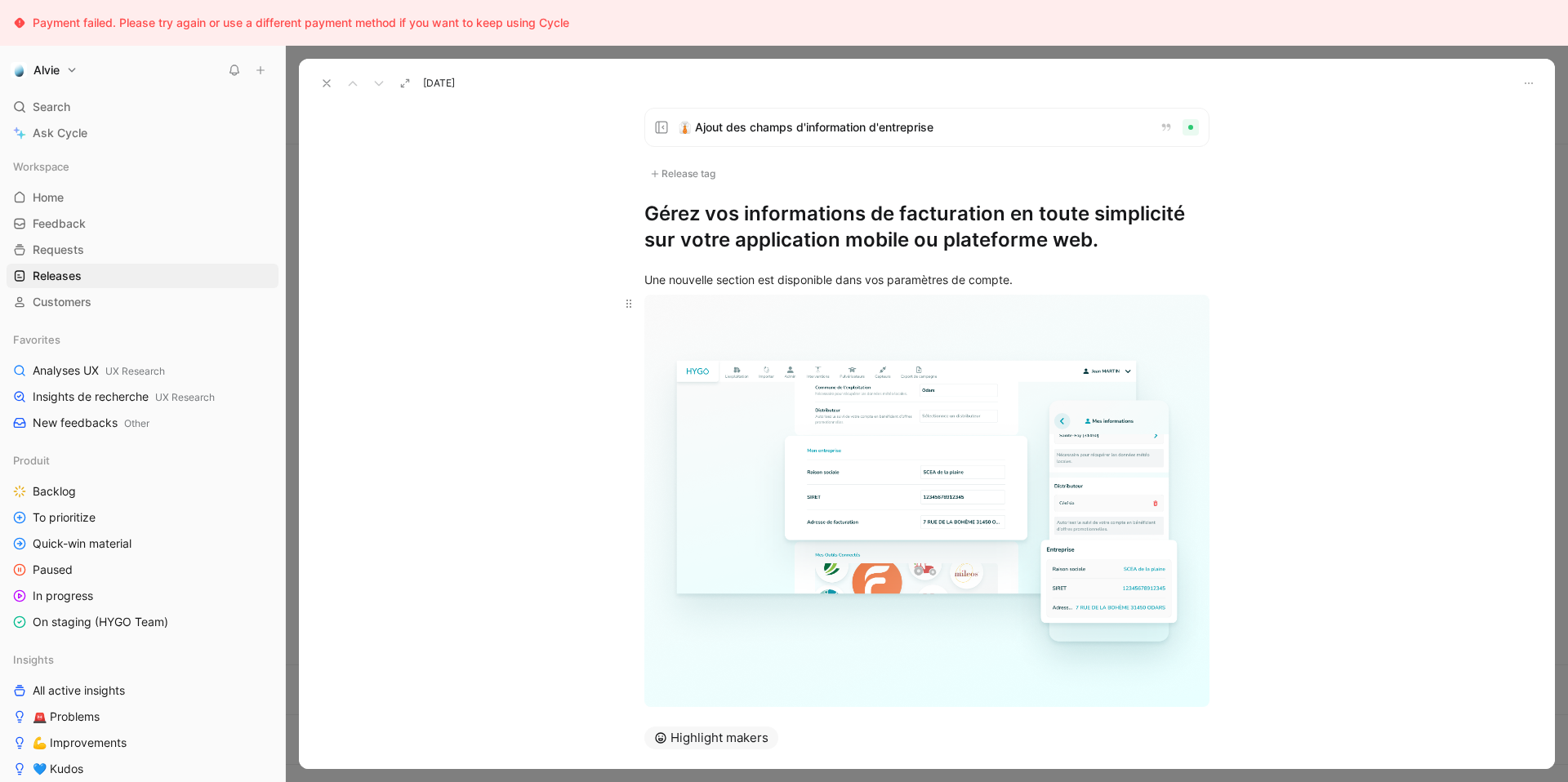 click on "Payment failed. Please try again or use a different payment method if you want to keep using Cycle Alvie Search ⌘ K Ask Cycle Workspace Home G then H Feedback G then F Requests G then R Releases G then L Customers Favorites Analyses UX UX Research Insights de recherche UX Research New feedbacks Other Produit Backlog To prioritize Quick-win material Paused In progress On staging (HYGO Team) Insights All active insights 🚨 Problems 💪 Improvements 💙 Kudos 🥔 Mileos Other Analyses New feedbacks Meetings UX Research Insights de recherche Analyses UX Customer success CS Meetings Risk of churn Churn Stations Netatmo Agronomy Inbox agro 🌱 Improvements 🌱 Problems Sales Fiabilité des recommandations Engagement / Prix Utilisation / Prise en main Marketing, Finance, CRM Marketing Chargebee Hubspot Finance Foreign countries AI queries 125/50 · 23 days left Help center Invite member Releases Changelog is live No release Jul 18, 2025 14.4.0 New Other improvements & bugs 1 New Jun 12, 2025" at bounding box center (784, 391) 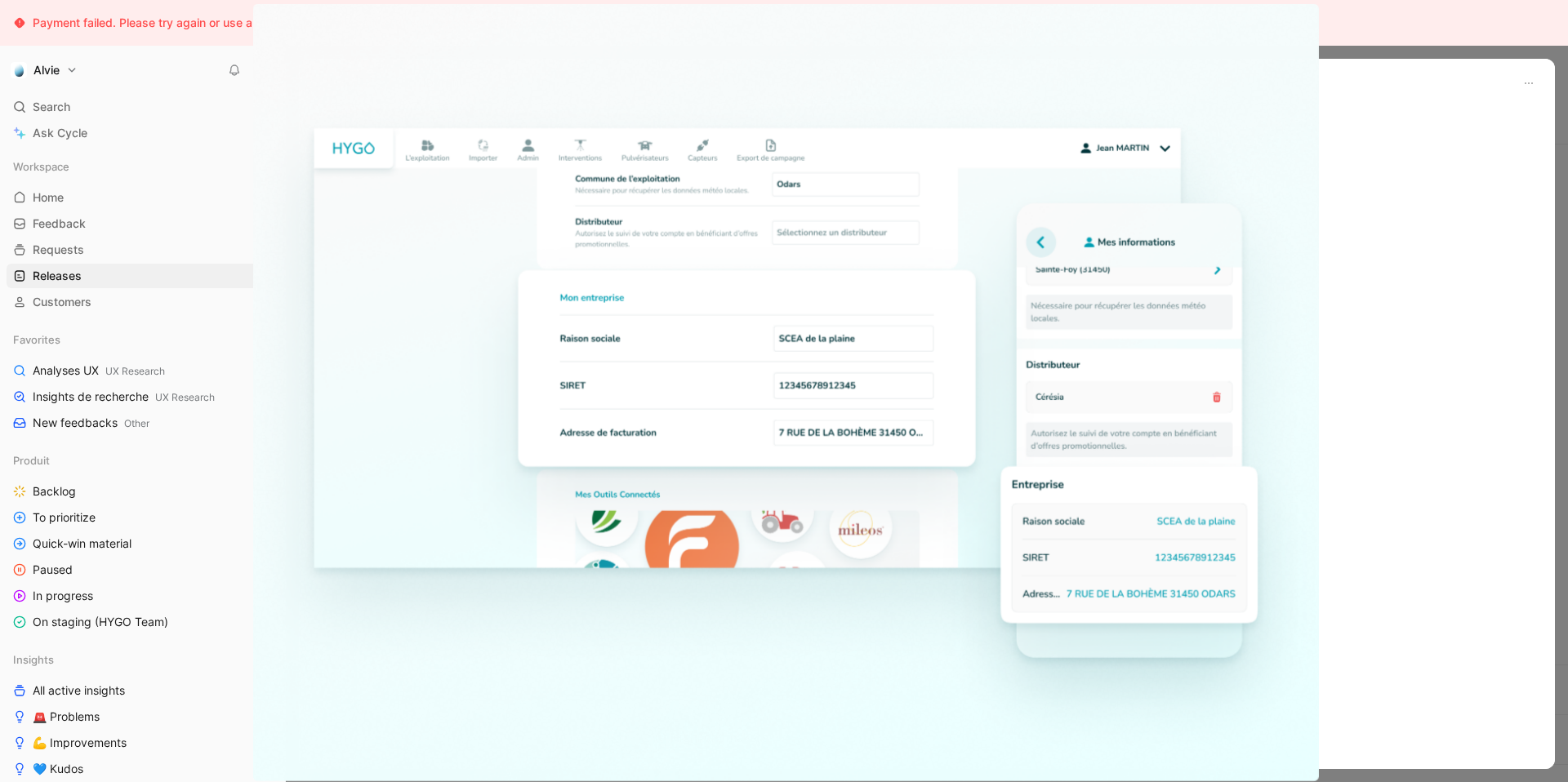 click at bounding box center (786, 393) 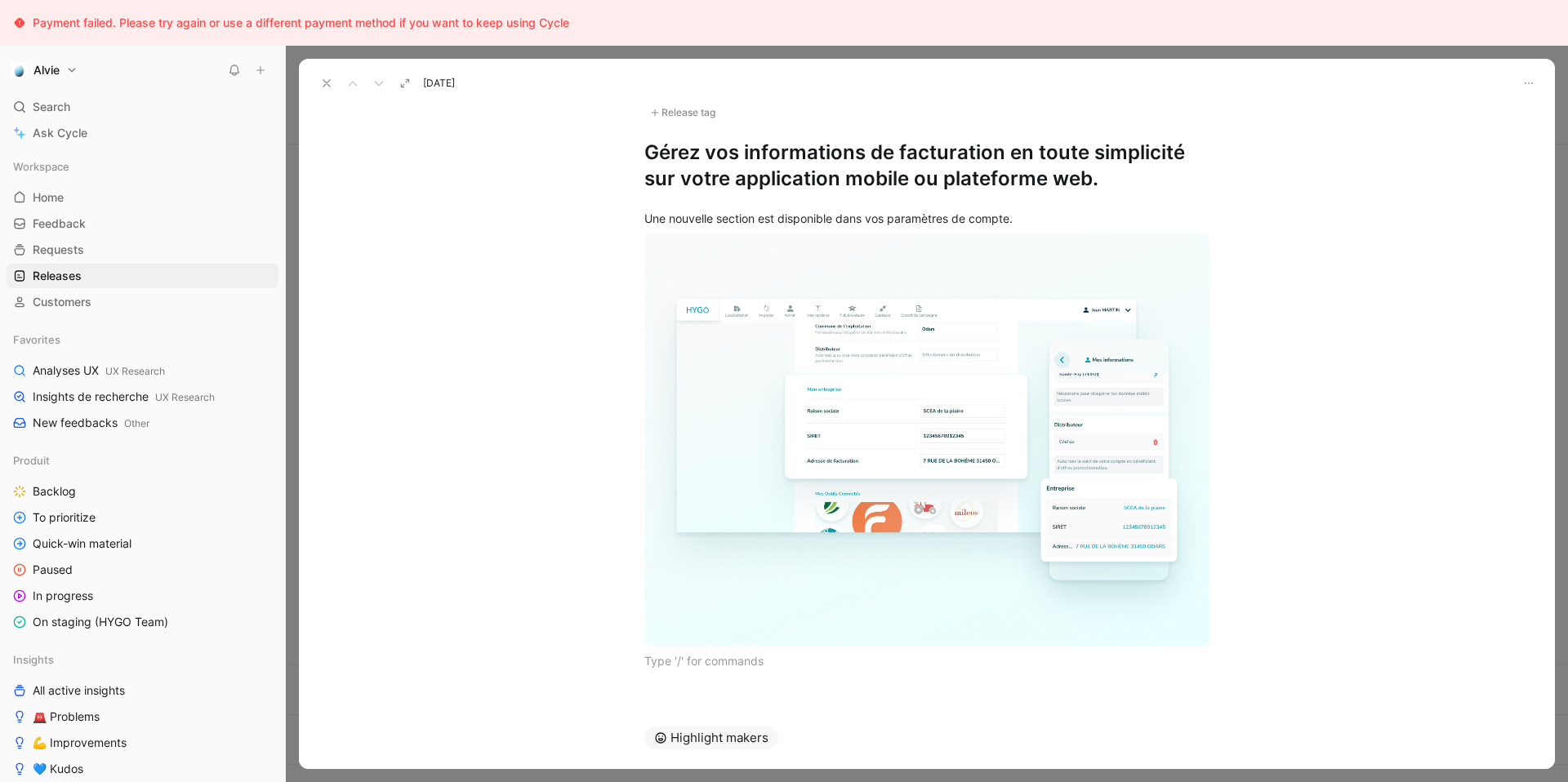 scroll, scrollTop: 0, scrollLeft: 0, axis: both 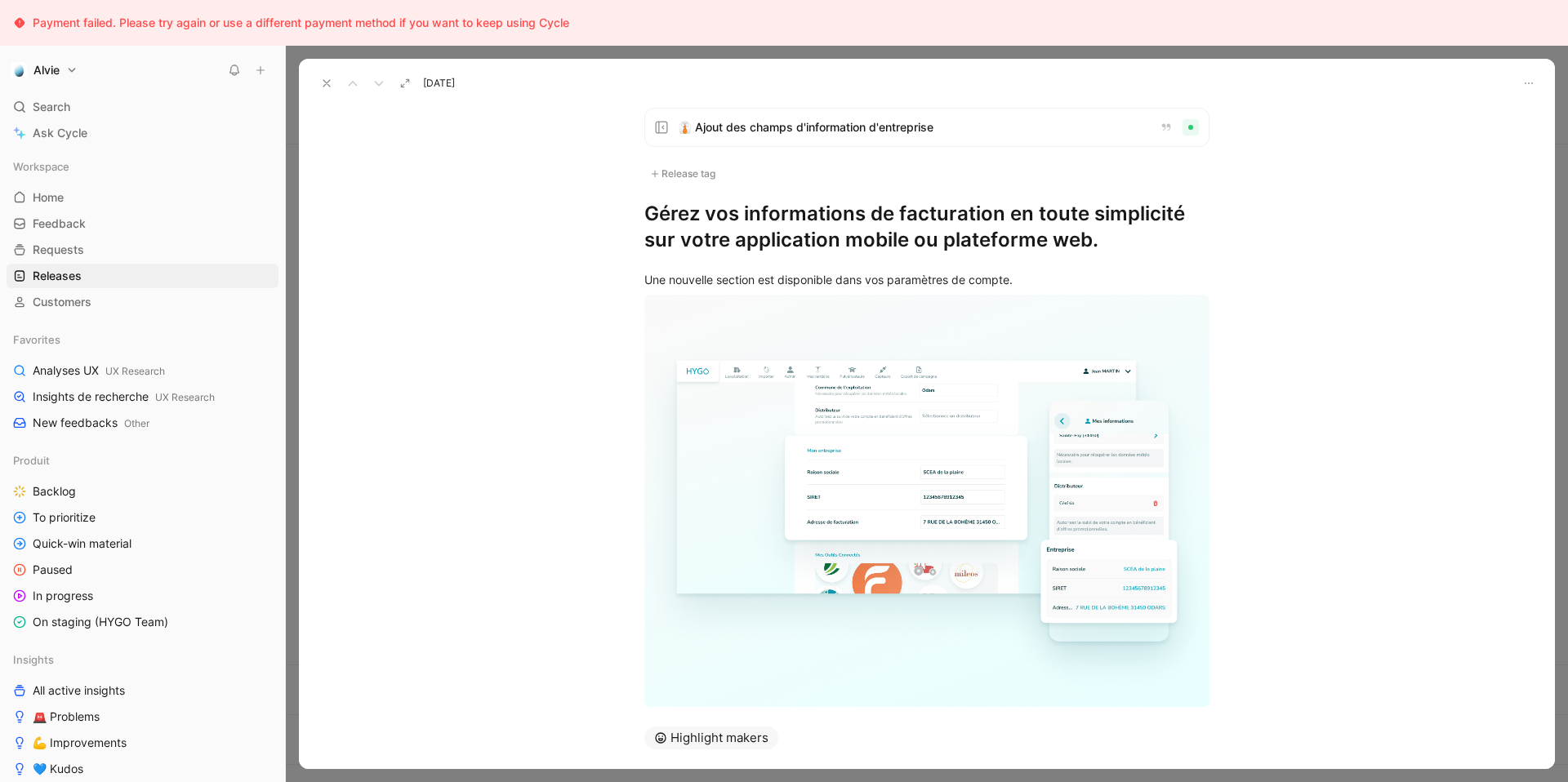 click 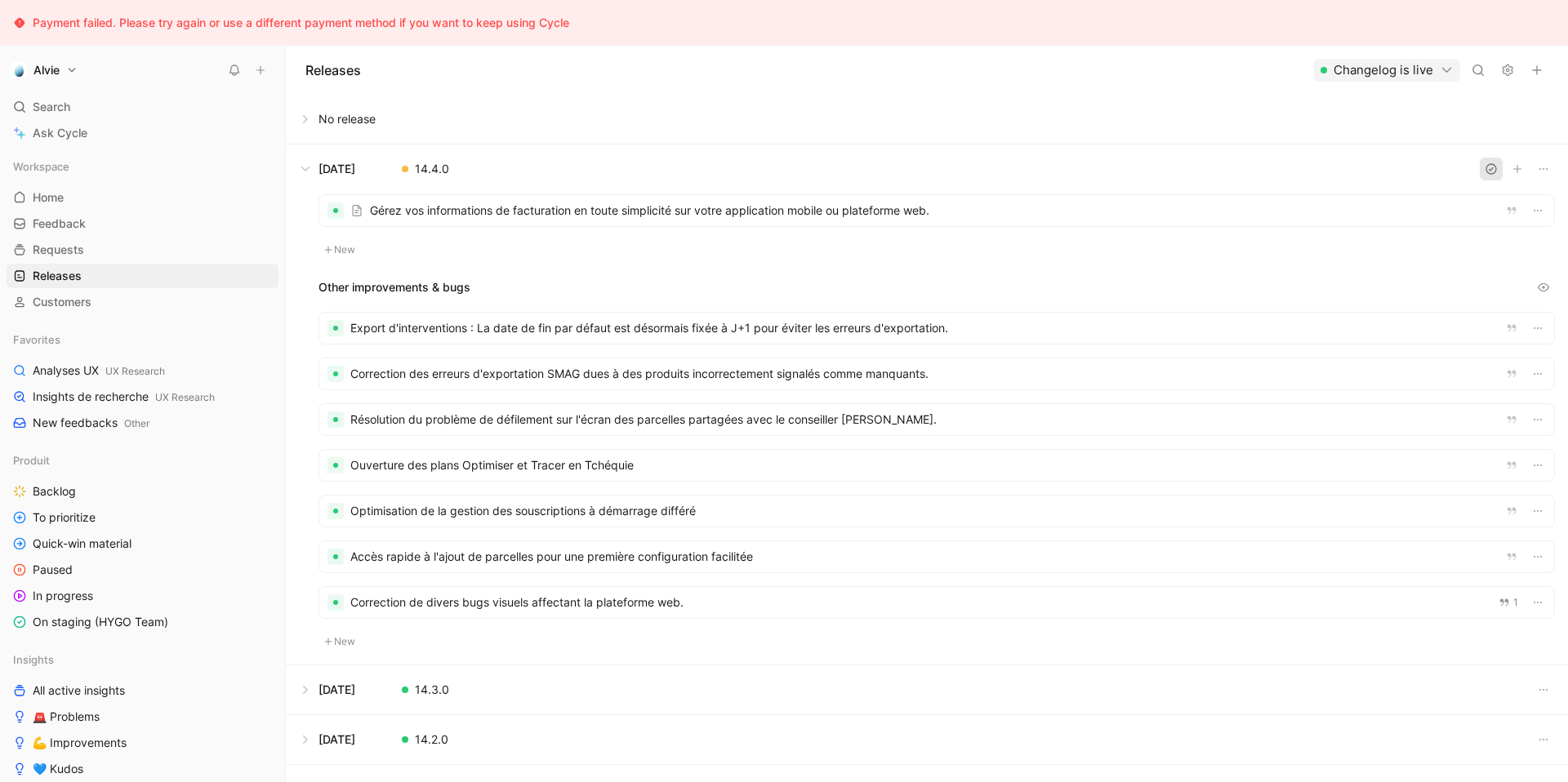 click 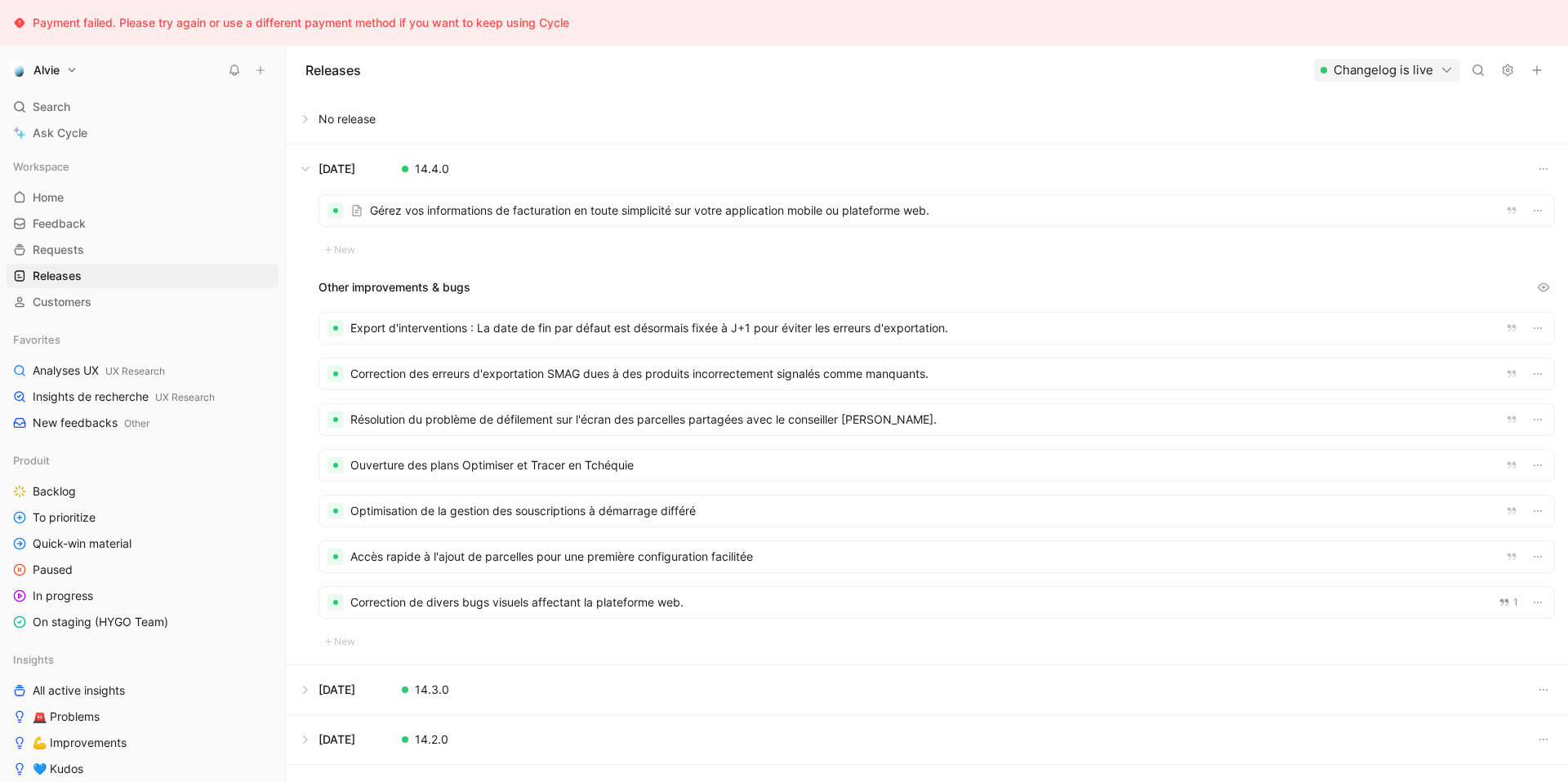 click on "Changelog is live" at bounding box center [1387, 70] 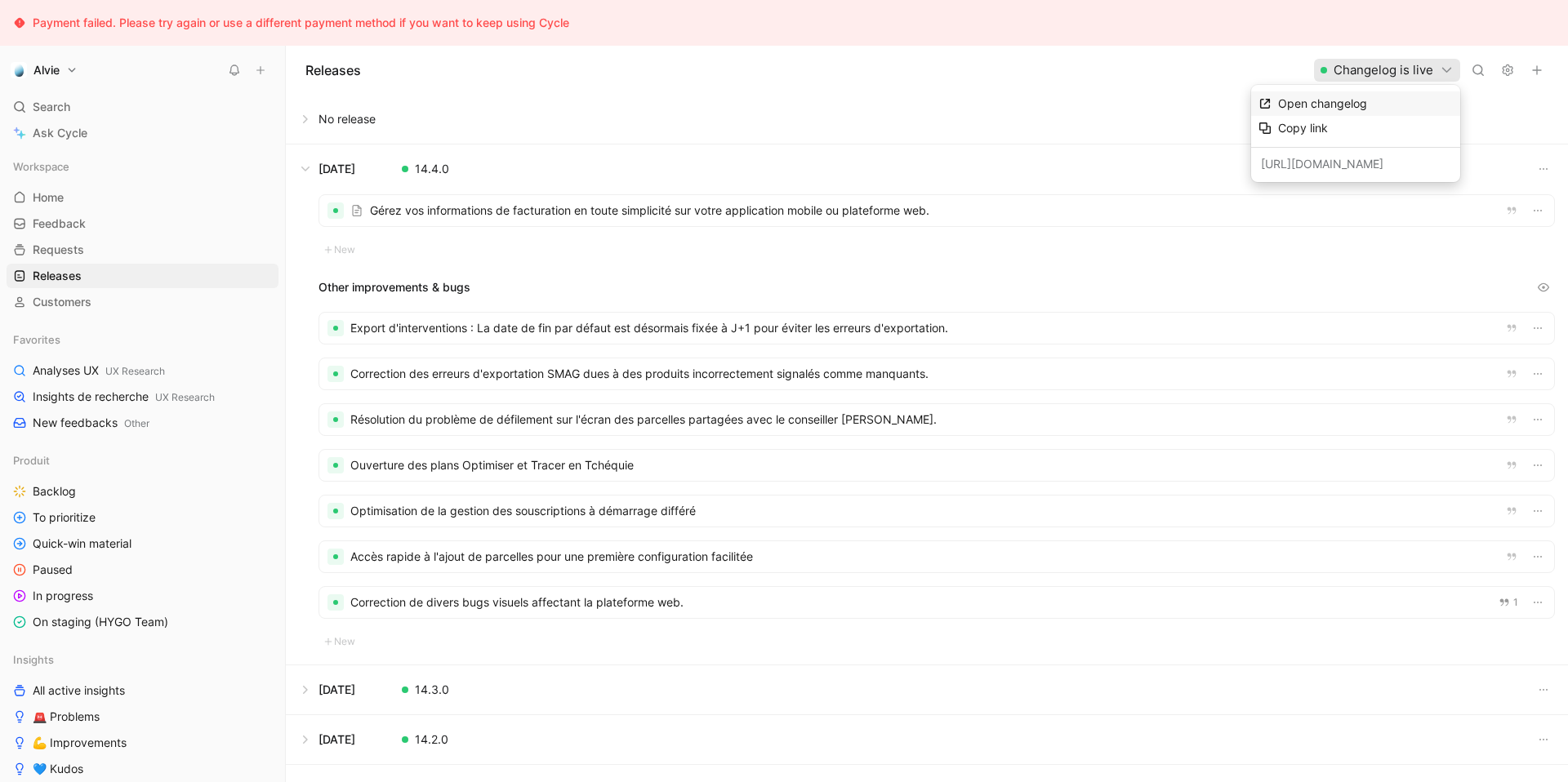 click on "Open changelog" at bounding box center [1365, 104] 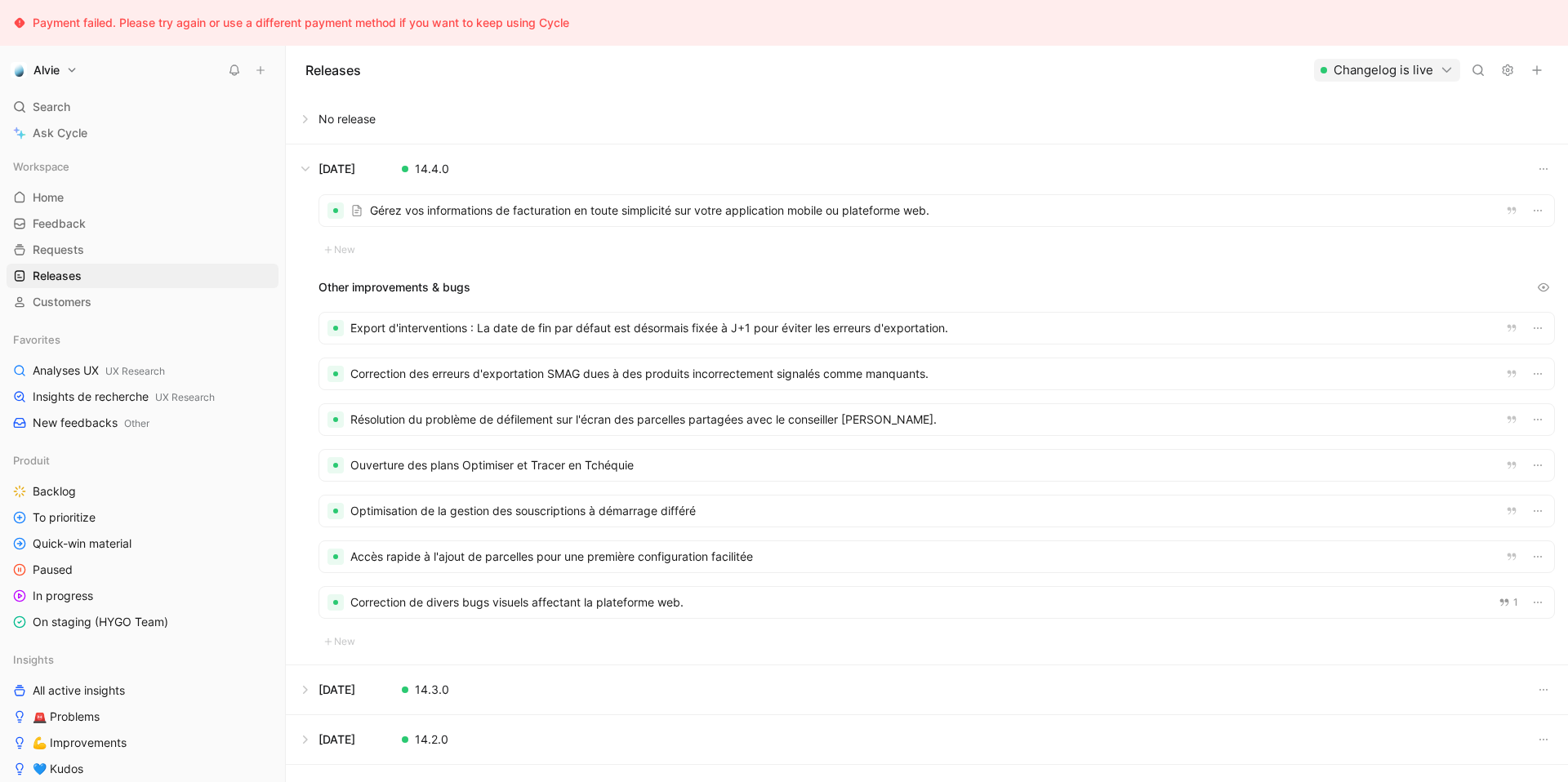 click at bounding box center (937, 211) 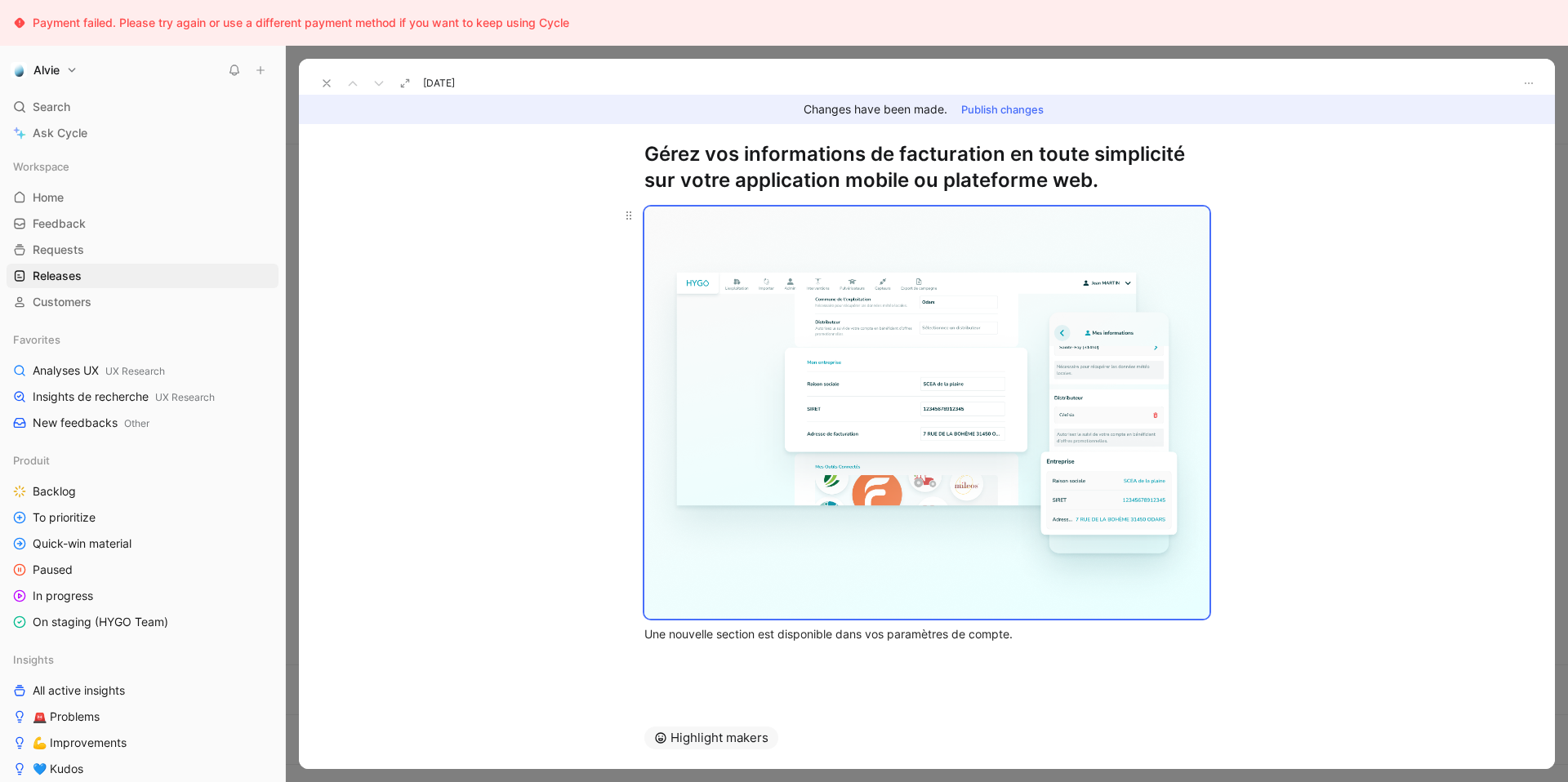 scroll, scrollTop: 91, scrollLeft: 0, axis: vertical 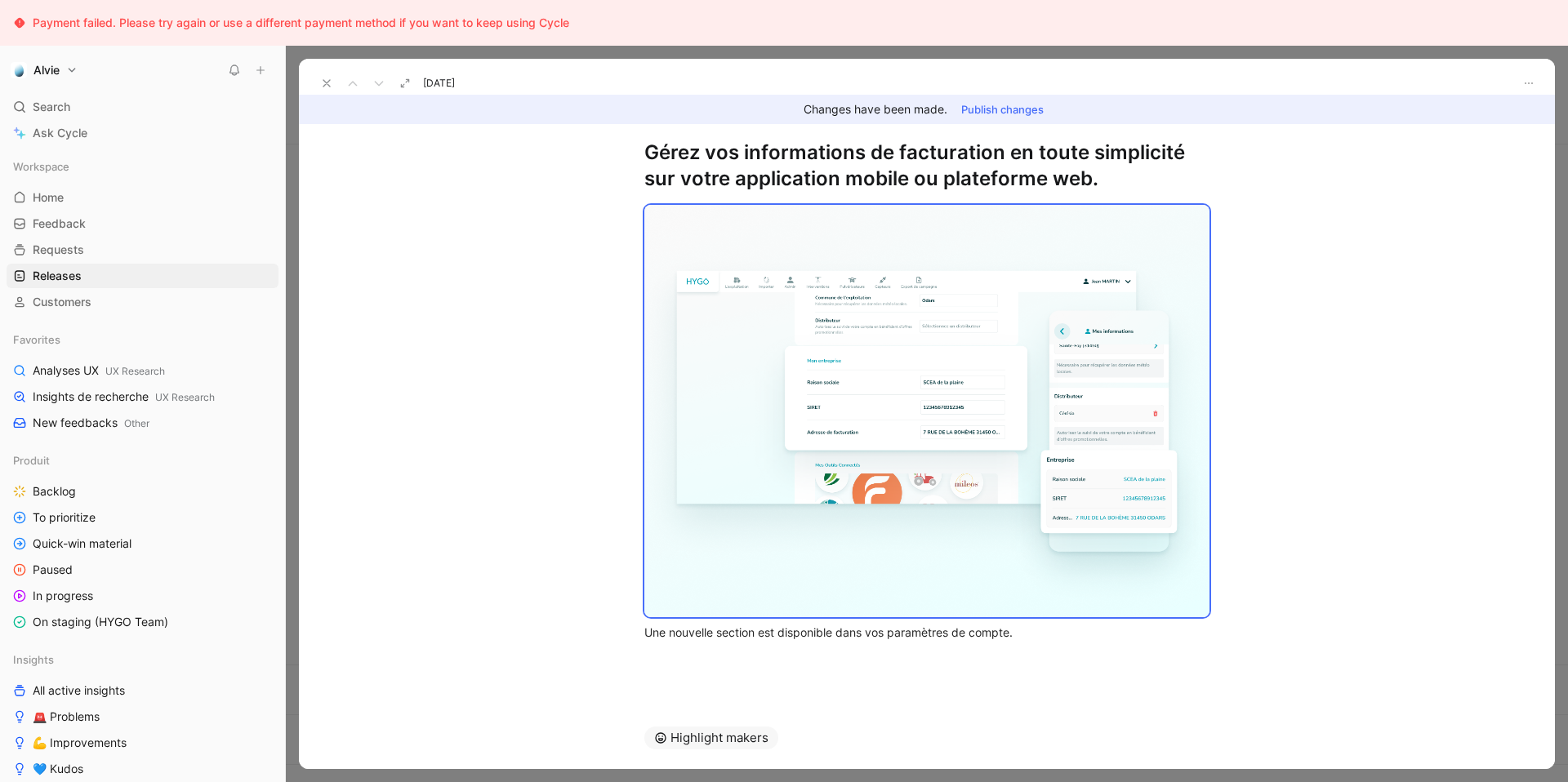 click on "Publish changes" at bounding box center [1002, 109] 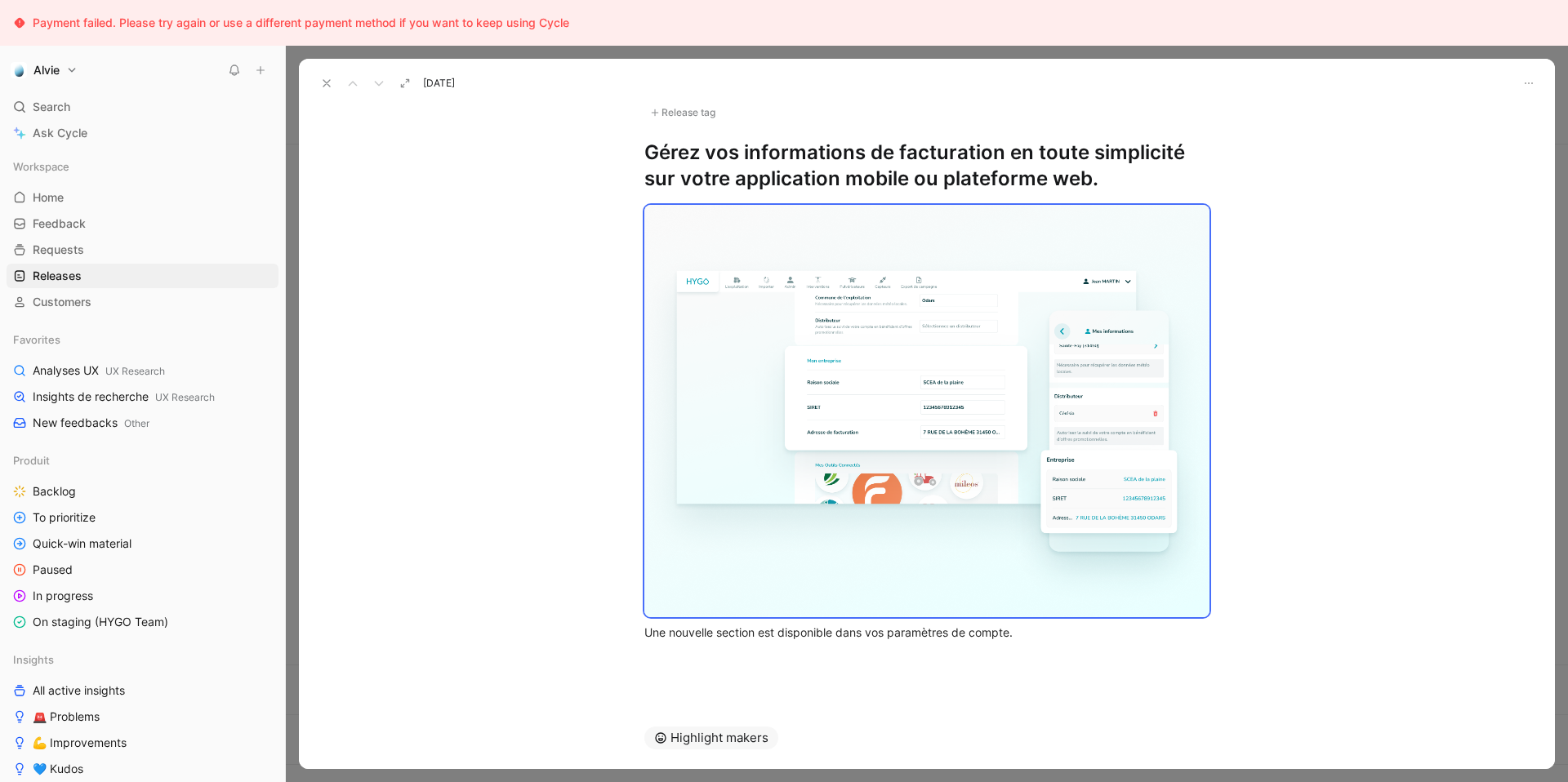 scroll, scrollTop: 61, scrollLeft: 0, axis: vertical 